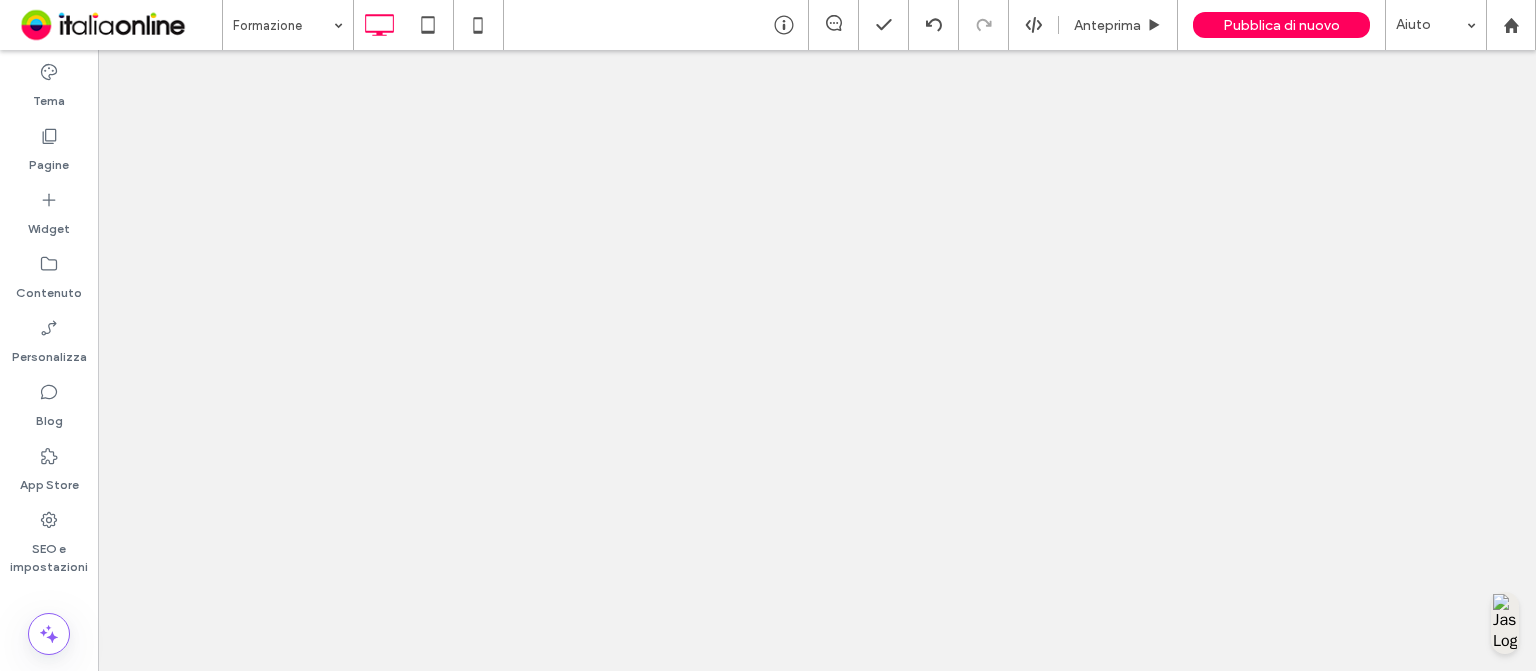 scroll, scrollTop: 0, scrollLeft: 0, axis: both 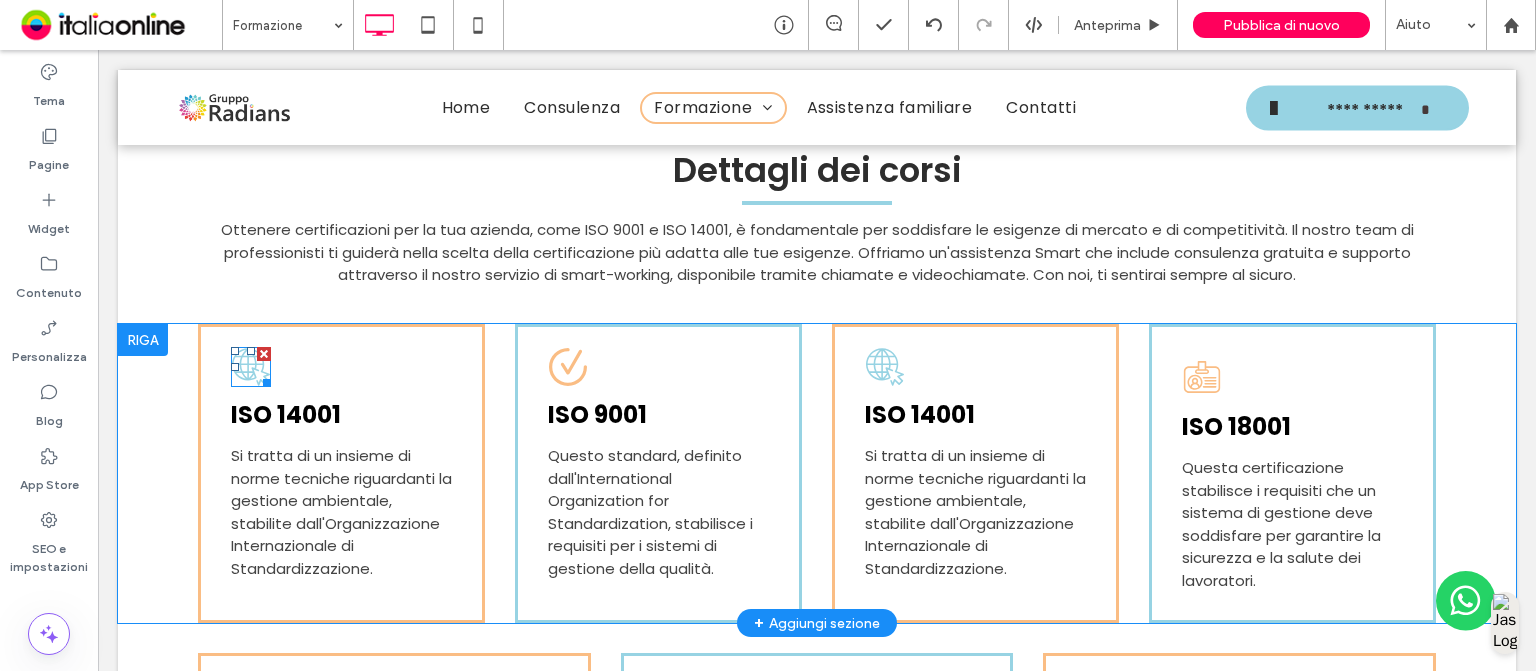 click at bounding box center [264, 354] 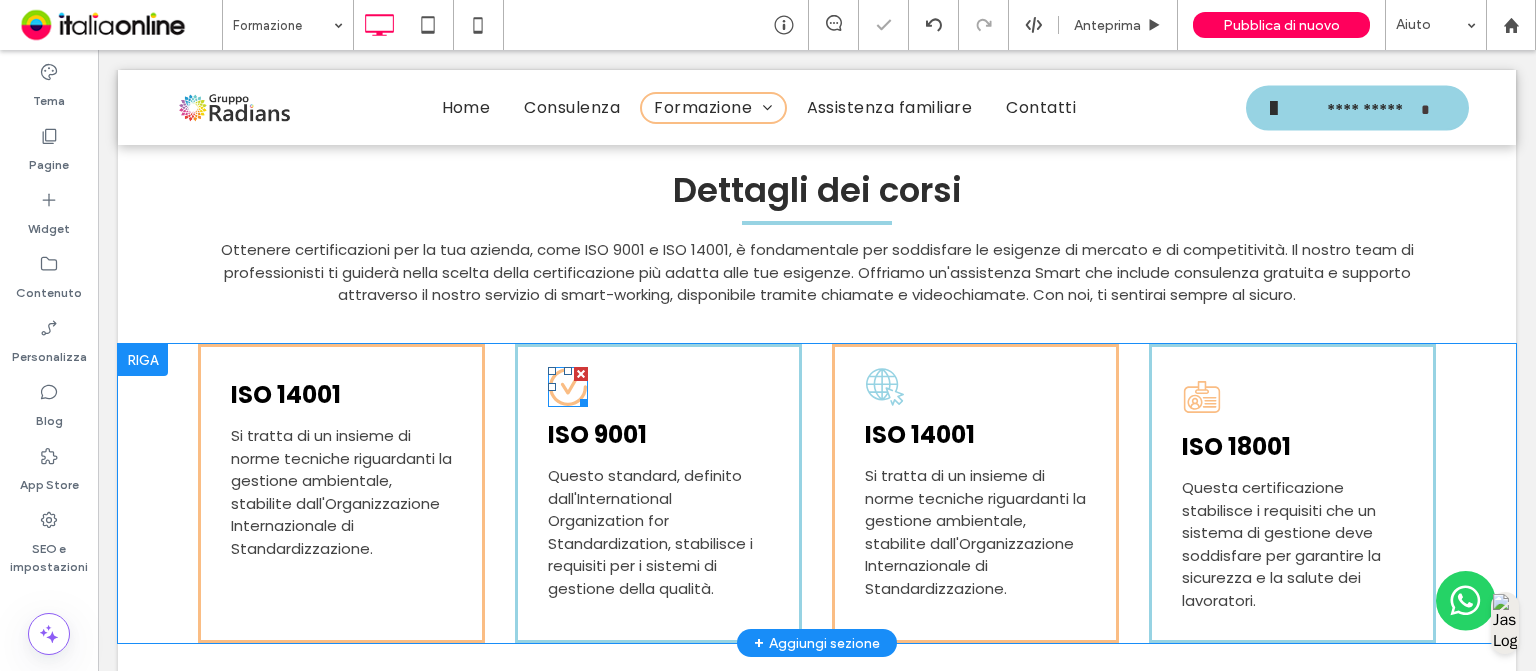 scroll, scrollTop: 2132, scrollLeft: 0, axis: vertical 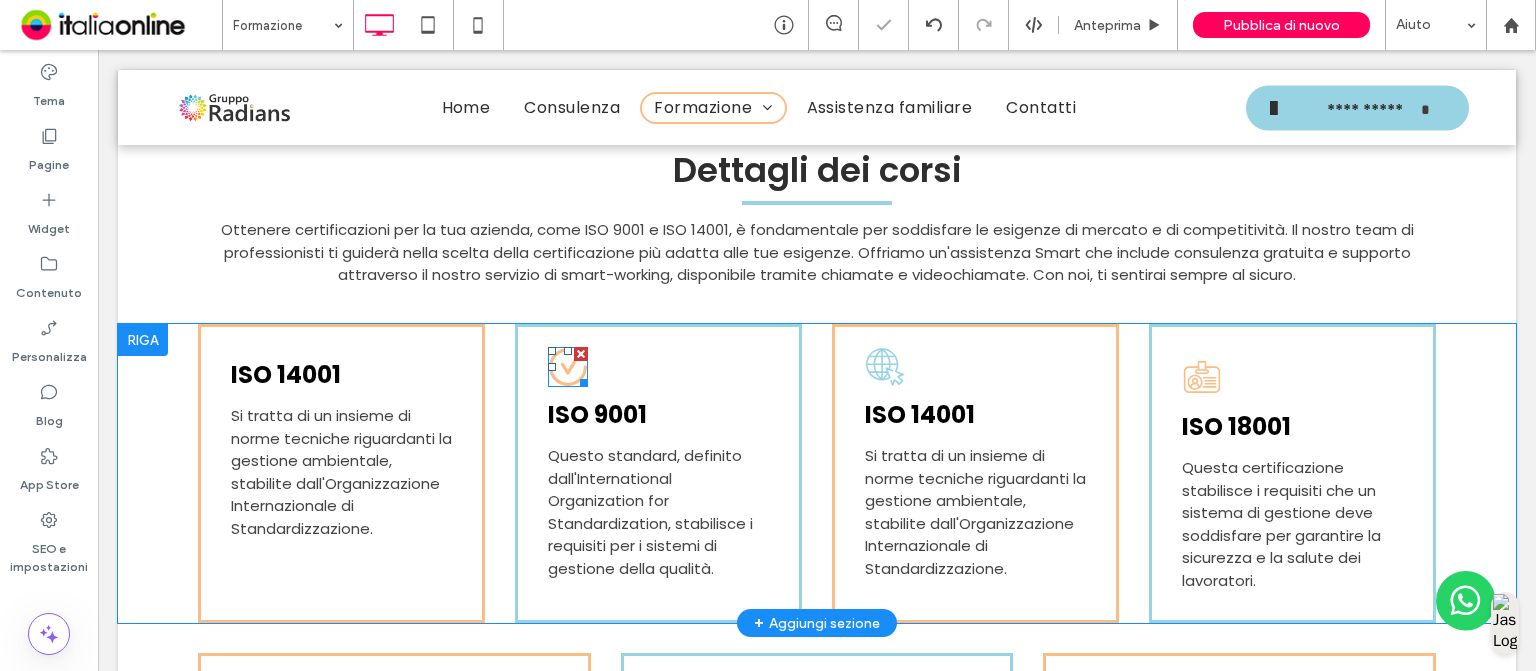 click at bounding box center (581, 354) 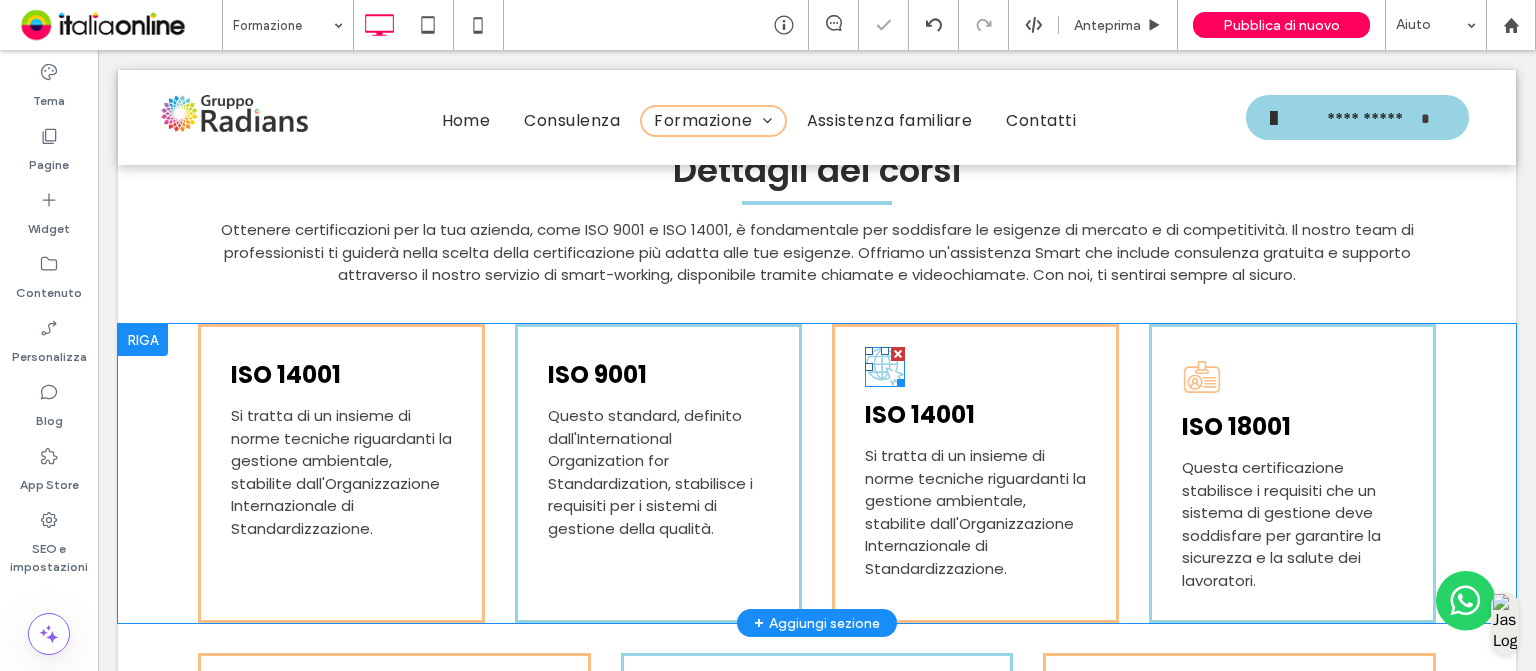 click at bounding box center (898, 354) 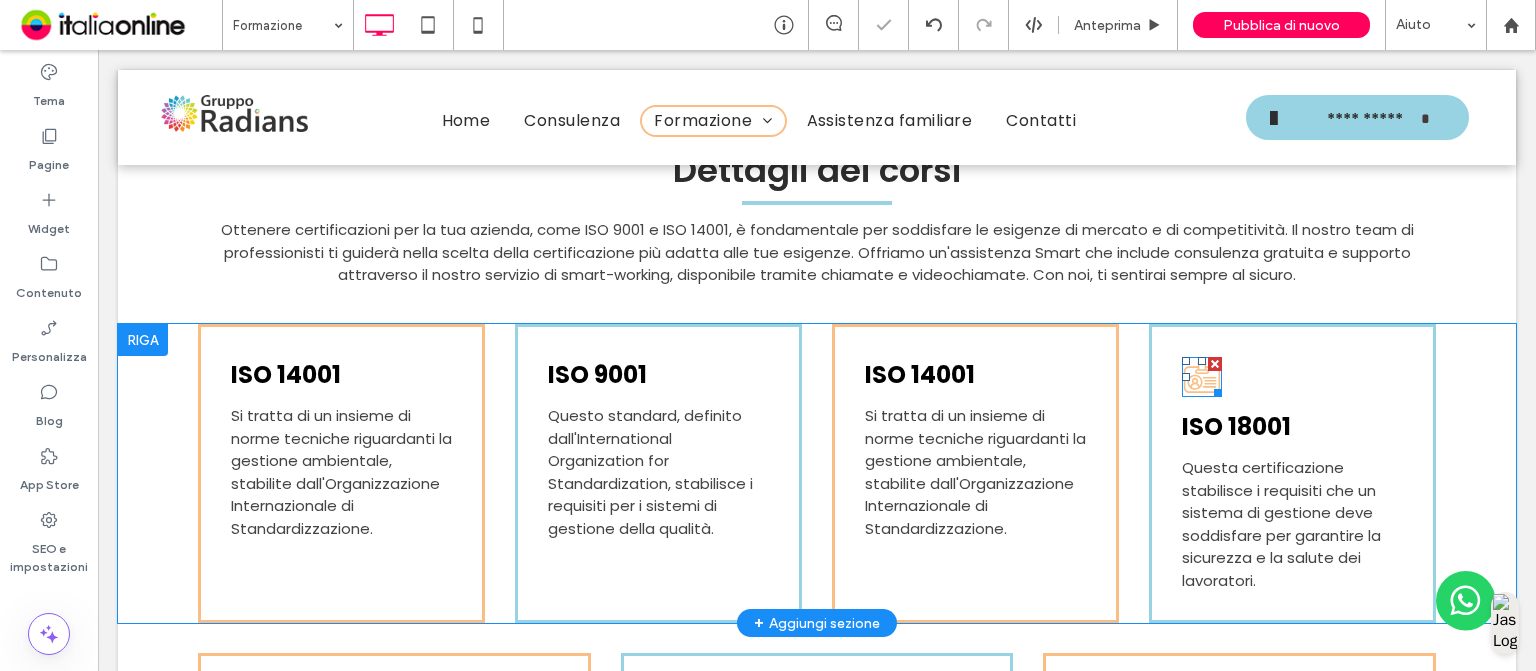 click at bounding box center (1215, 364) 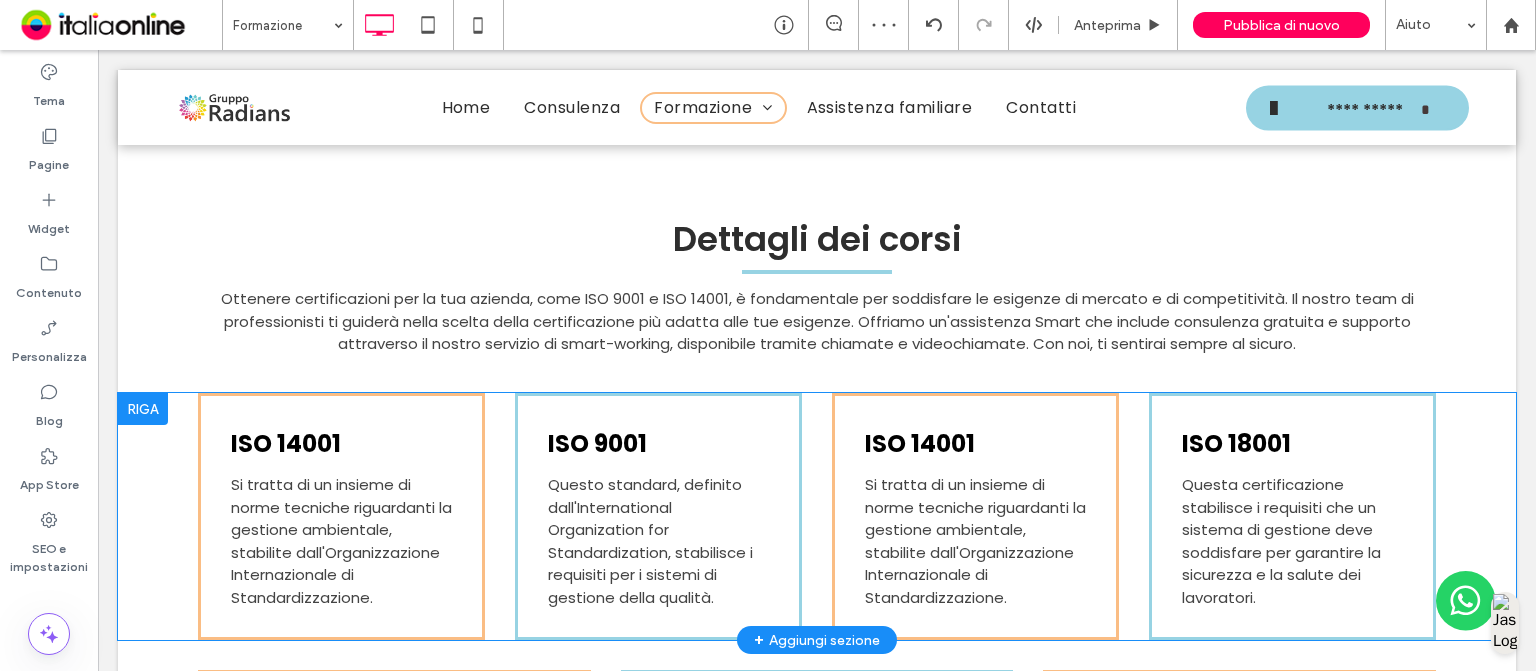 scroll, scrollTop: 2060, scrollLeft: 0, axis: vertical 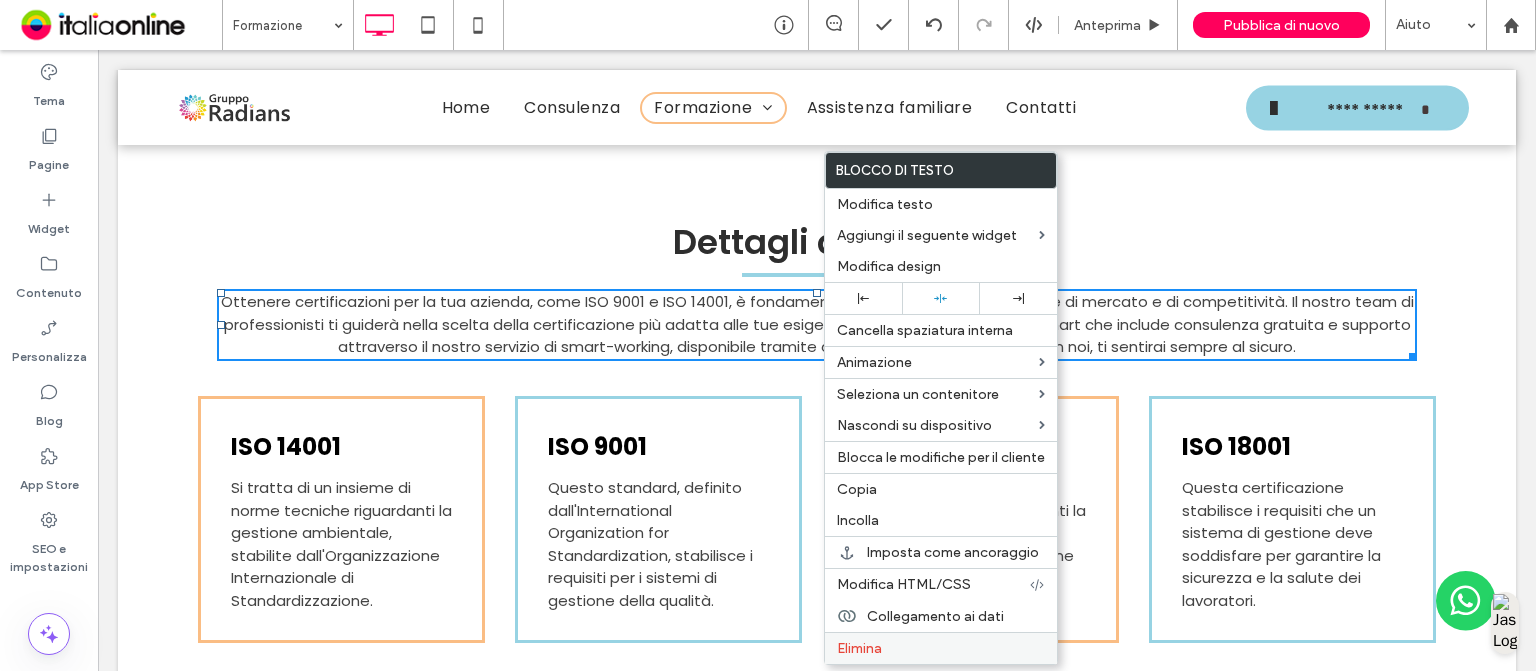 click on "Elimina" at bounding box center [859, 648] 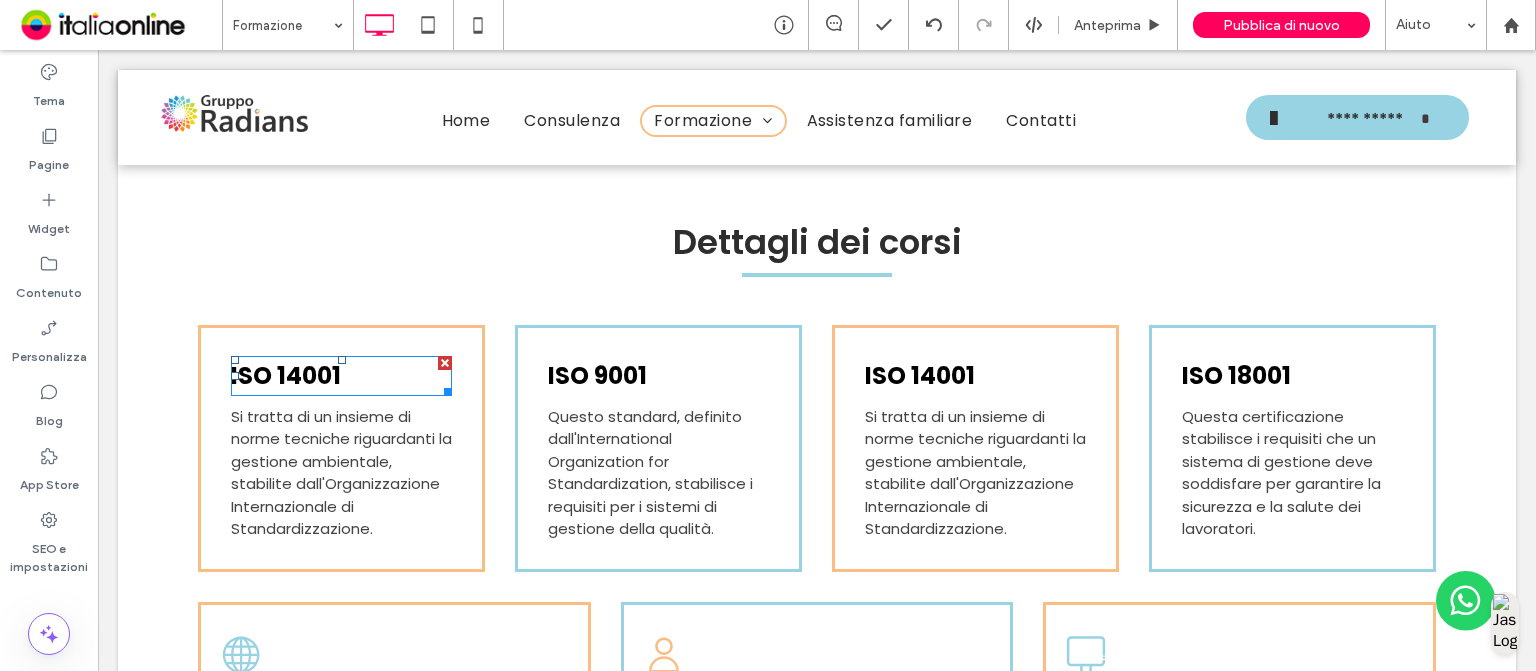 click on "ISO 14001" at bounding box center [286, 375] 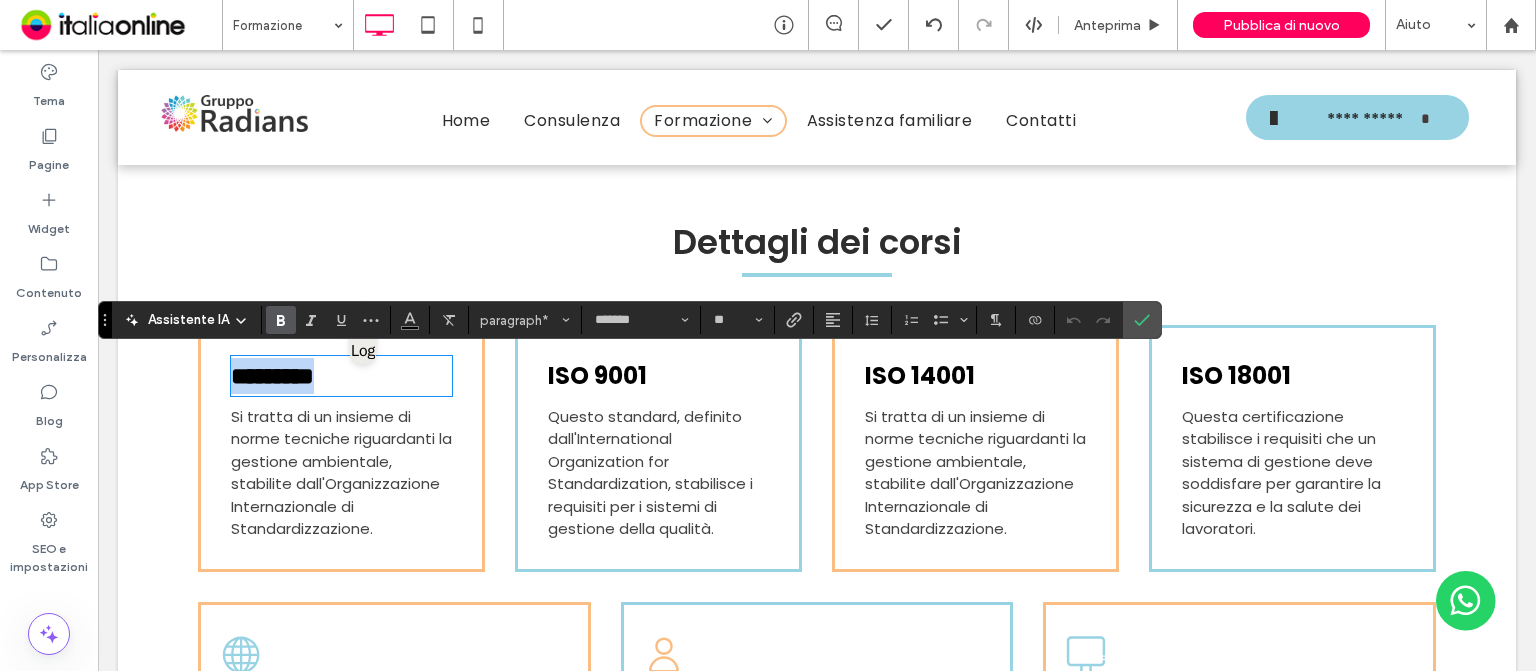 type 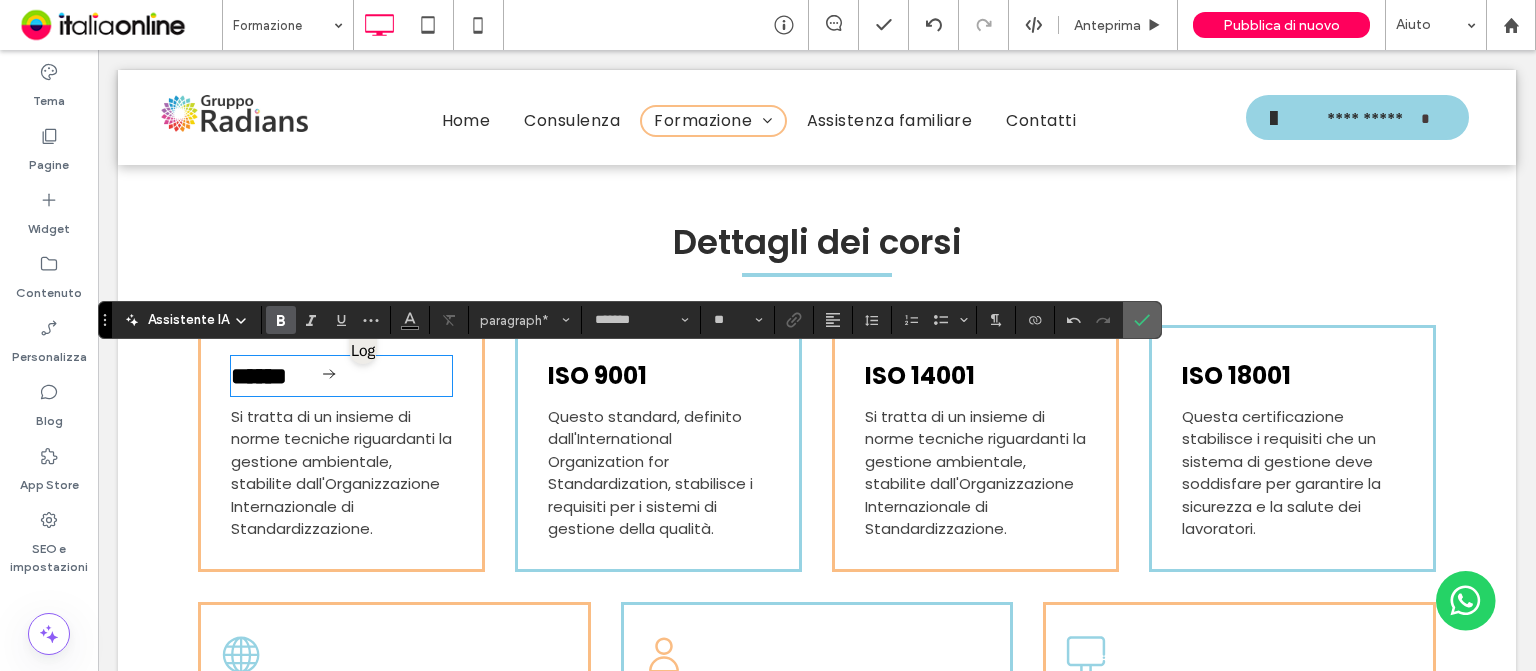 click at bounding box center [1138, 320] 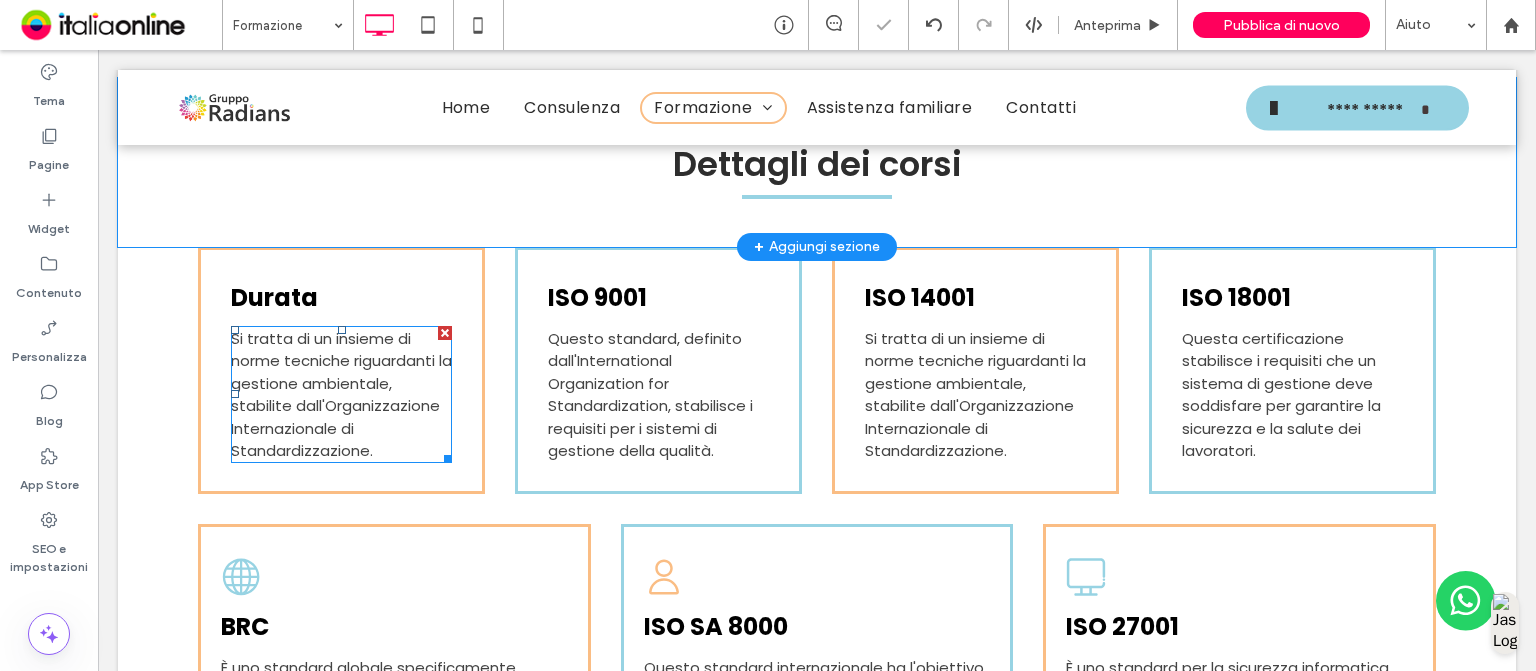 scroll, scrollTop: 2119, scrollLeft: 0, axis: vertical 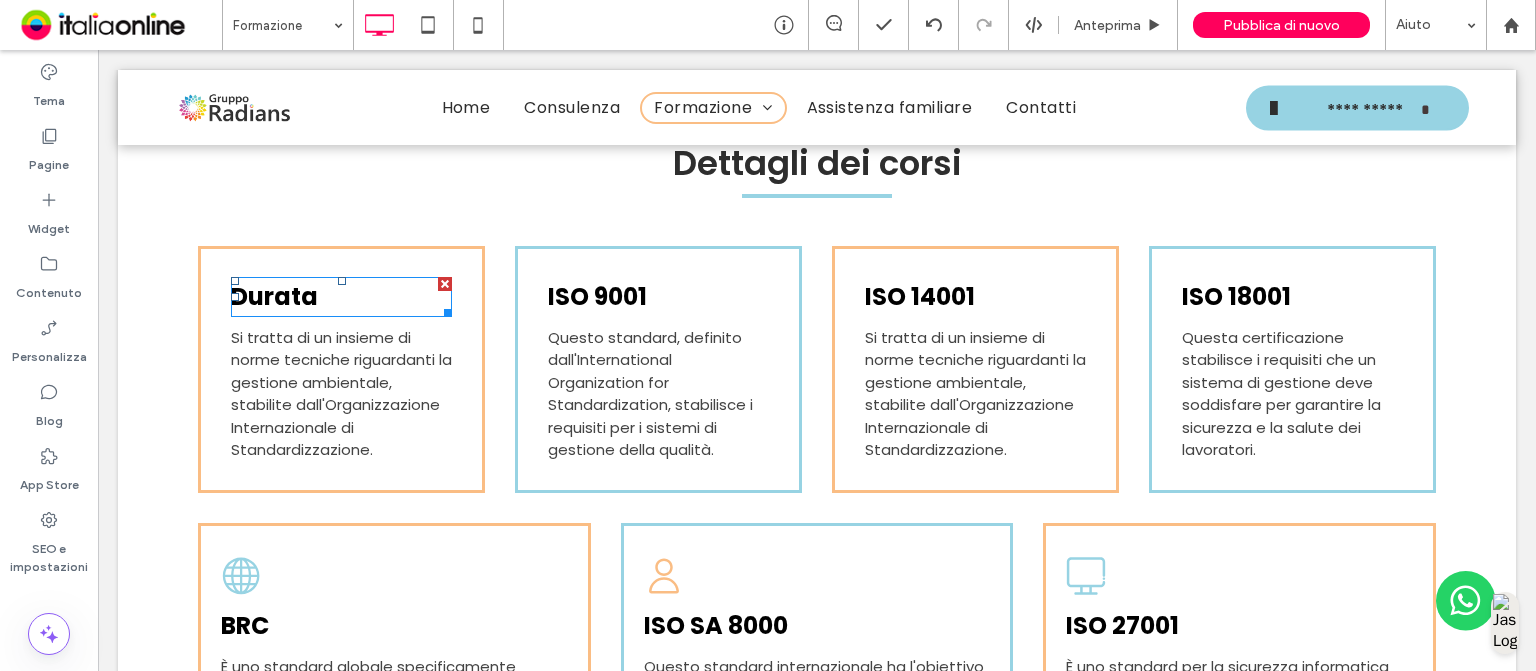 click on "Durata" at bounding box center (274, 296) 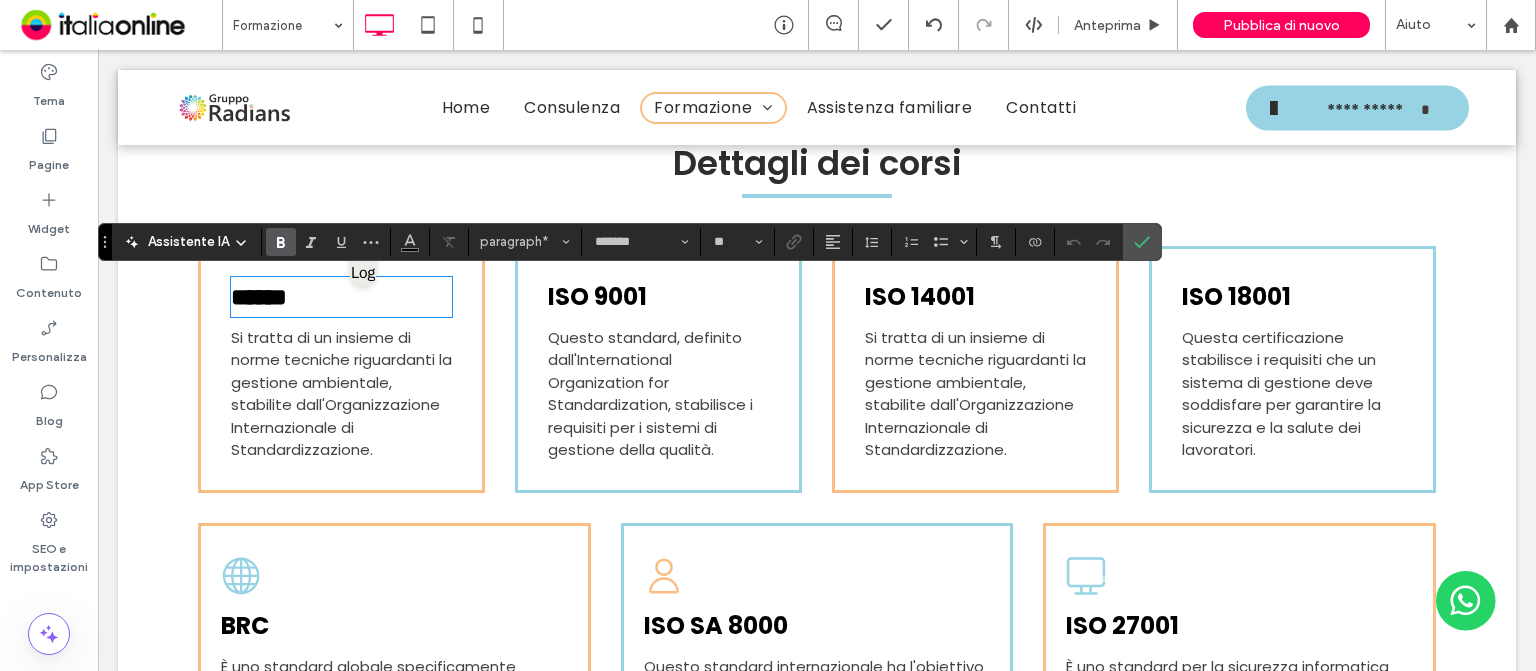 click on "******" at bounding box center [259, 297] 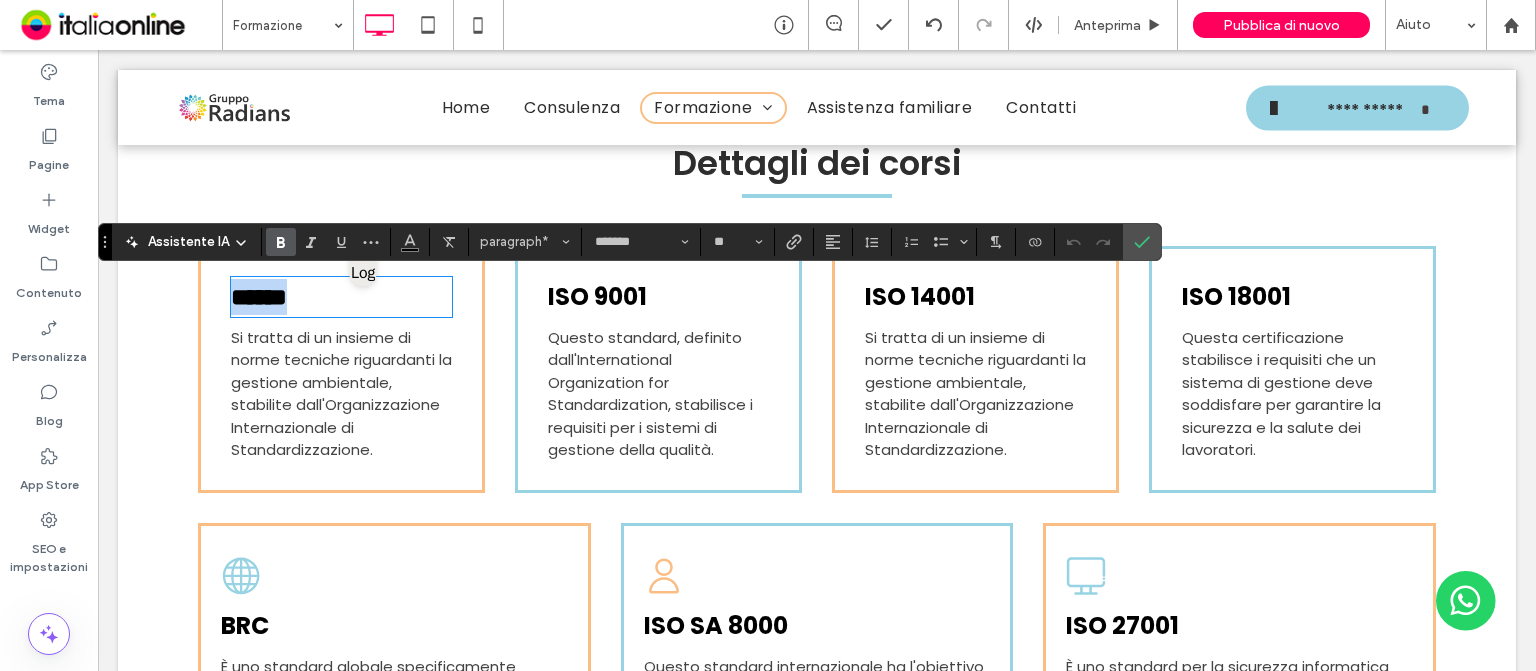 click on "******" at bounding box center [259, 297] 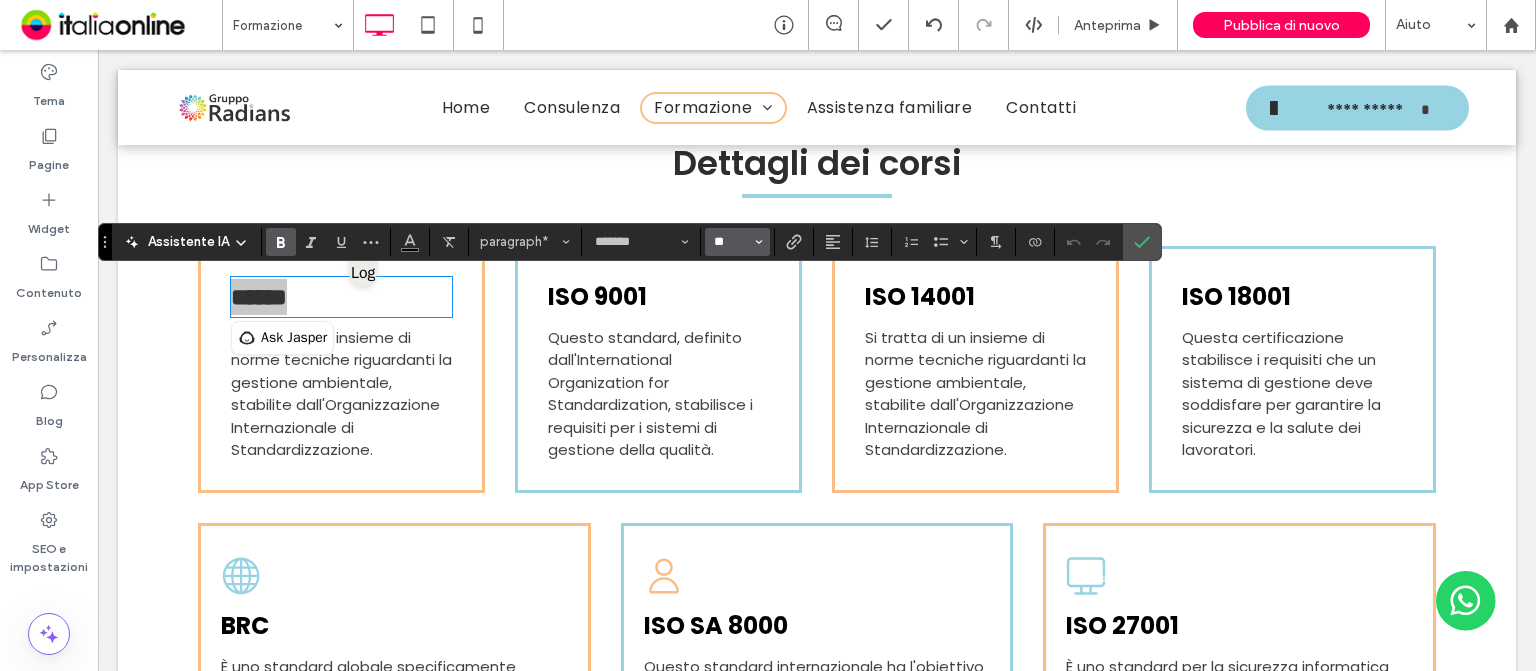 click on "**" at bounding box center (731, 242) 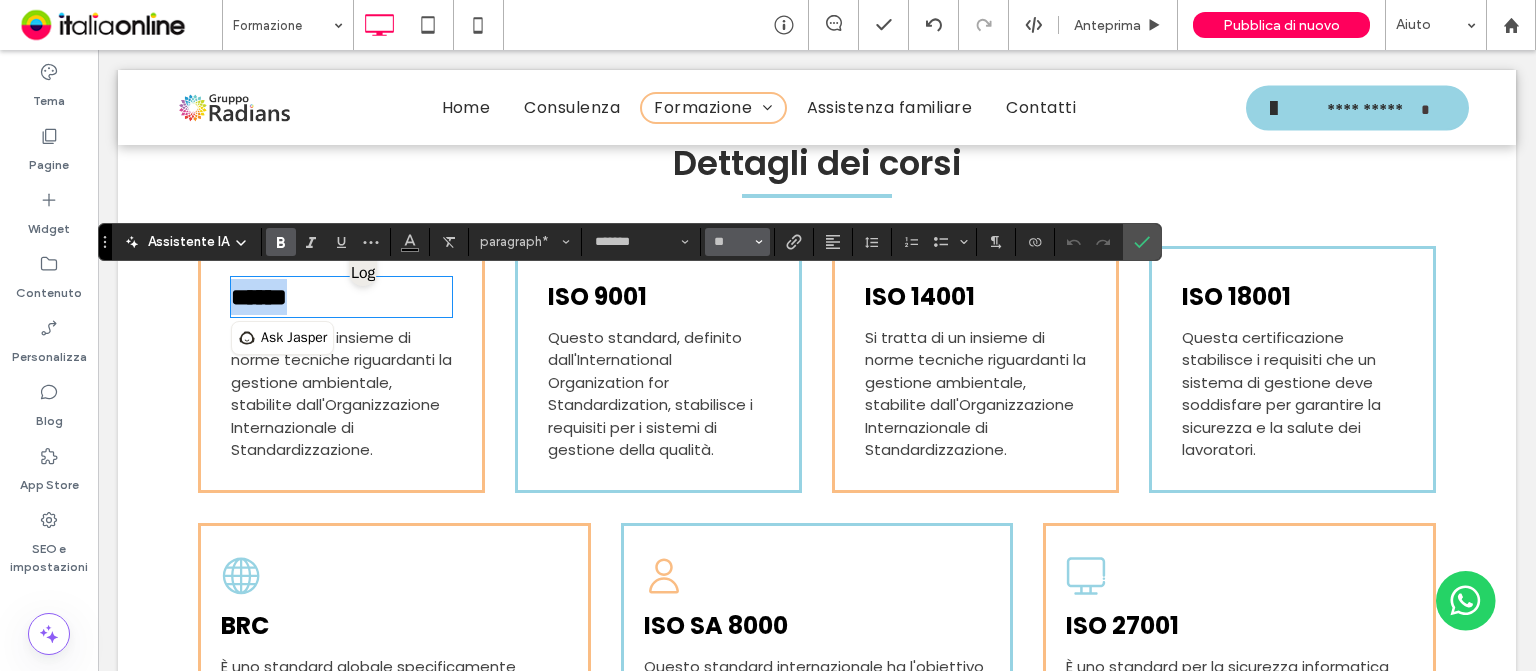 type on "**" 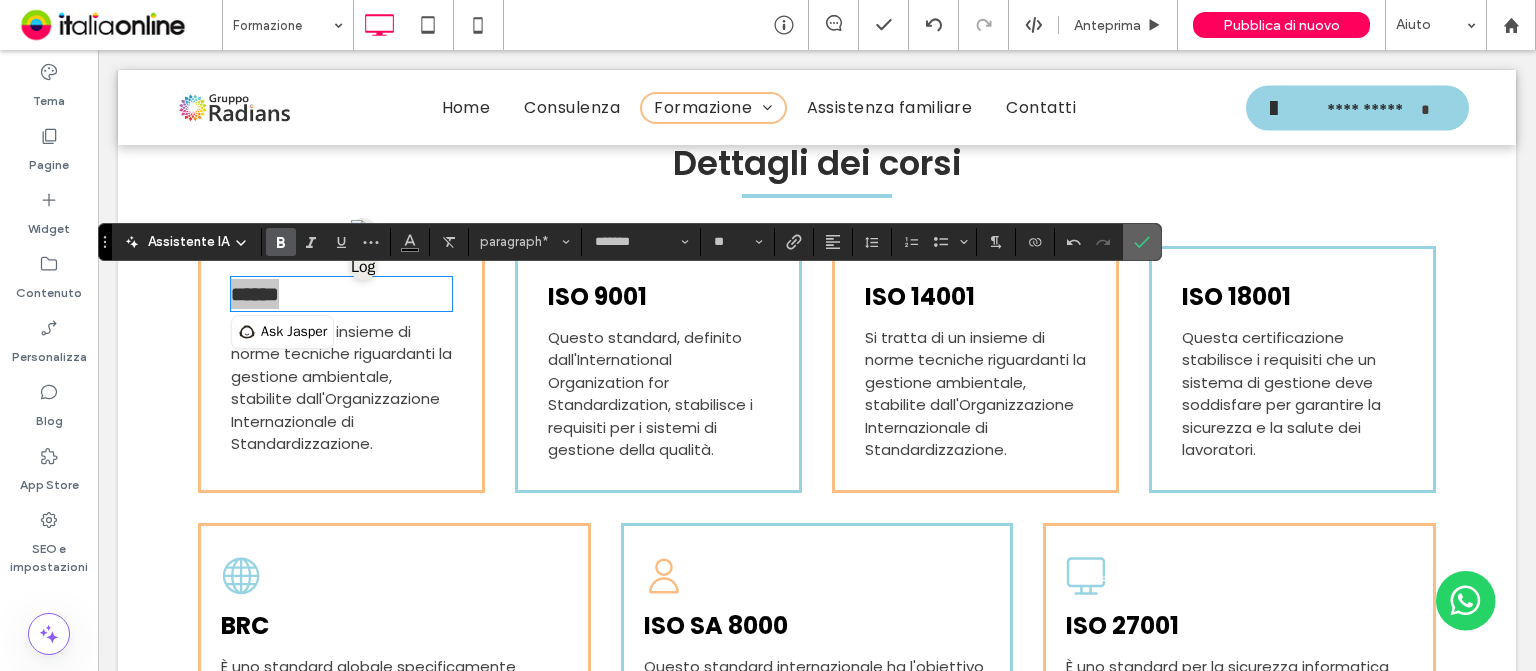 click at bounding box center (1142, 242) 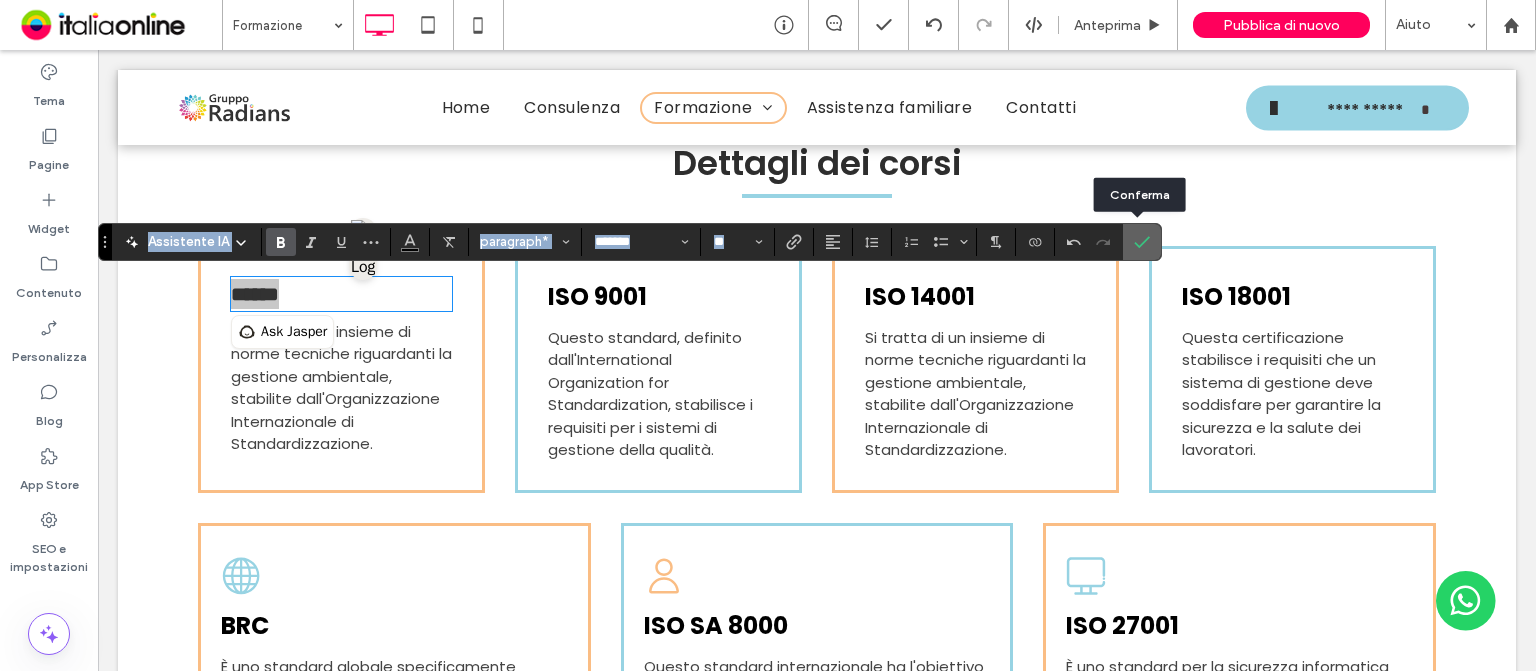 click at bounding box center (1138, 242) 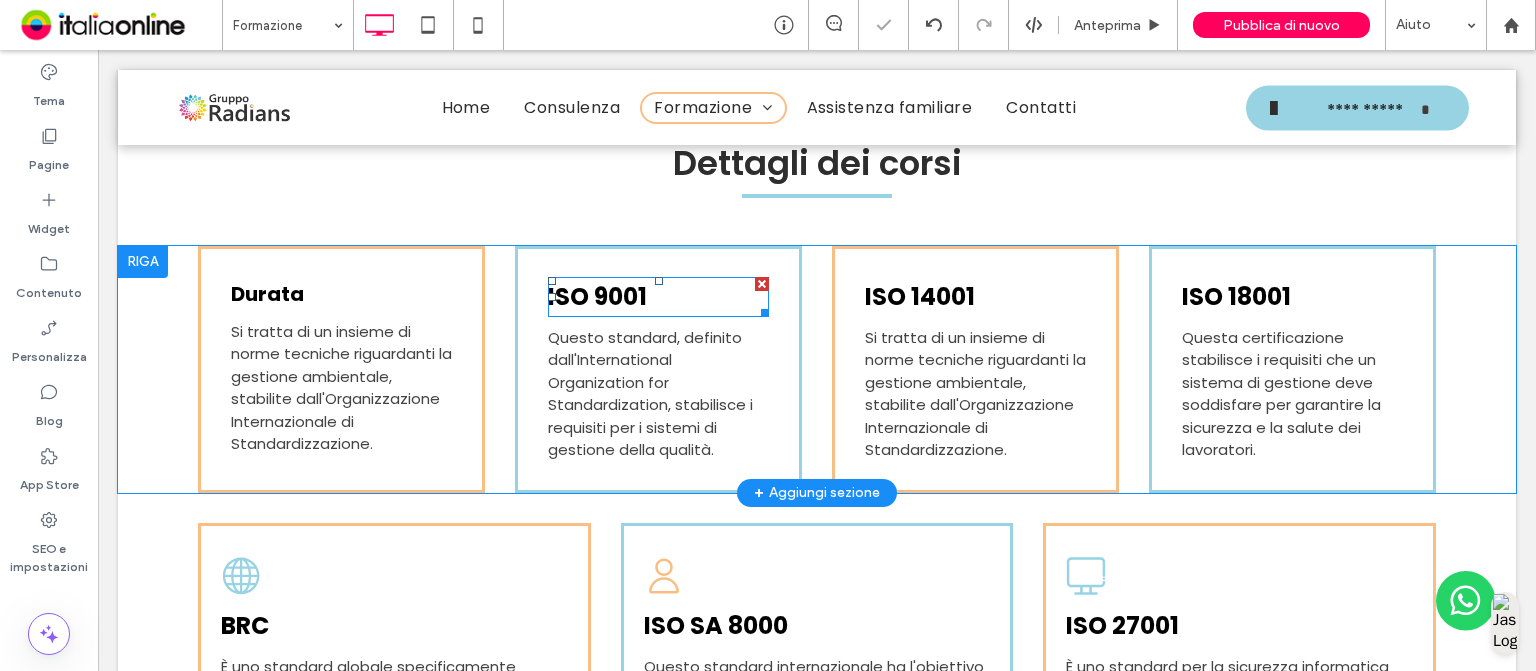 click on "ISO 9001" at bounding box center (597, 296) 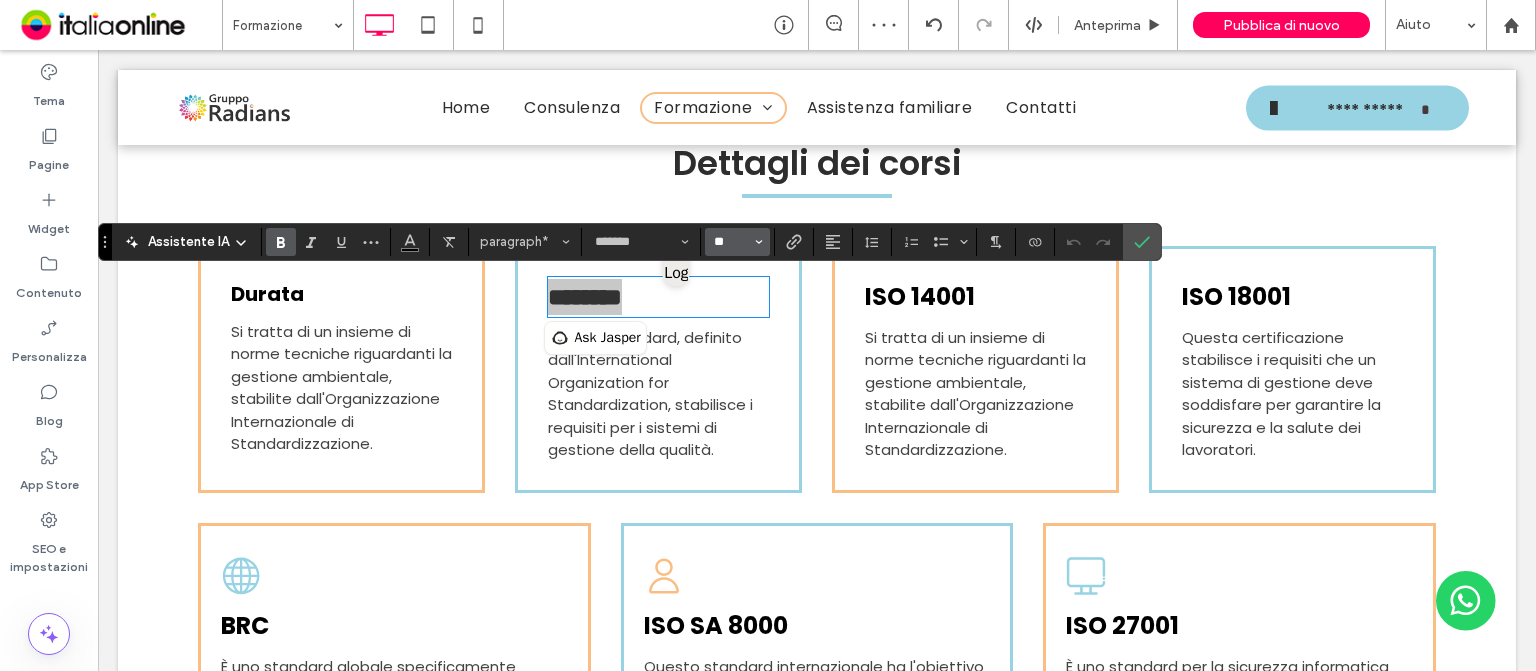click on "**" at bounding box center (731, 242) 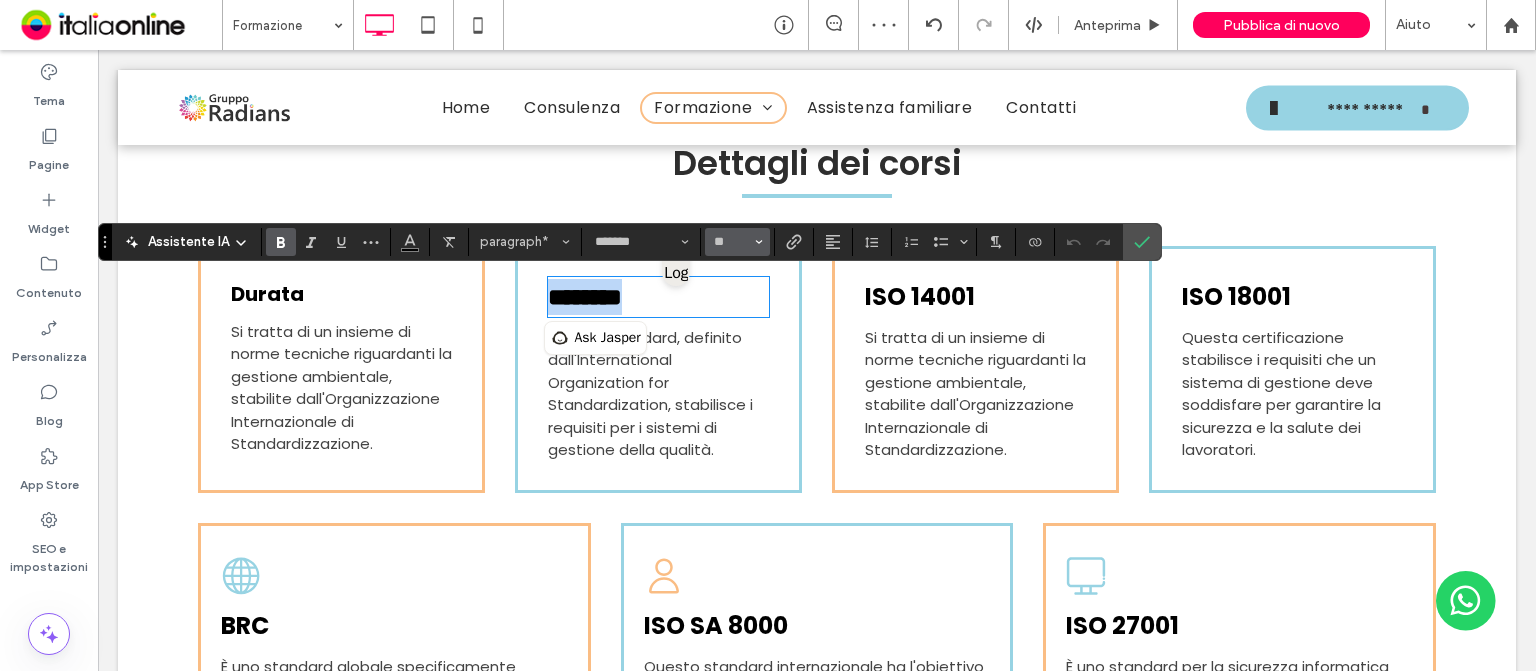 type on "**" 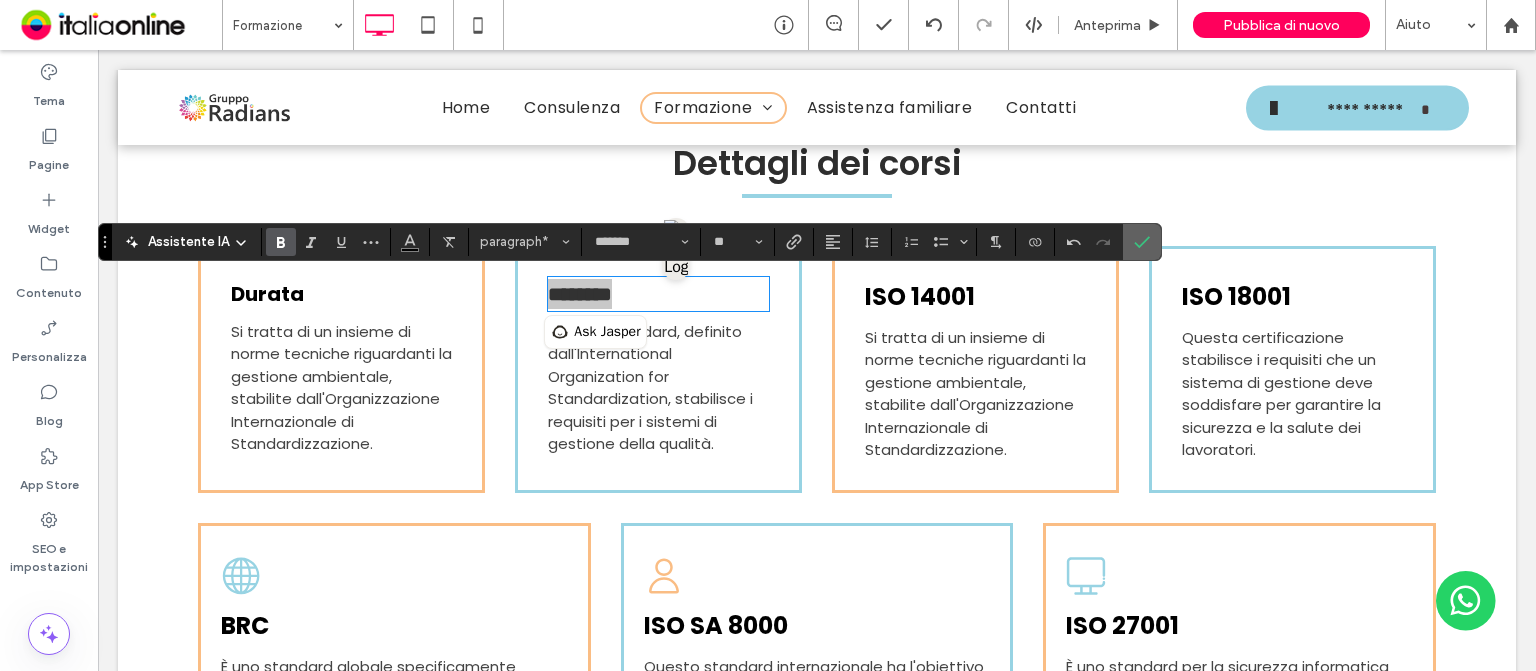 click at bounding box center [1142, 242] 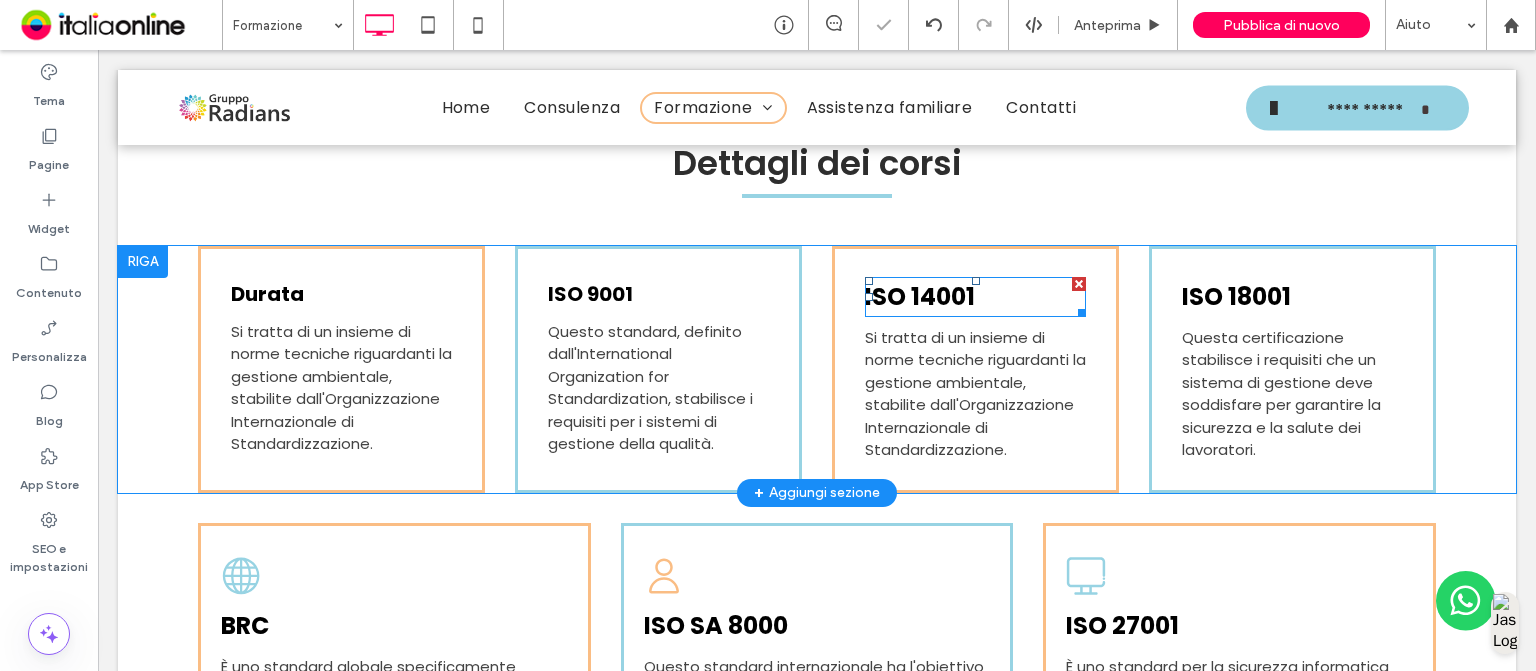 click on "ISO 14001" at bounding box center [920, 296] 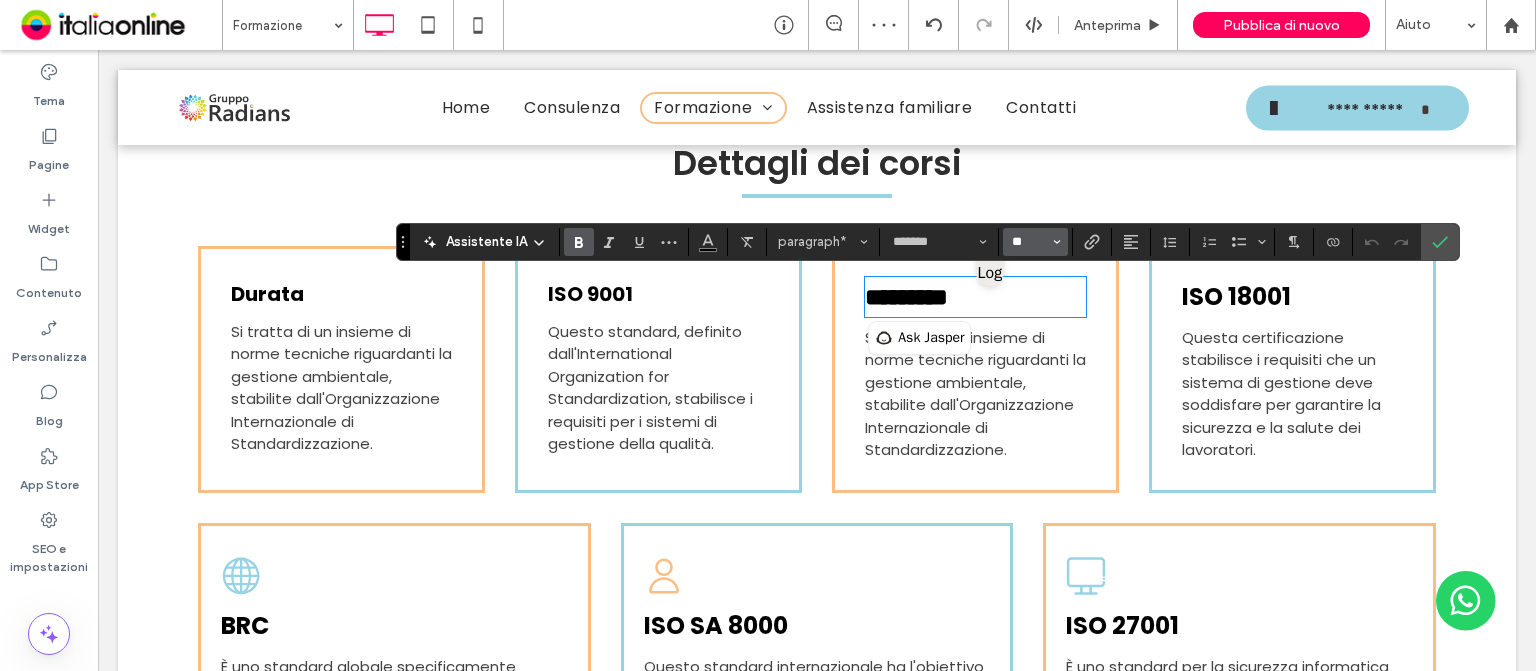 click on "**" at bounding box center (1029, 242) 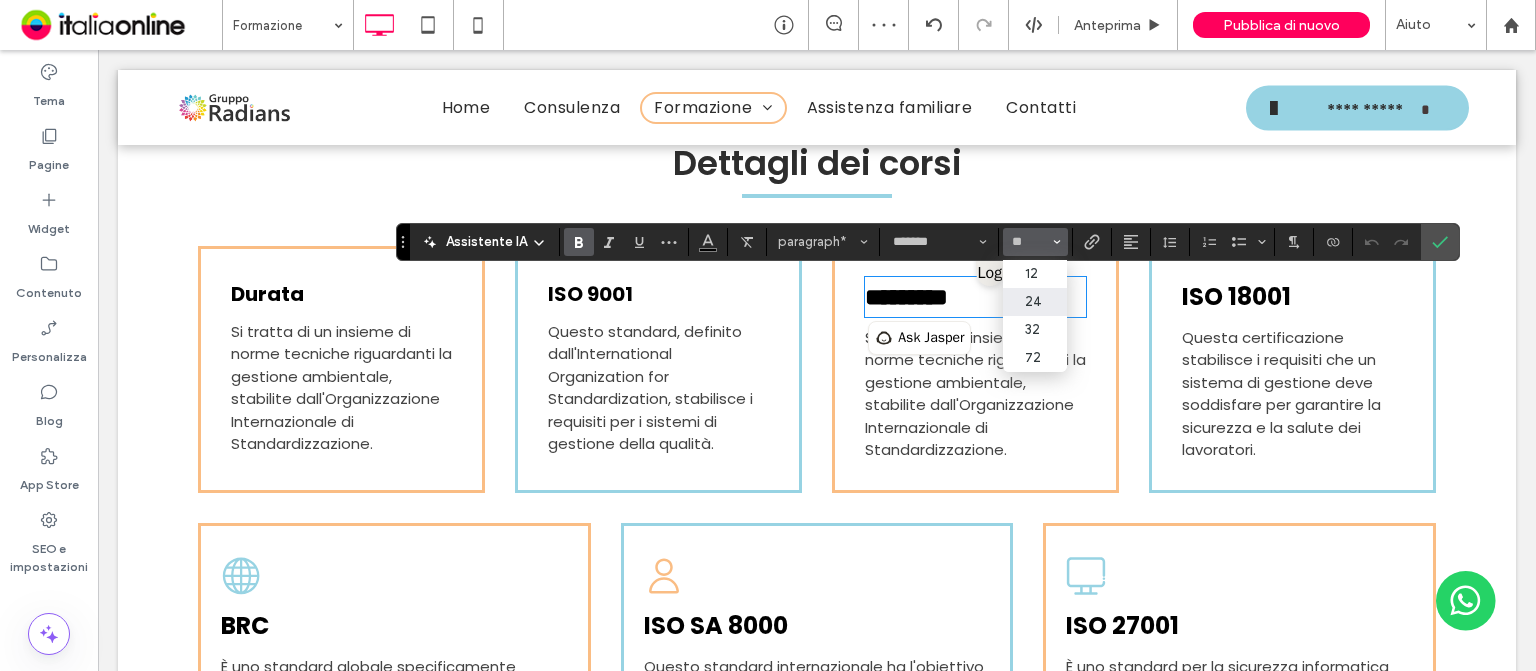 type on "**" 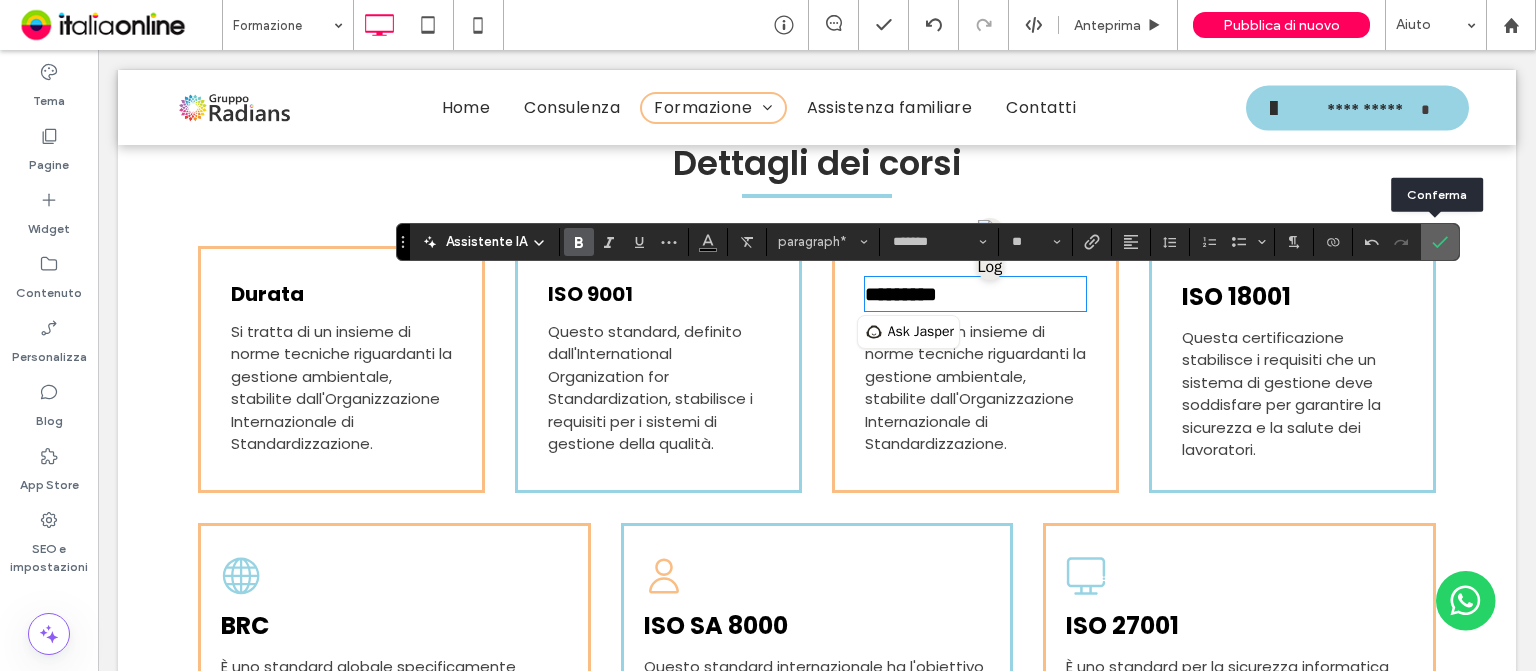 click 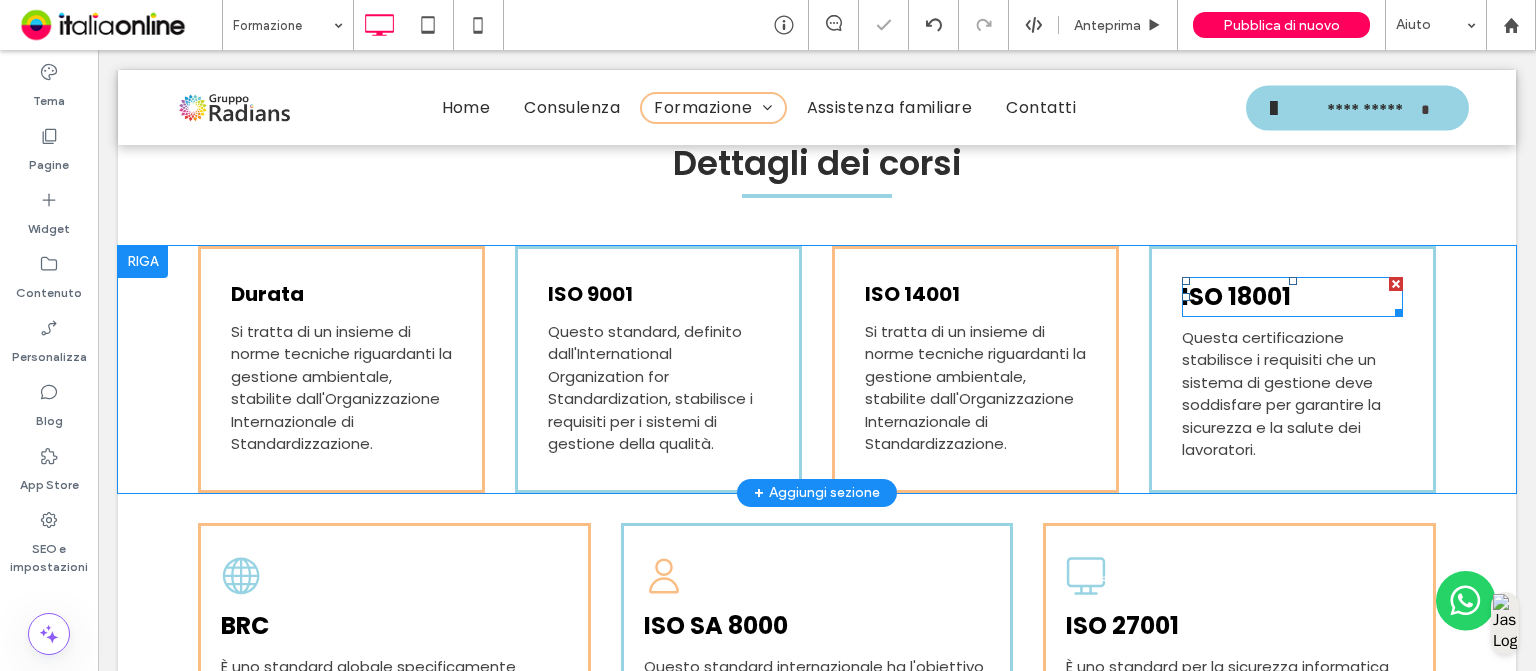 click on "ISO 18001" at bounding box center [1236, 296] 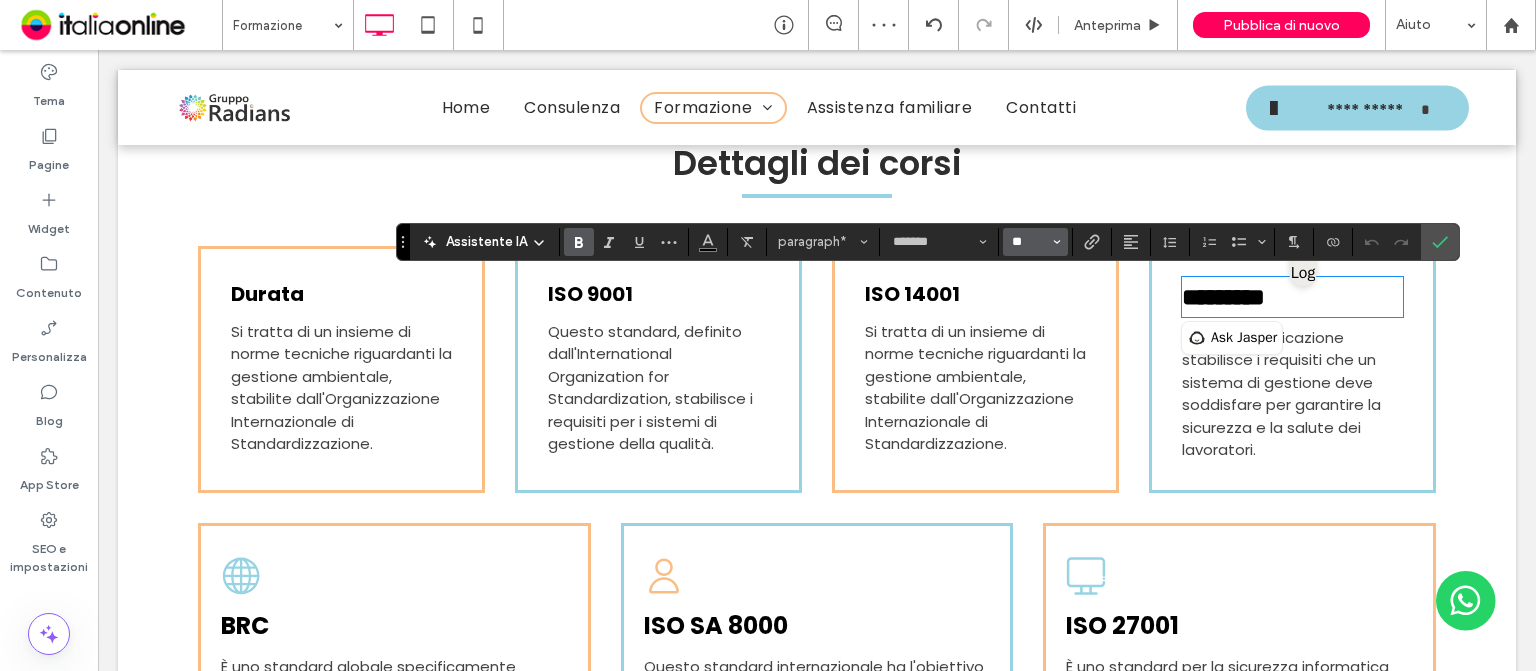 click on "**" at bounding box center (1029, 242) 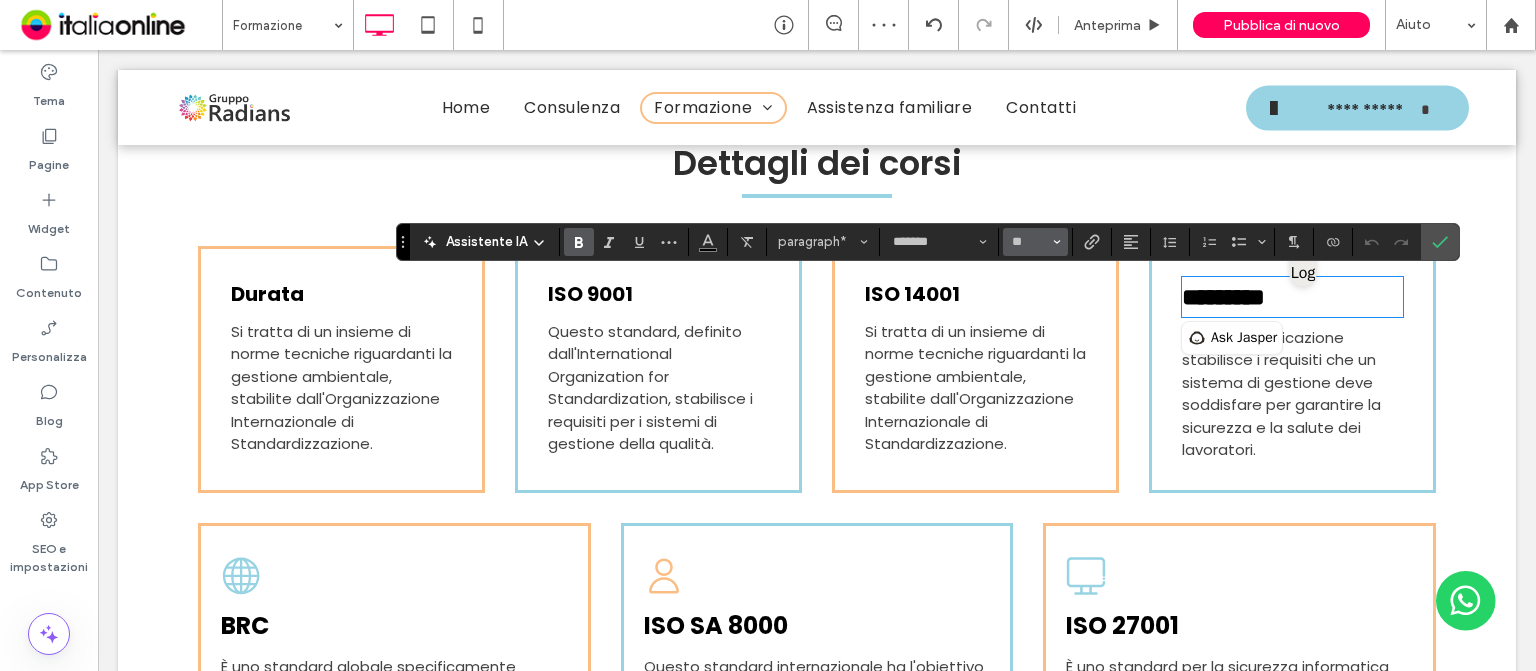 type on "**" 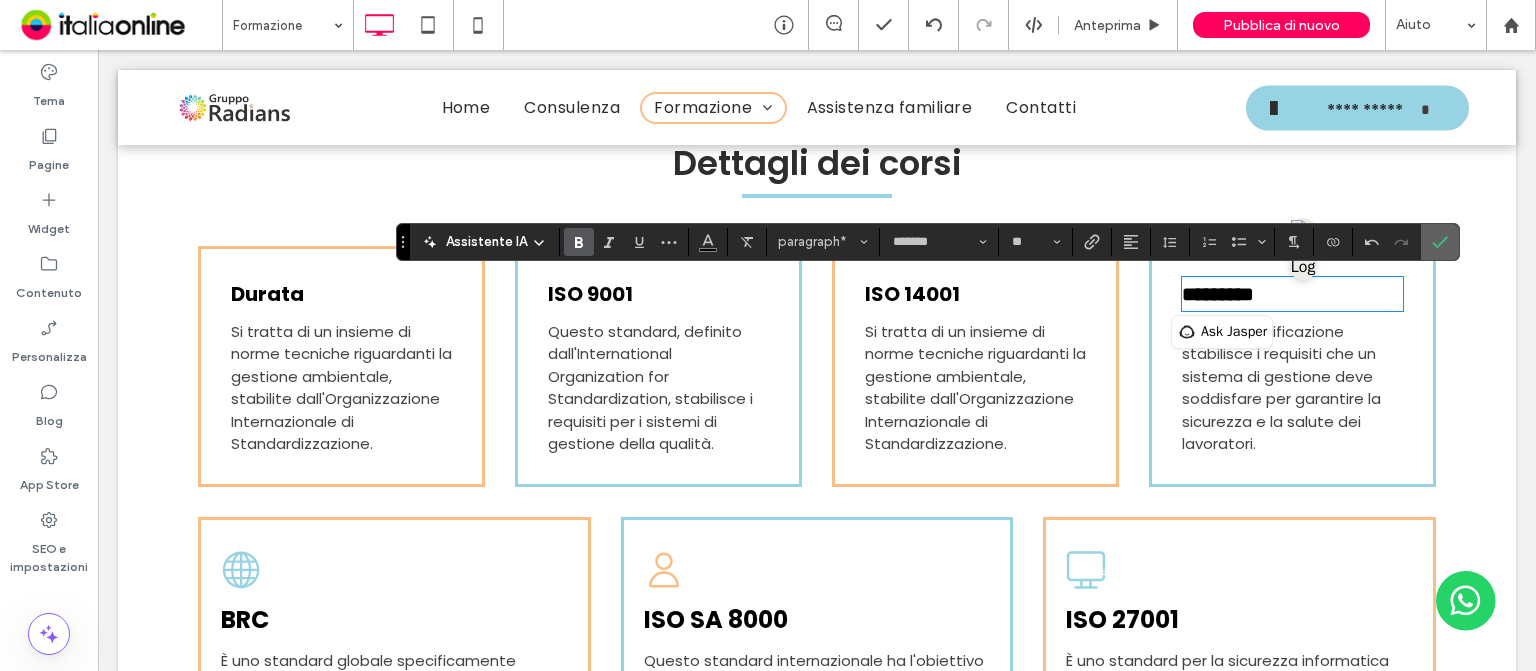 click 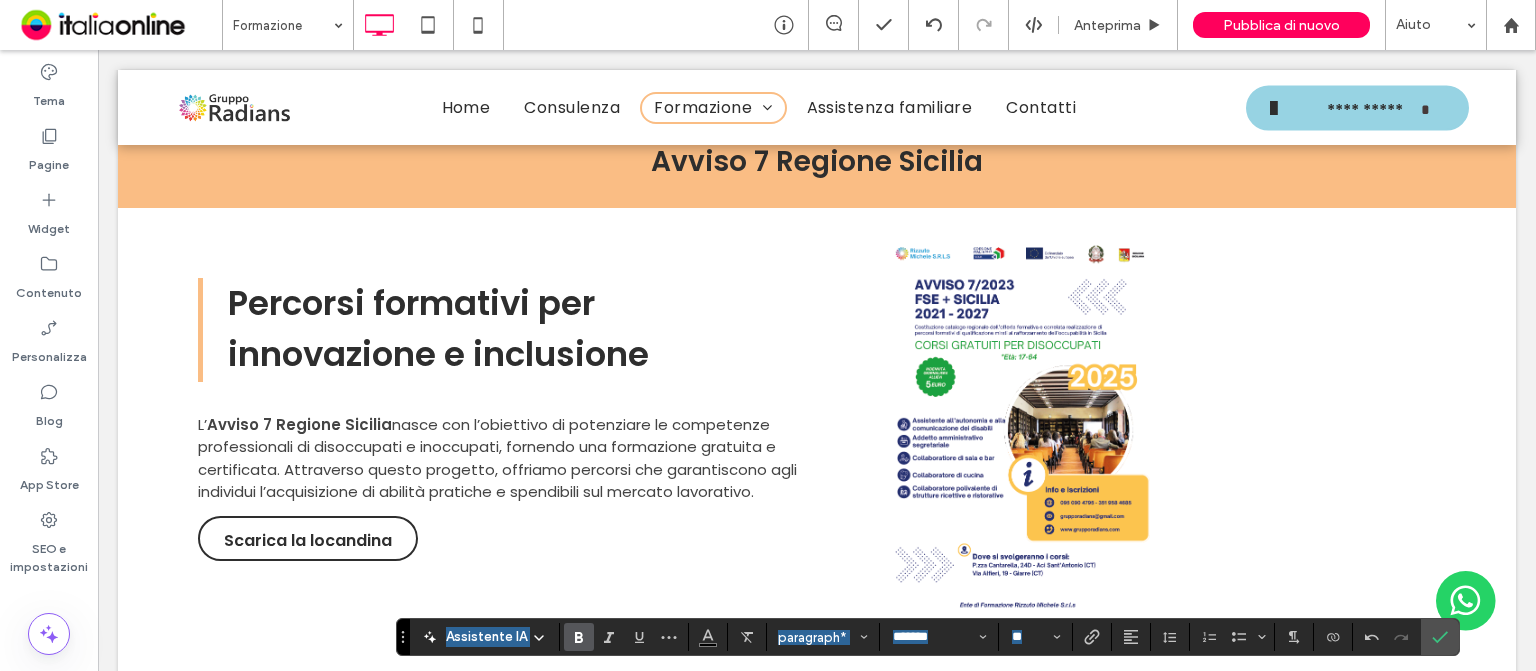 scroll, scrollTop: 1547, scrollLeft: 0, axis: vertical 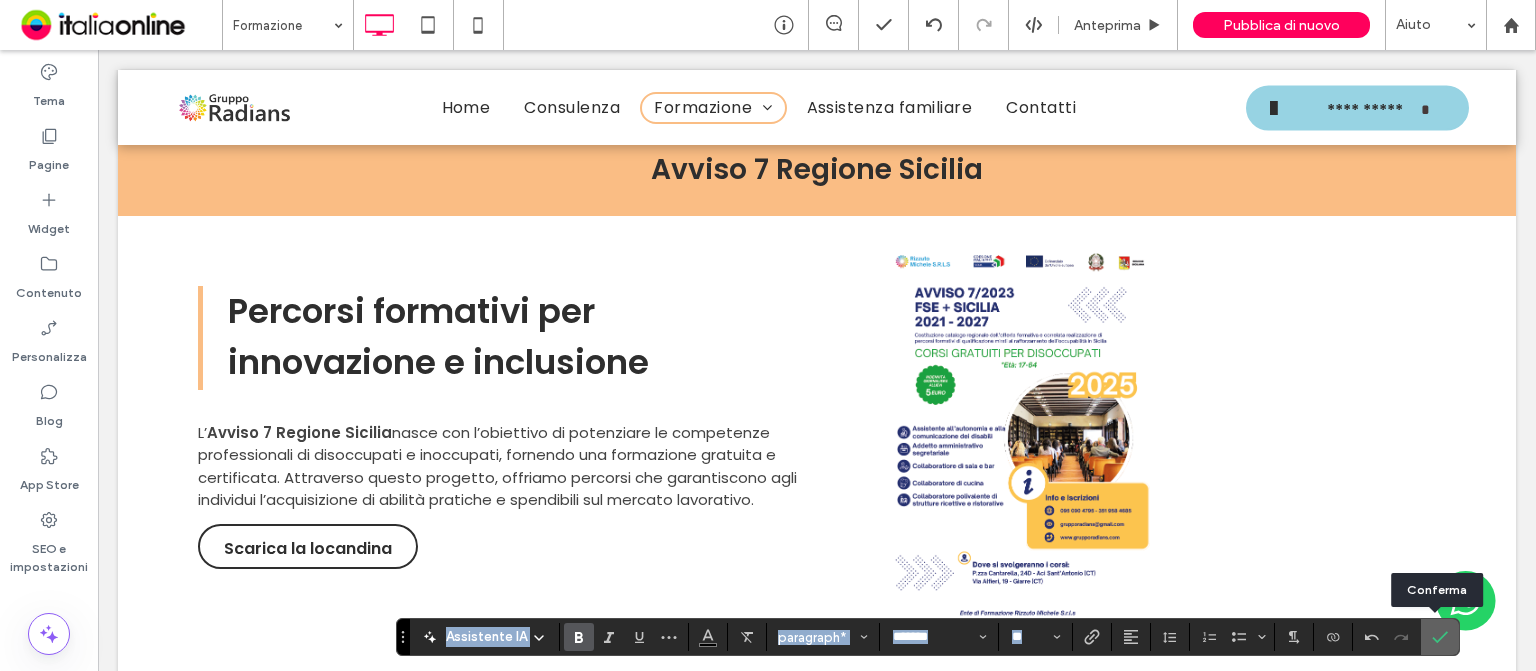 click 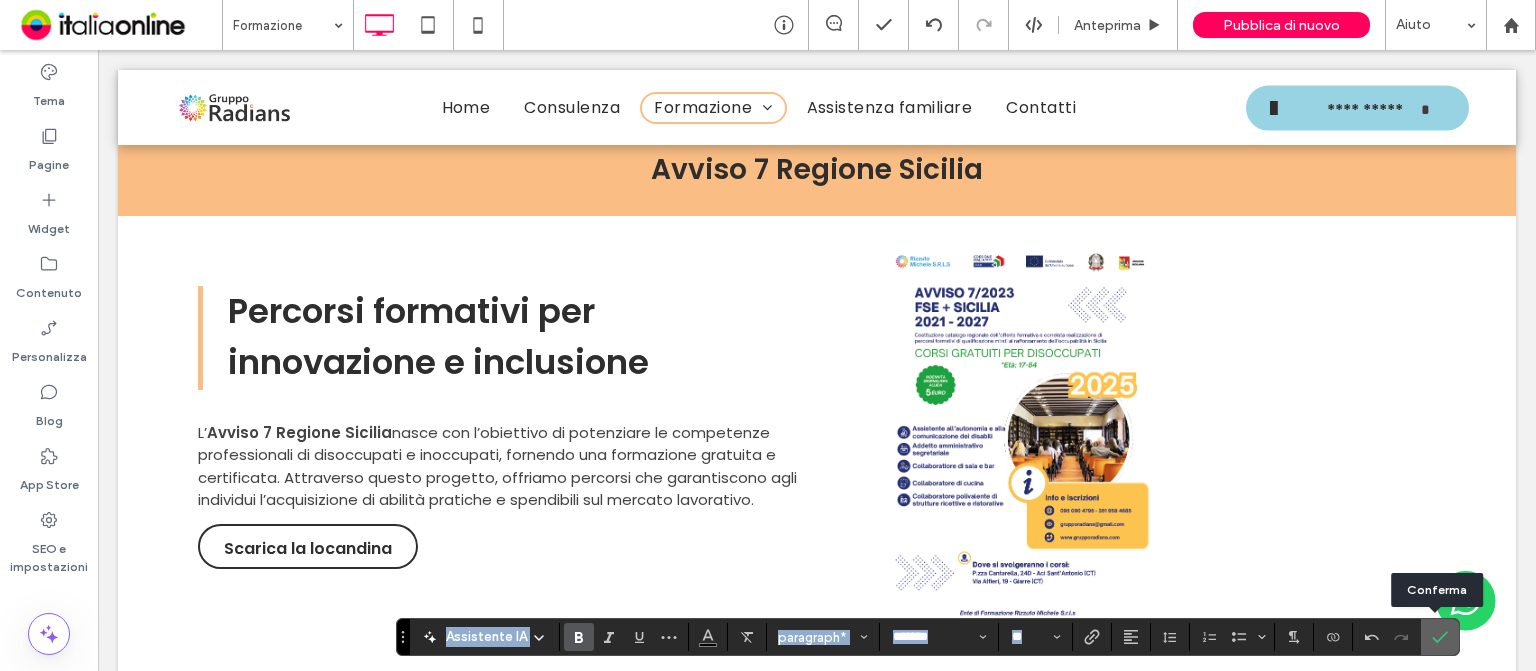 click at bounding box center (1440, 637) 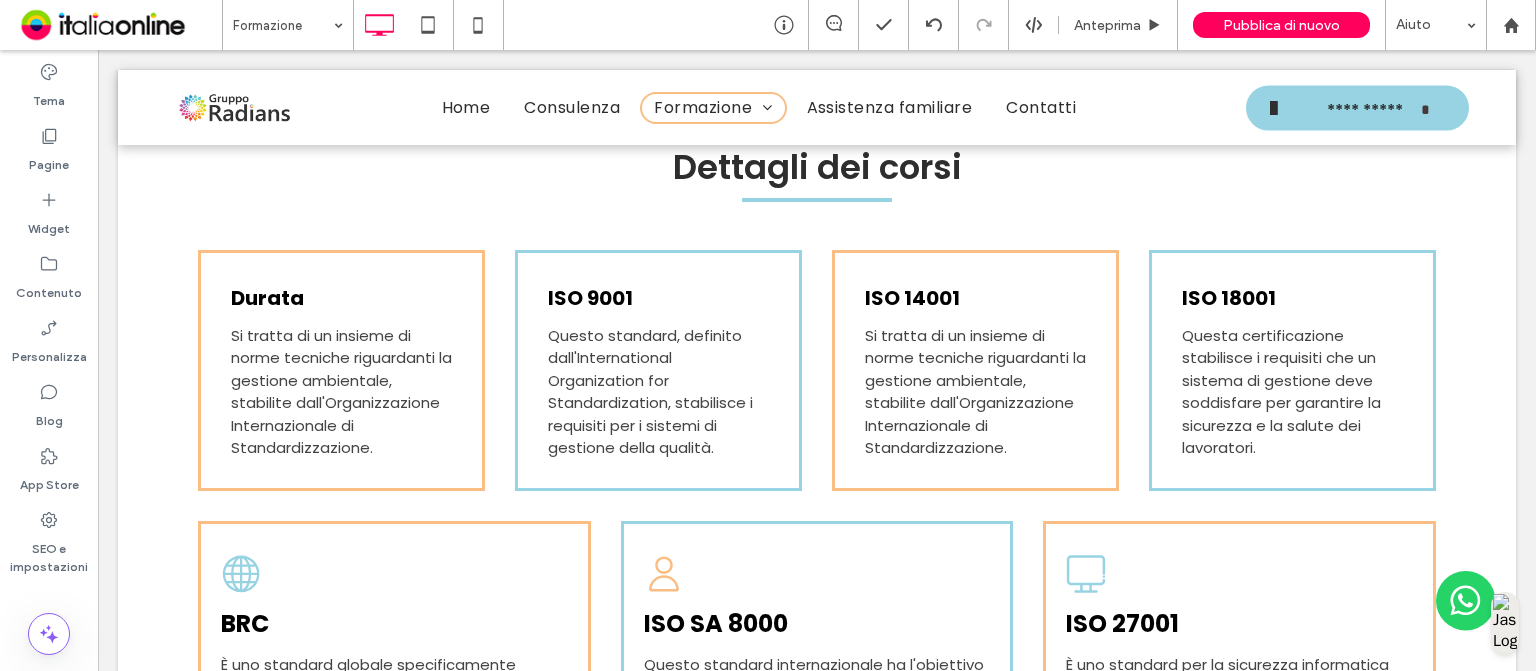 scroll, scrollTop: 2116, scrollLeft: 0, axis: vertical 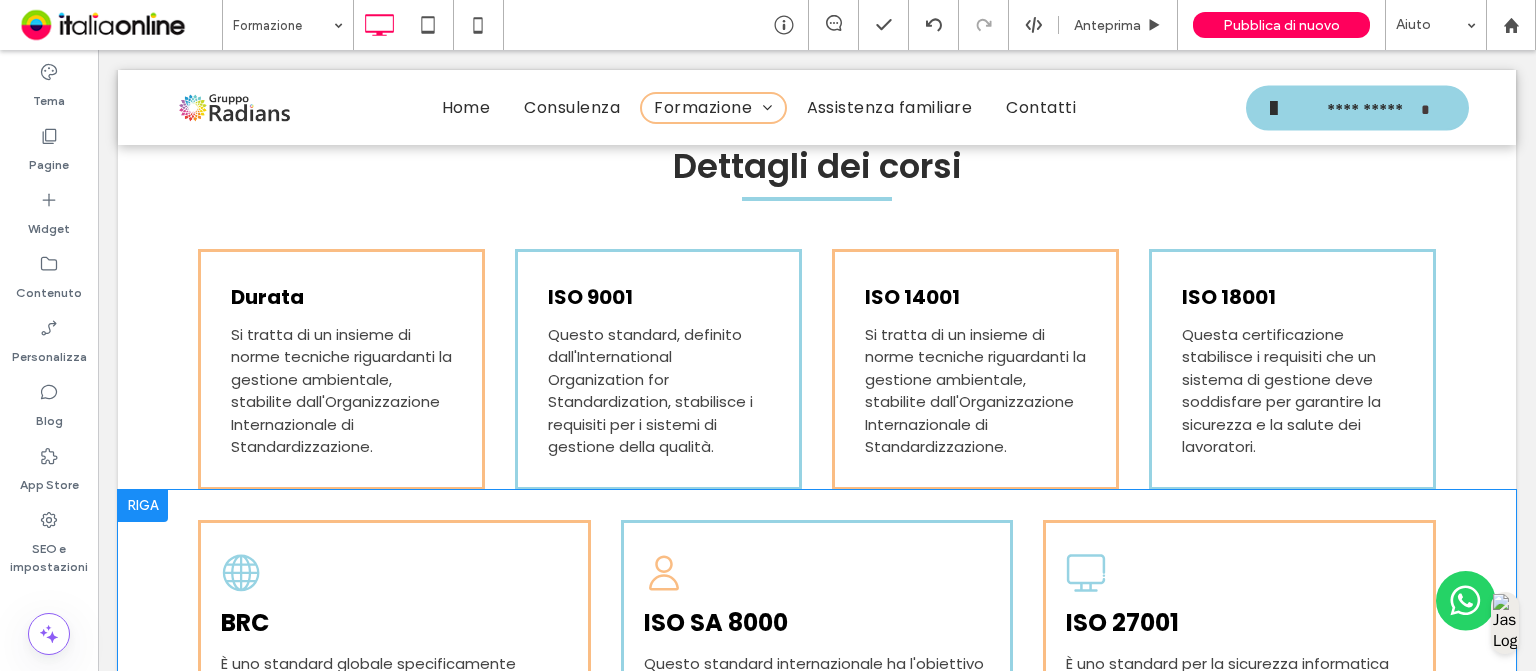 click at bounding box center (143, 506) 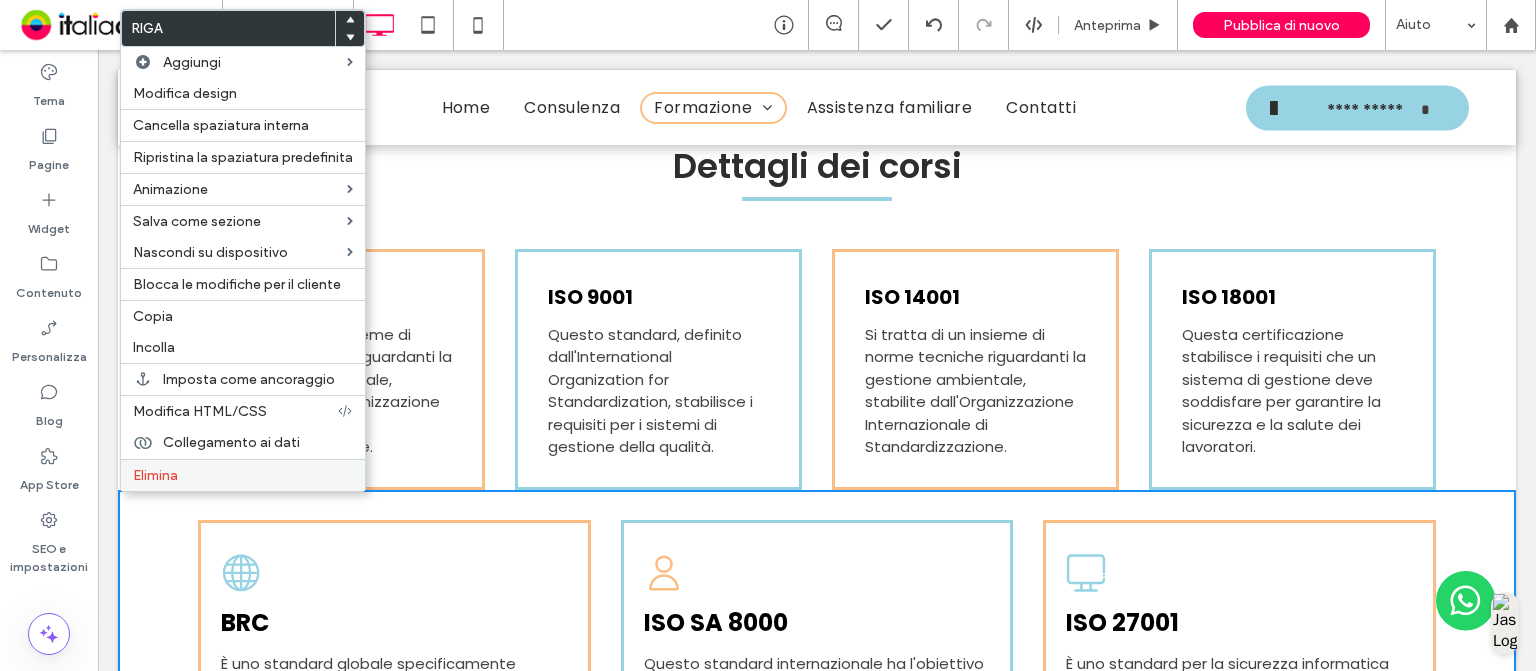 click on "Elimina" at bounding box center [243, 475] 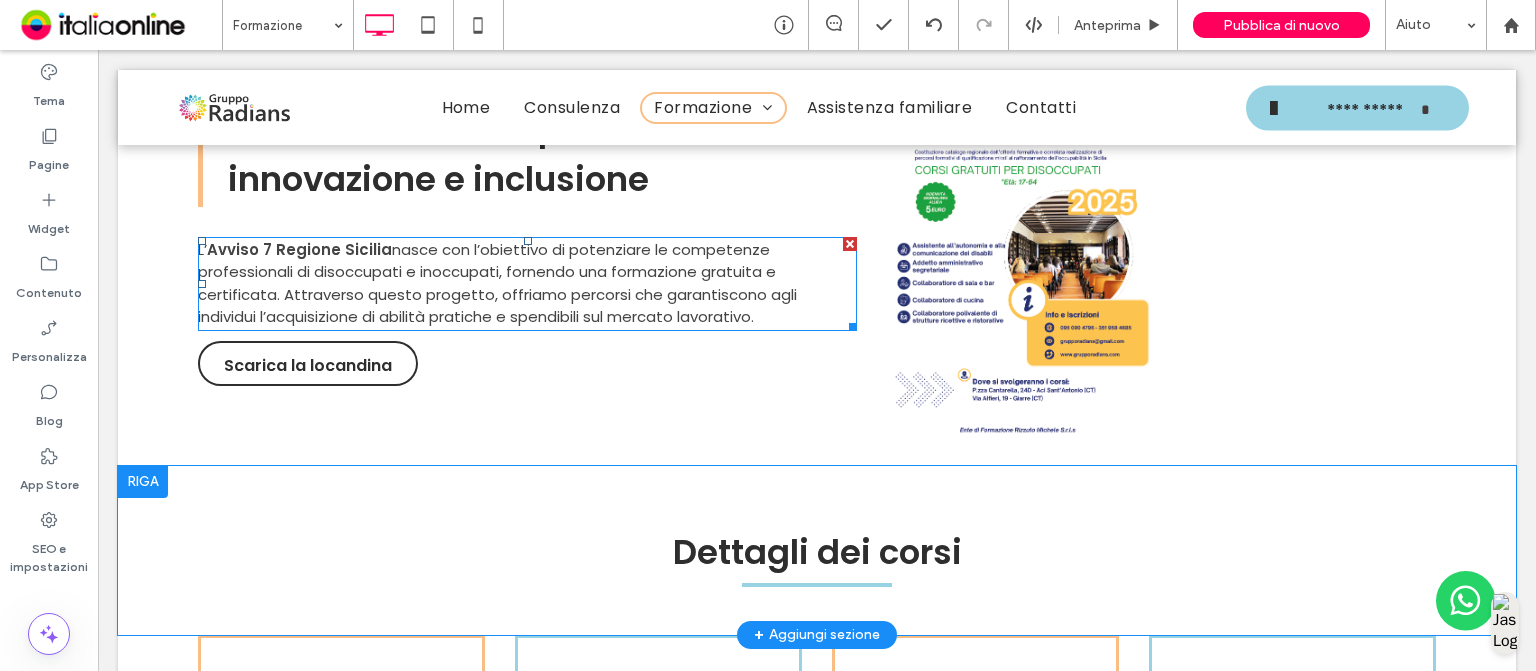 scroll, scrollTop: 1728, scrollLeft: 0, axis: vertical 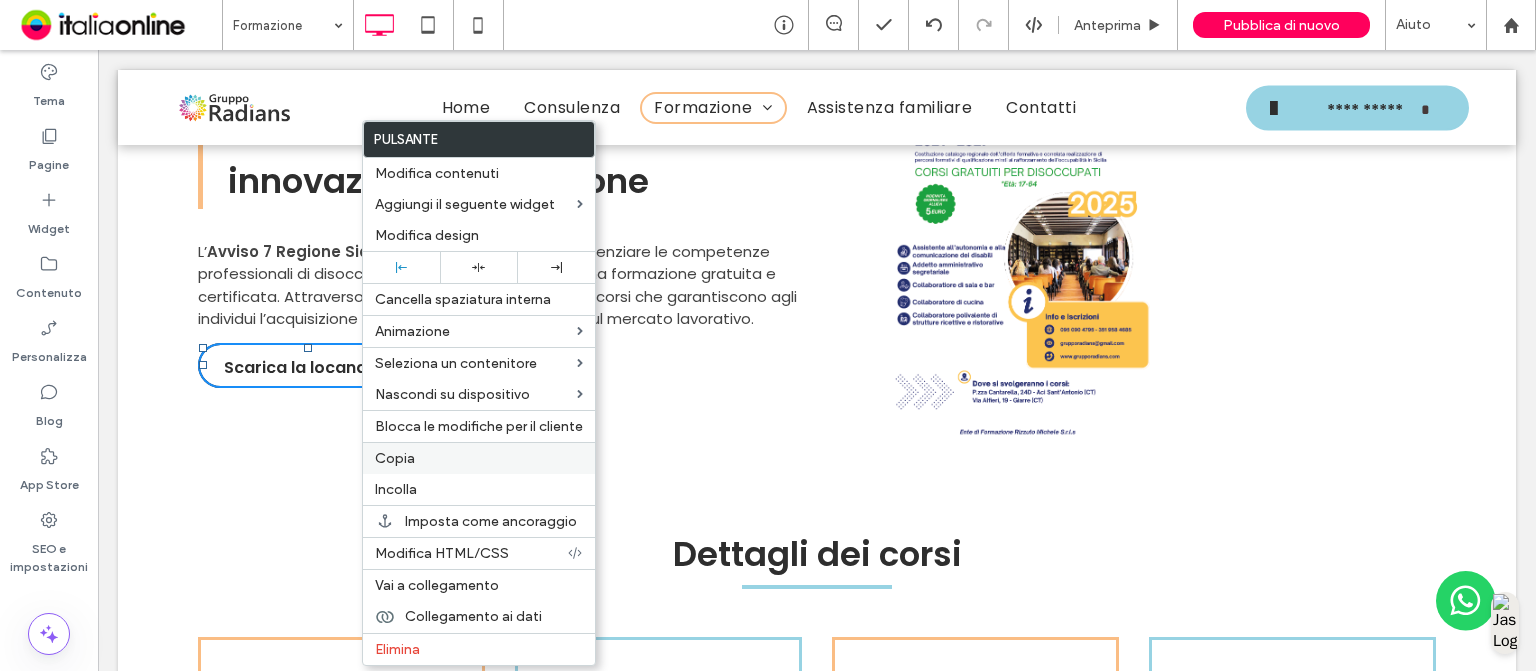 click on "Copia" at bounding box center [479, 458] 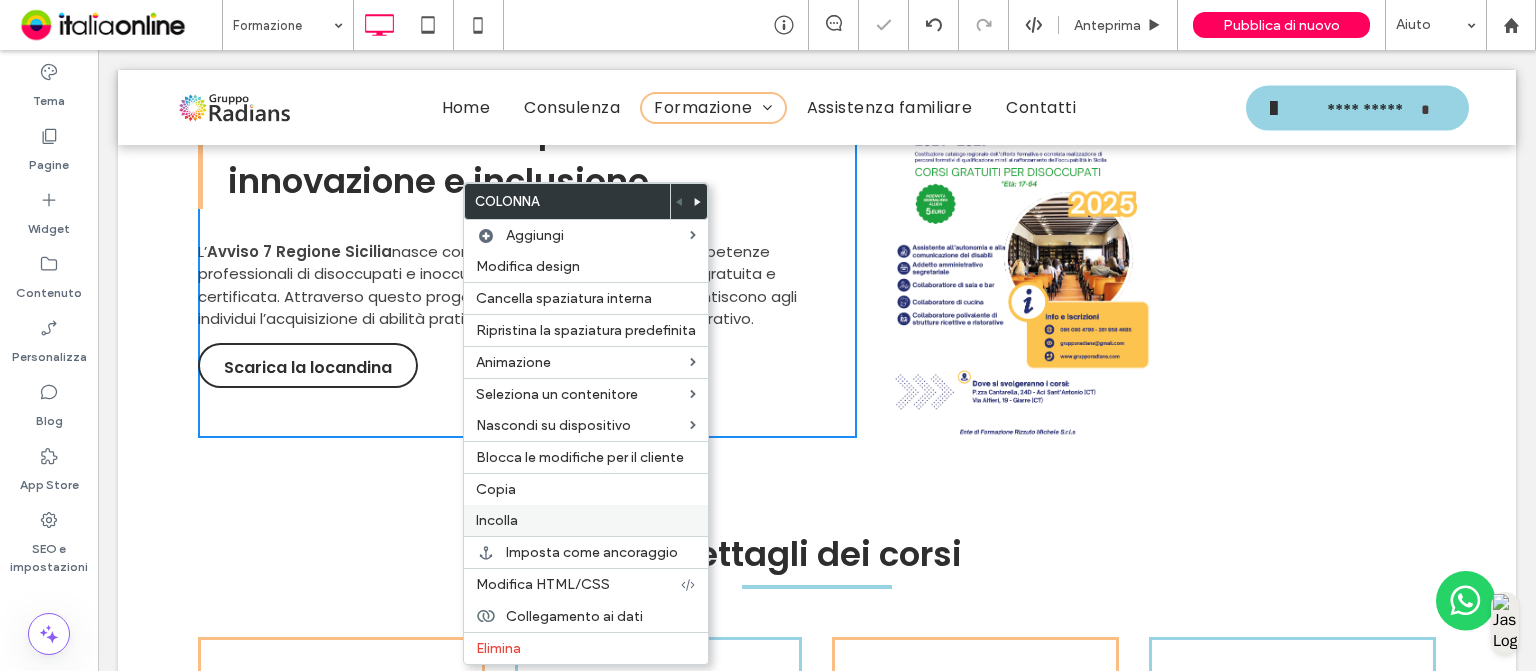 click on "Incolla" at bounding box center [497, 520] 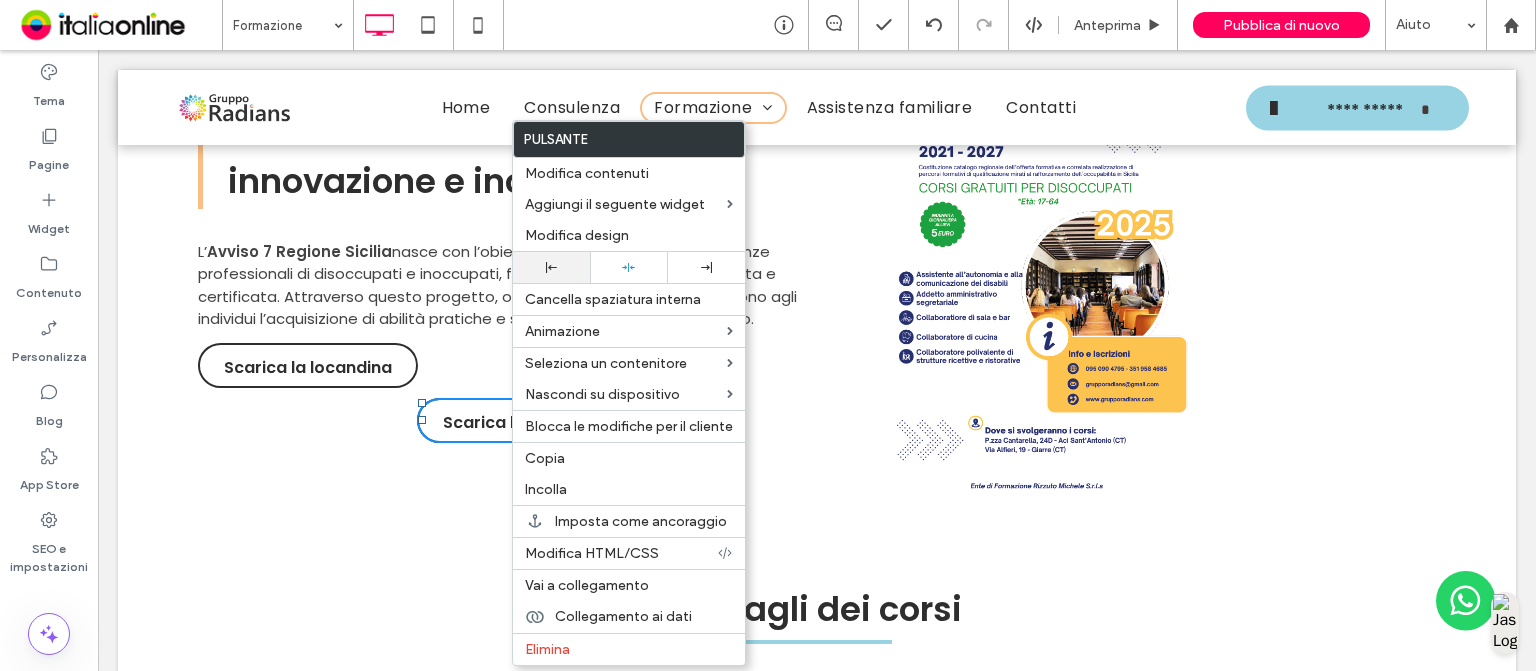 click at bounding box center [551, 267] 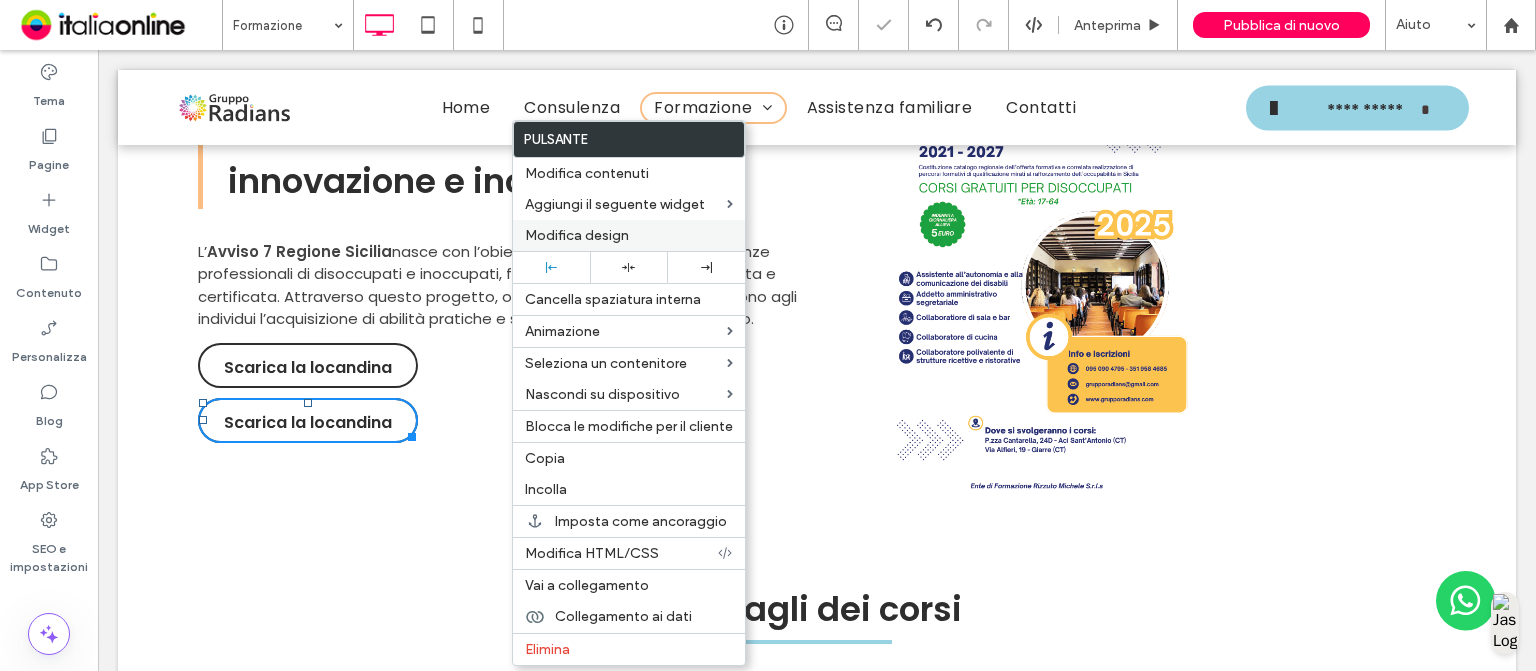 click on "Modifica design" at bounding box center (629, 235) 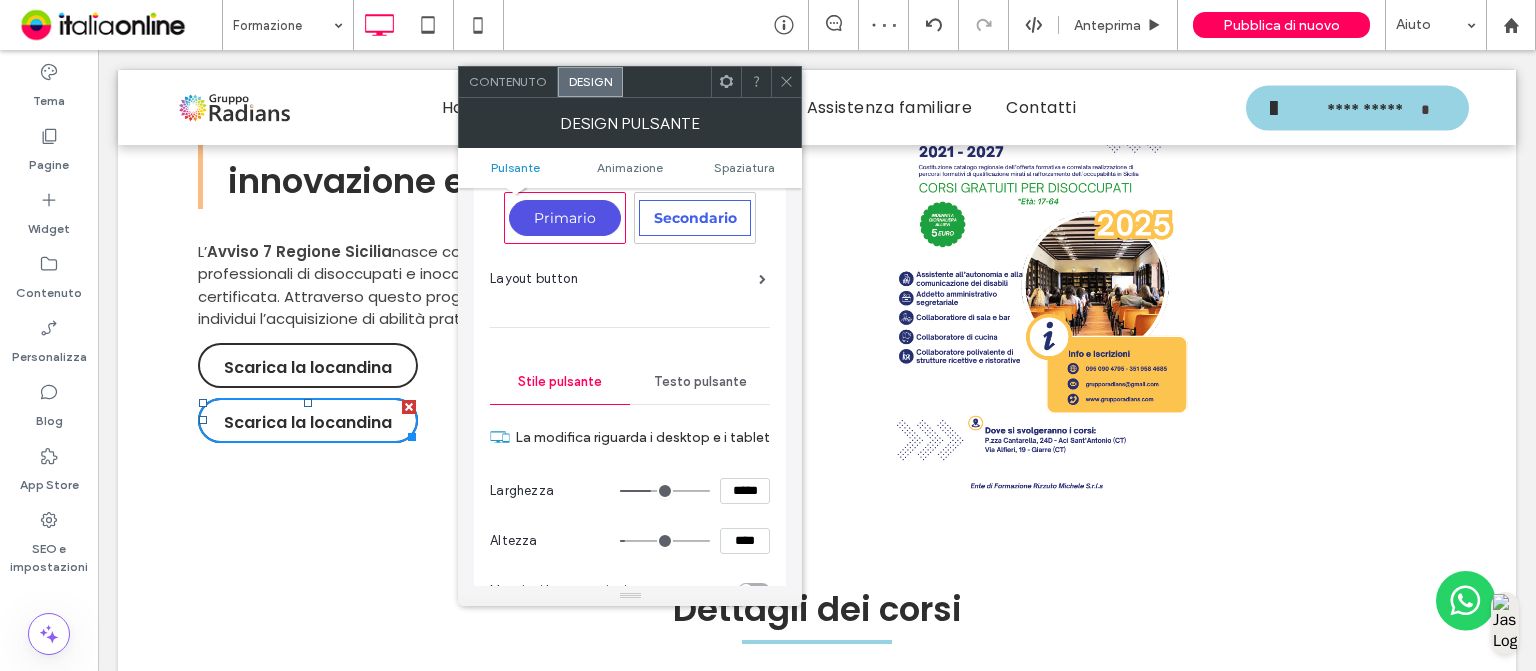 scroll, scrollTop: 39, scrollLeft: 0, axis: vertical 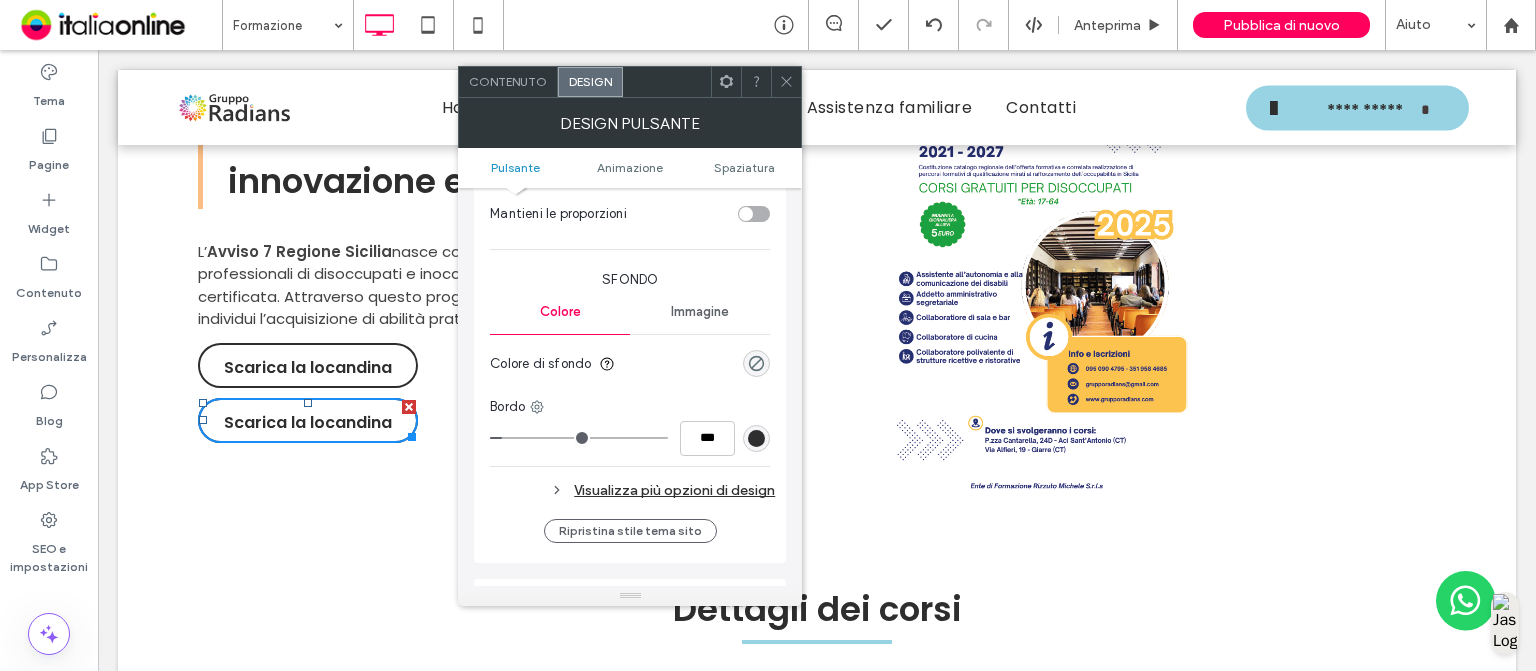 click on "Visualizza più opzioni di design" at bounding box center [632, 490] 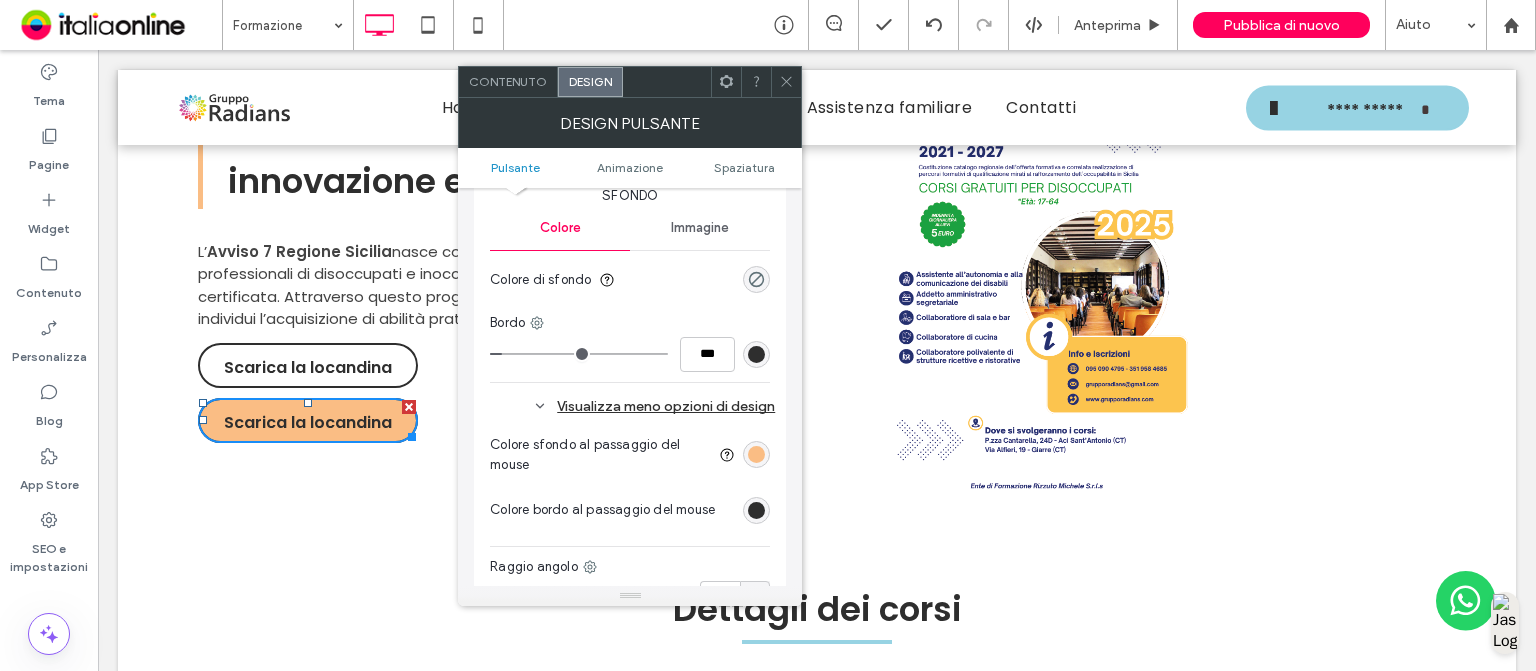 scroll, scrollTop: 504, scrollLeft: 0, axis: vertical 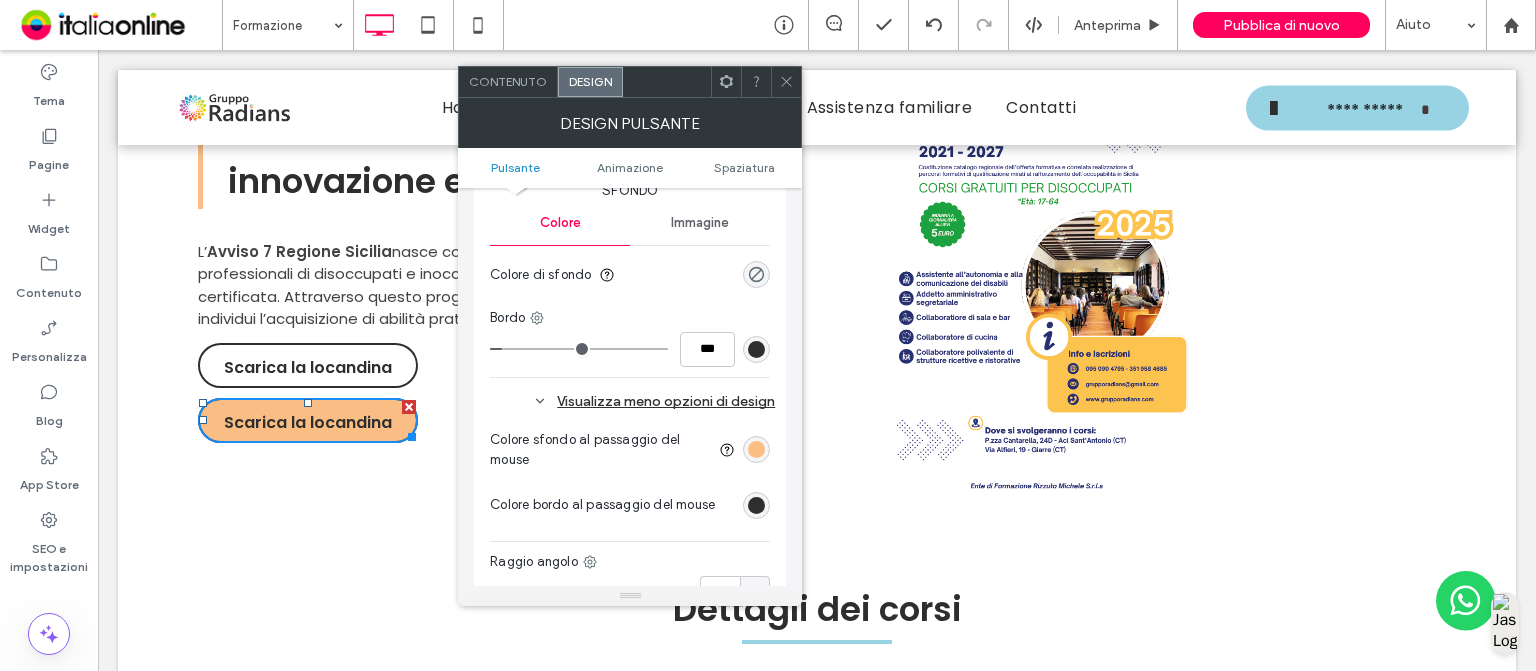 click at bounding box center (756, 449) 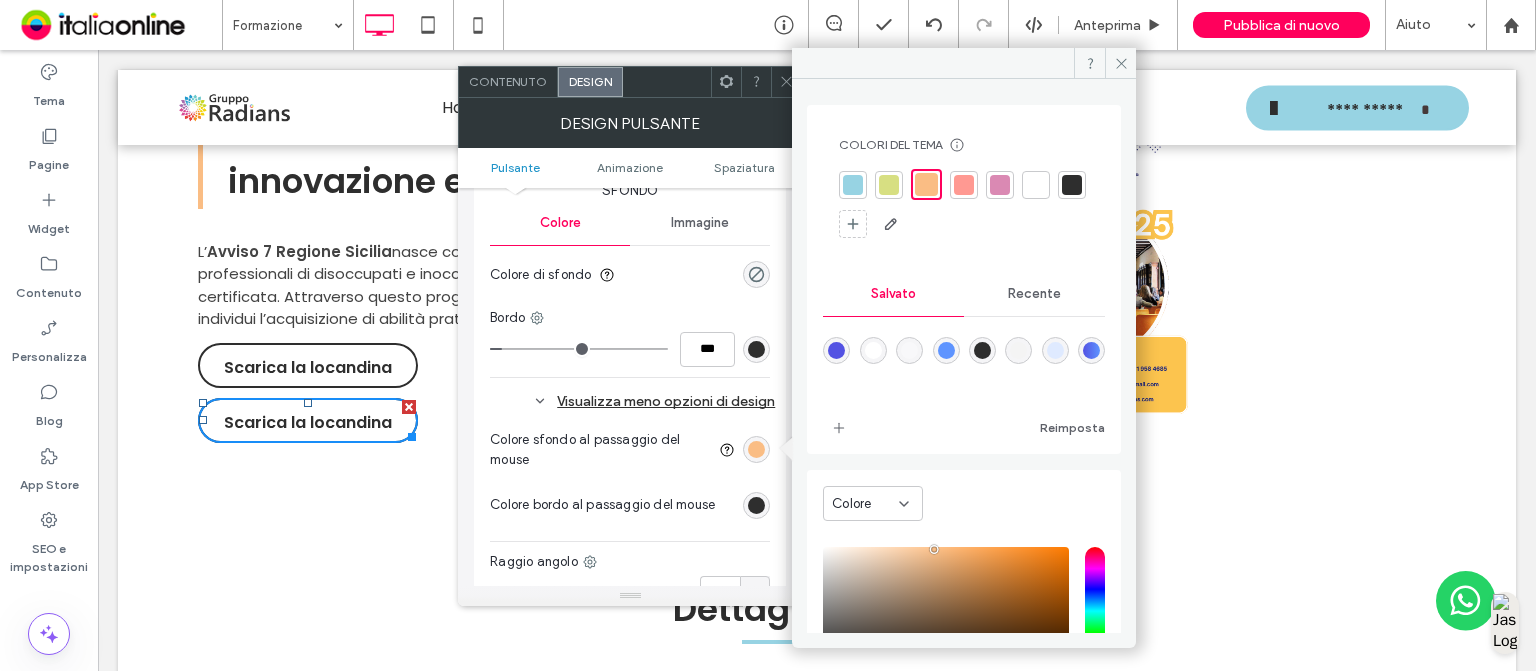 click at bounding box center (853, 185) 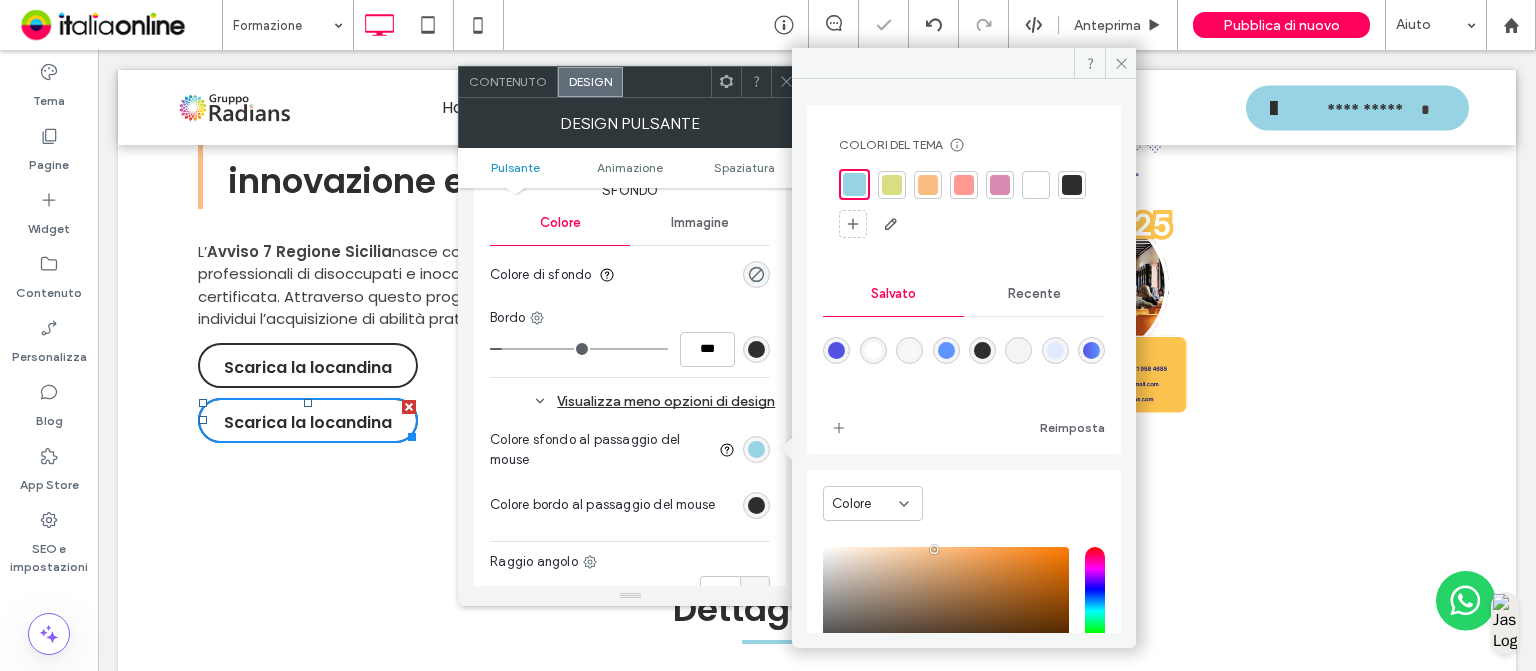 click 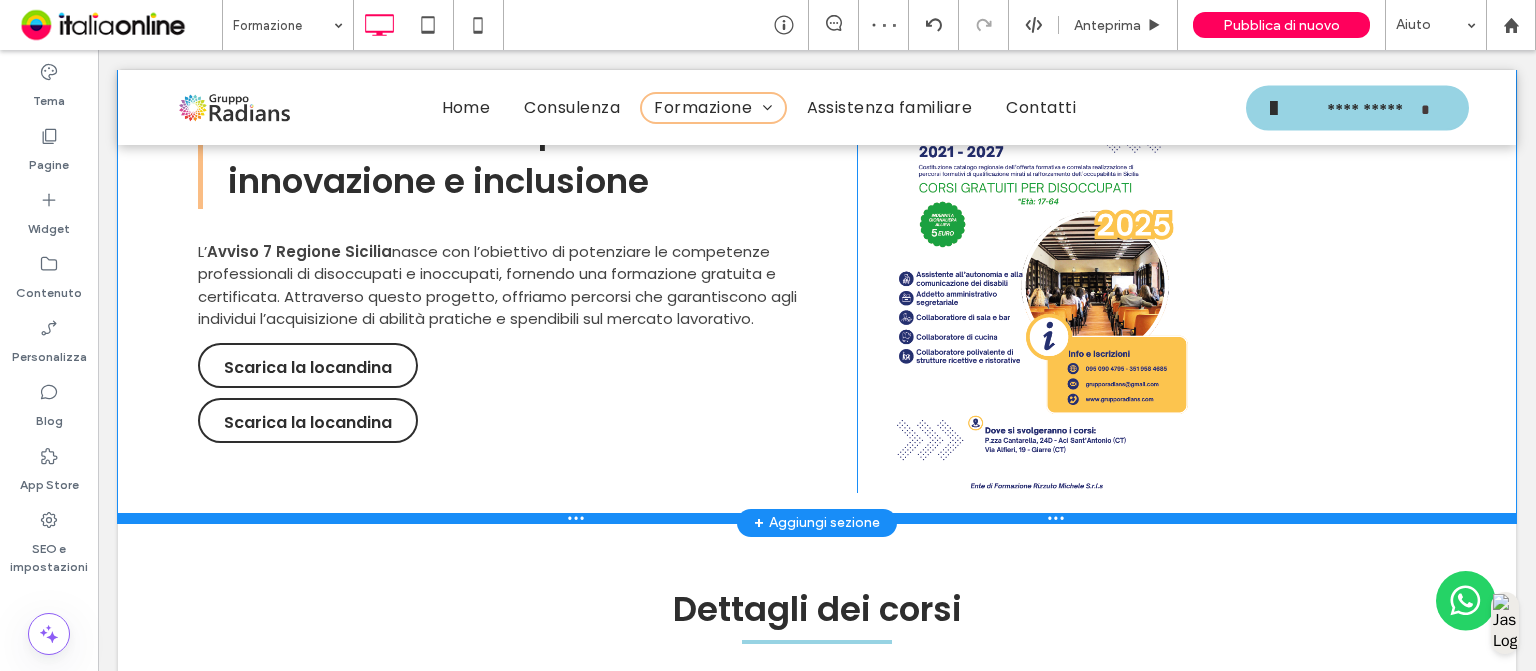 scroll, scrollTop: 1694, scrollLeft: 0, axis: vertical 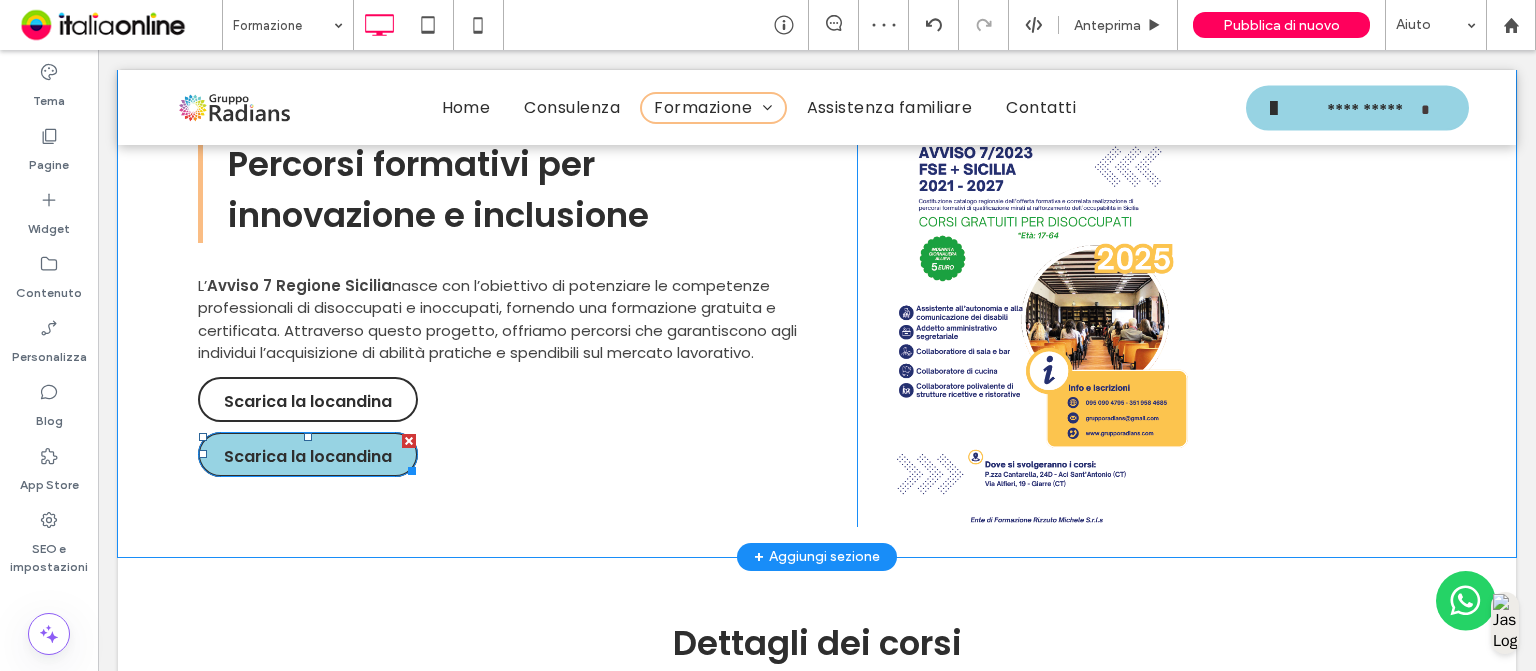 click on "Scarica la locandina" at bounding box center (308, 456) 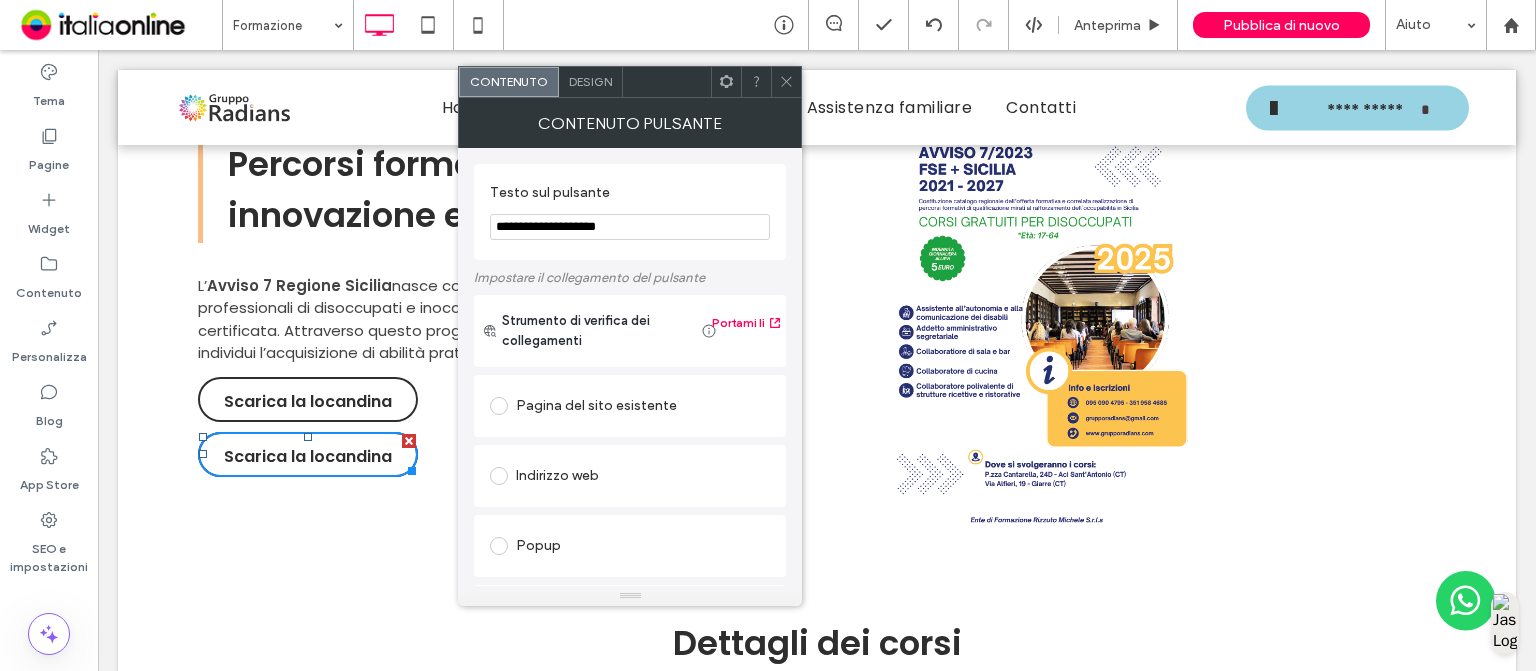 drag, startPoint x: 645, startPoint y: 232, endPoint x: 543, endPoint y: 235, distance: 102.044106 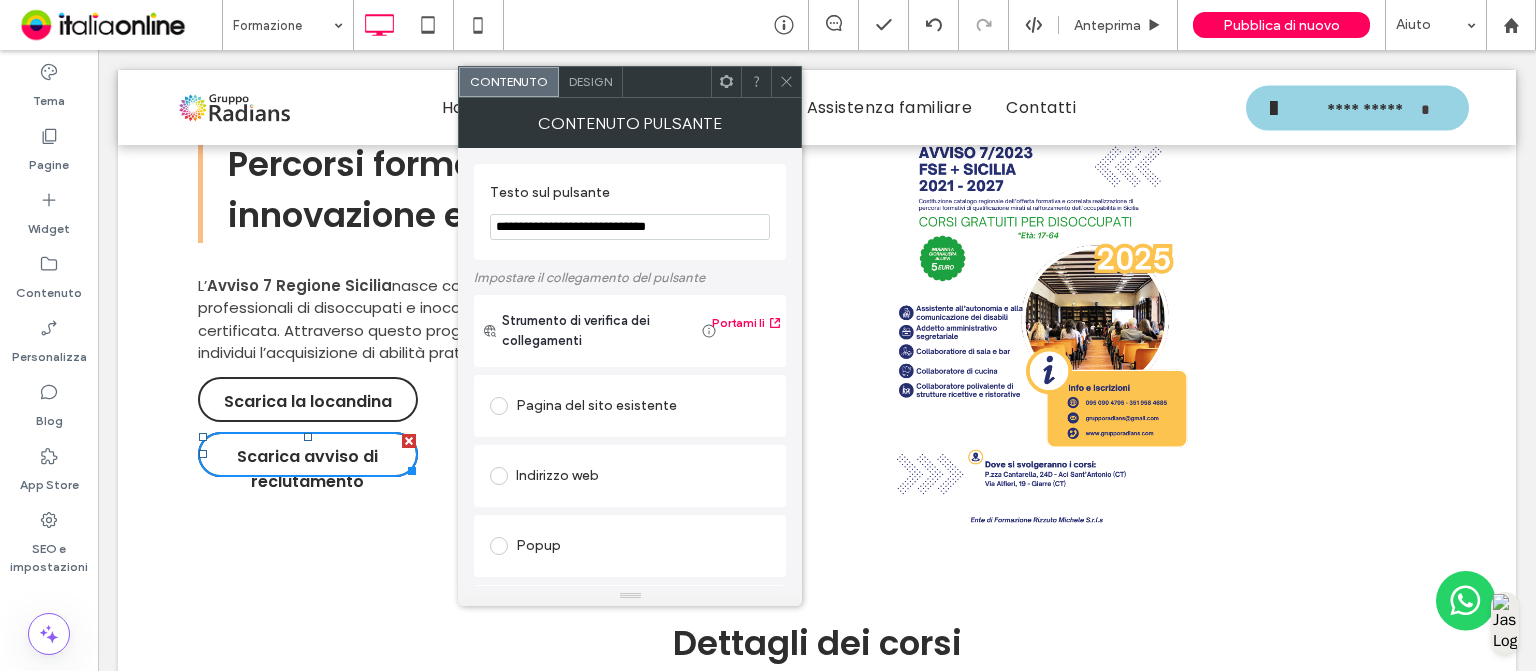 type on "**********" 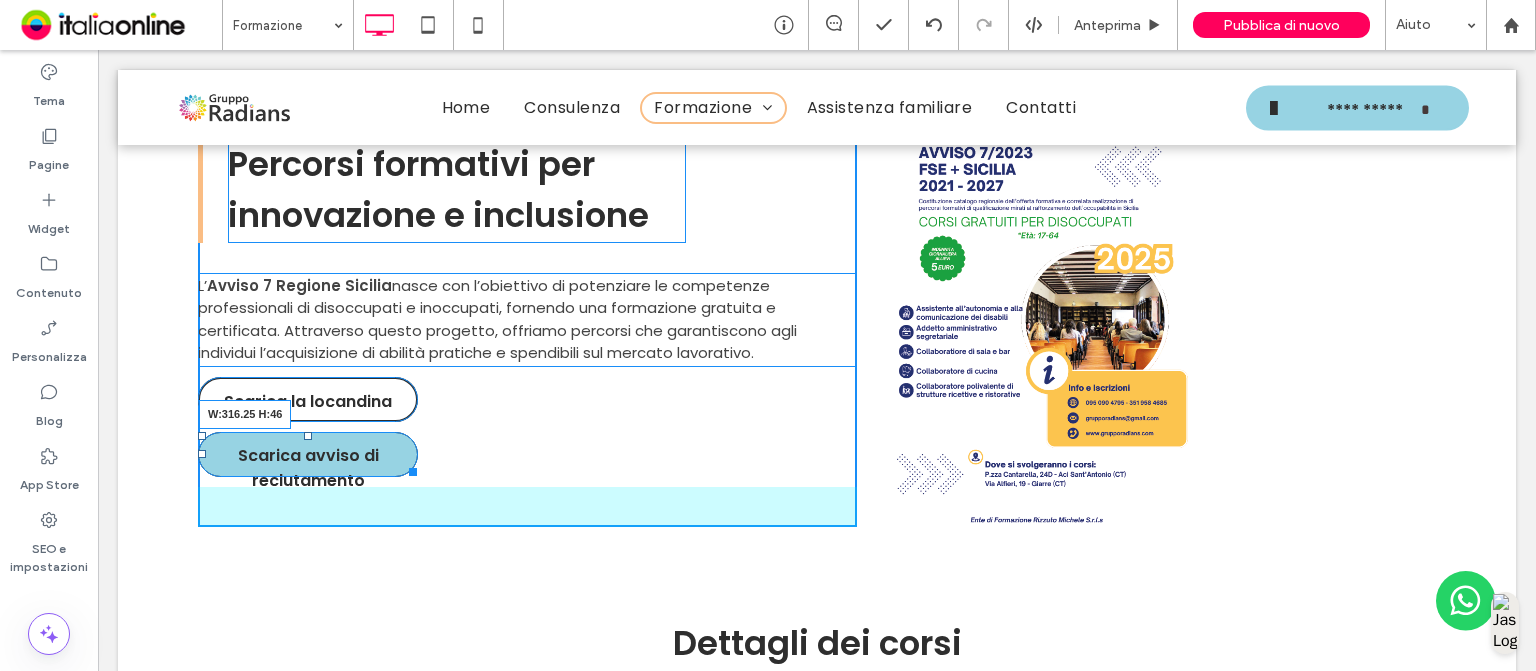 drag, startPoint x: 408, startPoint y: 466, endPoint x: 504, endPoint y: 467, distance: 96.00521 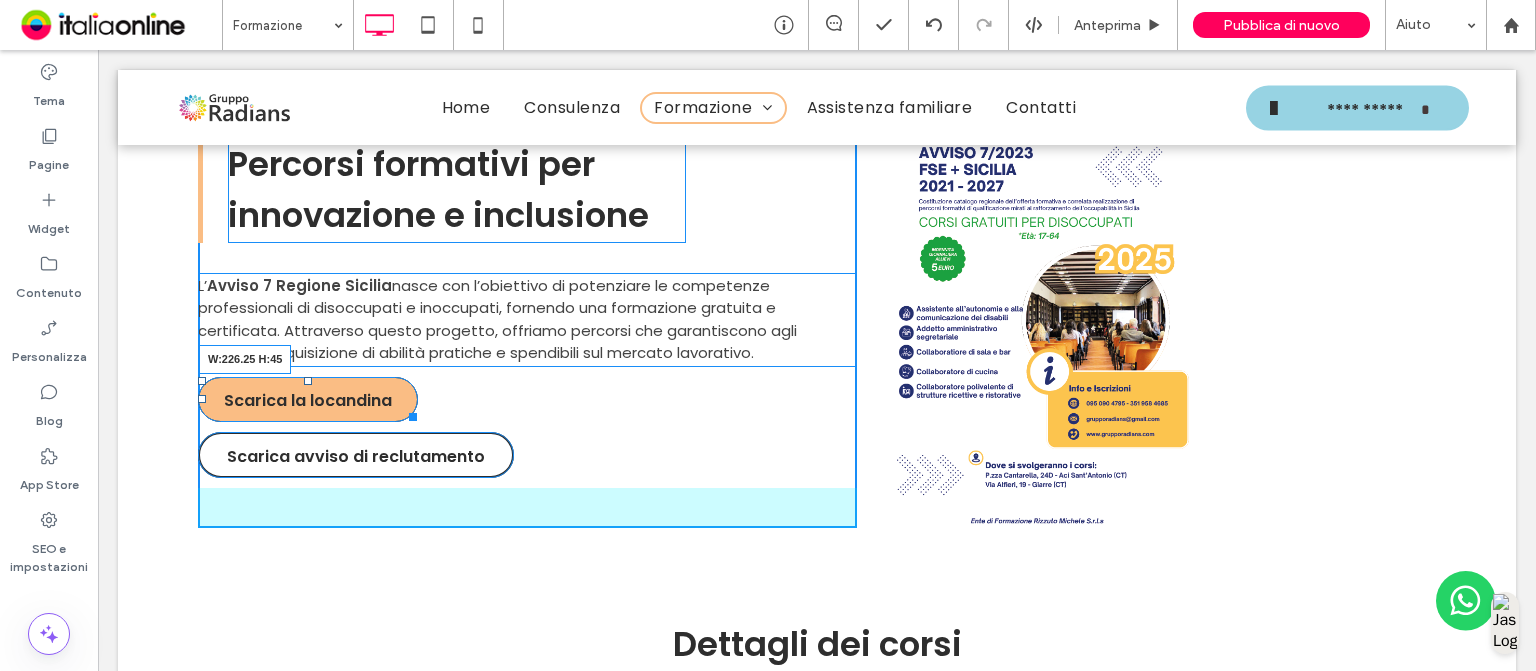 click at bounding box center (409, 413) 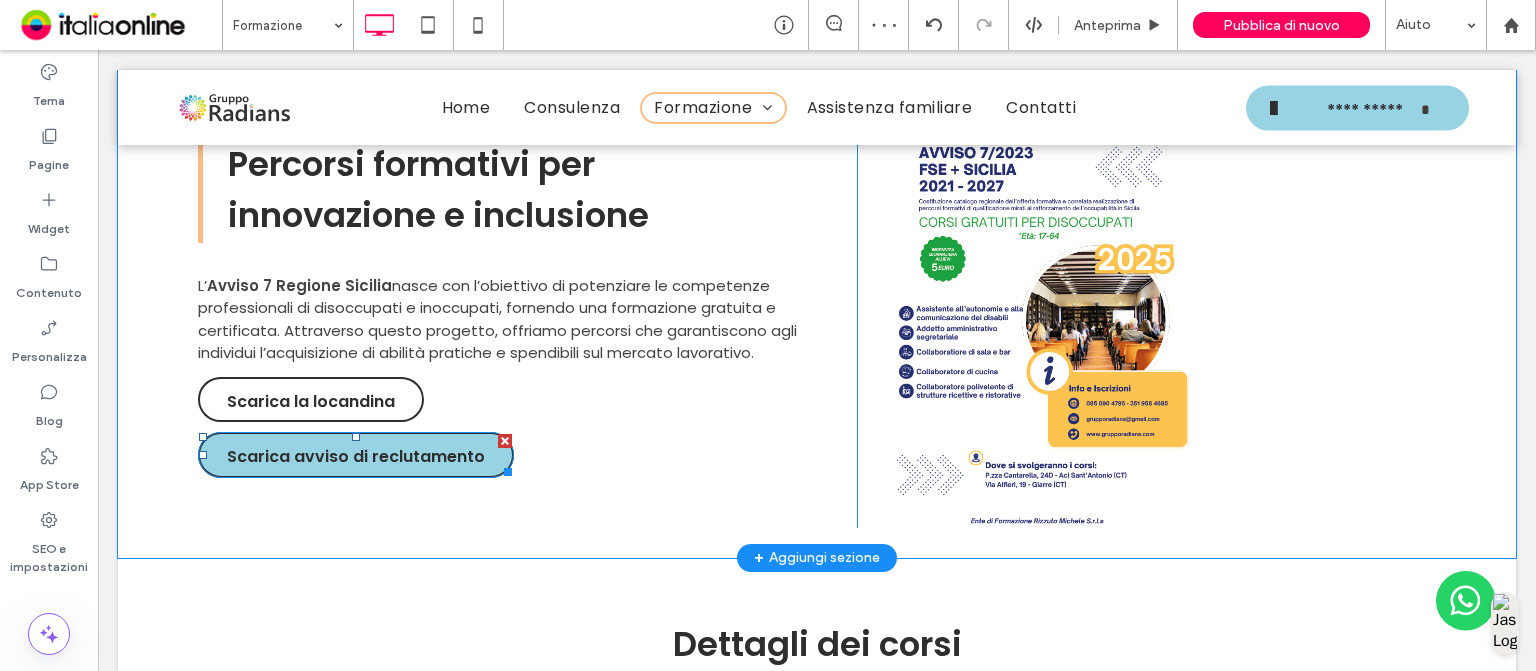click on "Scarica avviso di reclutamento" at bounding box center (356, 456) 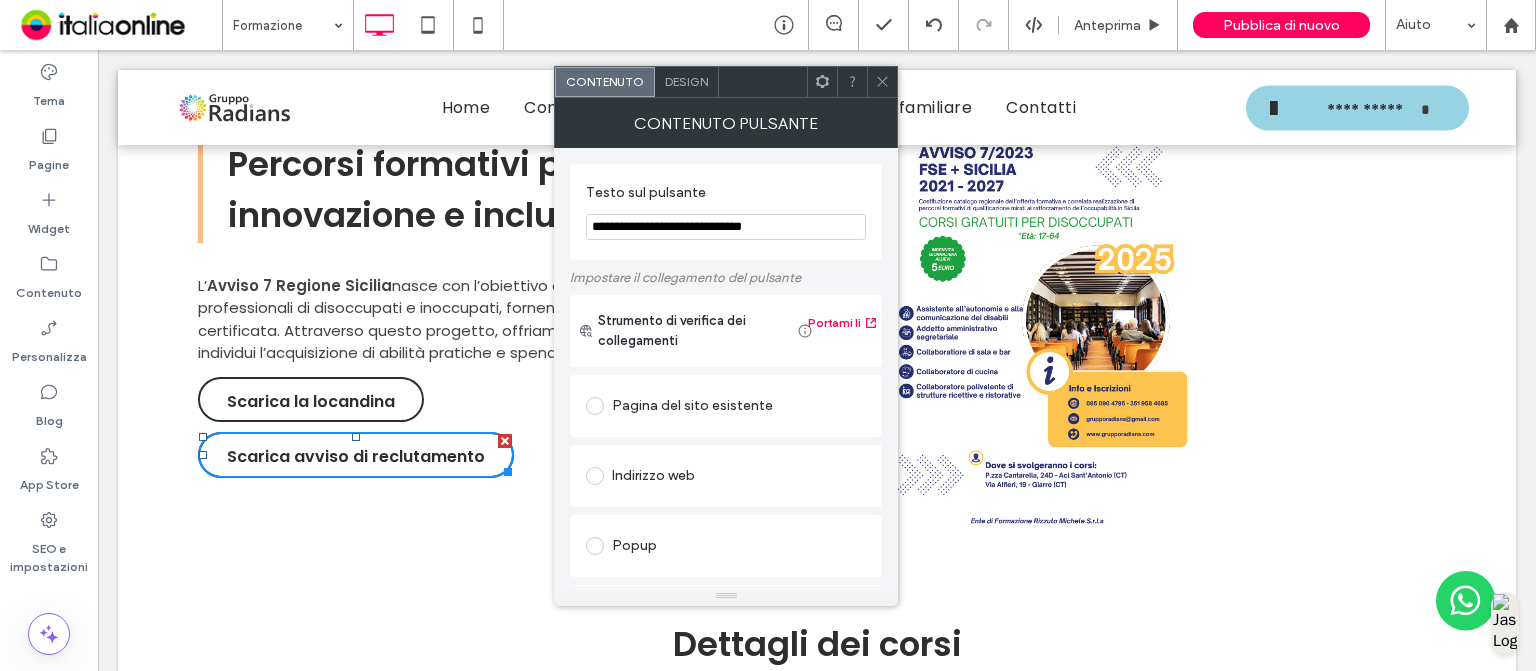 click at bounding box center [882, 82] 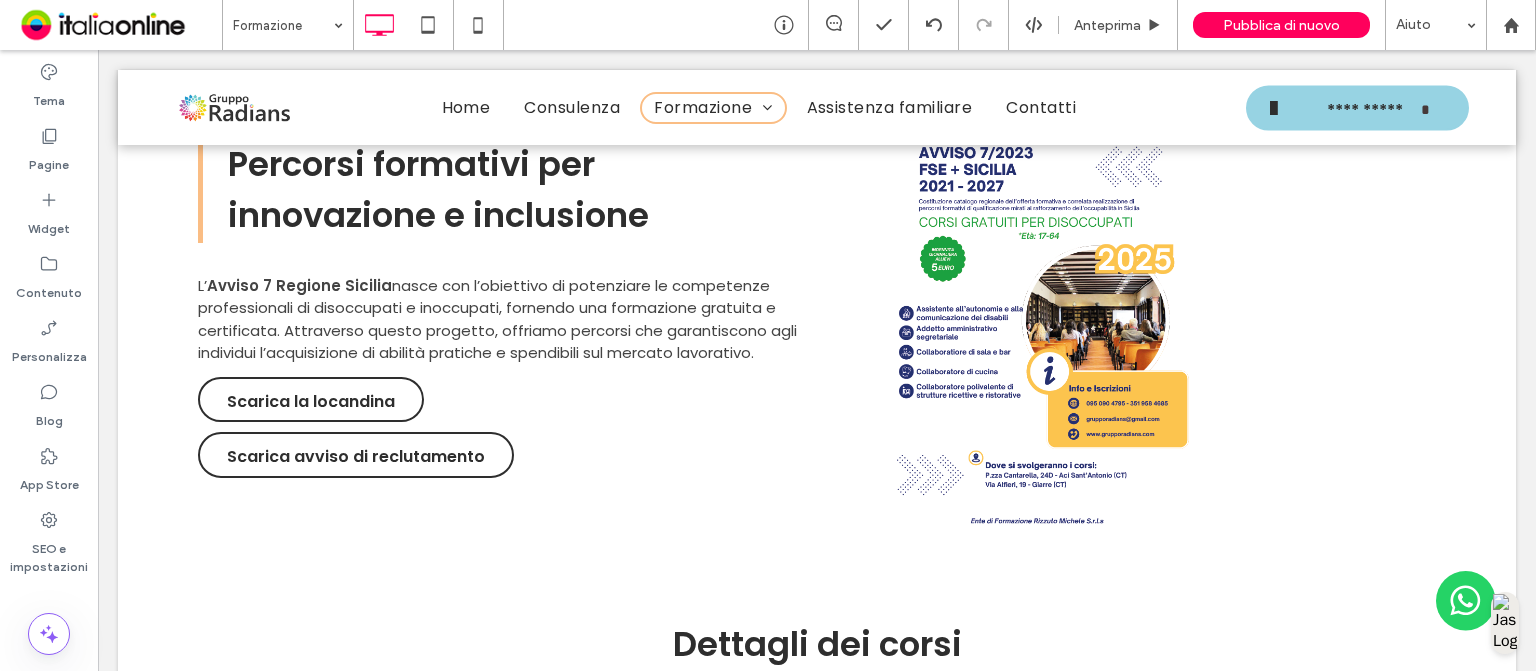 click on "**********" at bounding box center [817, 1630] 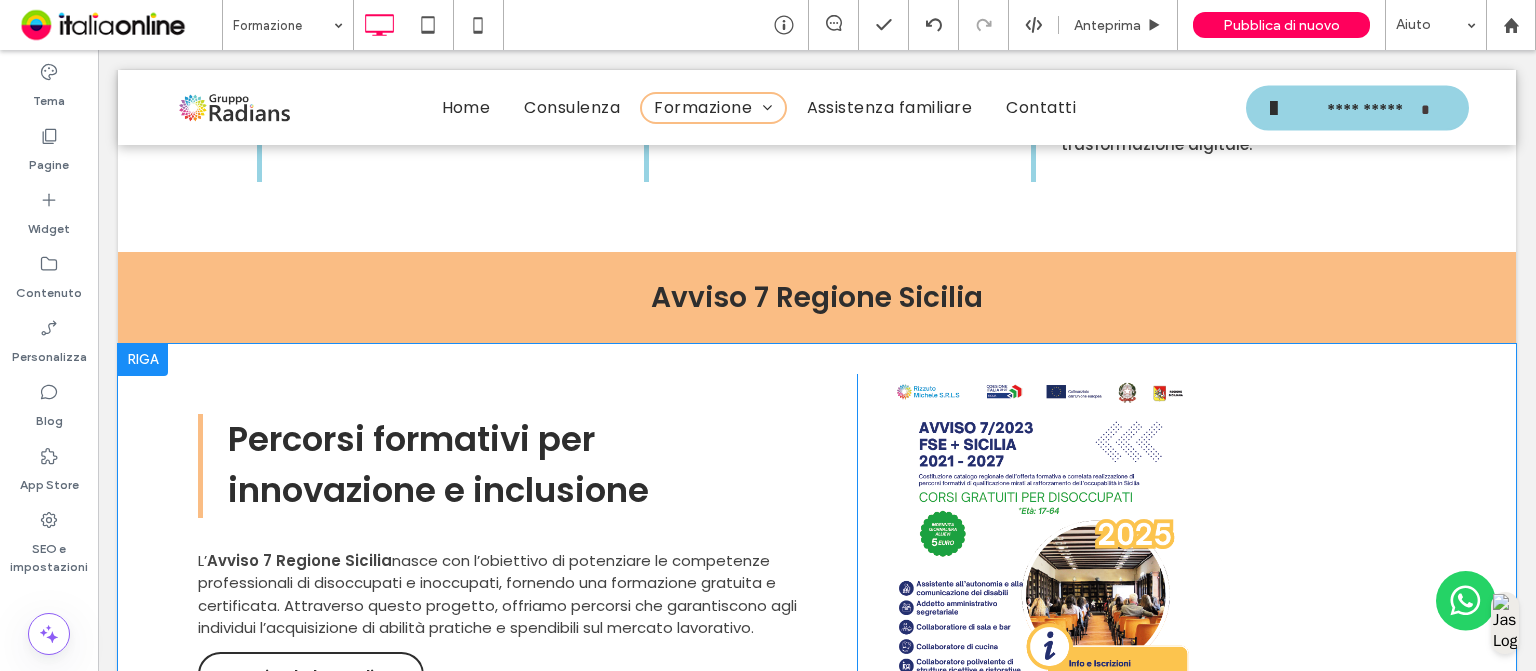 scroll, scrollTop: 1408, scrollLeft: 0, axis: vertical 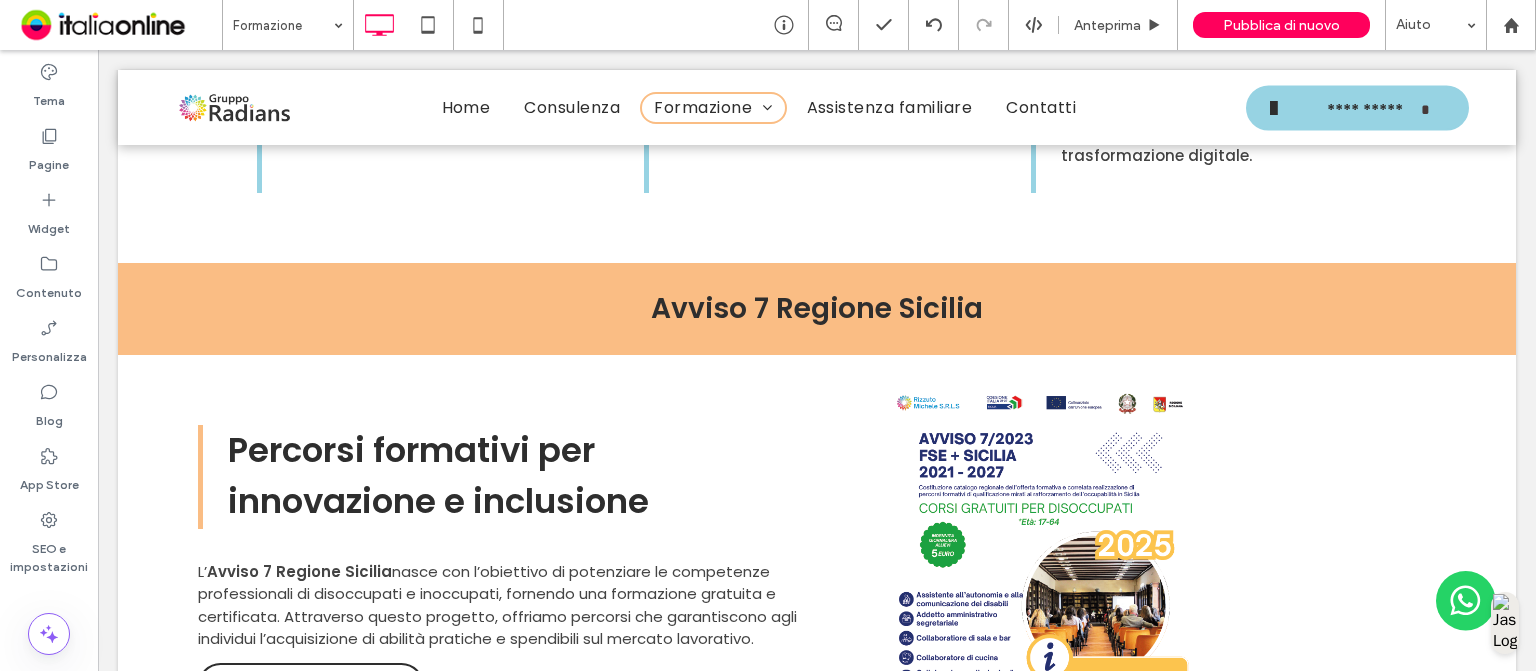 click on "**********" at bounding box center (817, 1916) 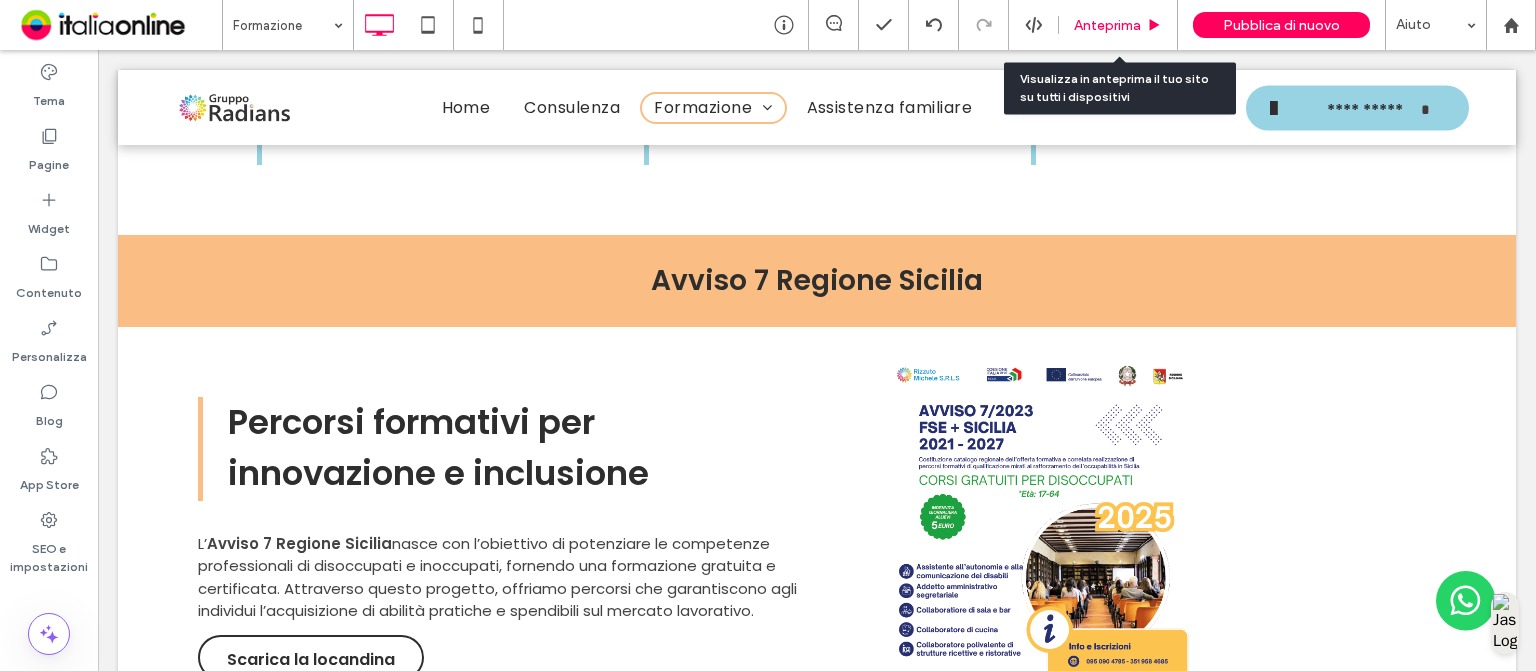 click on "Anteprima" at bounding box center (1118, 25) 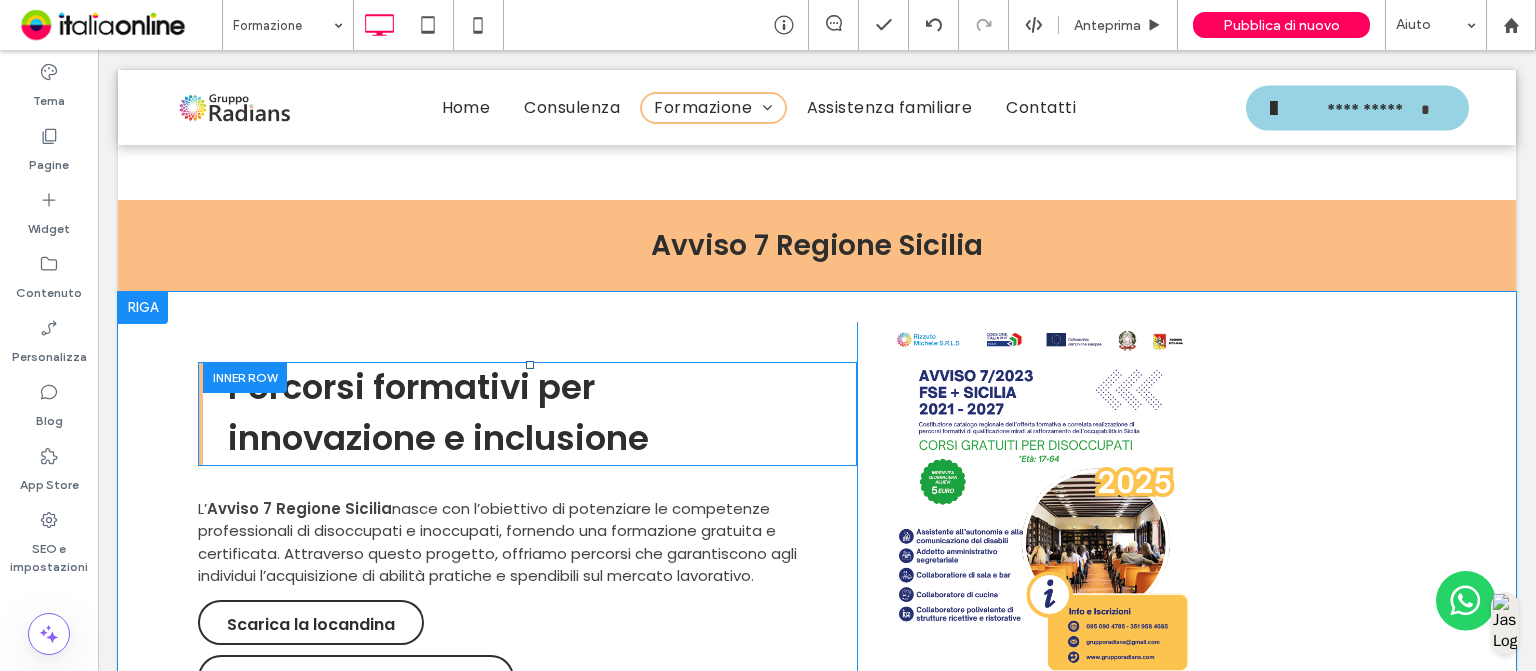 scroll, scrollTop: 1384, scrollLeft: 0, axis: vertical 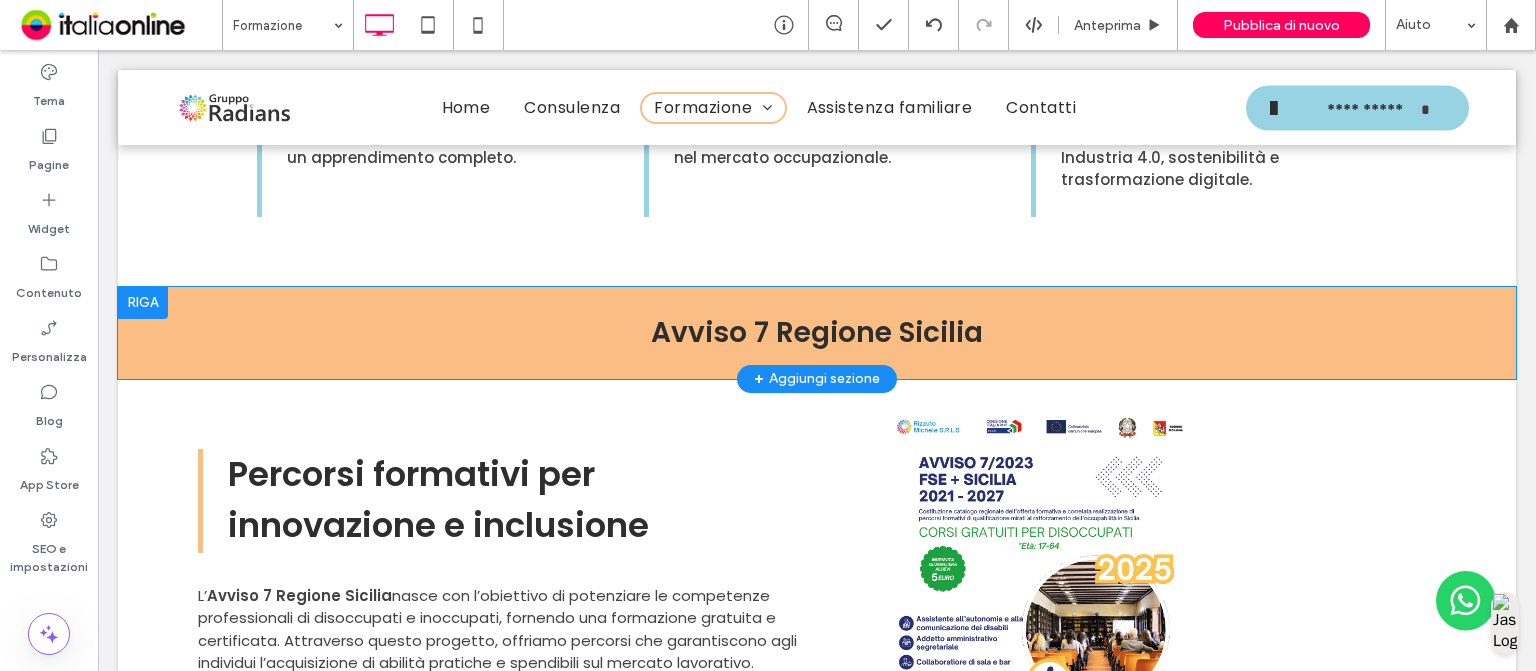 click on "+ Aggiungi sezione" at bounding box center (817, 379) 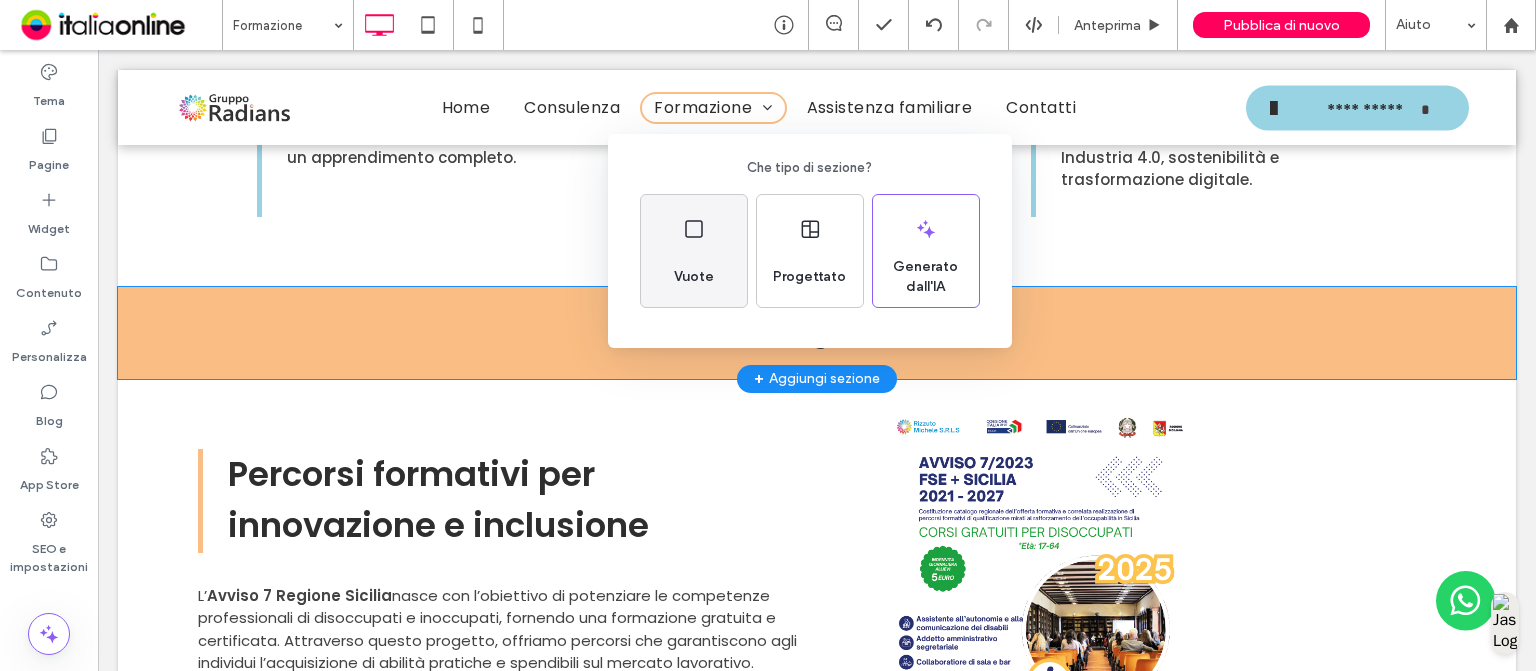 click on "Vuote" at bounding box center [694, 251] 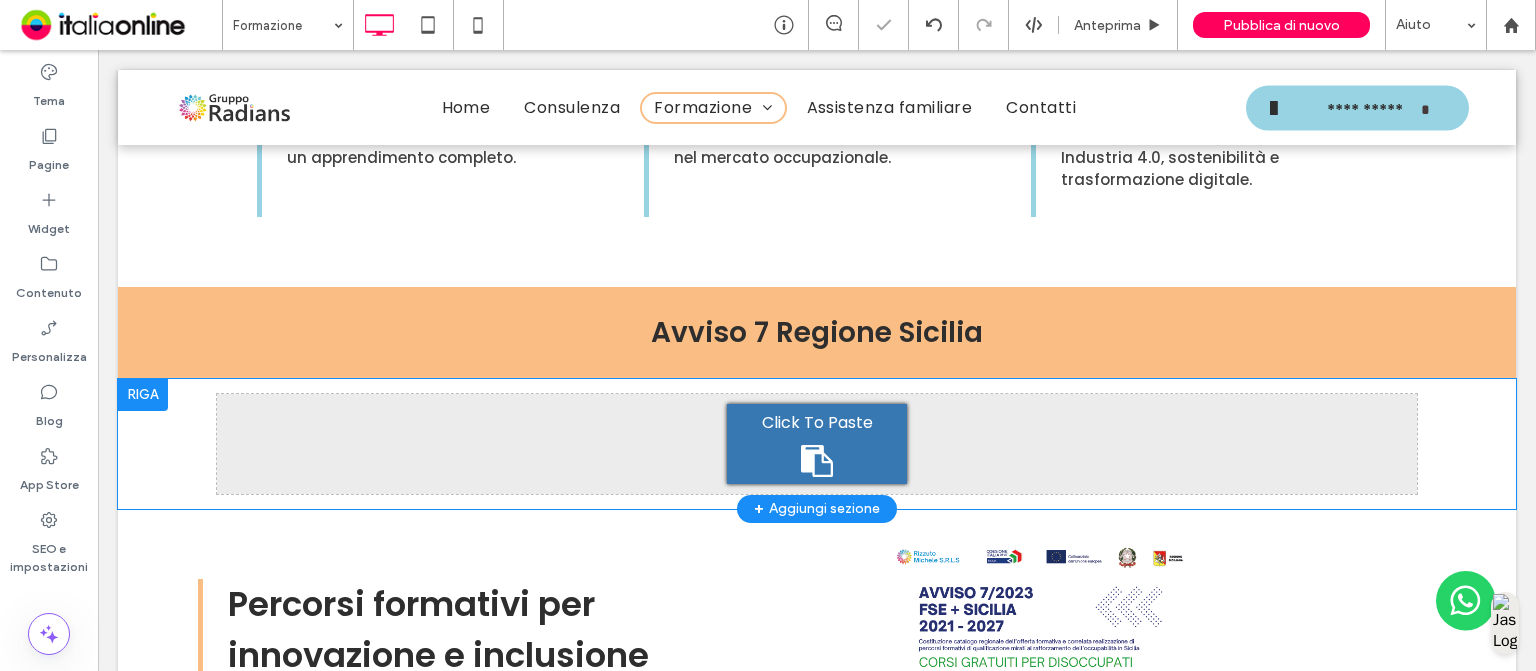 click at bounding box center [143, 395] 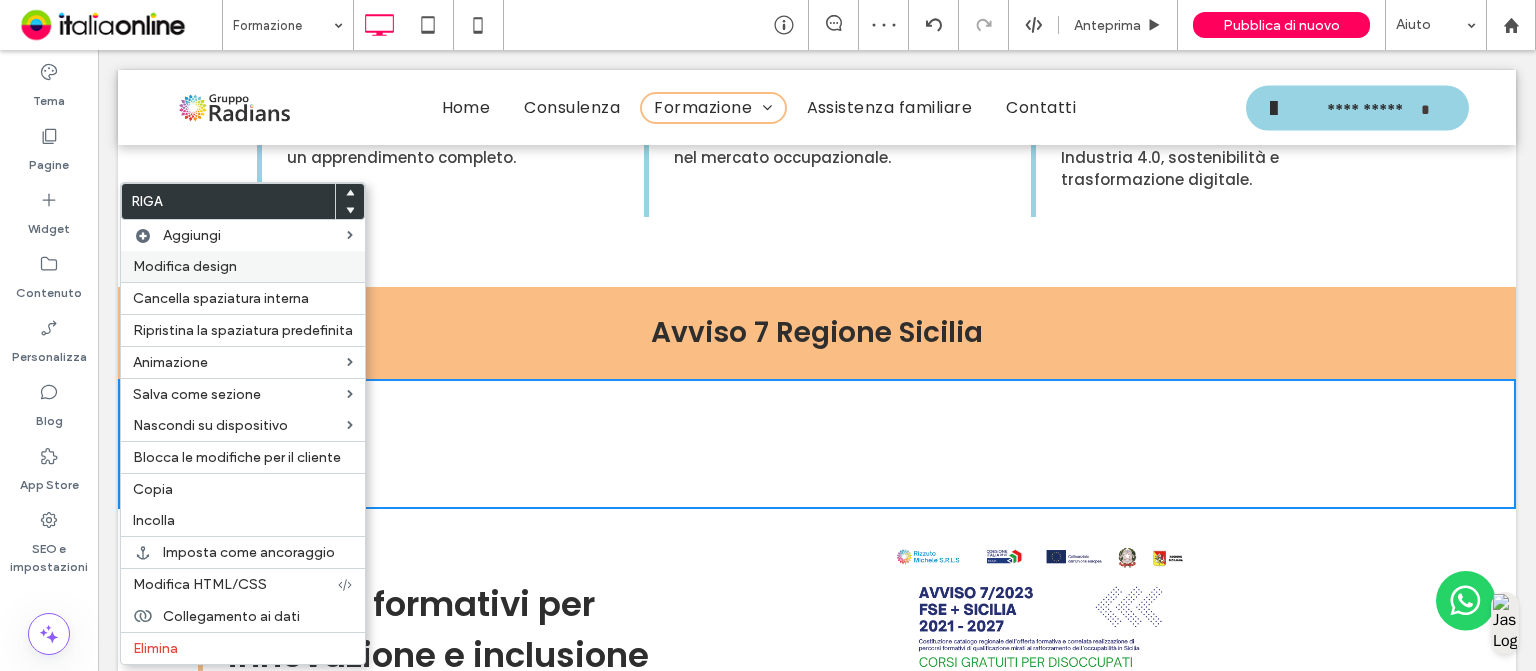 click on "Modifica design" at bounding box center (243, 266) 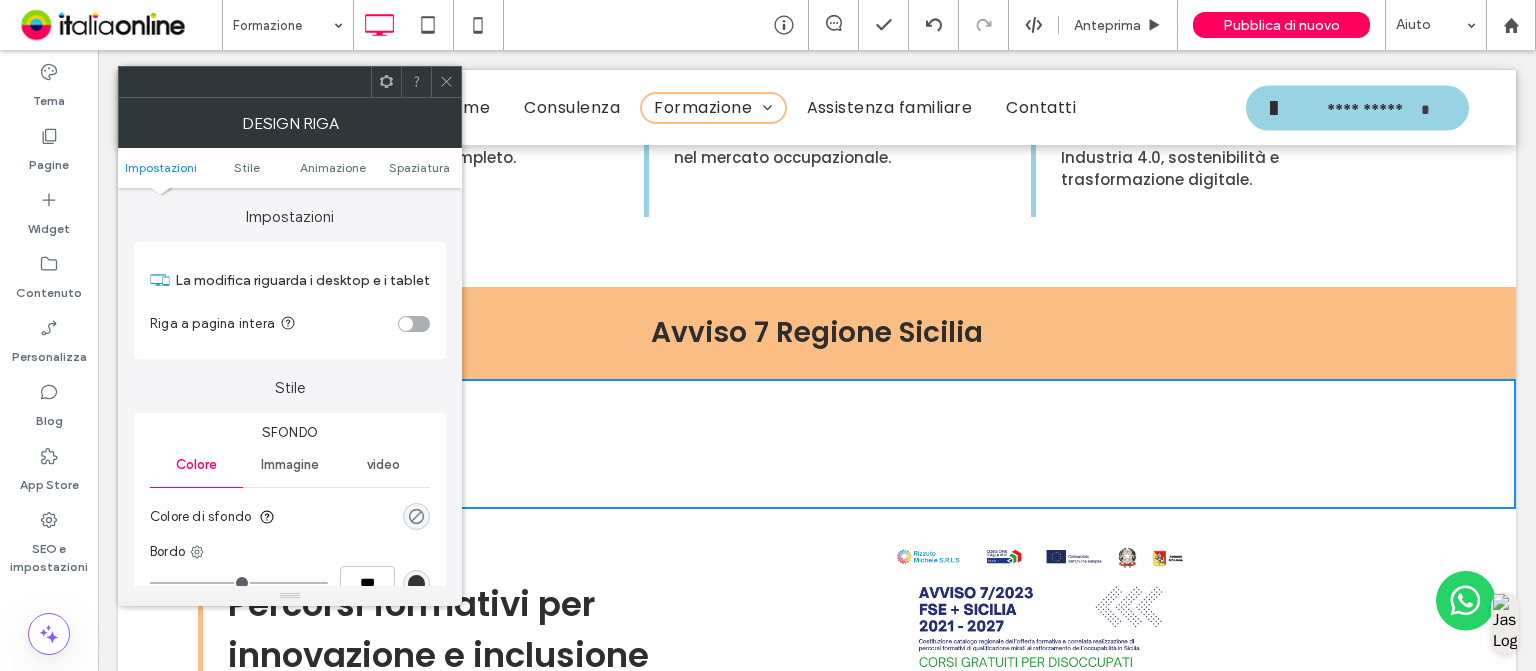 click at bounding box center (416, 516) 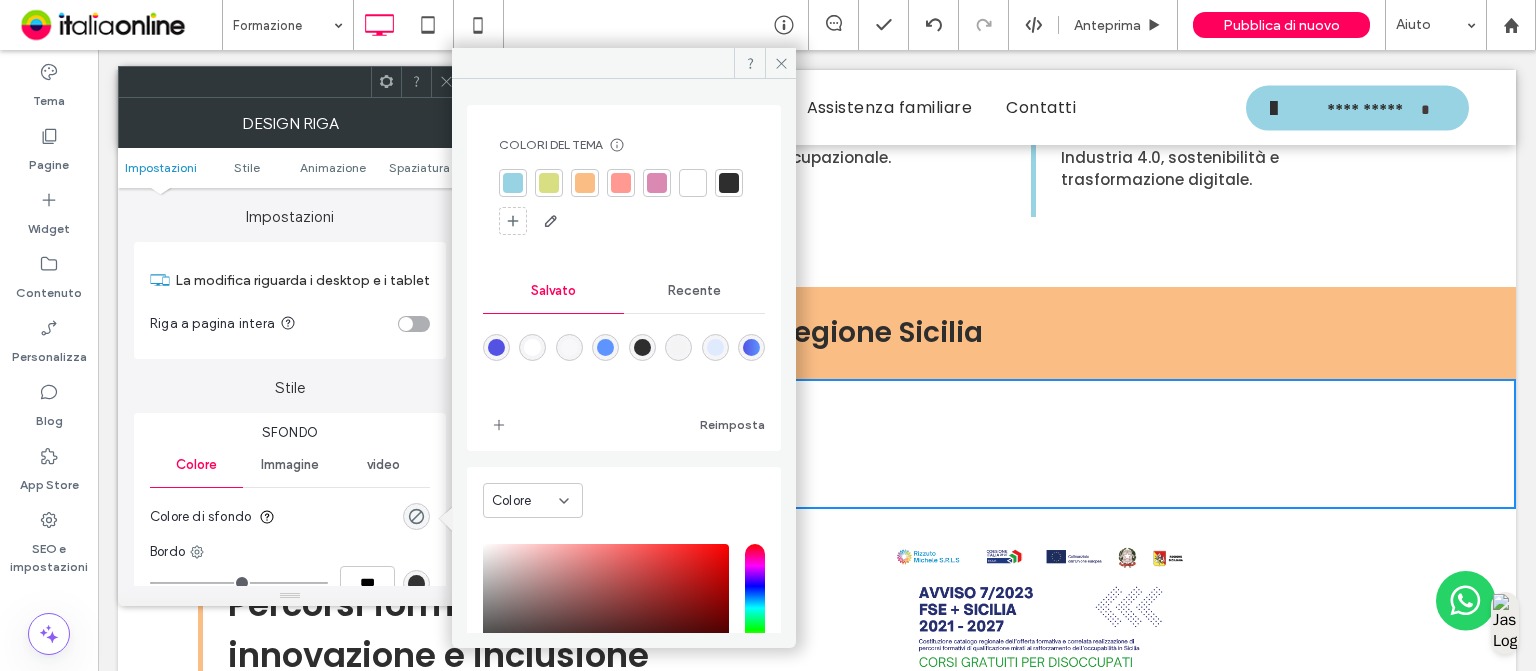 click at bounding box center [513, 183] 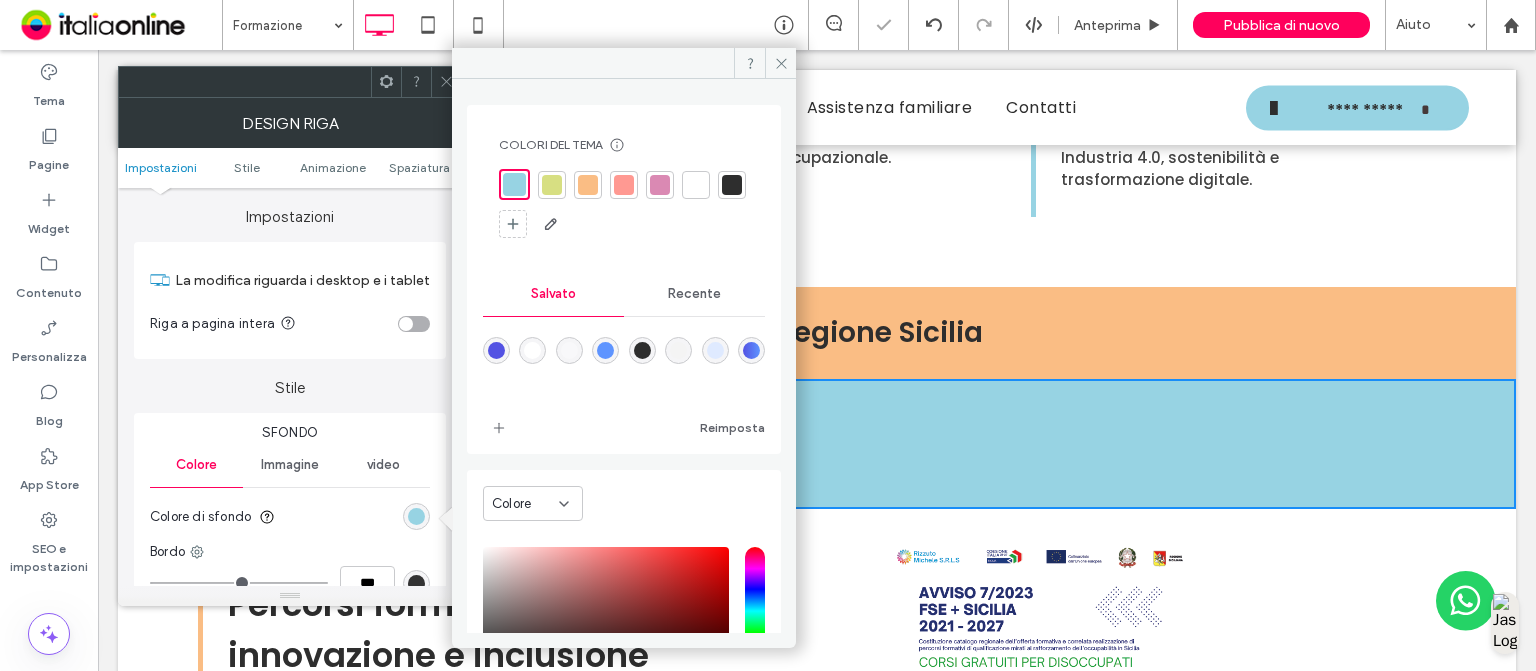 click 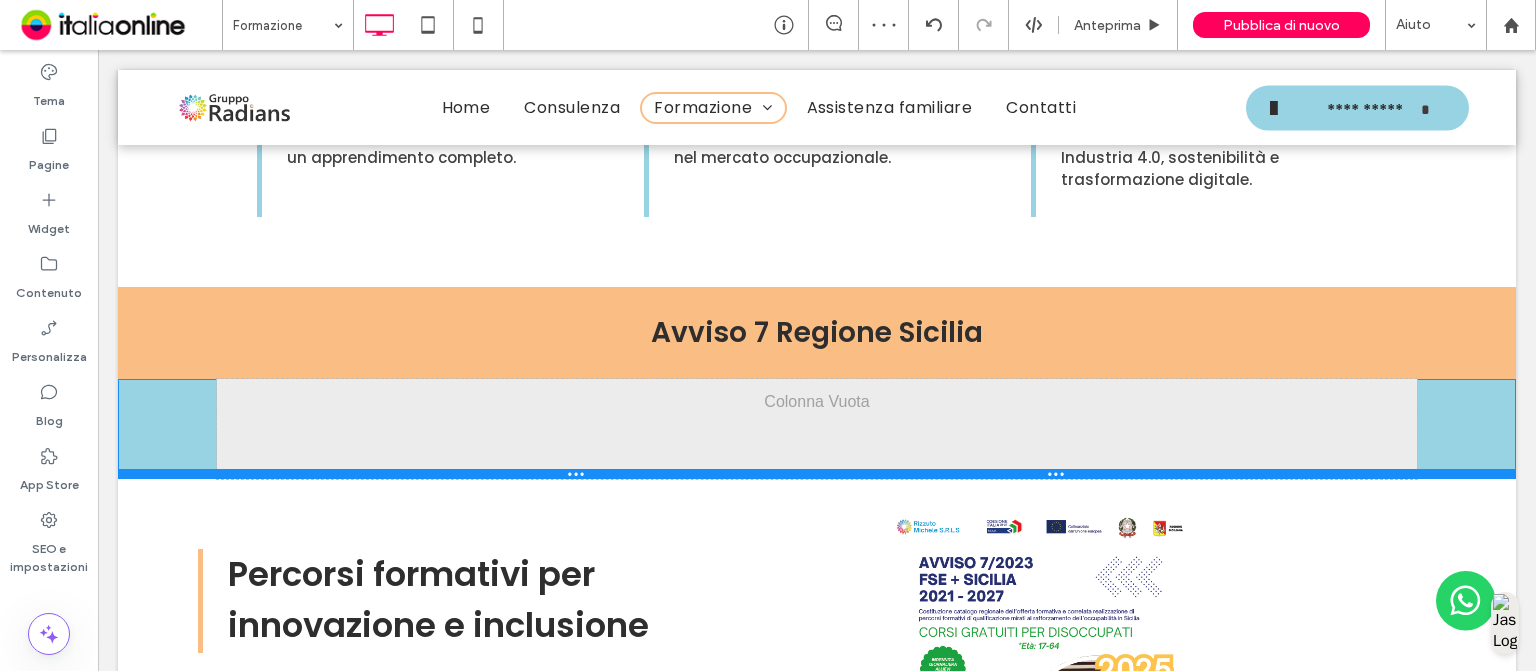 drag, startPoint x: 611, startPoint y: 503, endPoint x: 613, endPoint y: 425, distance: 78.025635 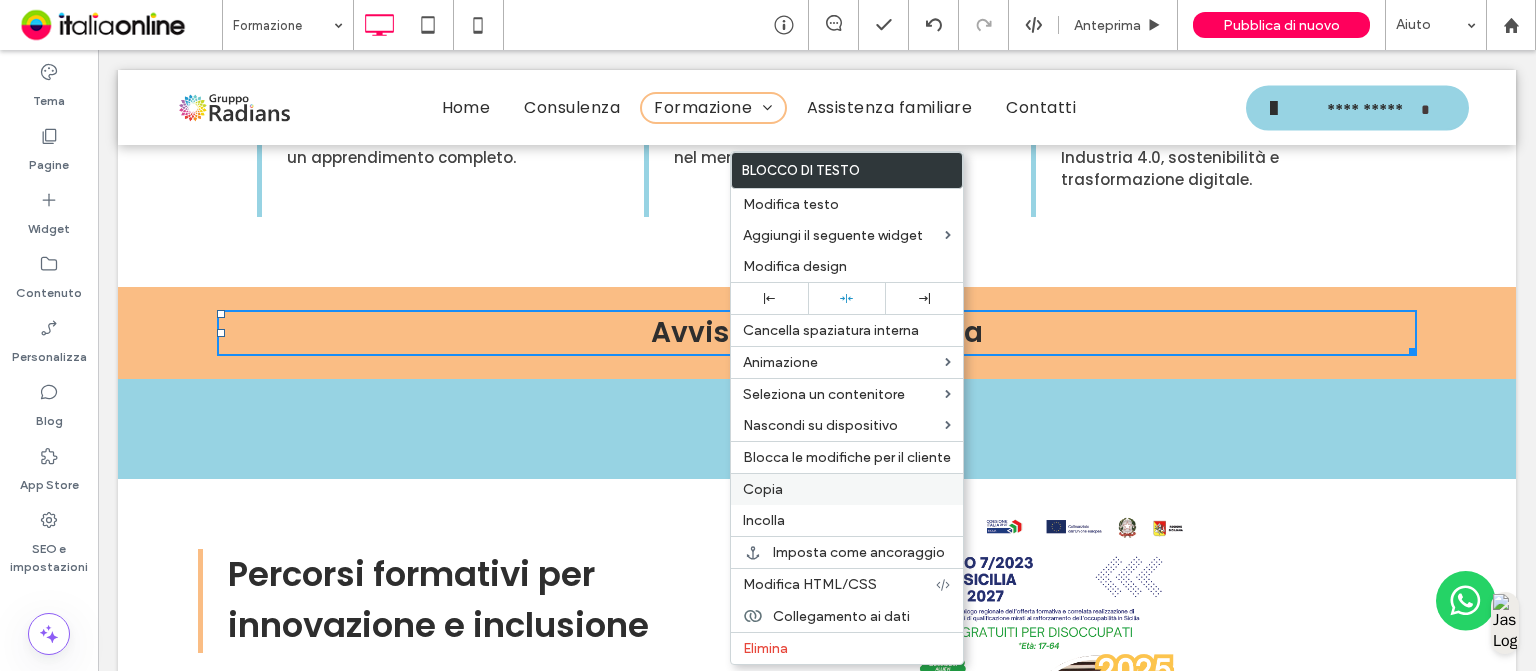 click on "Copia" at bounding box center [763, 489] 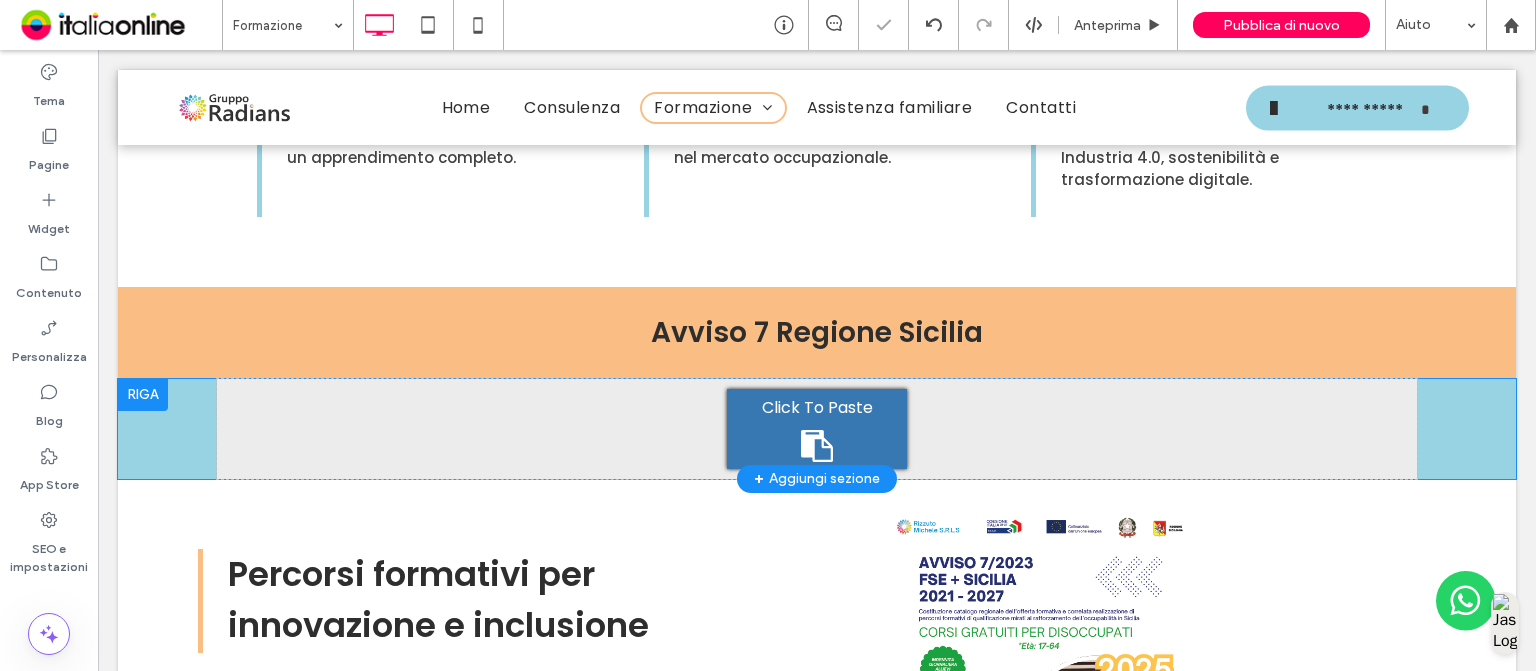 click on "Click To Paste" at bounding box center (817, 408) 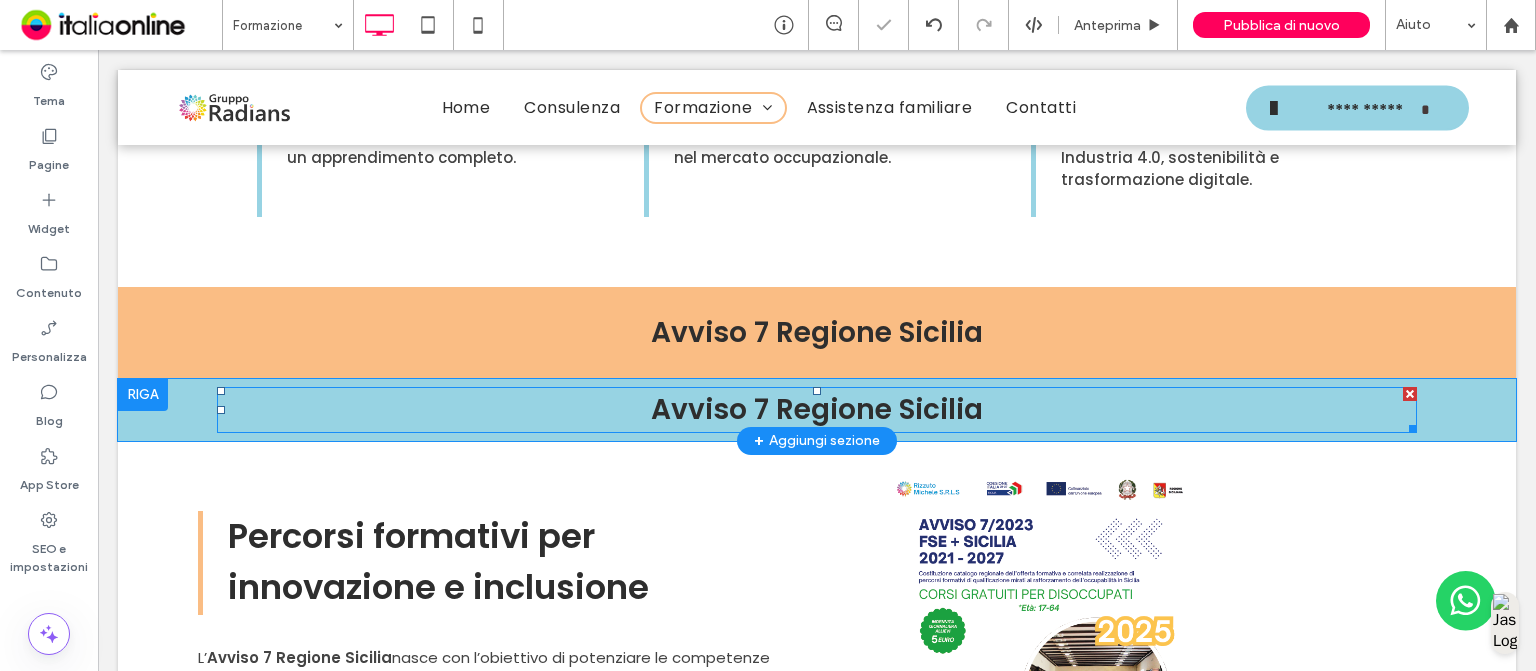 click on "Avviso 7 Regione Sicilia" at bounding box center [817, 409] 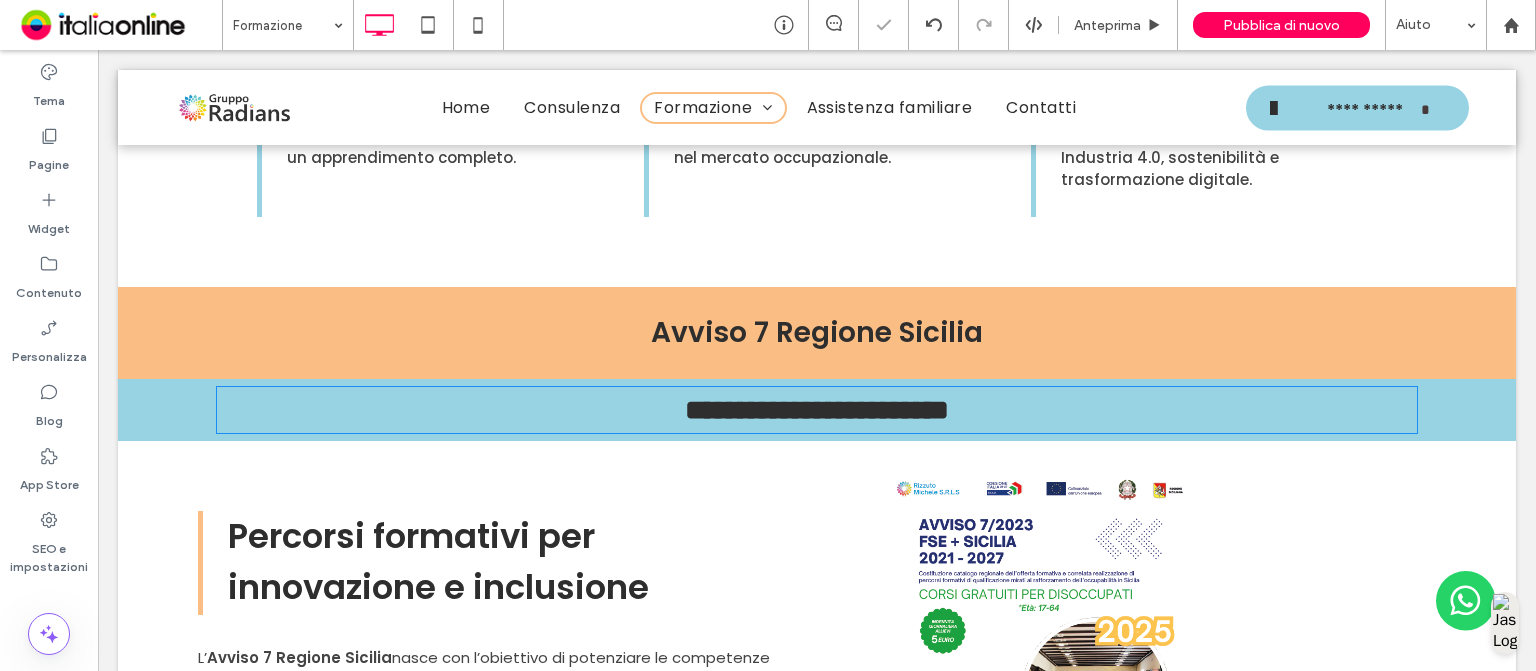 type on "*******" 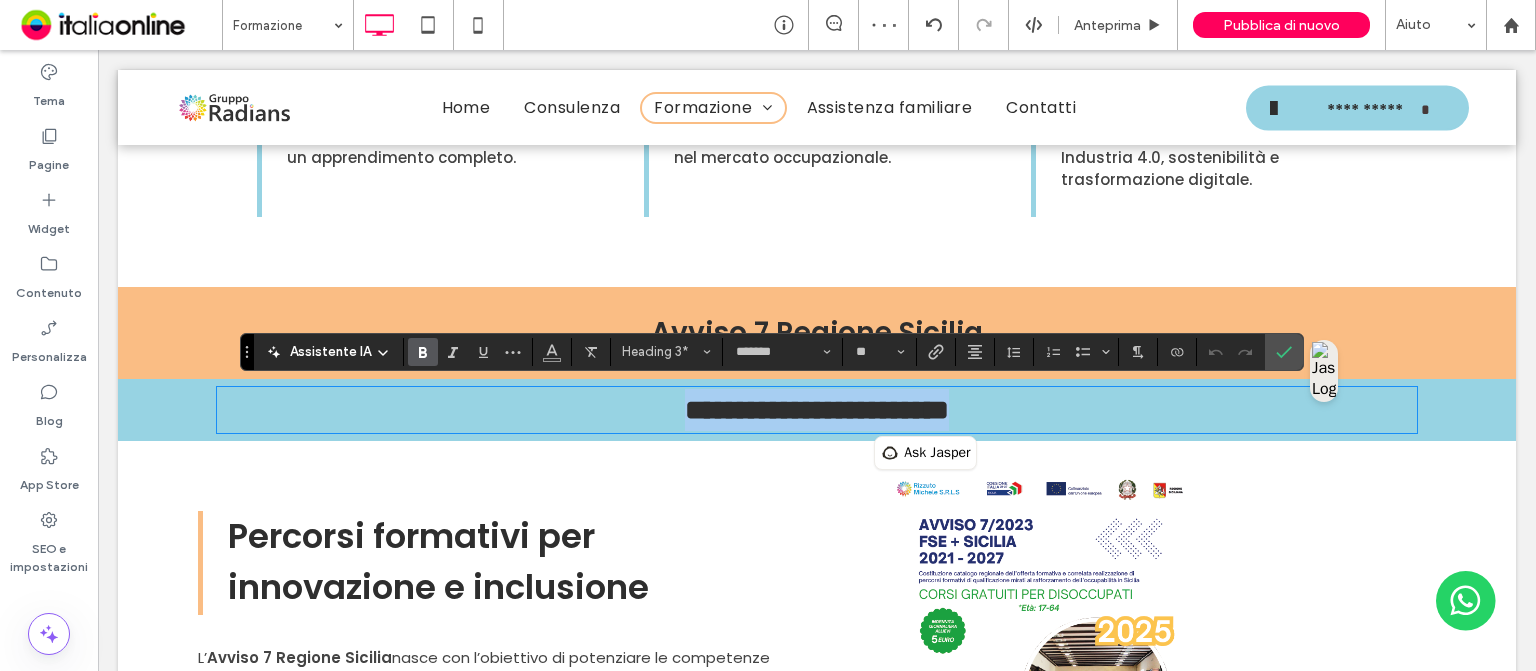 click on "**********" at bounding box center [817, 410] 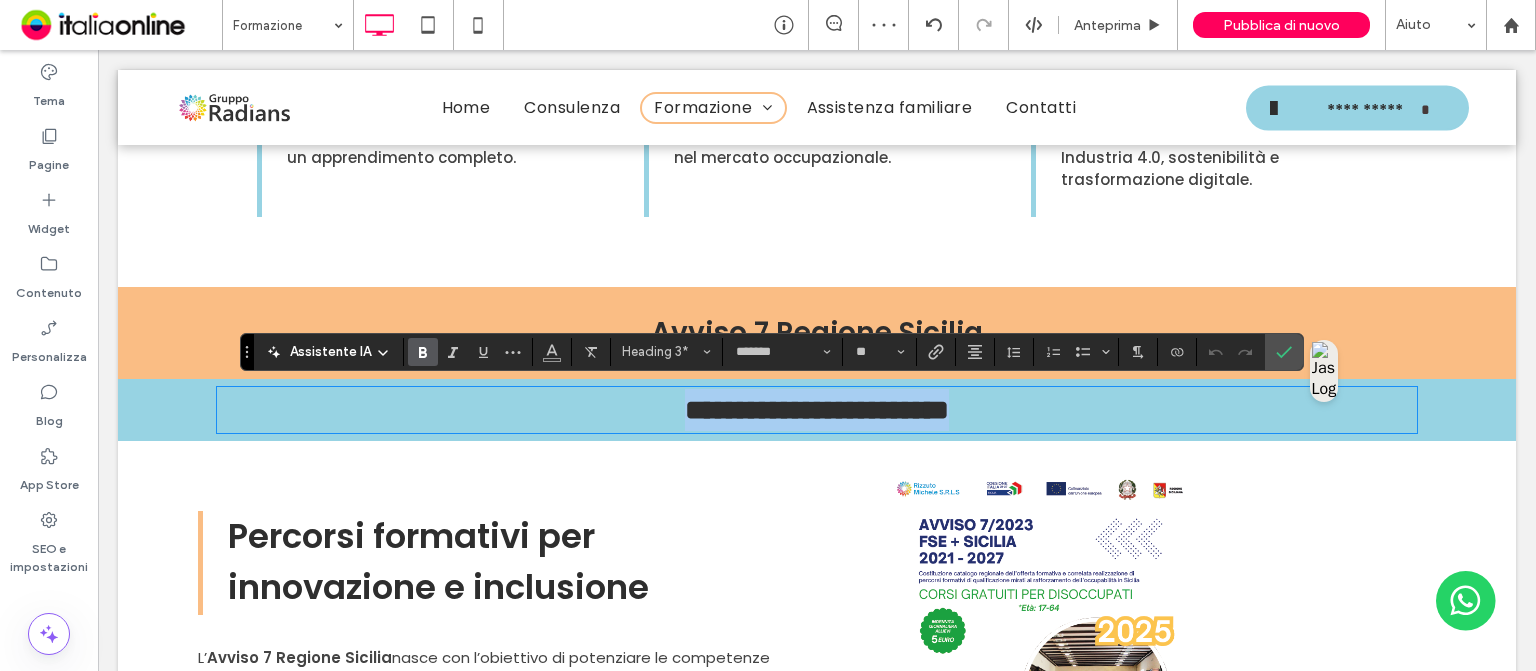 drag, startPoint x: 997, startPoint y: 413, endPoint x: 637, endPoint y: 408, distance: 360.03473 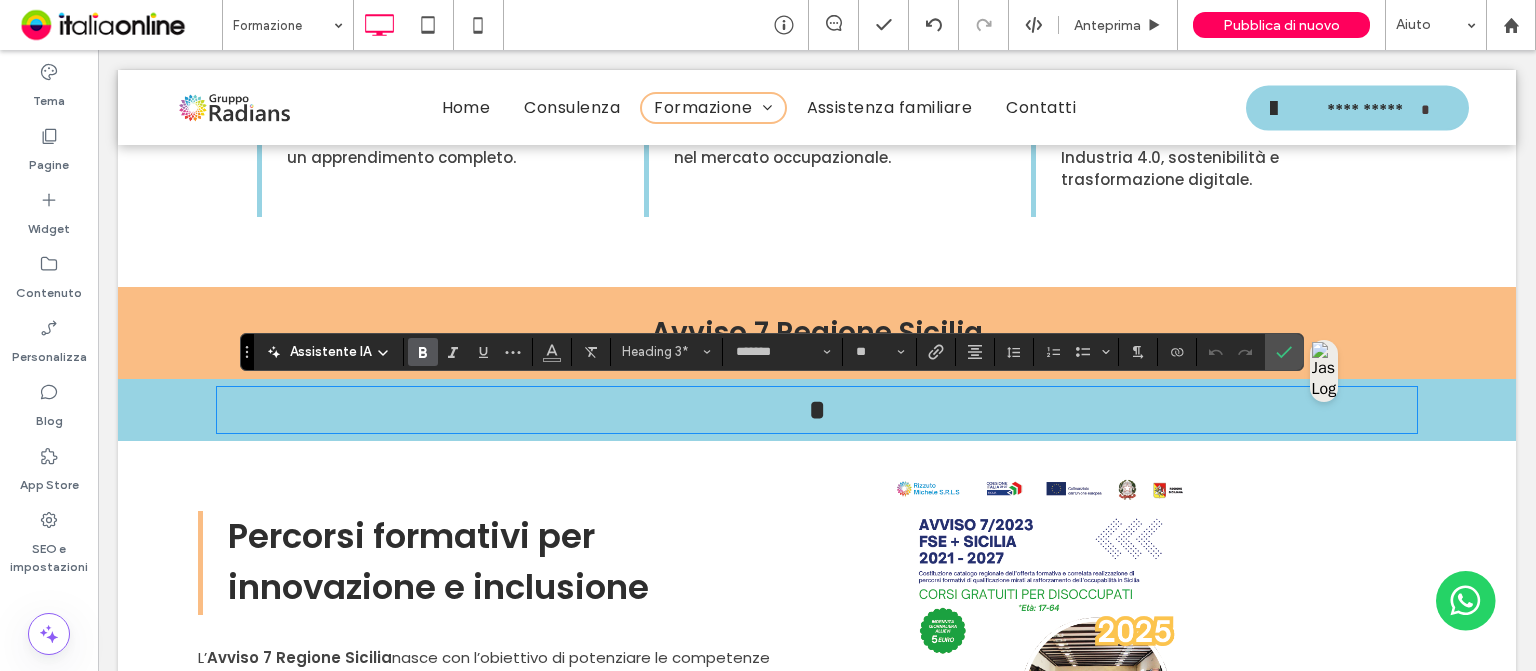type 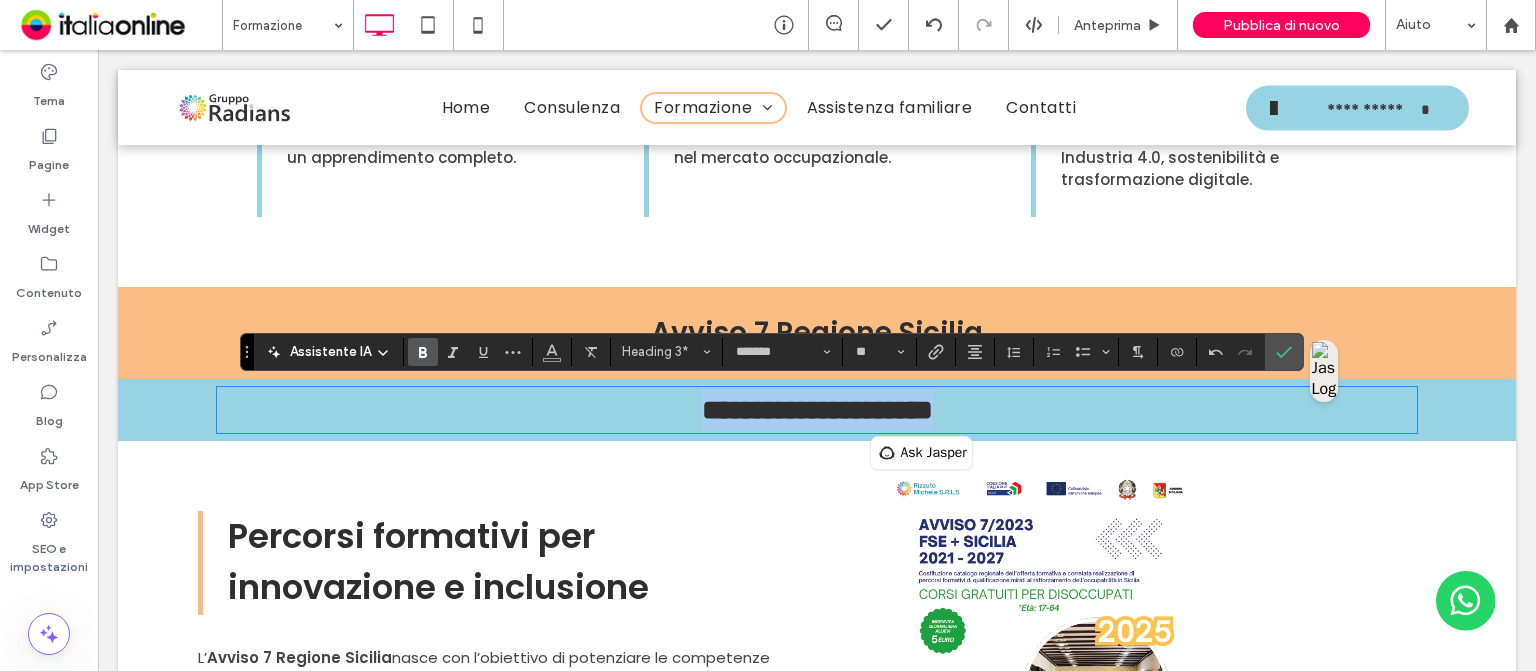 click on "**********" at bounding box center [817, 410] 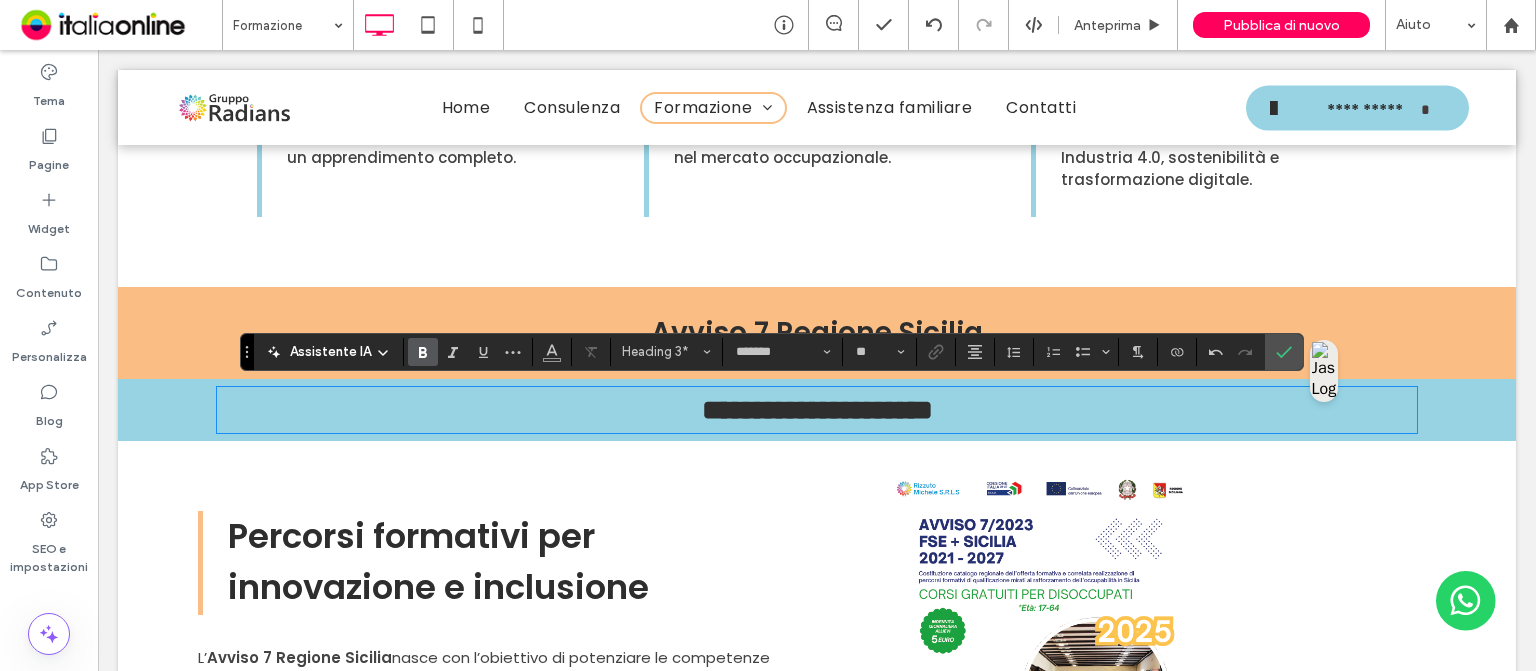 click on "**********" at bounding box center [817, 410] 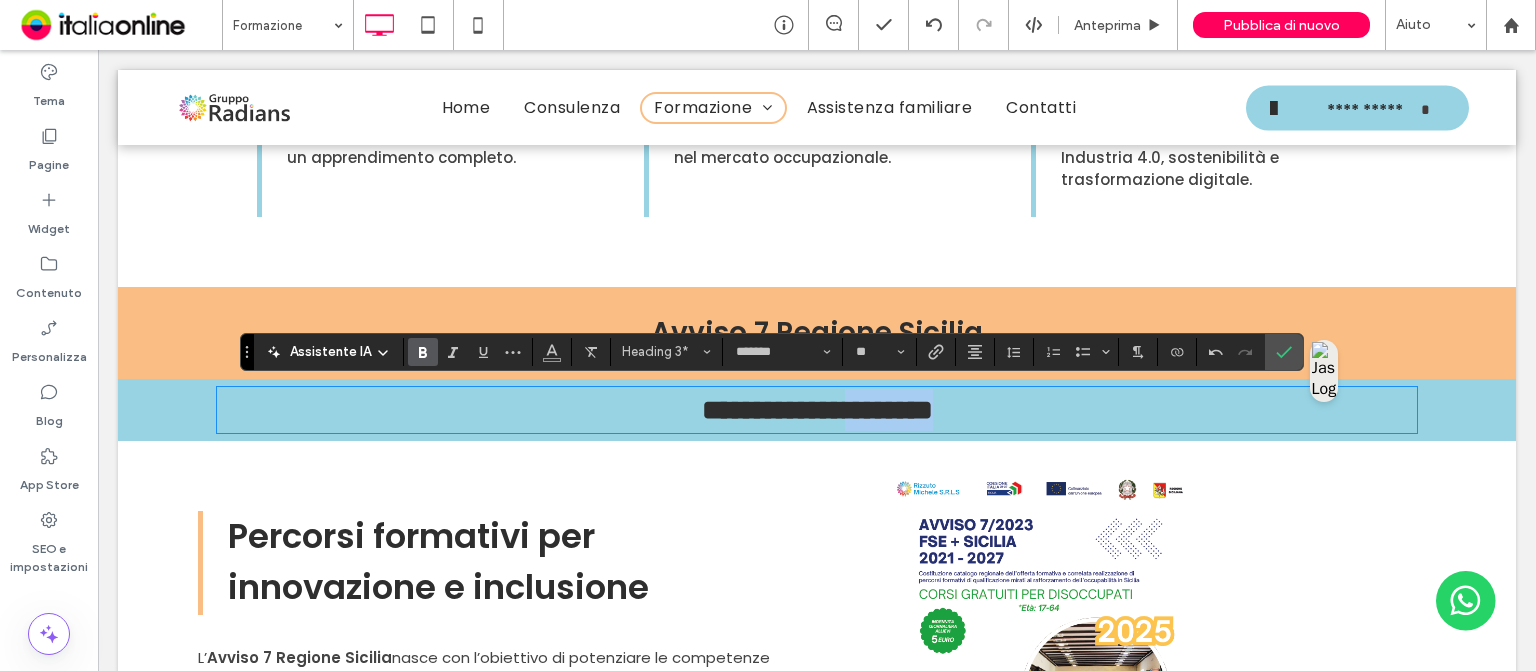 drag, startPoint x: 1003, startPoint y: 410, endPoint x: 864, endPoint y: 407, distance: 139.03236 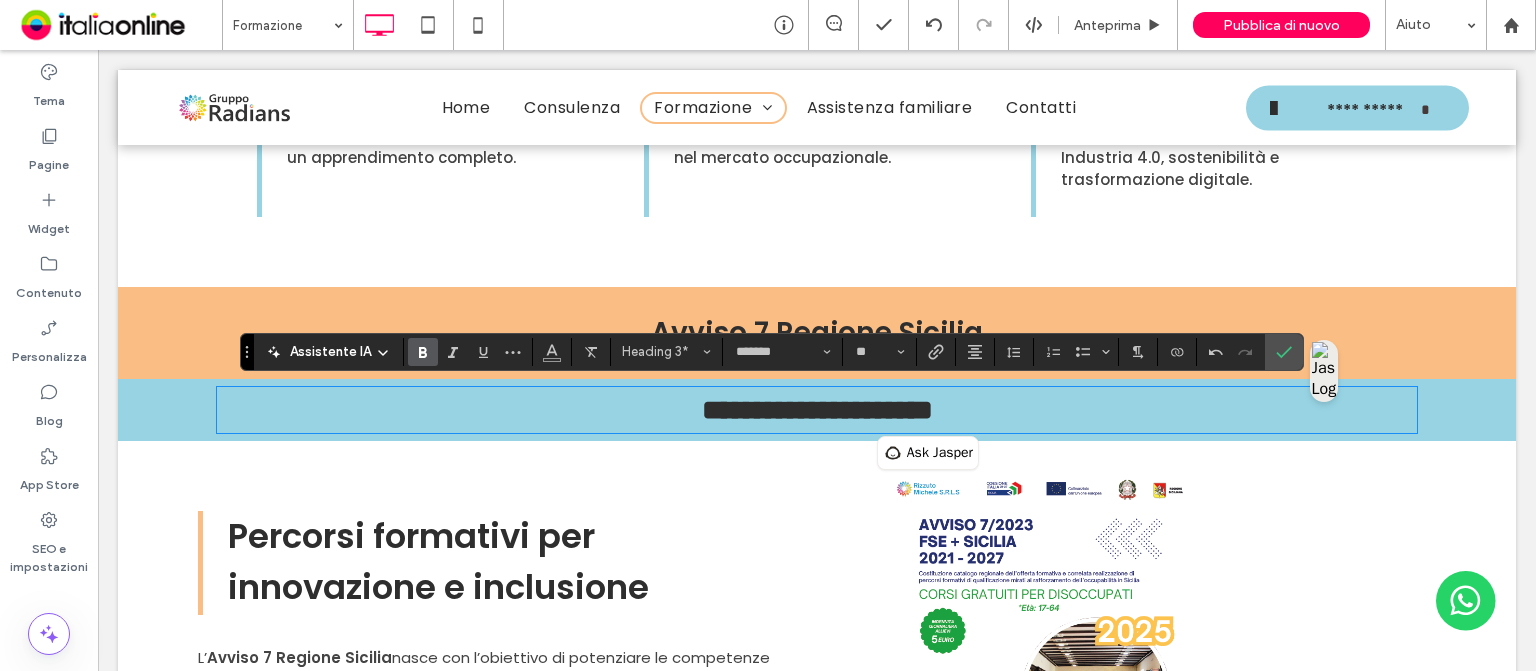 click on "**********" at bounding box center [817, 1971] 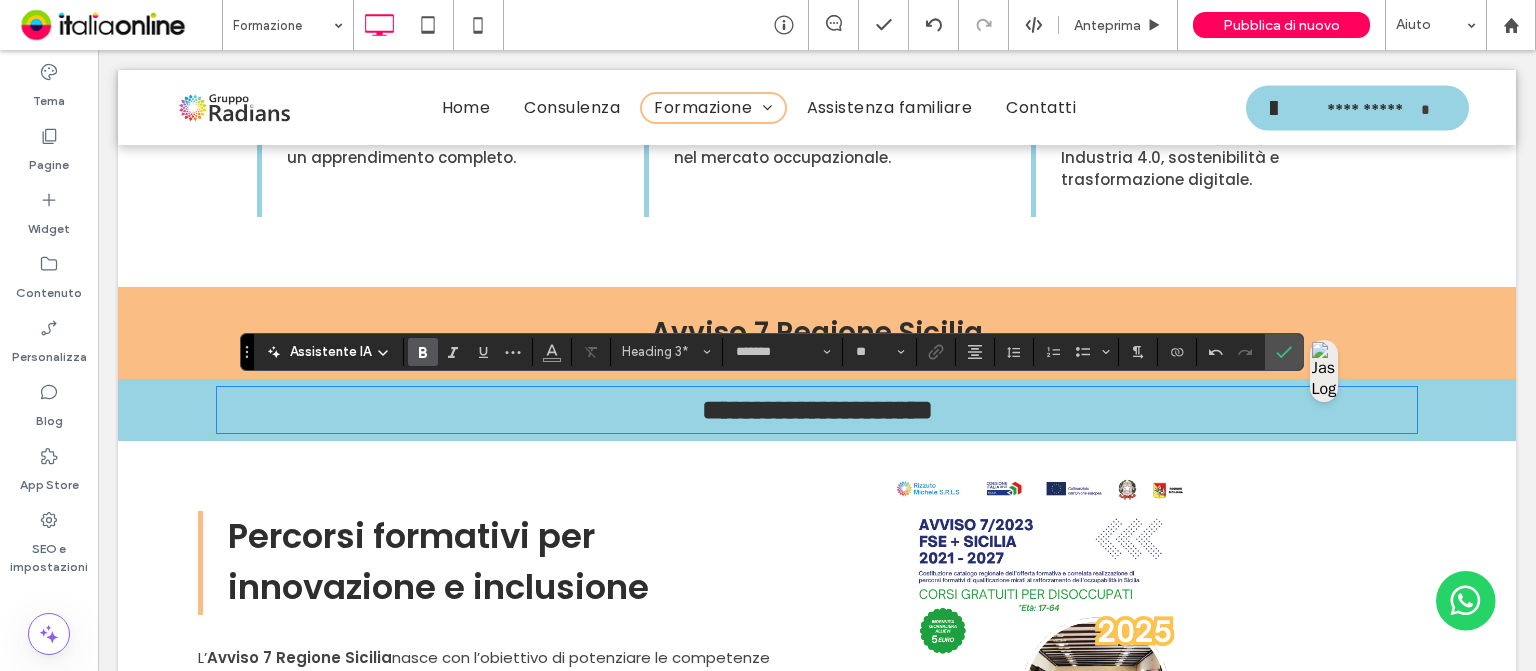 click on "**********" at bounding box center (817, 410) 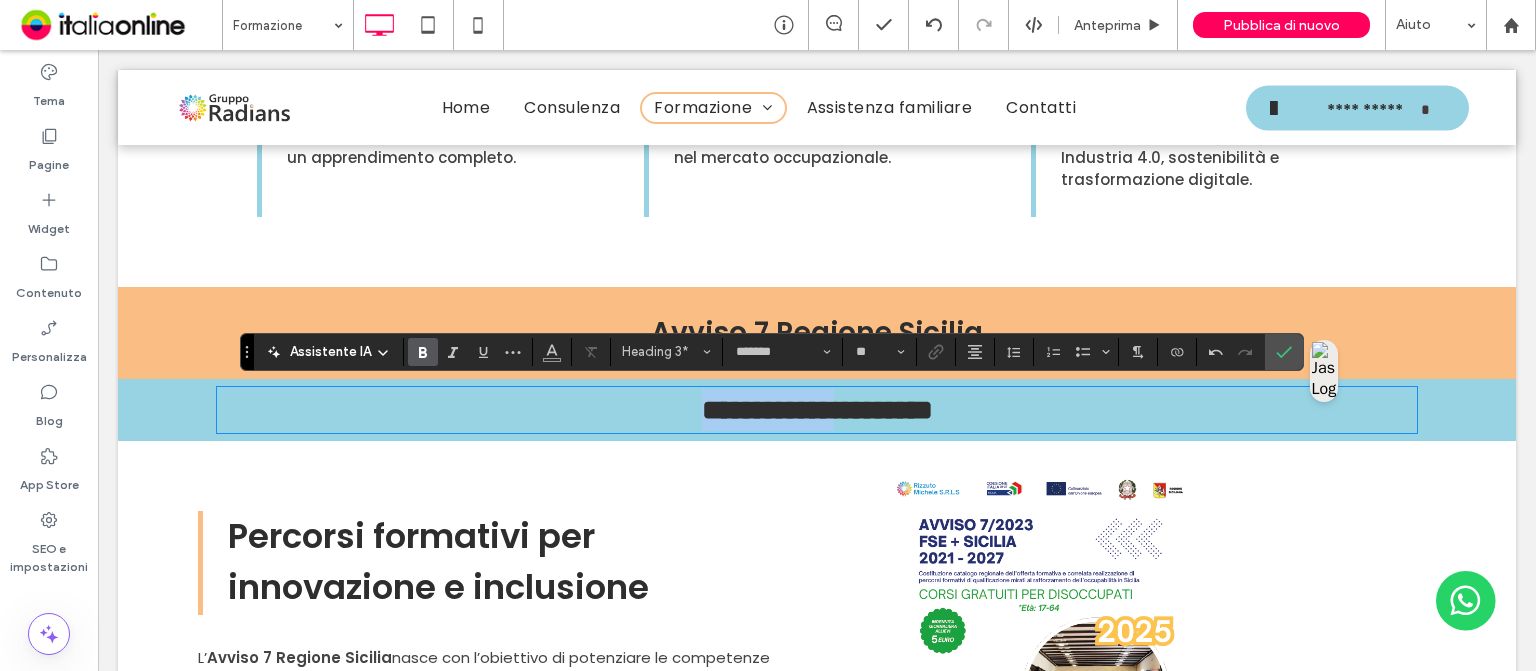 click on "**********" at bounding box center [817, 410] 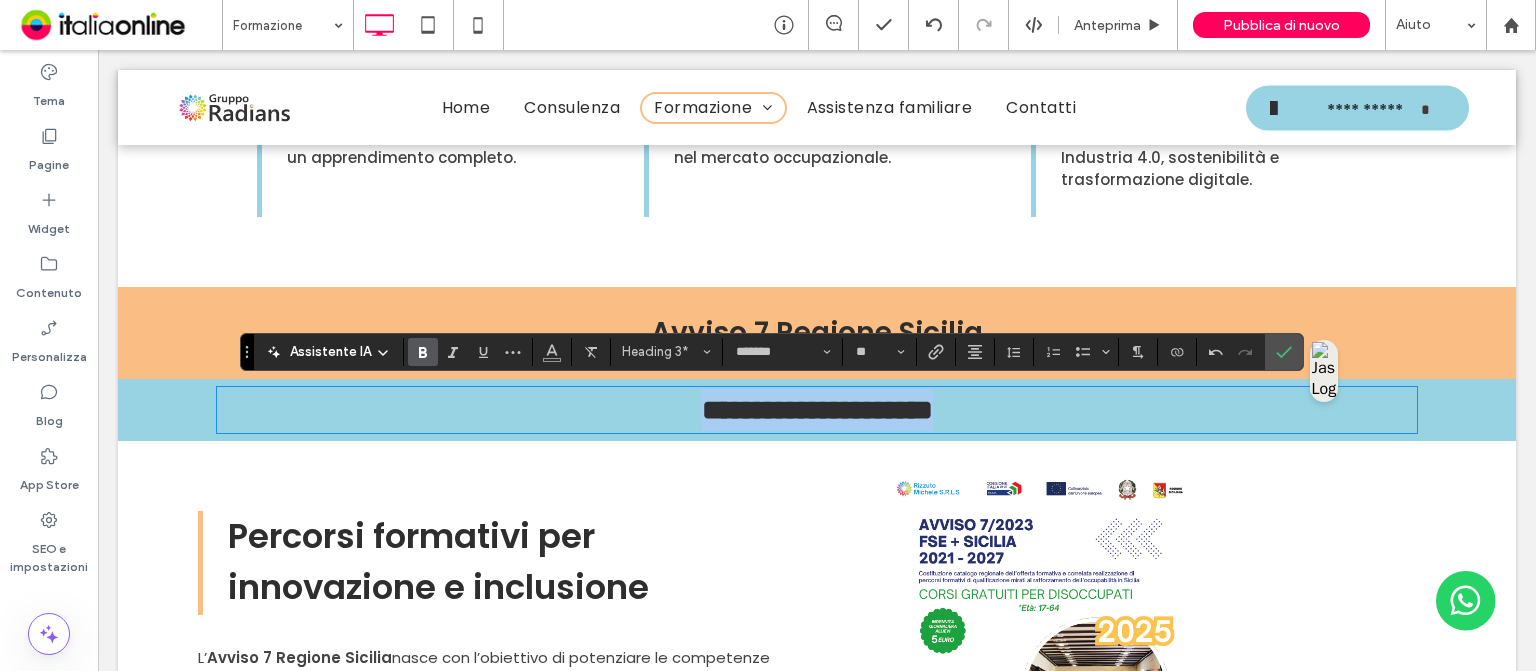 click on "**********" at bounding box center [817, 410] 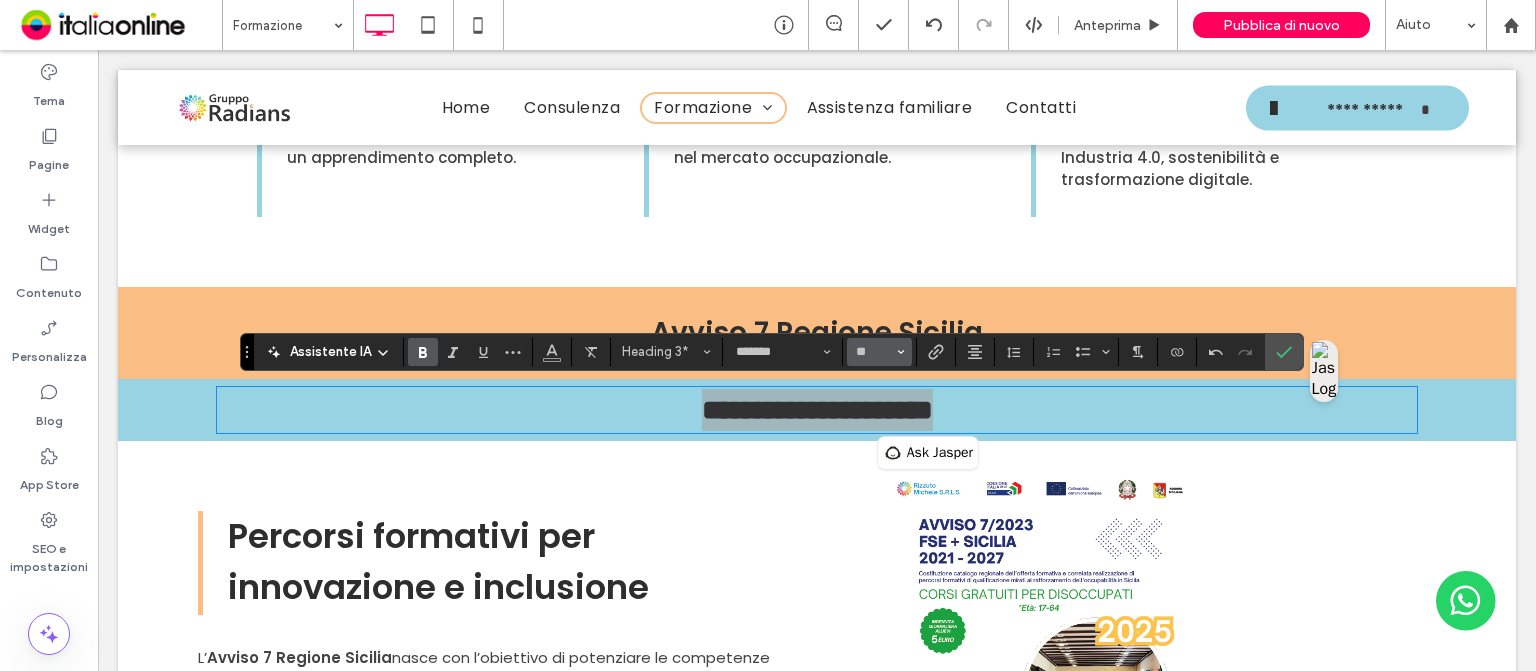 click on "**" at bounding box center [879, 352] 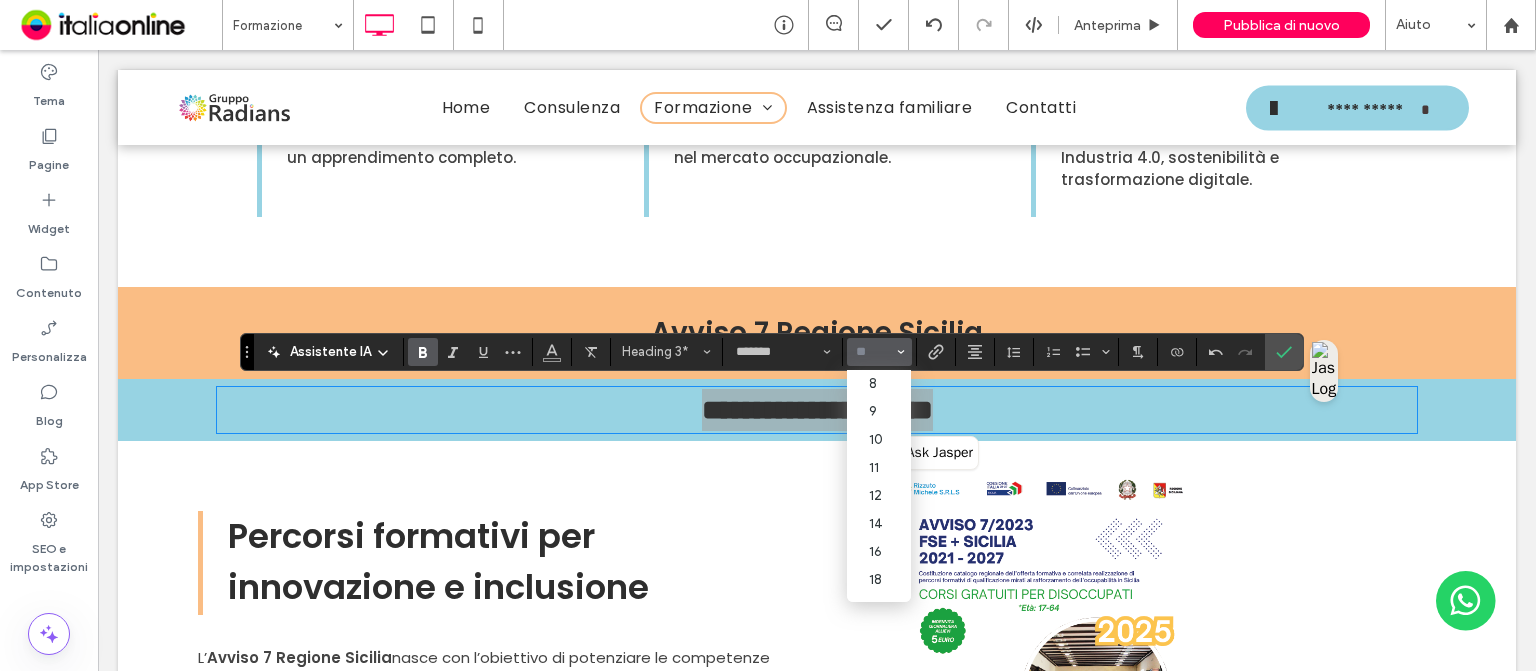 click at bounding box center (873, 352) 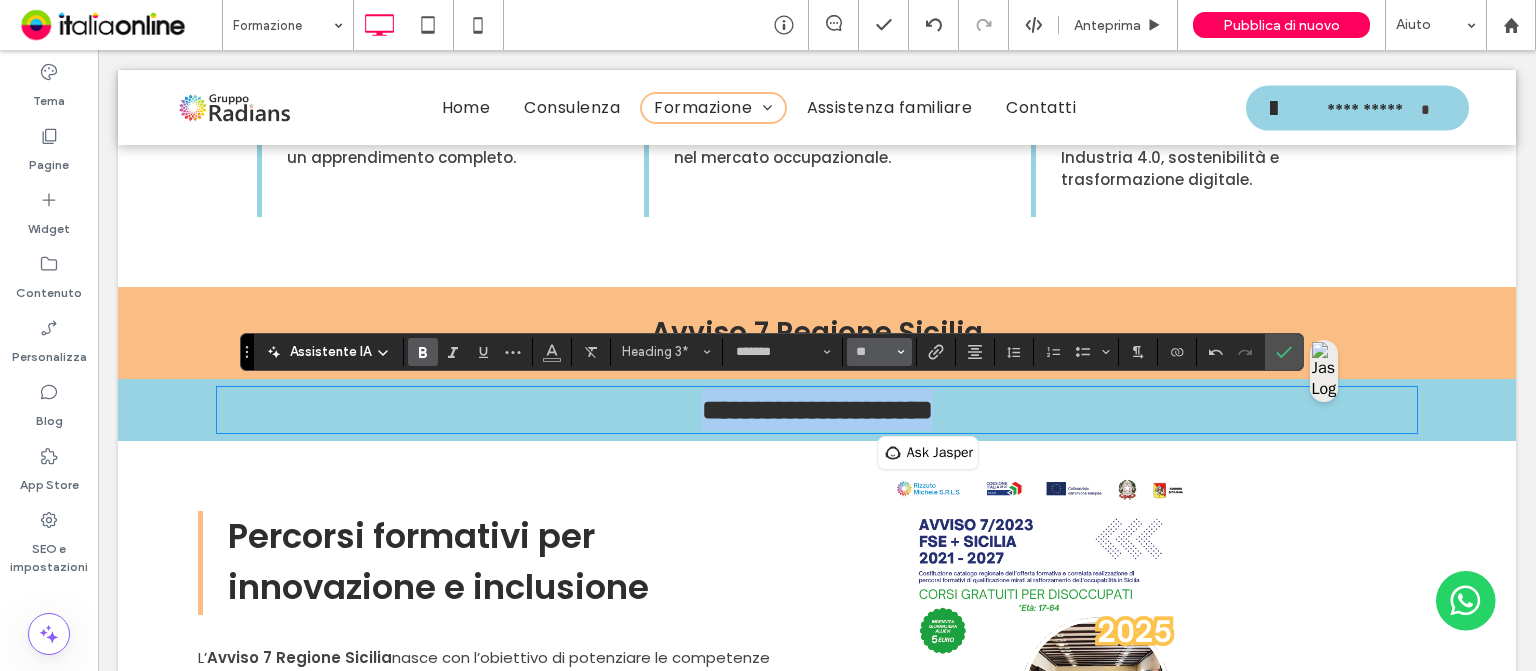 type on "**" 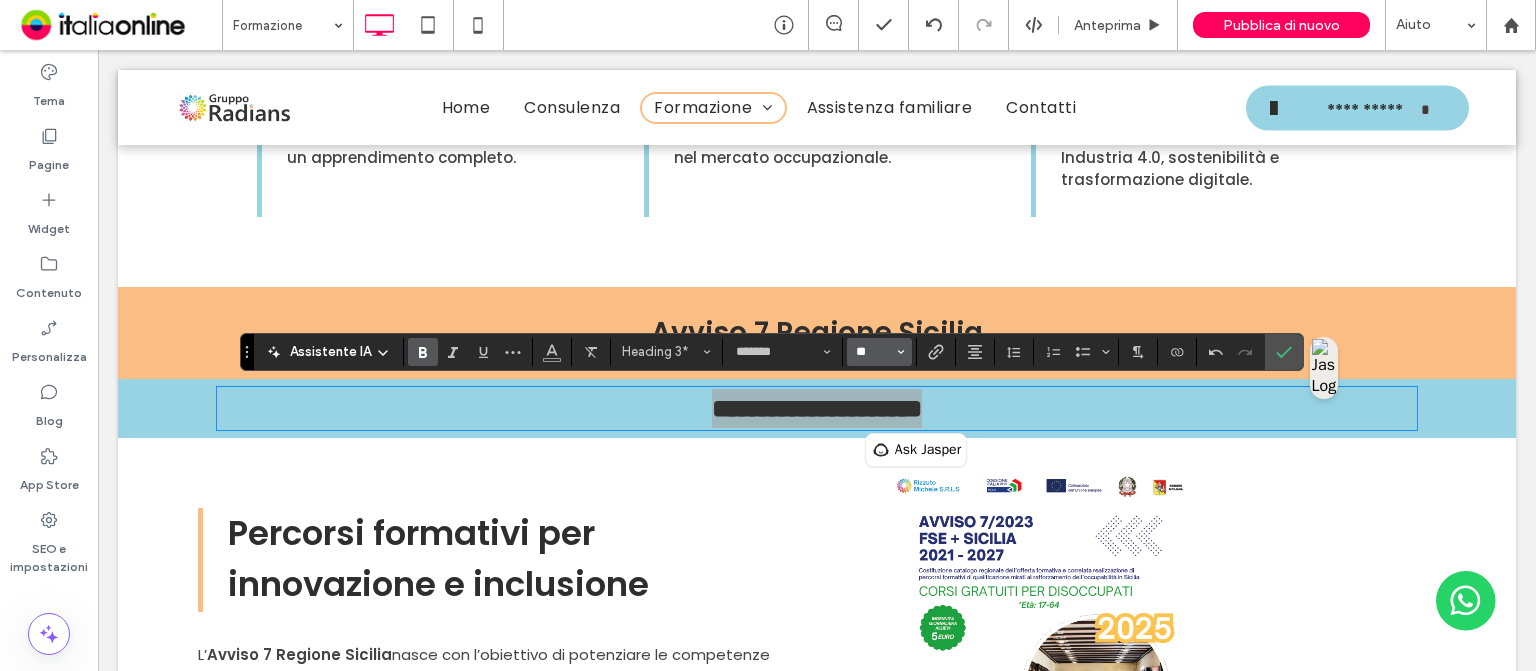 click on "**" at bounding box center [873, 352] 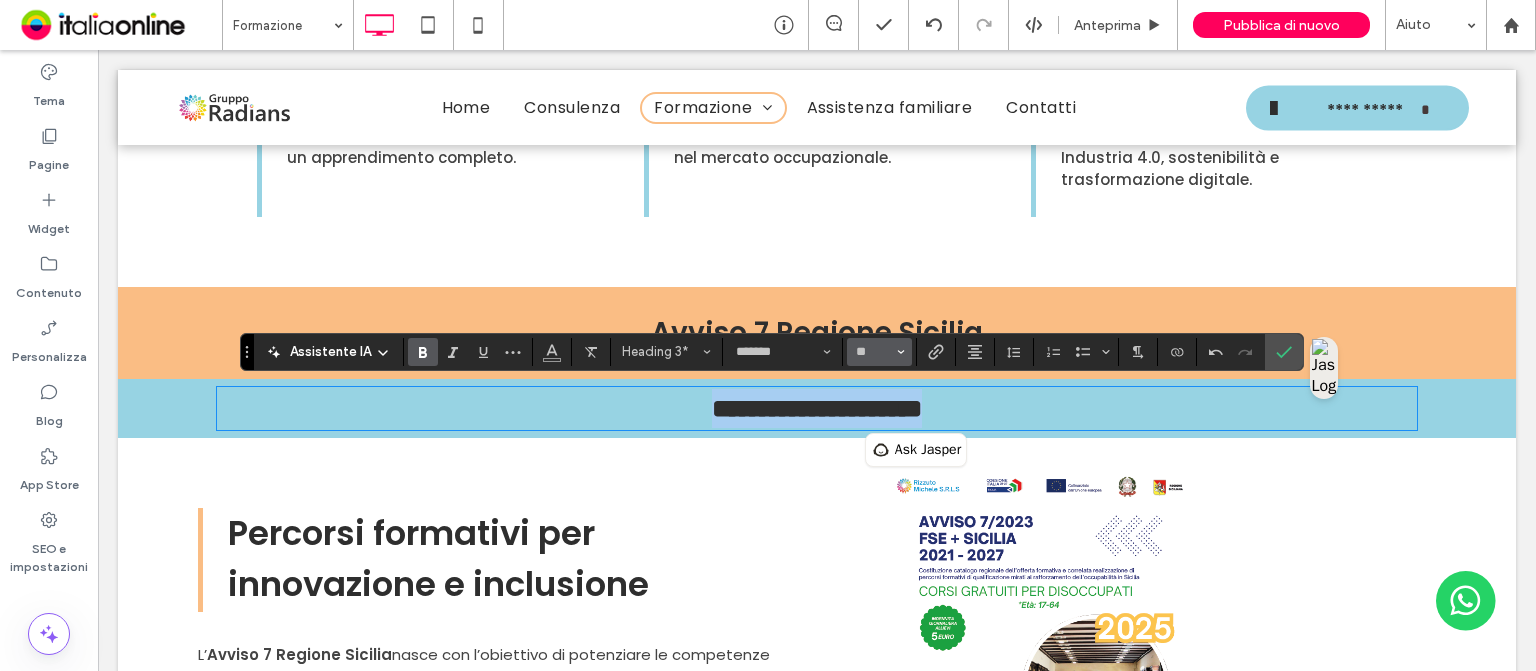type on "**" 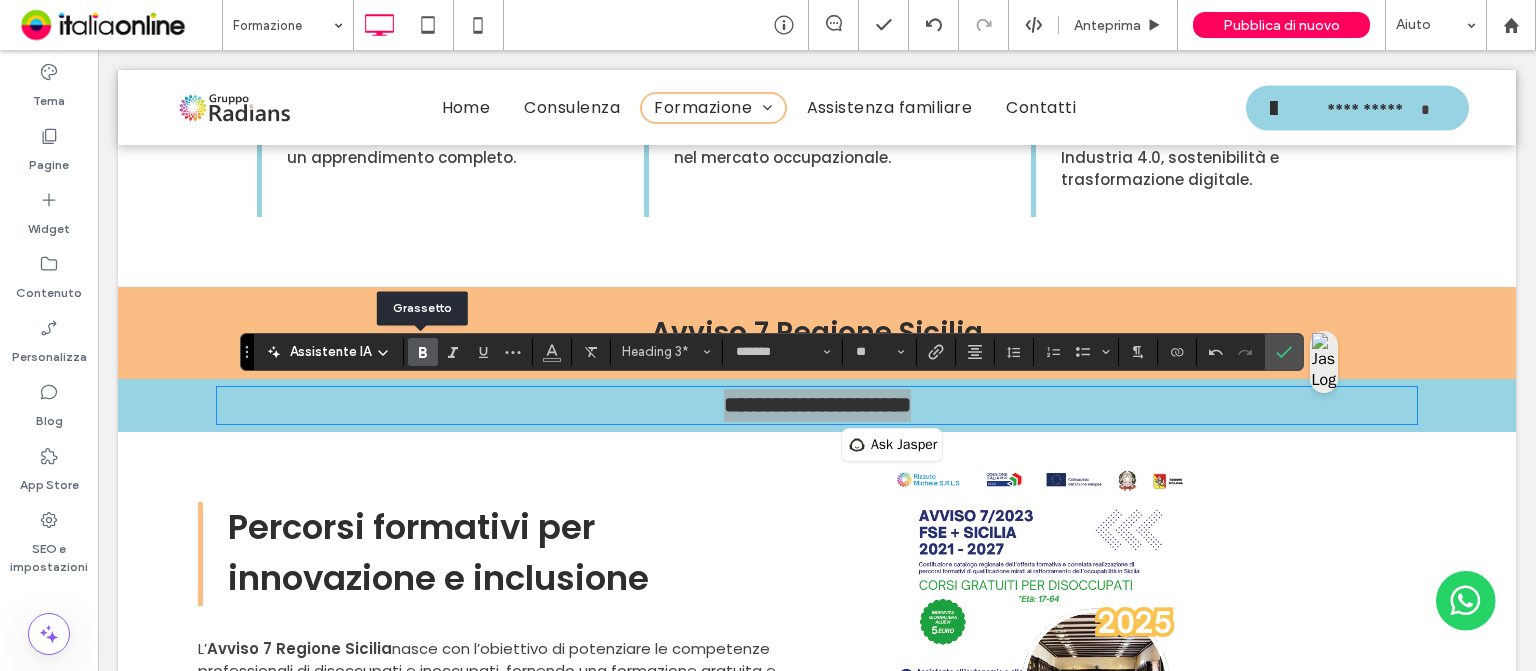 click 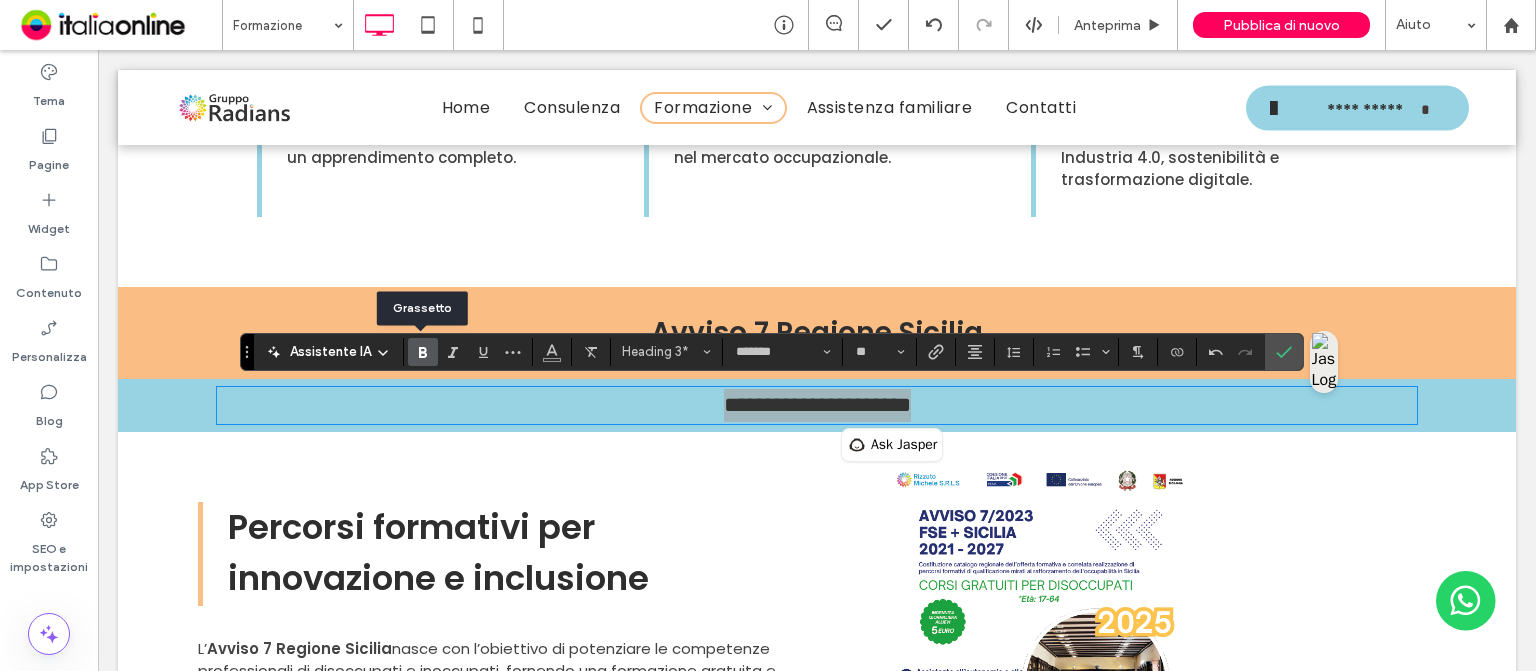 click 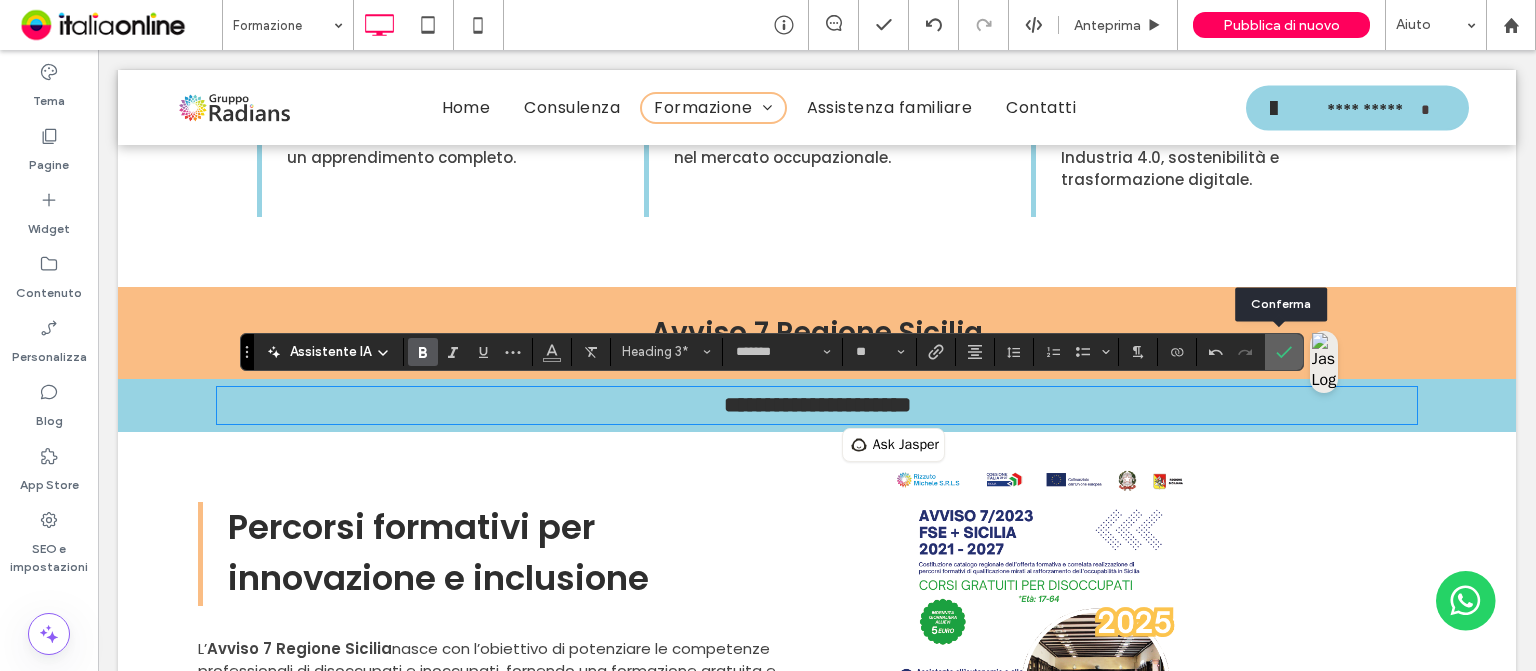 click at bounding box center (1280, 352) 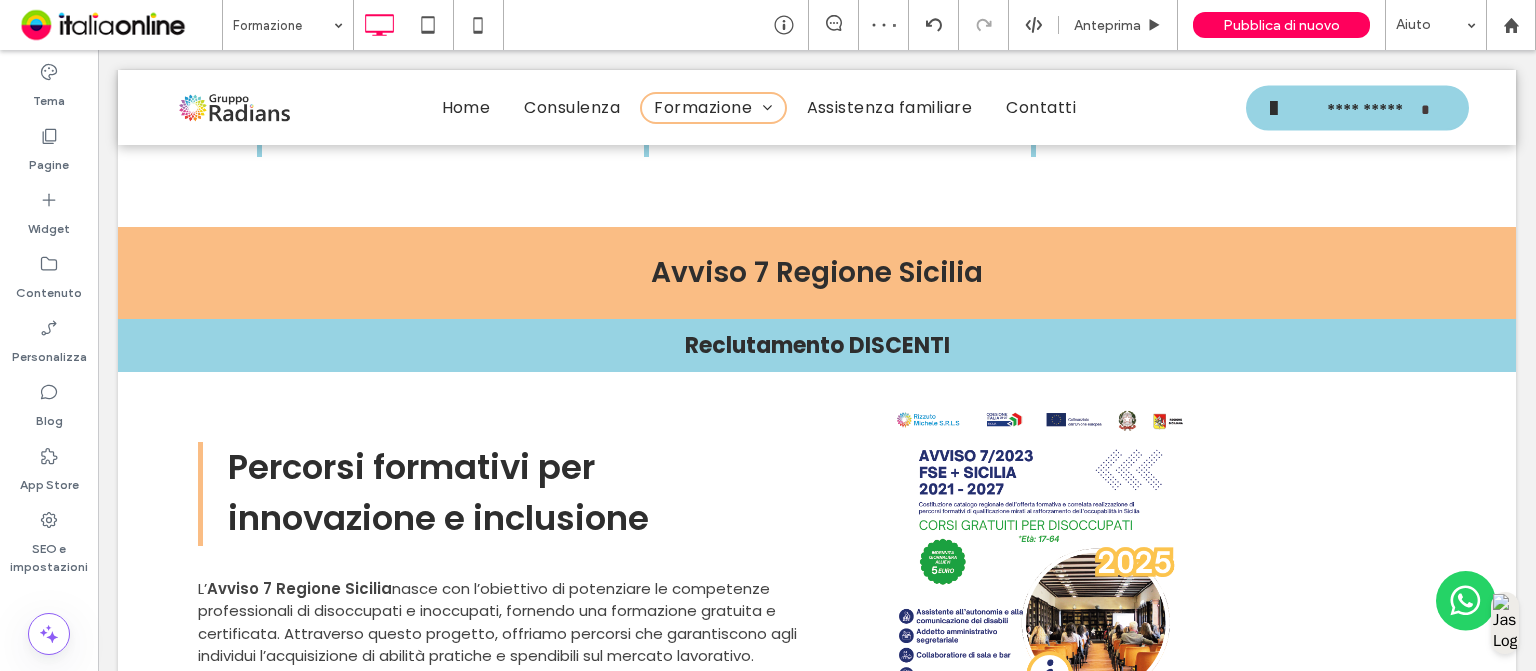 scroll, scrollTop: 1446, scrollLeft: 0, axis: vertical 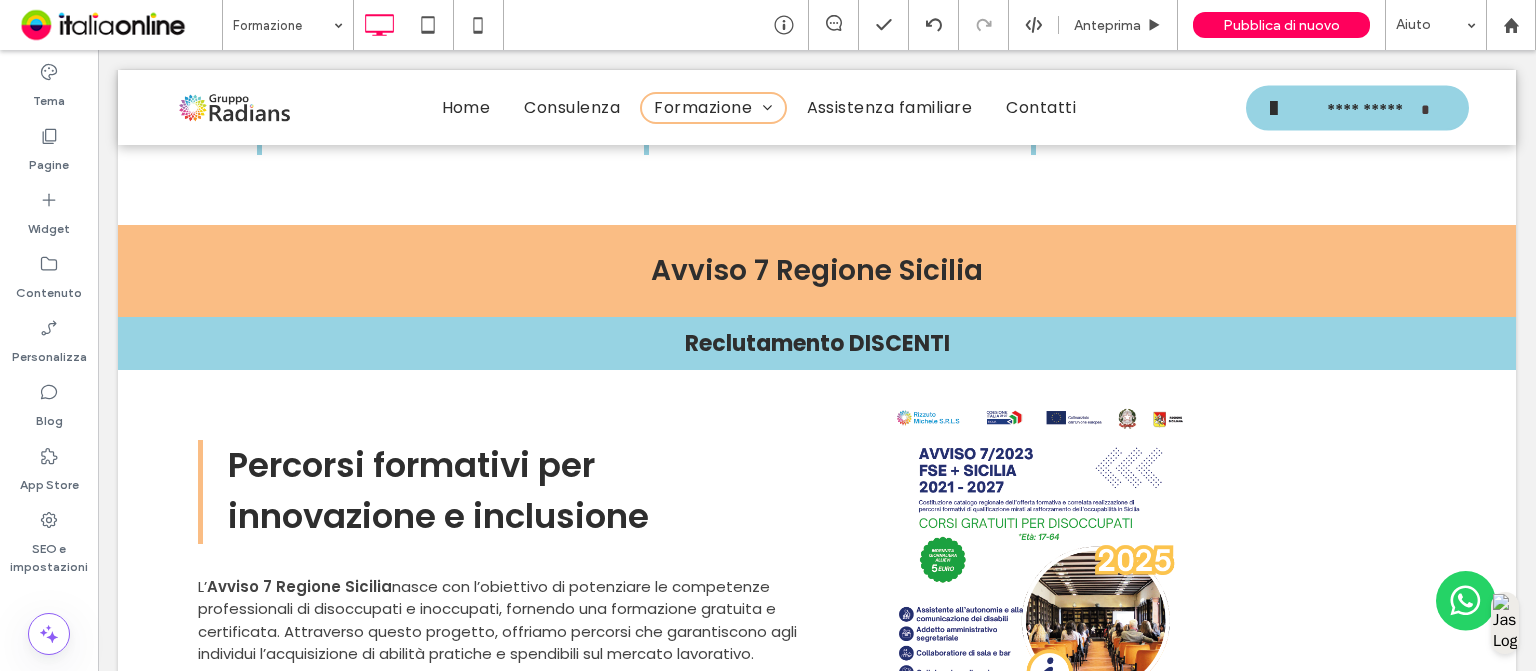 click on "**********" at bounding box center (817, 1904) 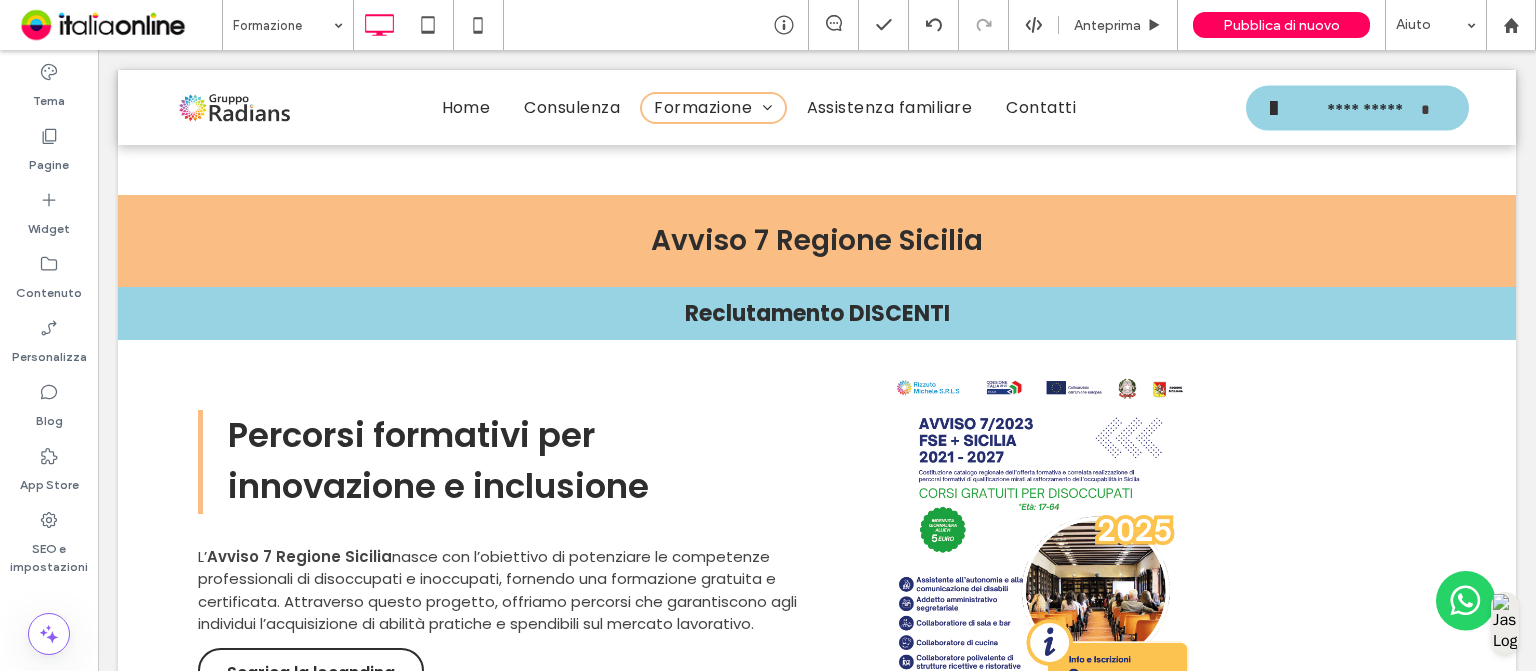 scroll, scrollTop: 1479, scrollLeft: 0, axis: vertical 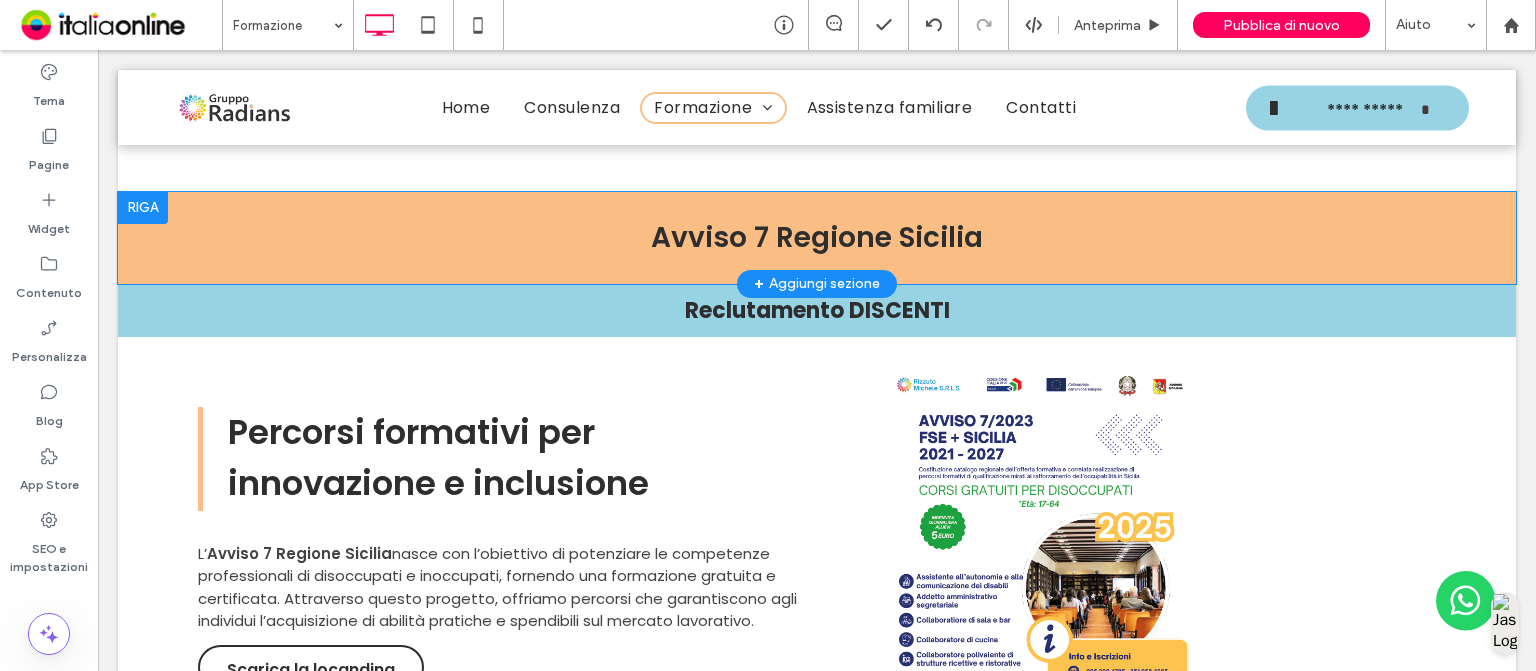 click at bounding box center [143, 208] 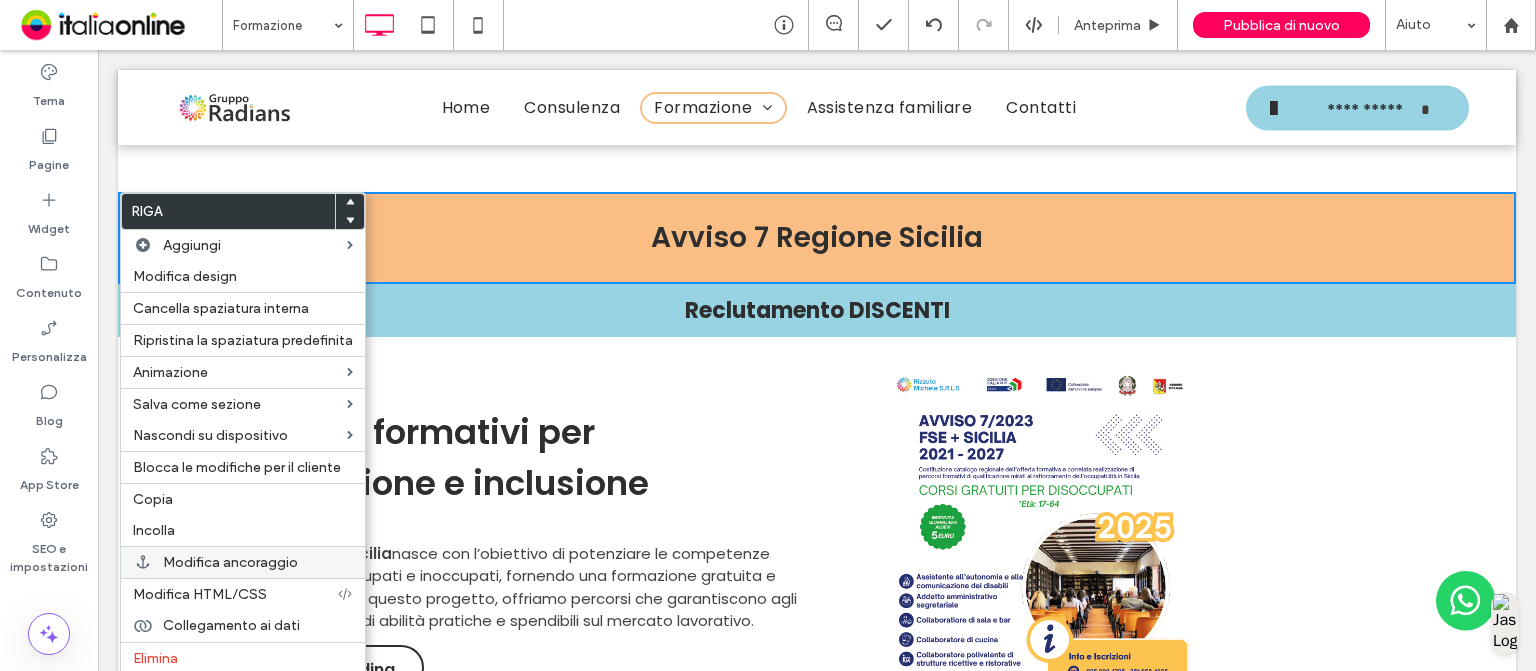 click on "Modifica ancoraggio" at bounding box center (230, 562) 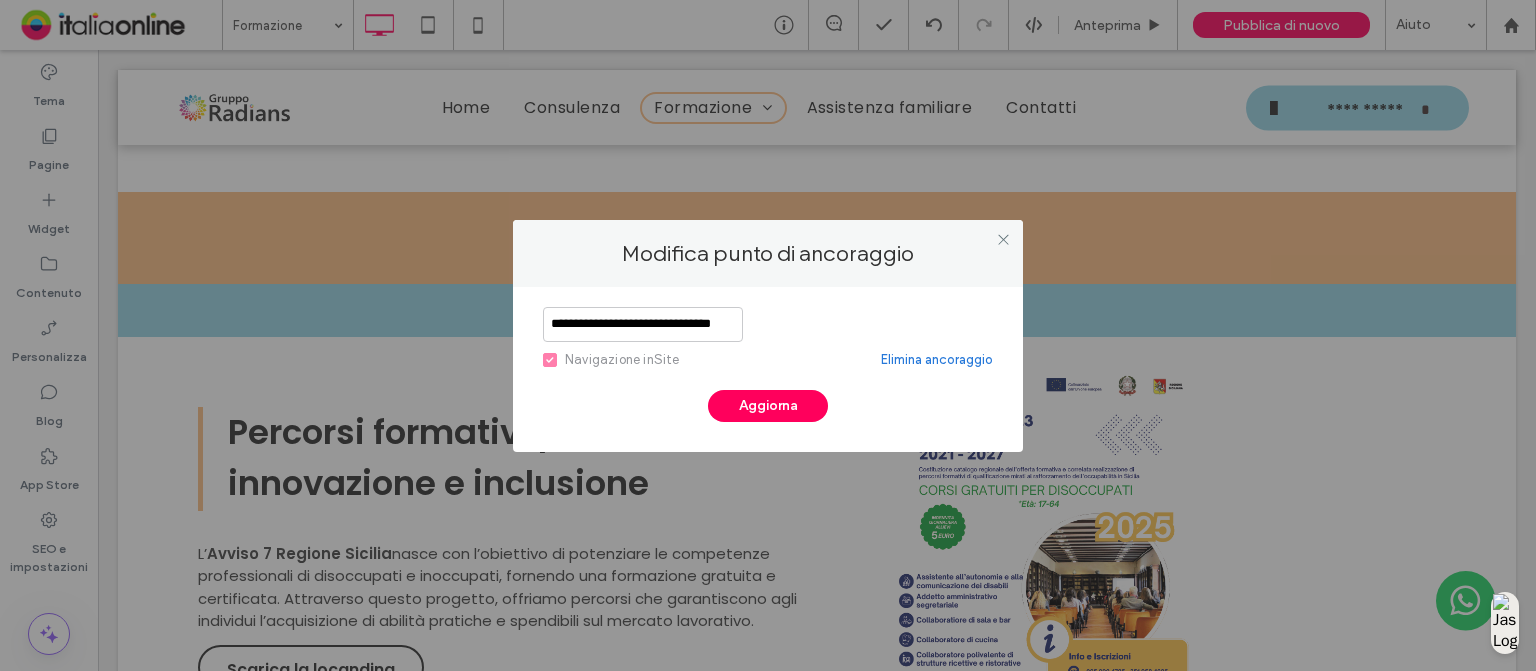 scroll, scrollTop: 0, scrollLeft: 15, axis: horizontal 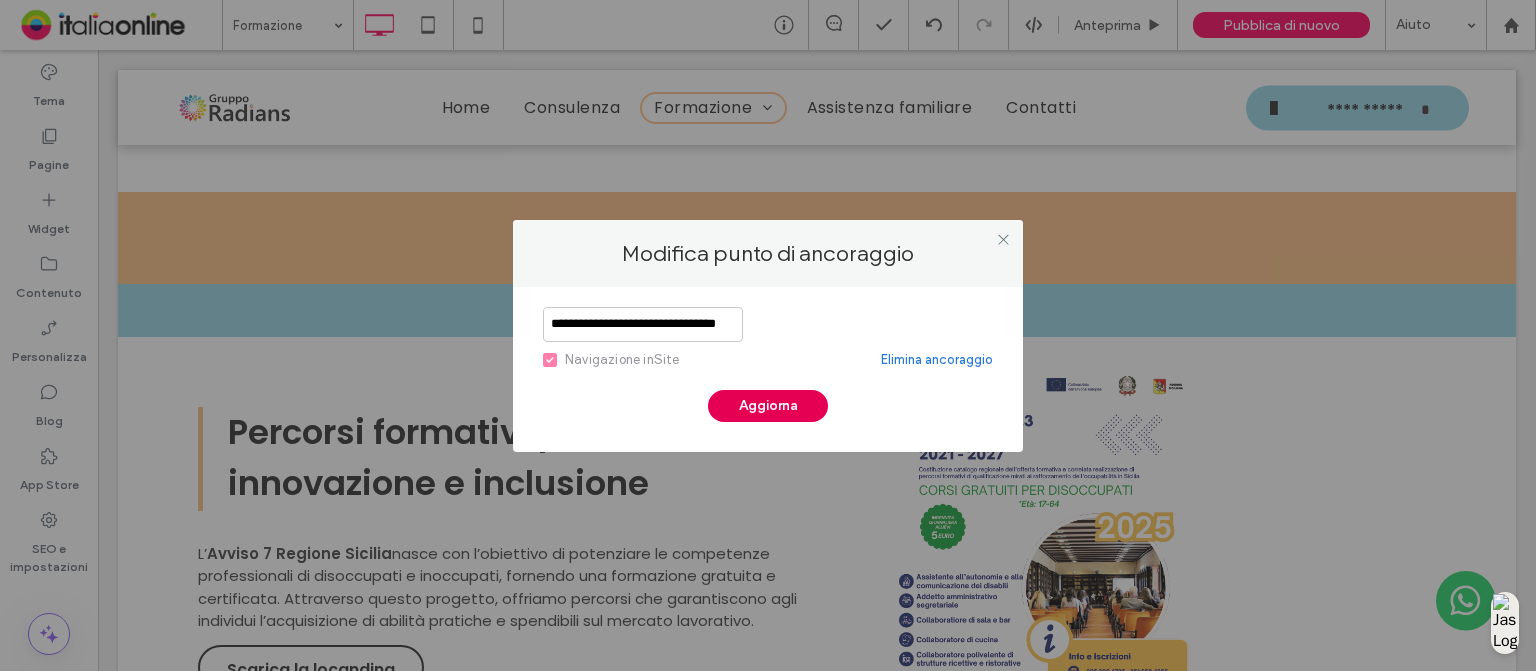 type on "**********" 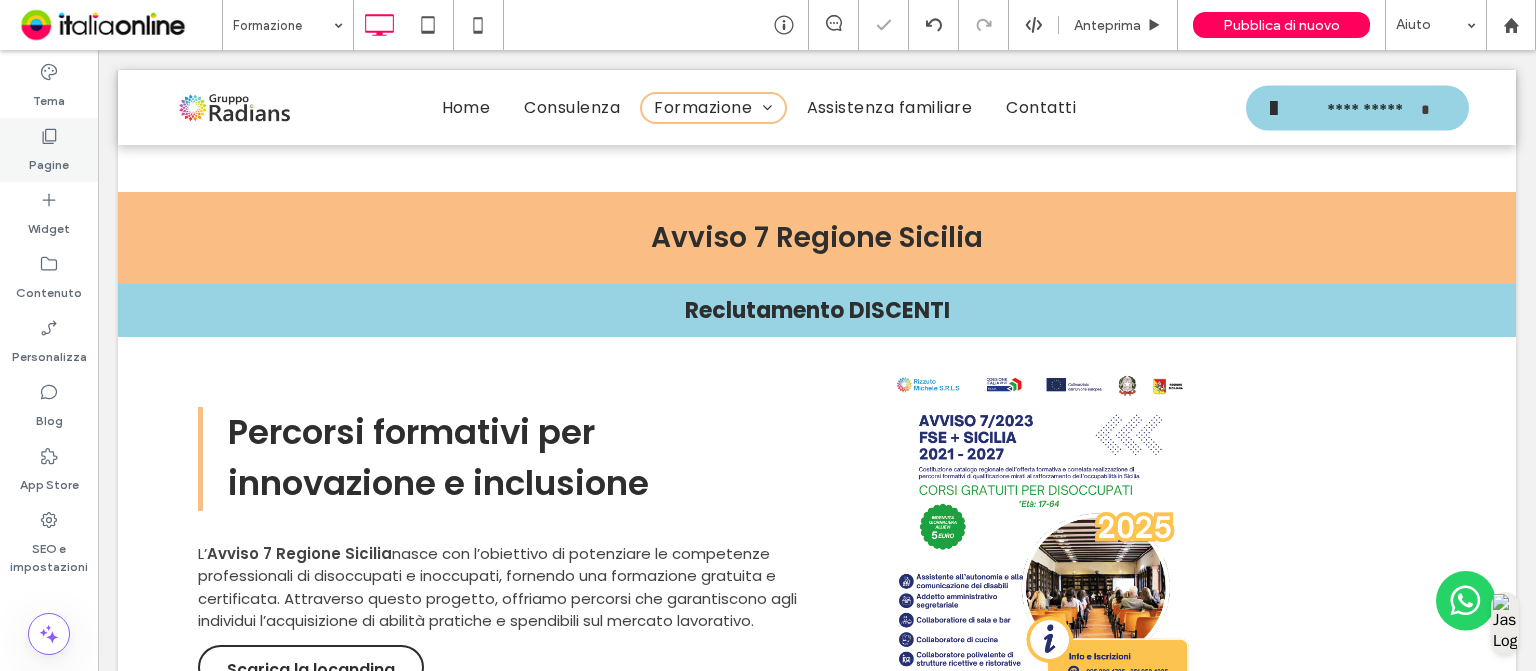 click on "Pagine" at bounding box center (49, 160) 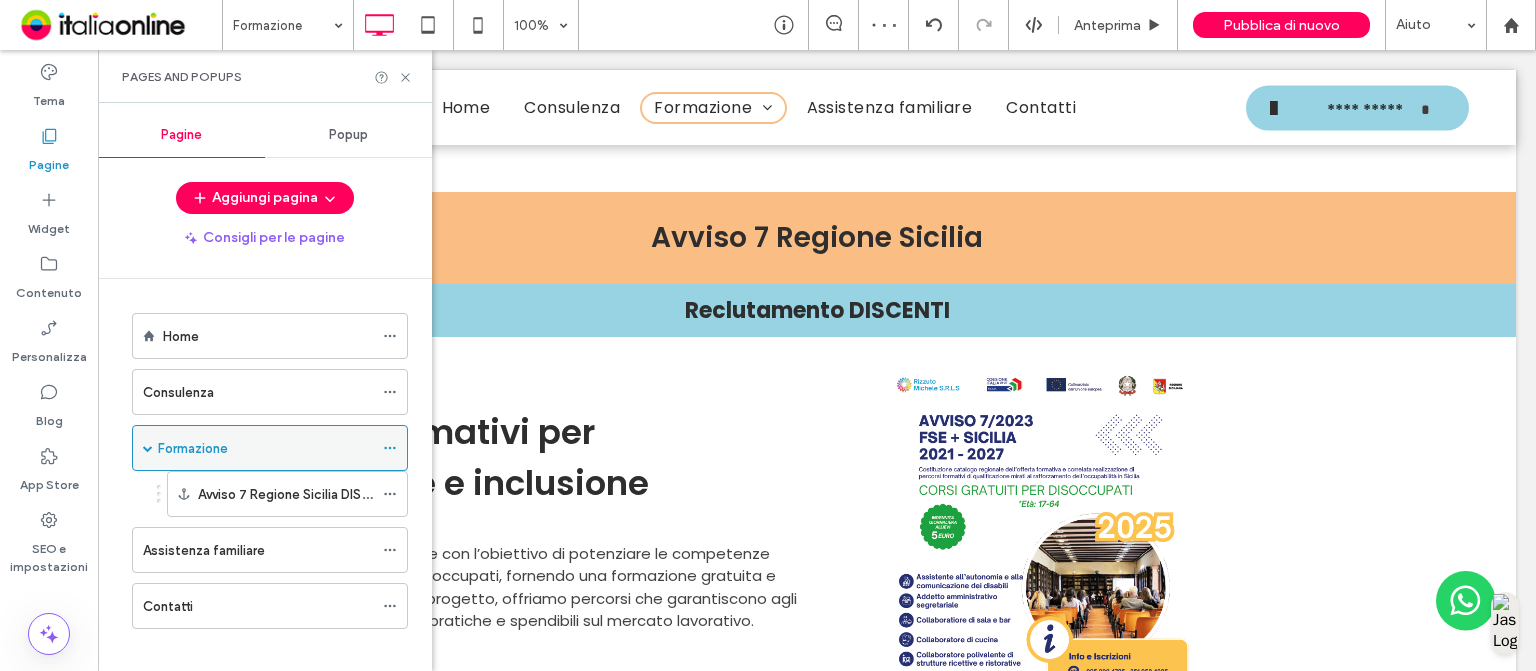 scroll, scrollTop: 14, scrollLeft: 0, axis: vertical 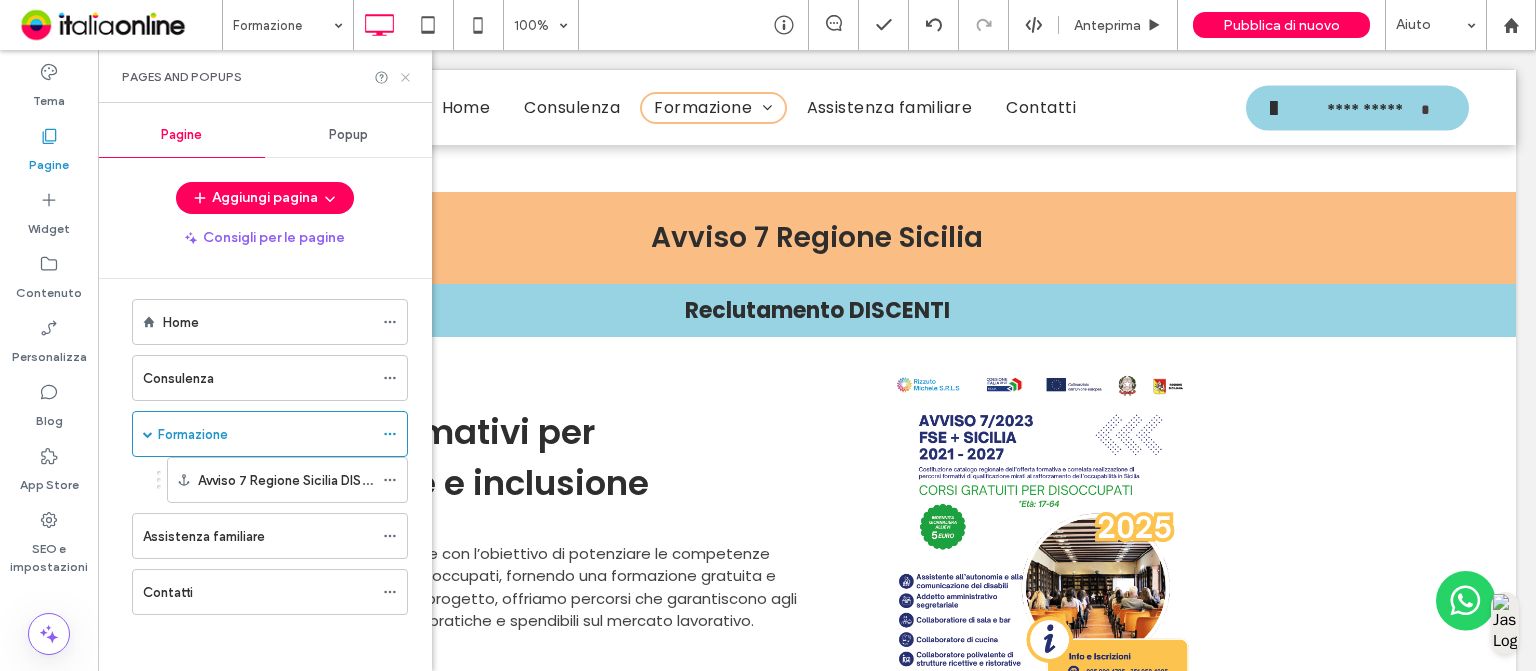 click 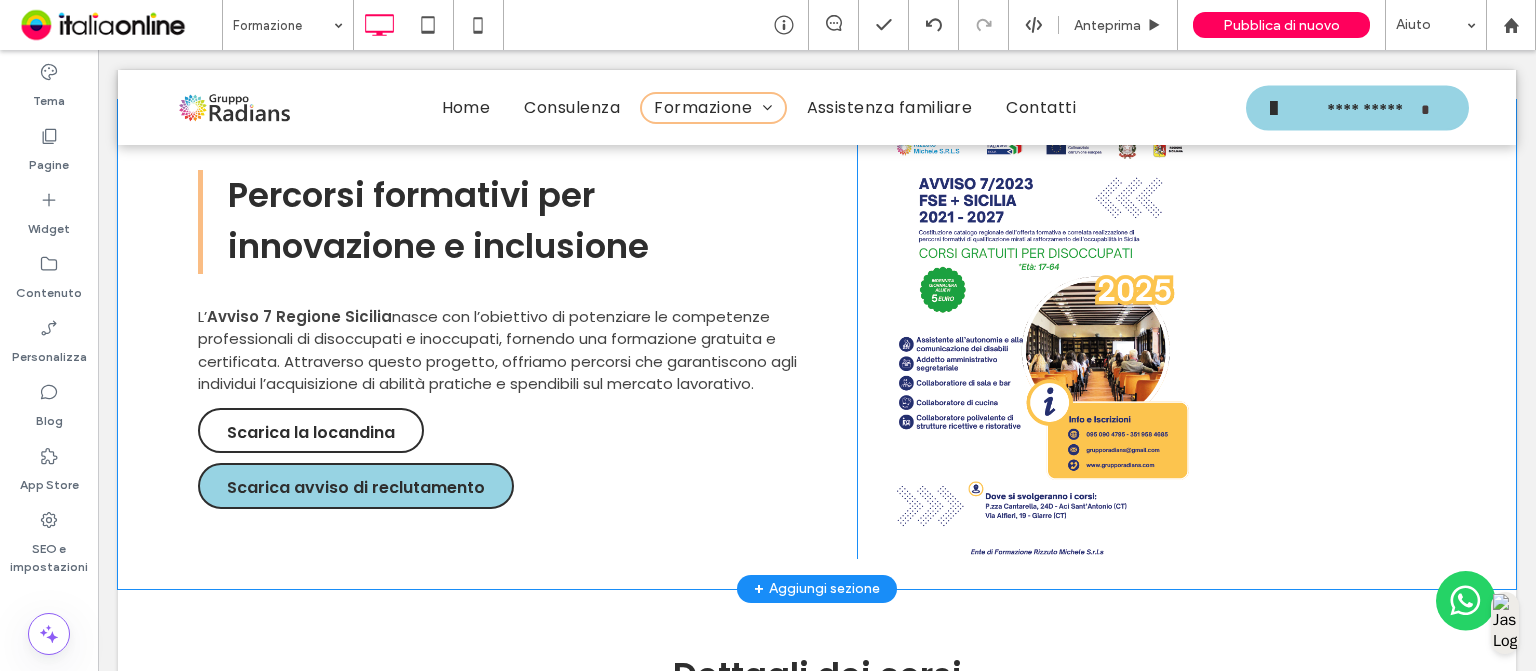 scroll, scrollTop: 1720, scrollLeft: 0, axis: vertical 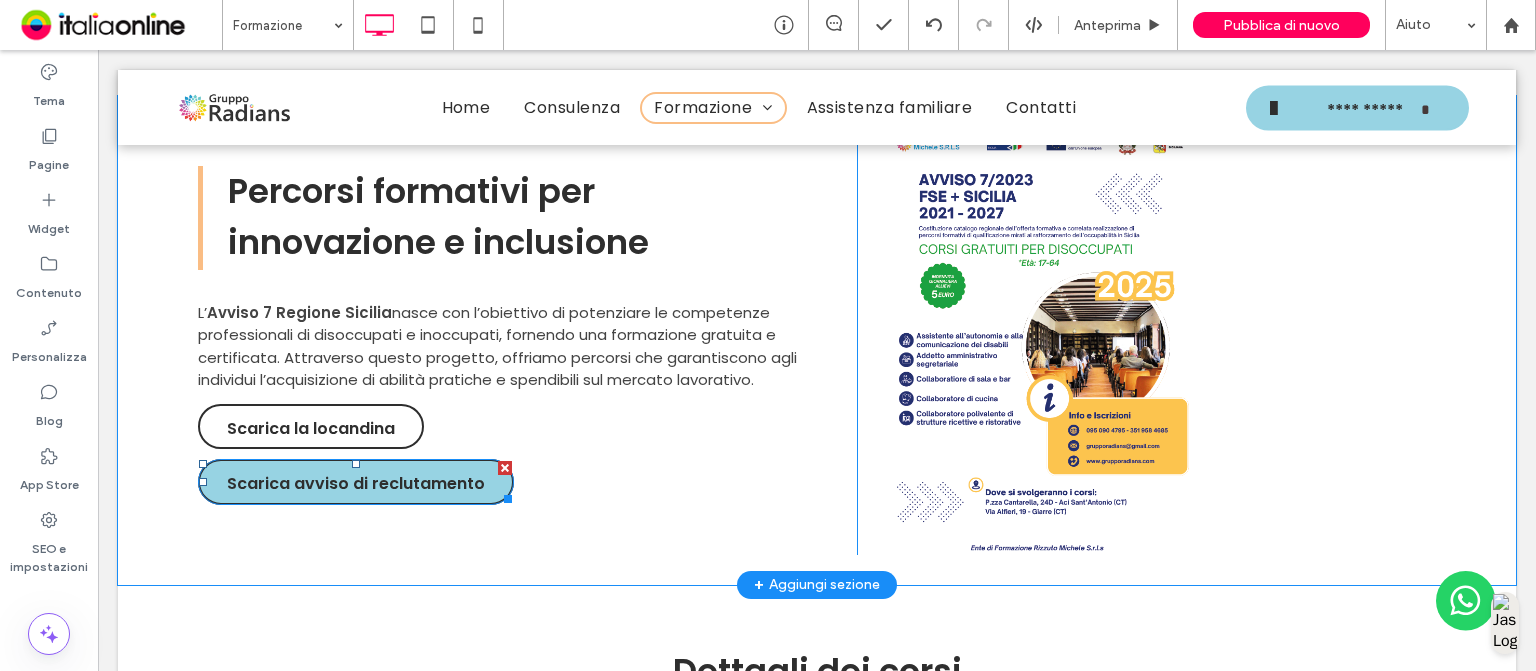 click at bounding box center [505, 468] 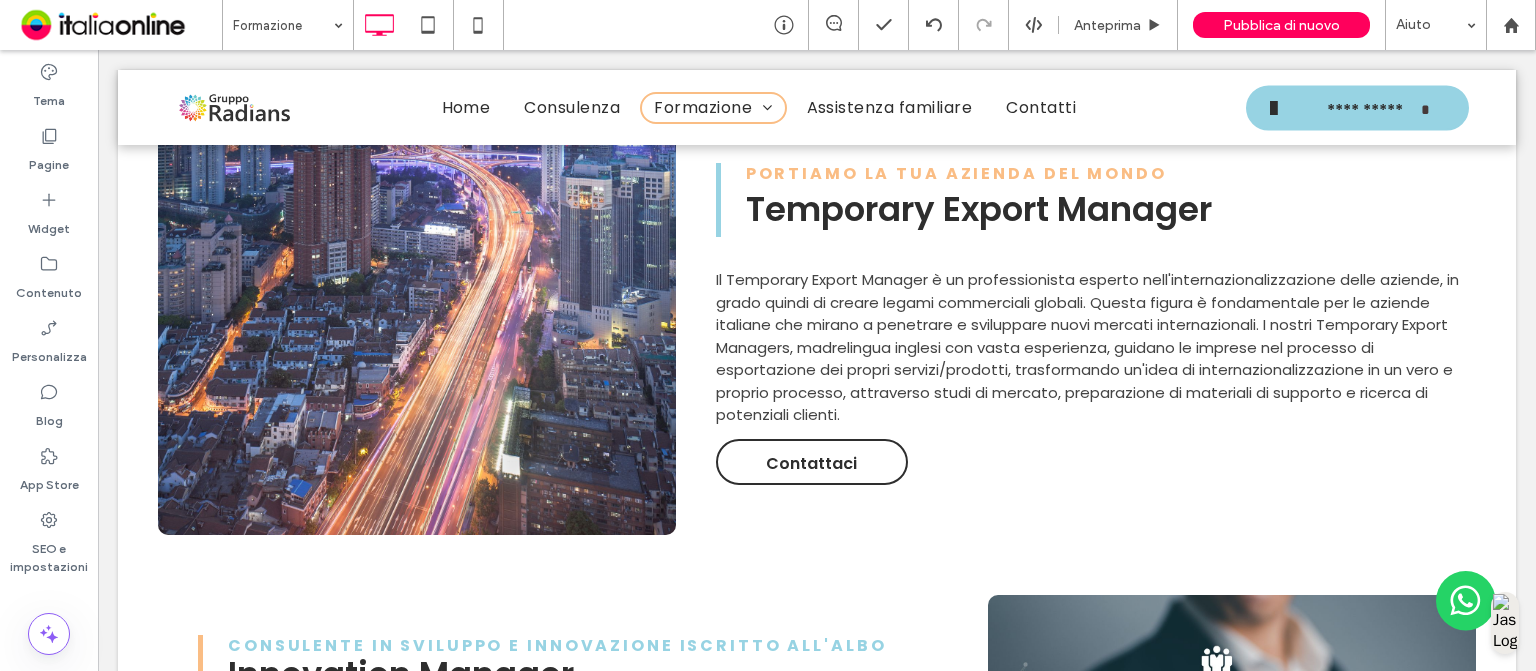 scroll, scrollTop: 2587, scrollLeft: 0, axis: vertical 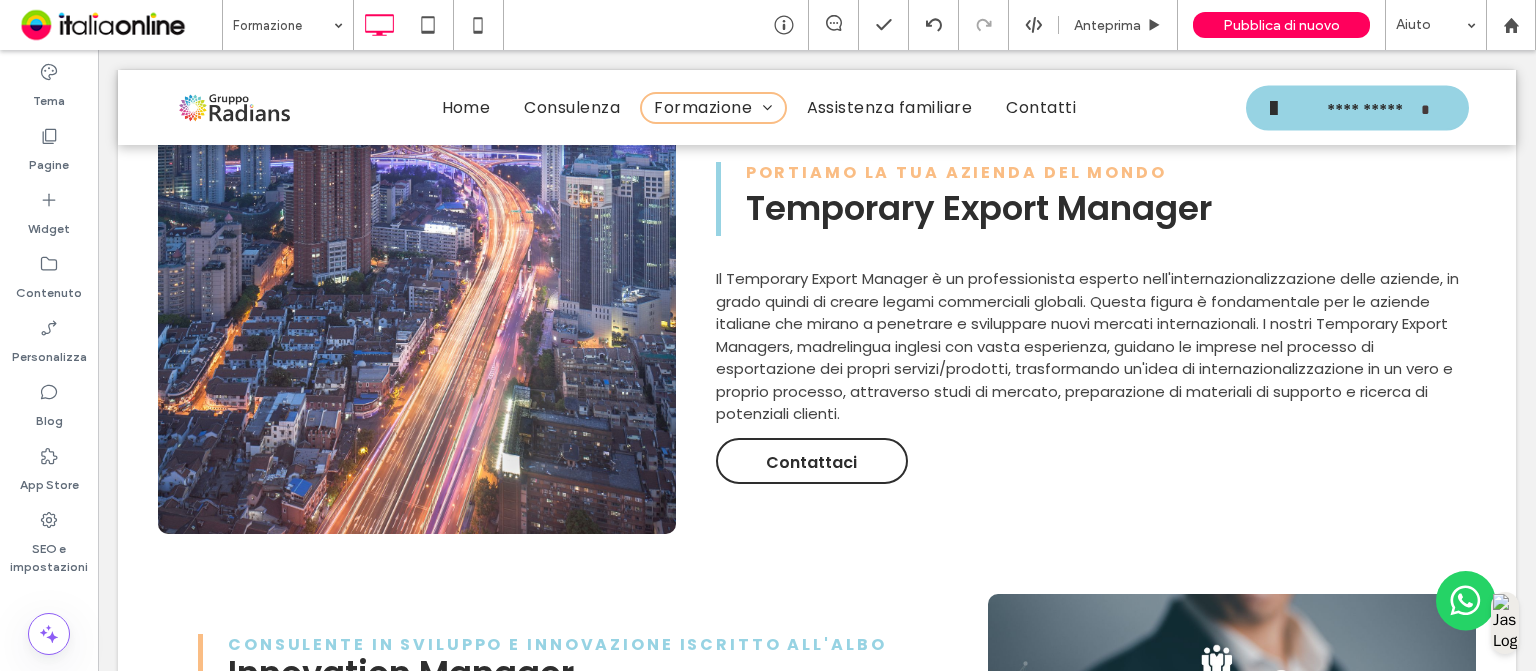 click on "**********" at bounding box center (817, 745) 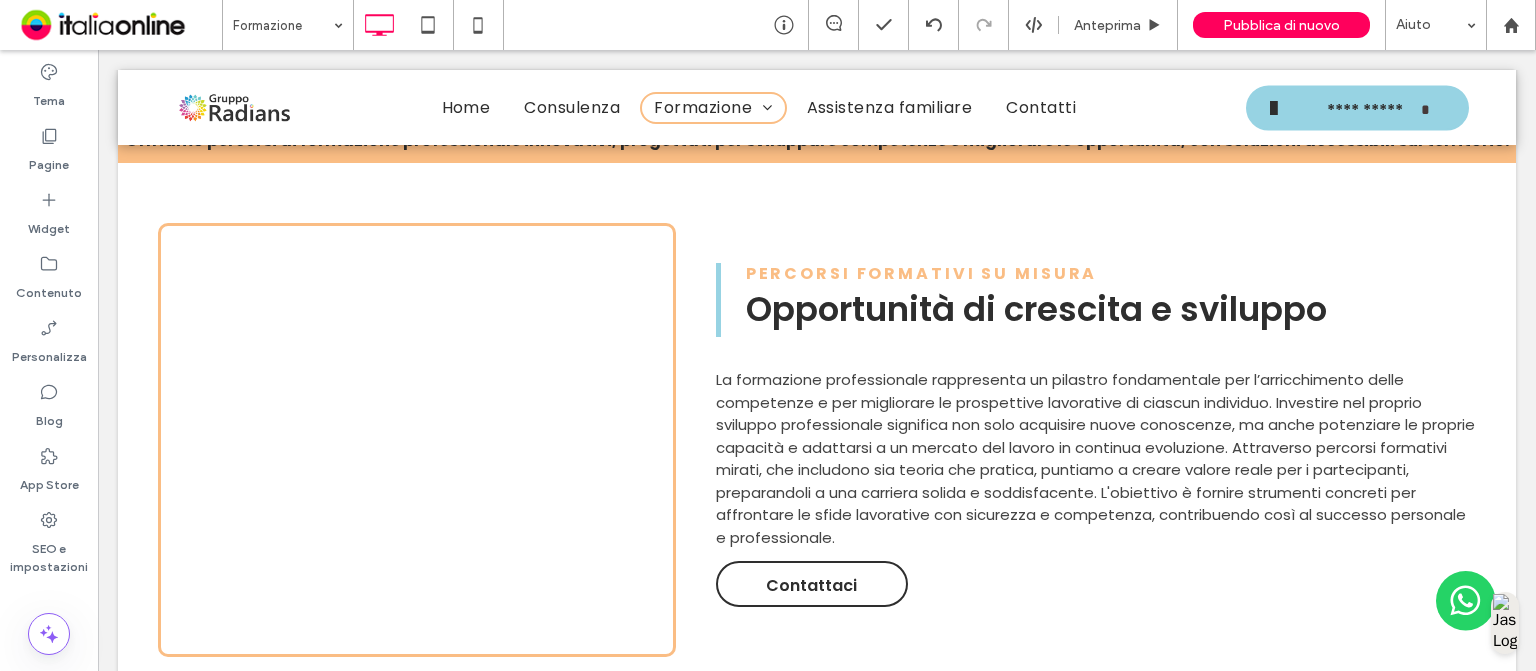 scroll, scrollTop: 646, scrollLeft: 0, axis: vertical 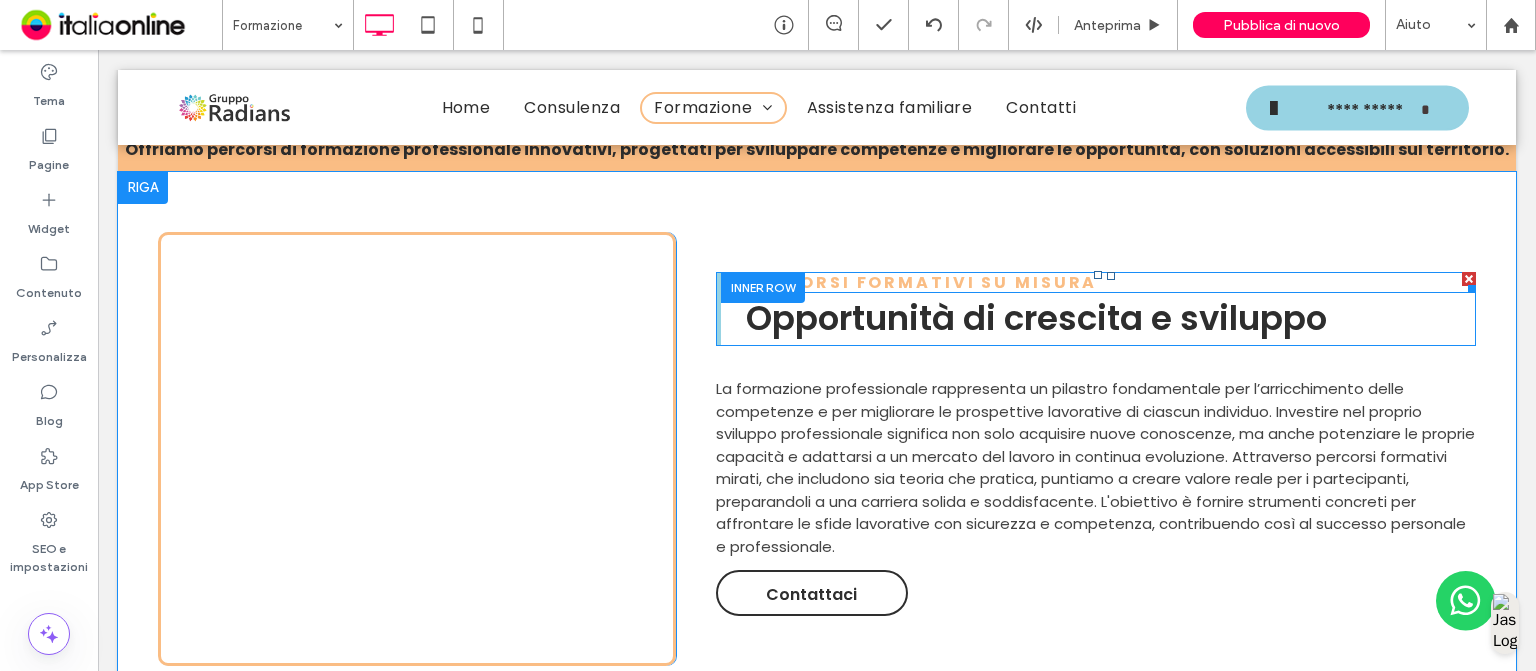 click on "PERCORSI FORMATIVI SU MISURA" at bounding box center (922, 282) 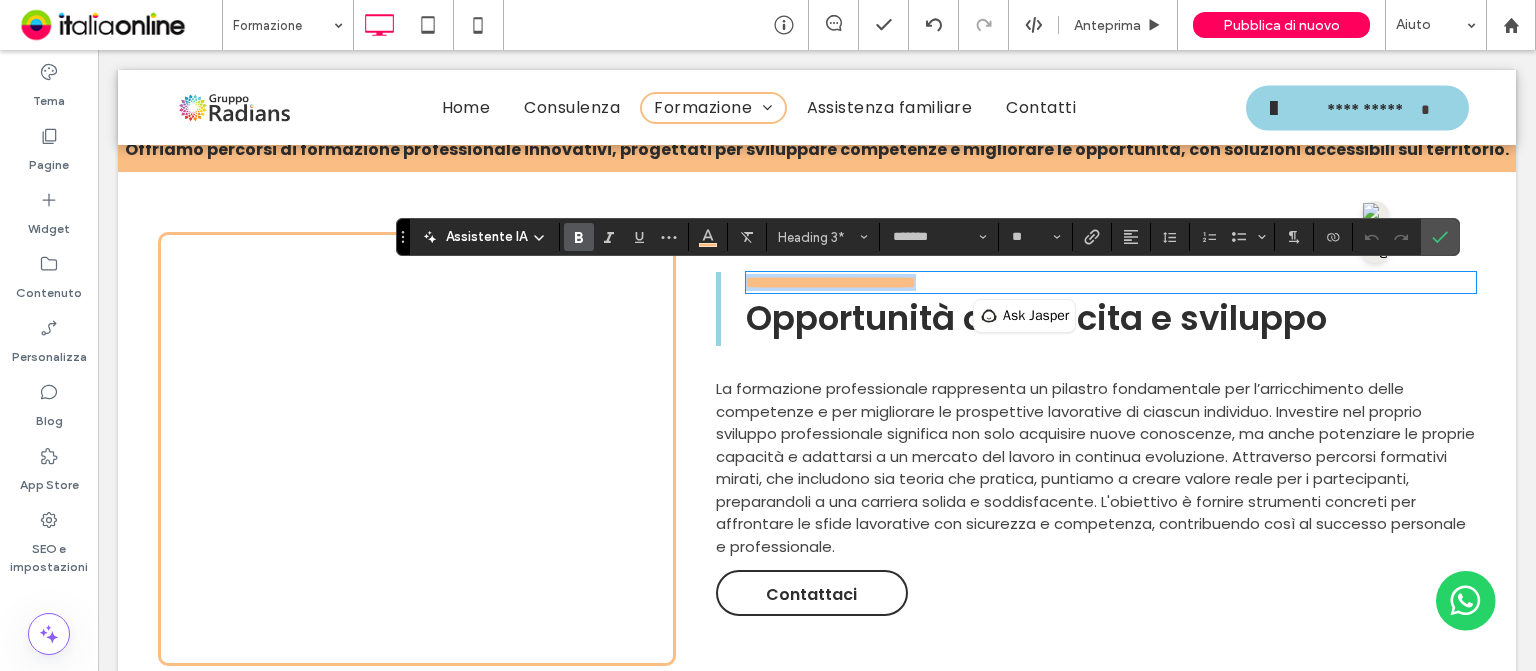 type 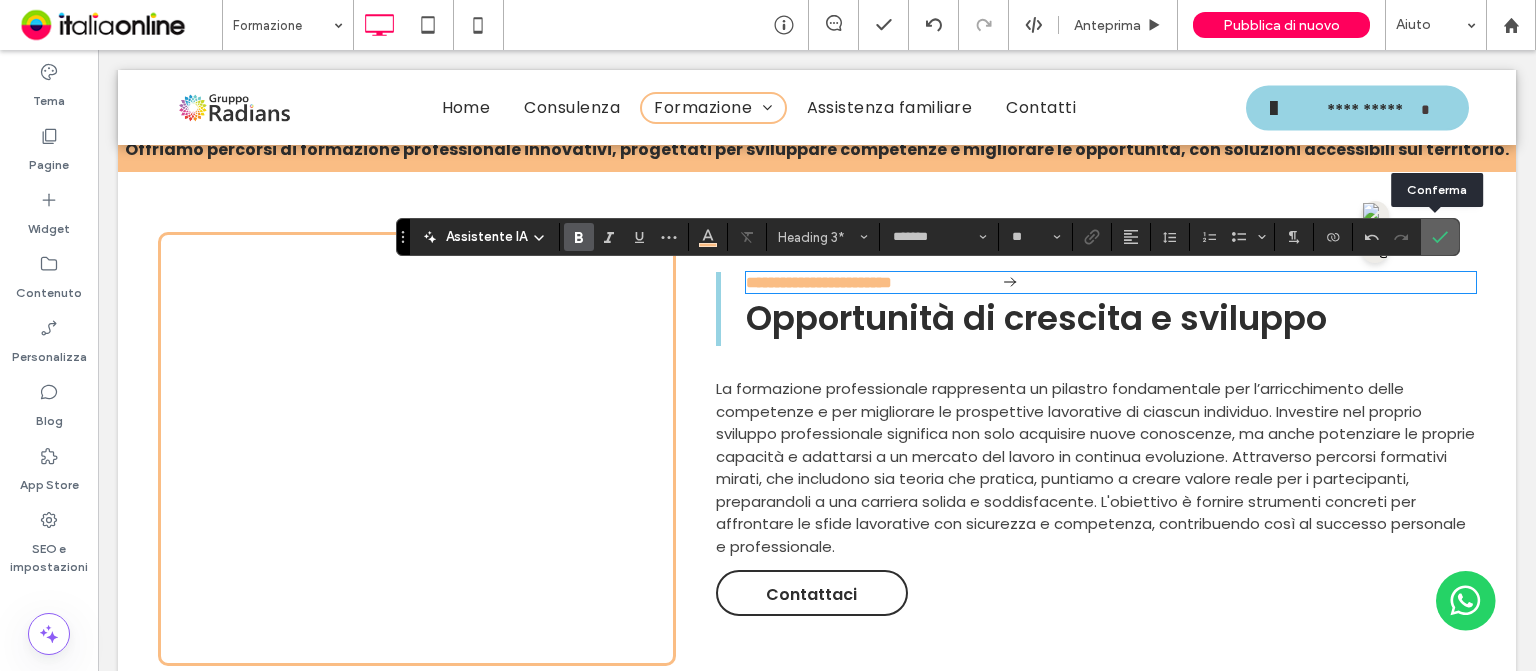 click 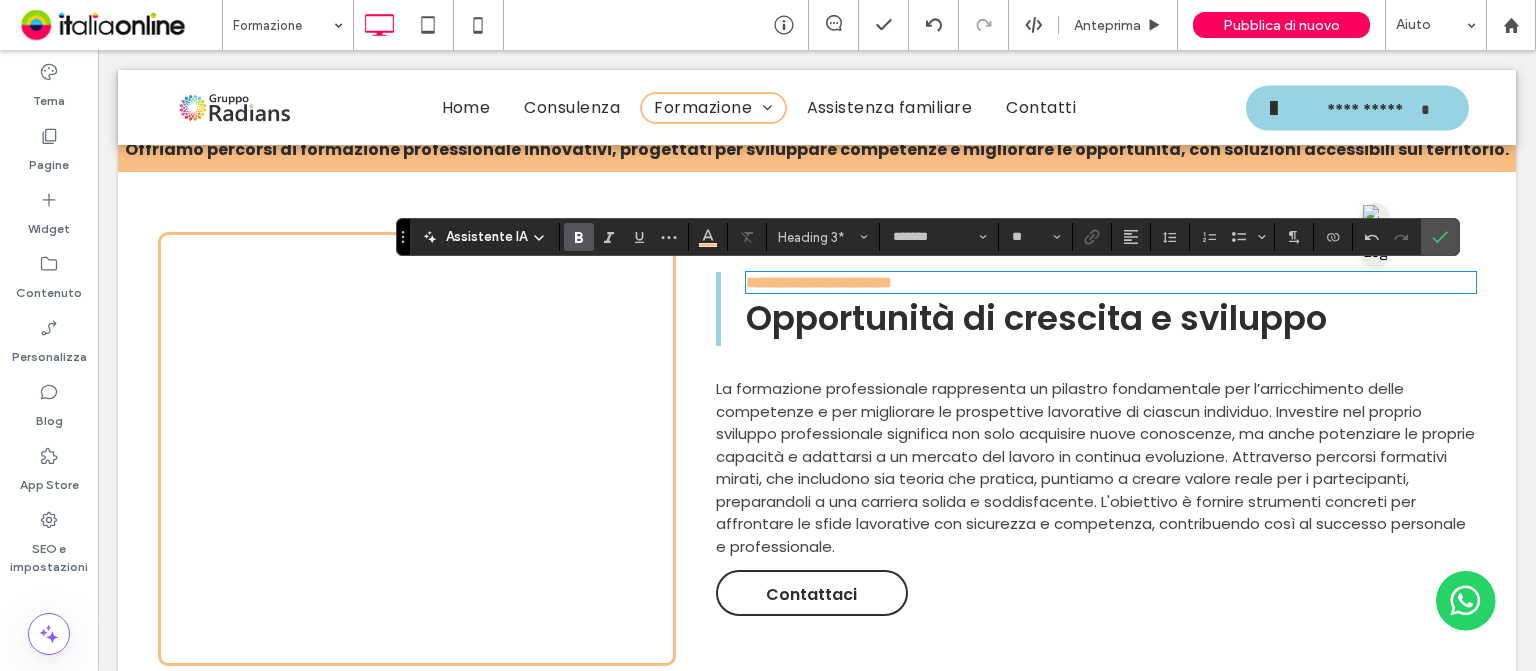 scroll, scrollTop: 643, scrollLeft: 0, axis: vertical 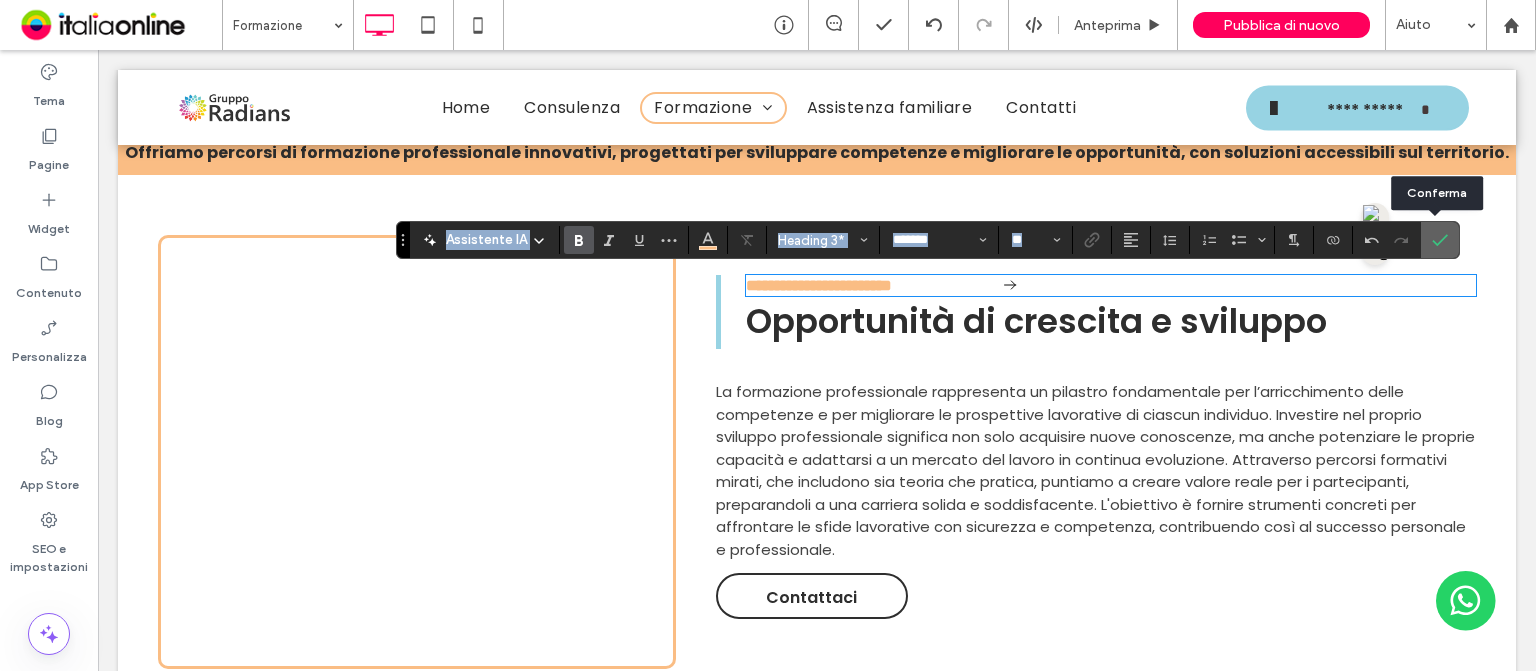 click 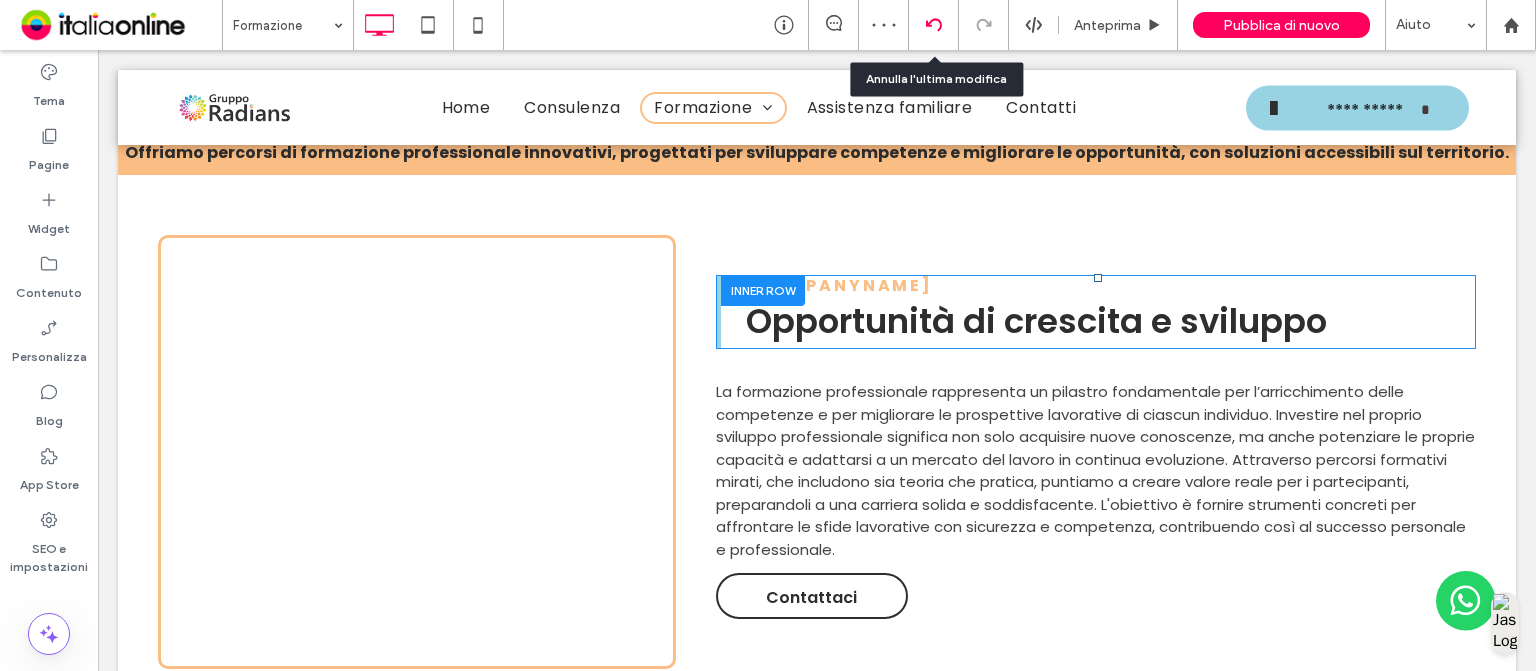 click 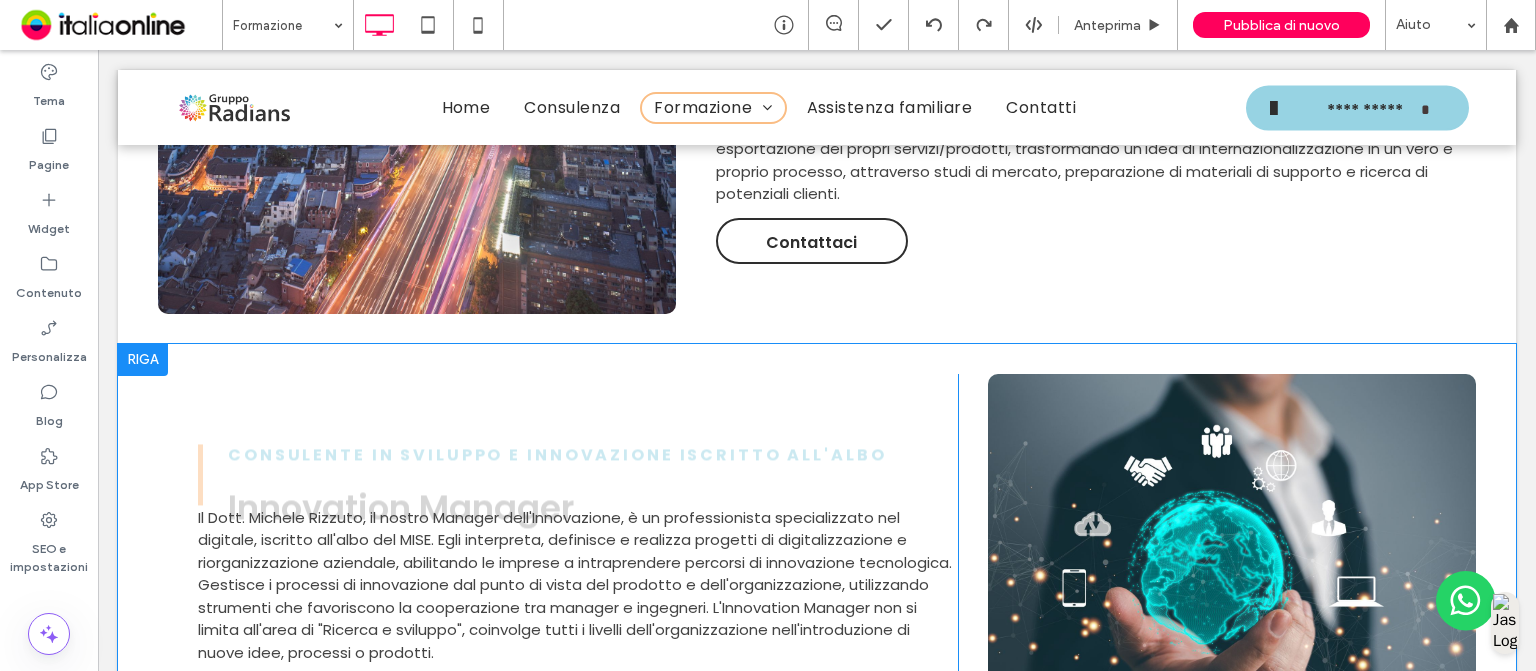 scroll, scrollTop: 2800, scrollLeft: 0, axis: vertical 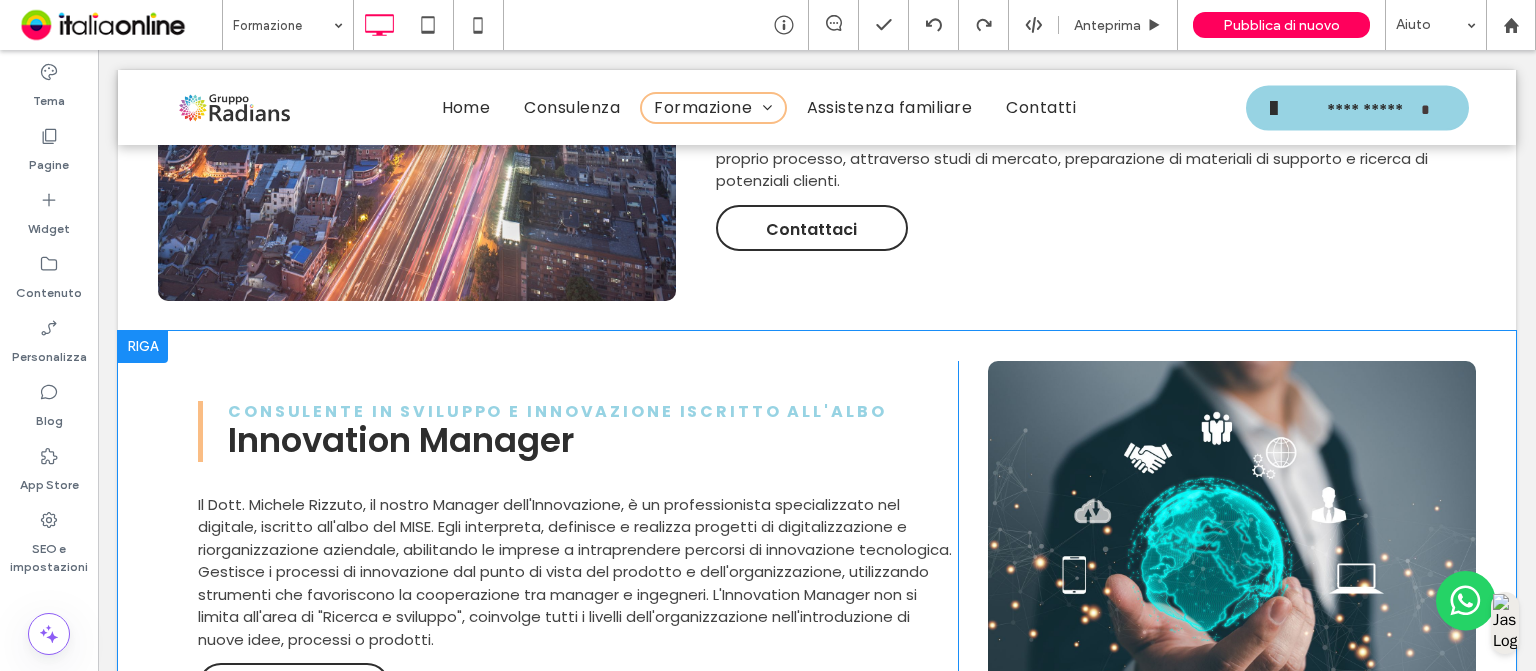 click at bounding box center (143, 347) 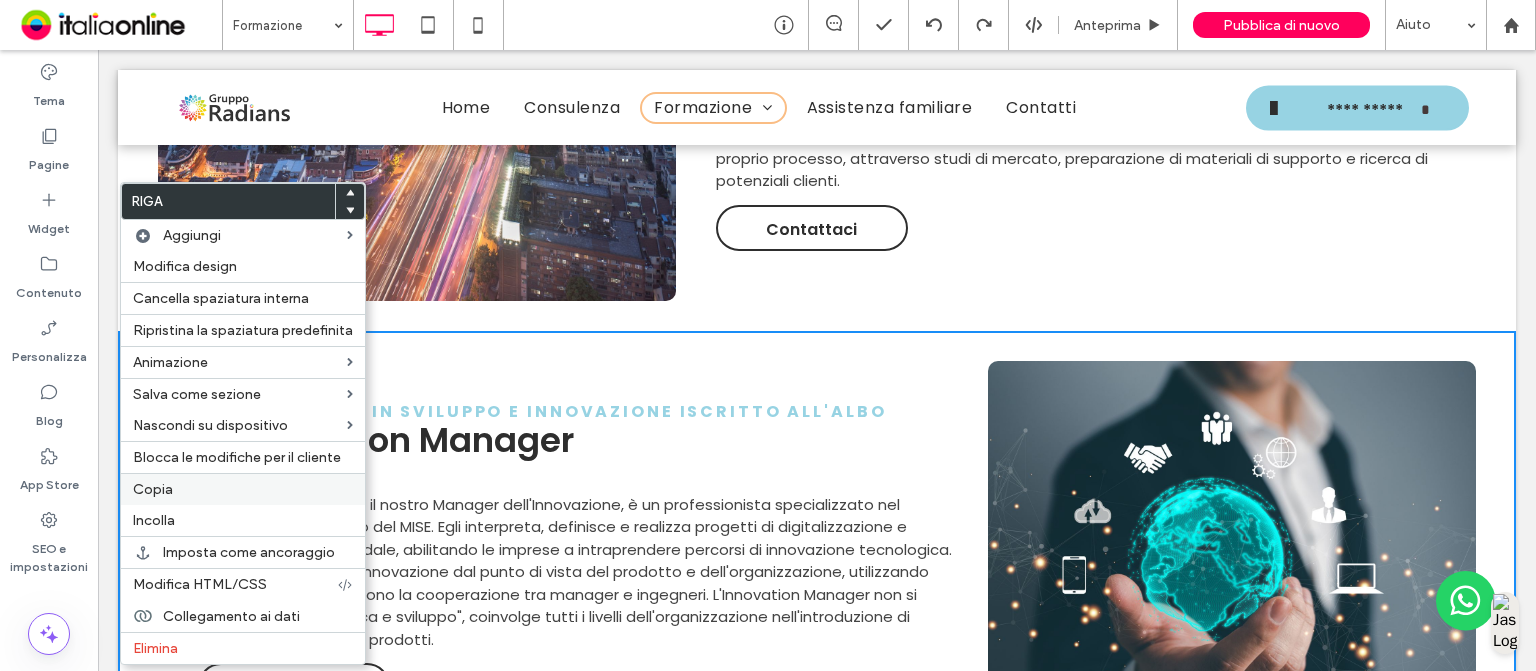 click on "Copia" at bounding box center (243, 489) 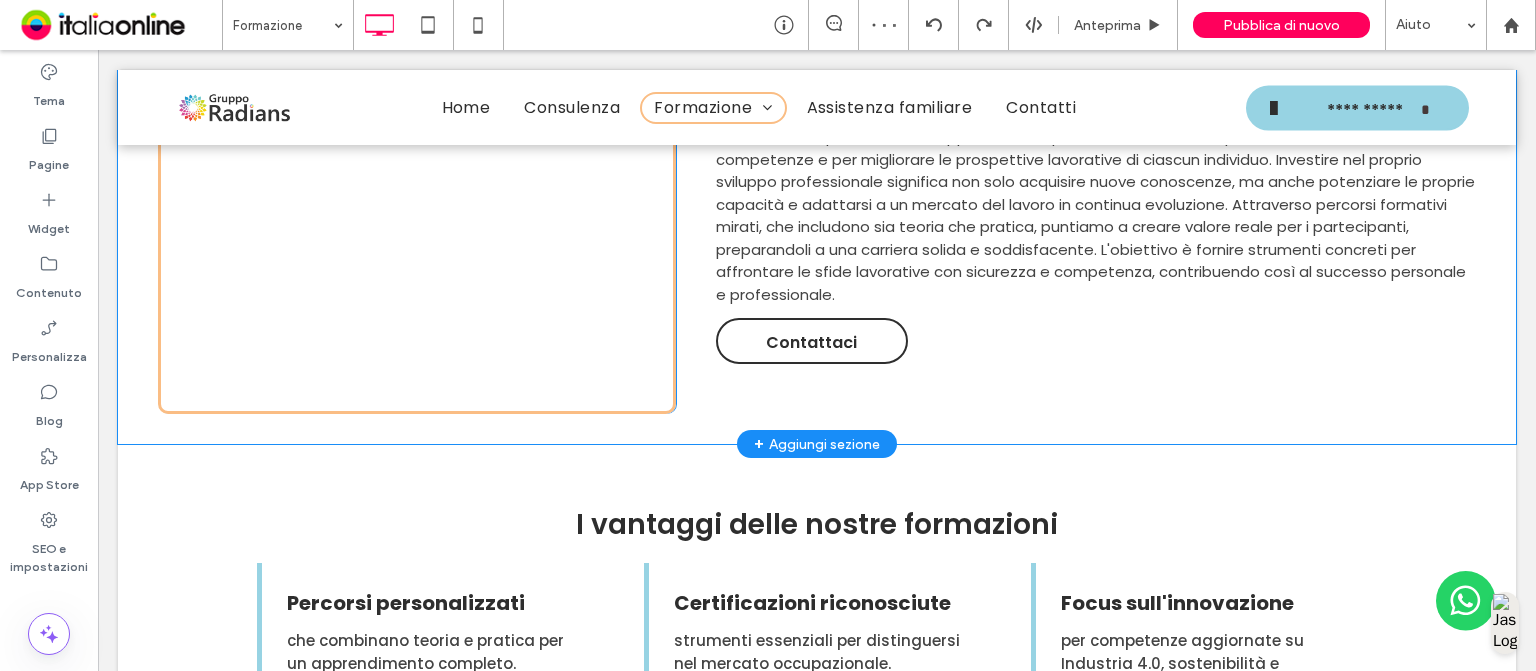scroll, scrollTop: 892, scrollLeft: 0, axis: vertical 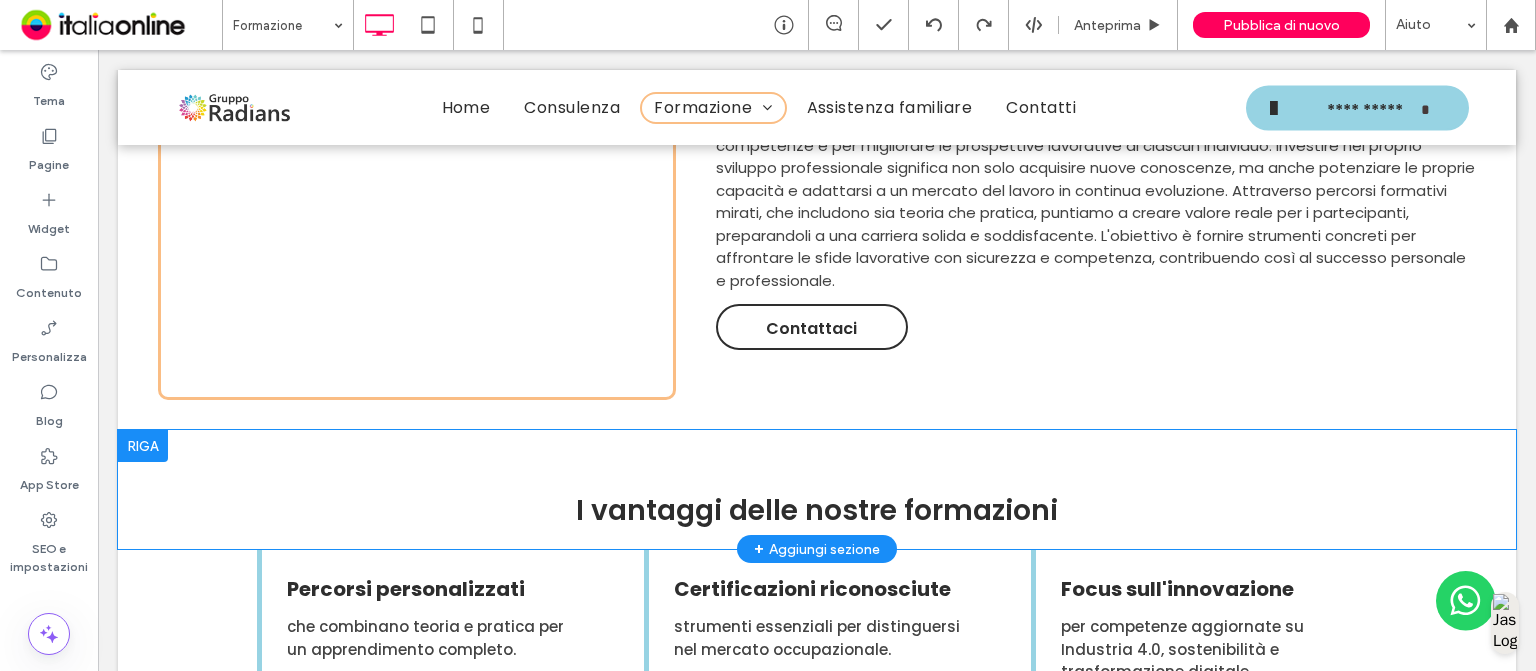 click at bounding box center (143, 446) 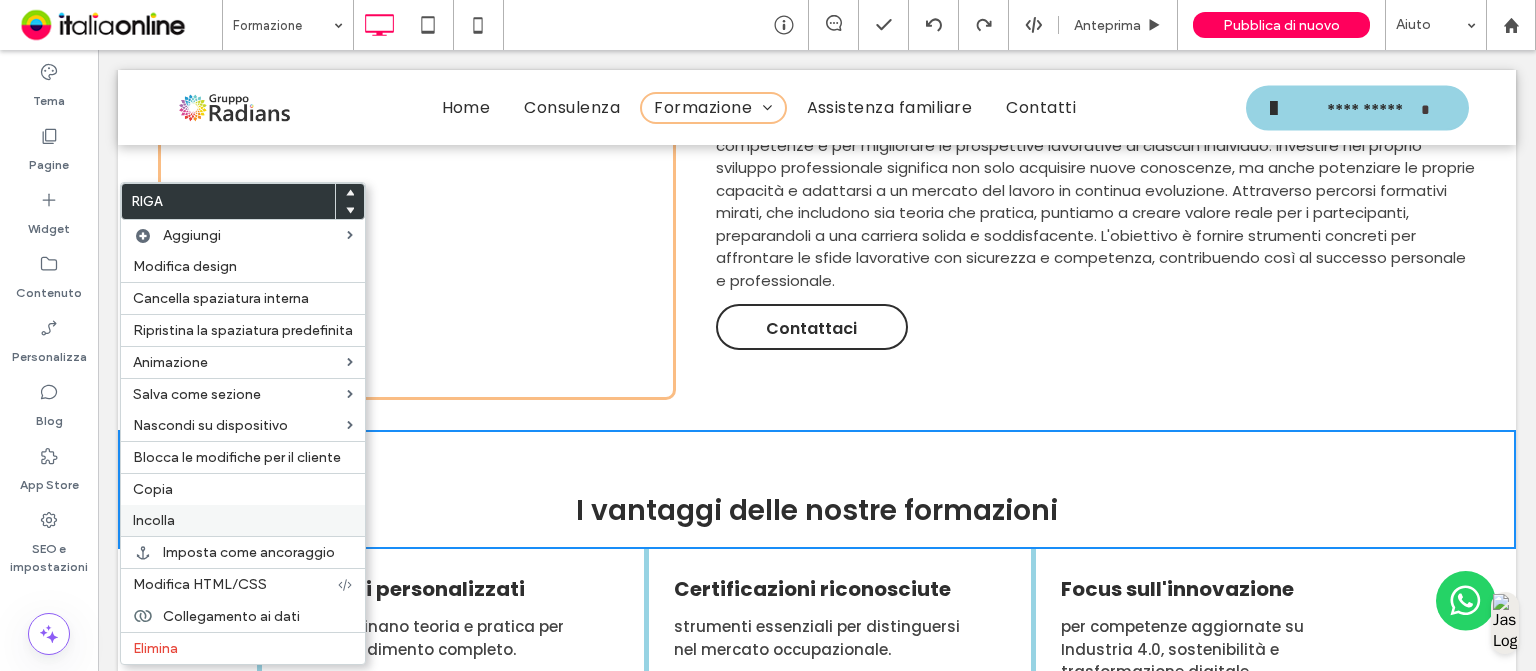click on "Incolla" at bounding box center (243, 520) 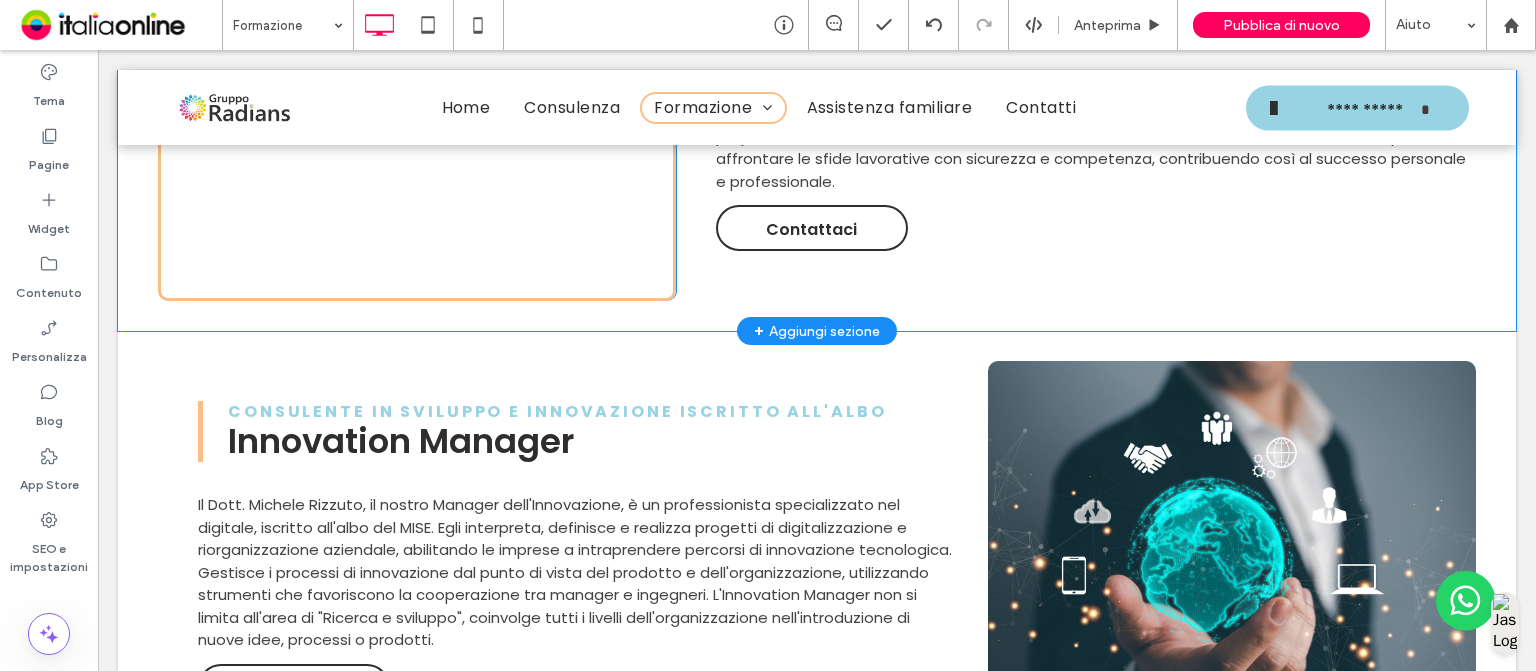 scroll, scrollTop: 1079, scrollLeft: 0, axis: vertical 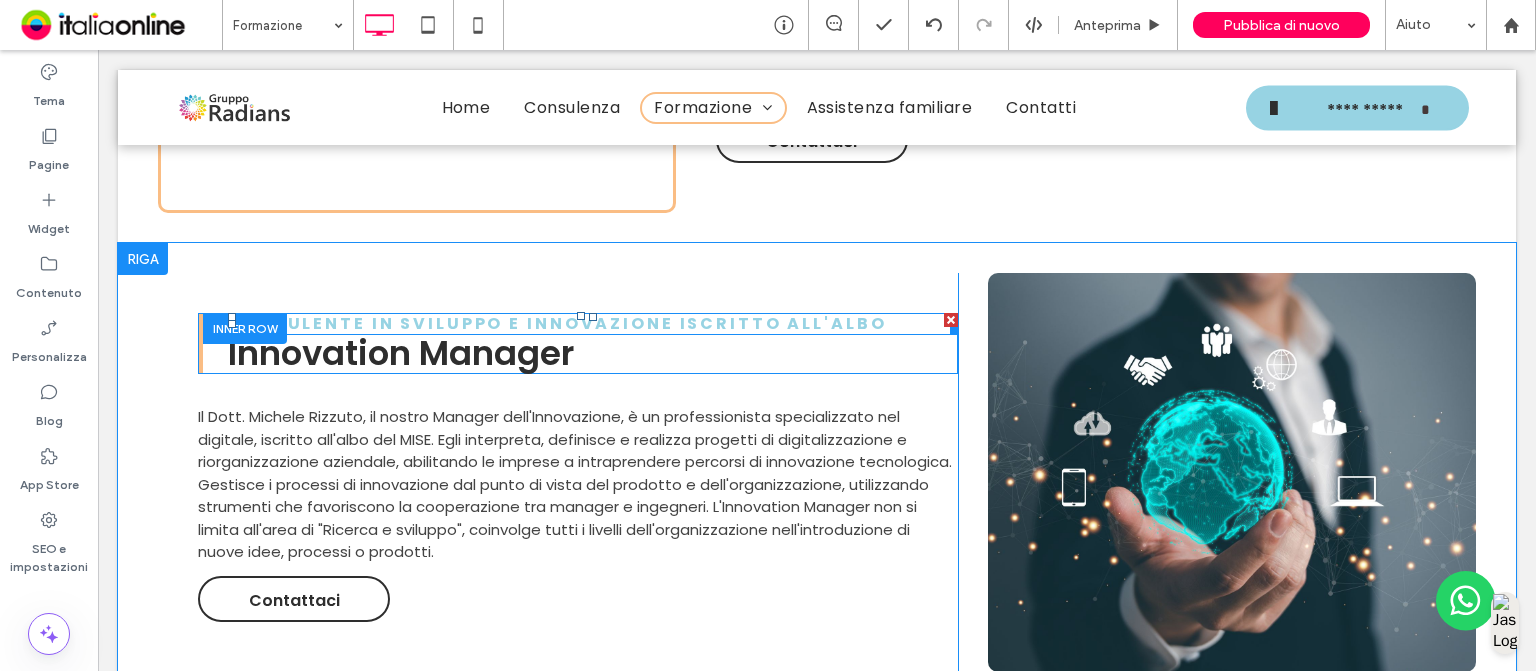 click on "CONSULENTE IN SVILUPPO E INNOVAZIONE ISCRITTO ALL'ALBO" at bounding box center (557, 323) 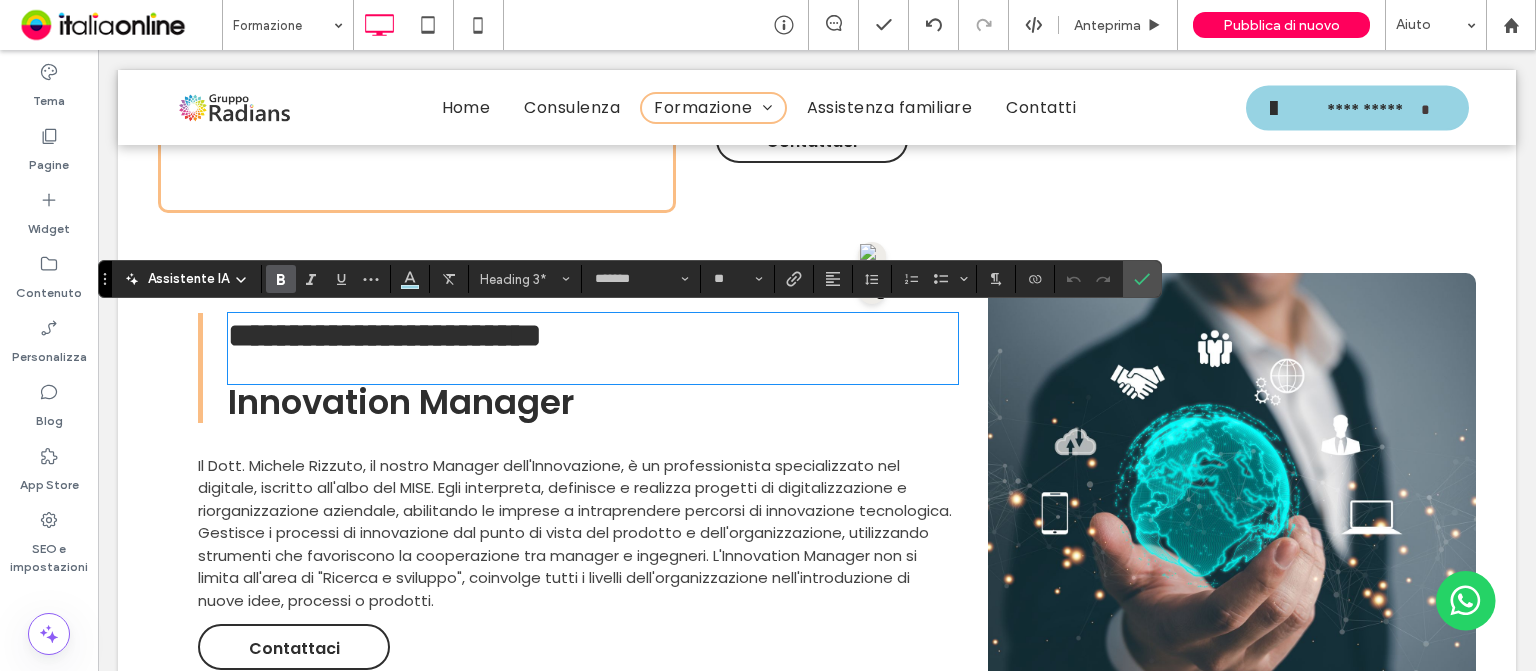 scroll, scrollTop: 0, scrollLeft: 0, axis: both 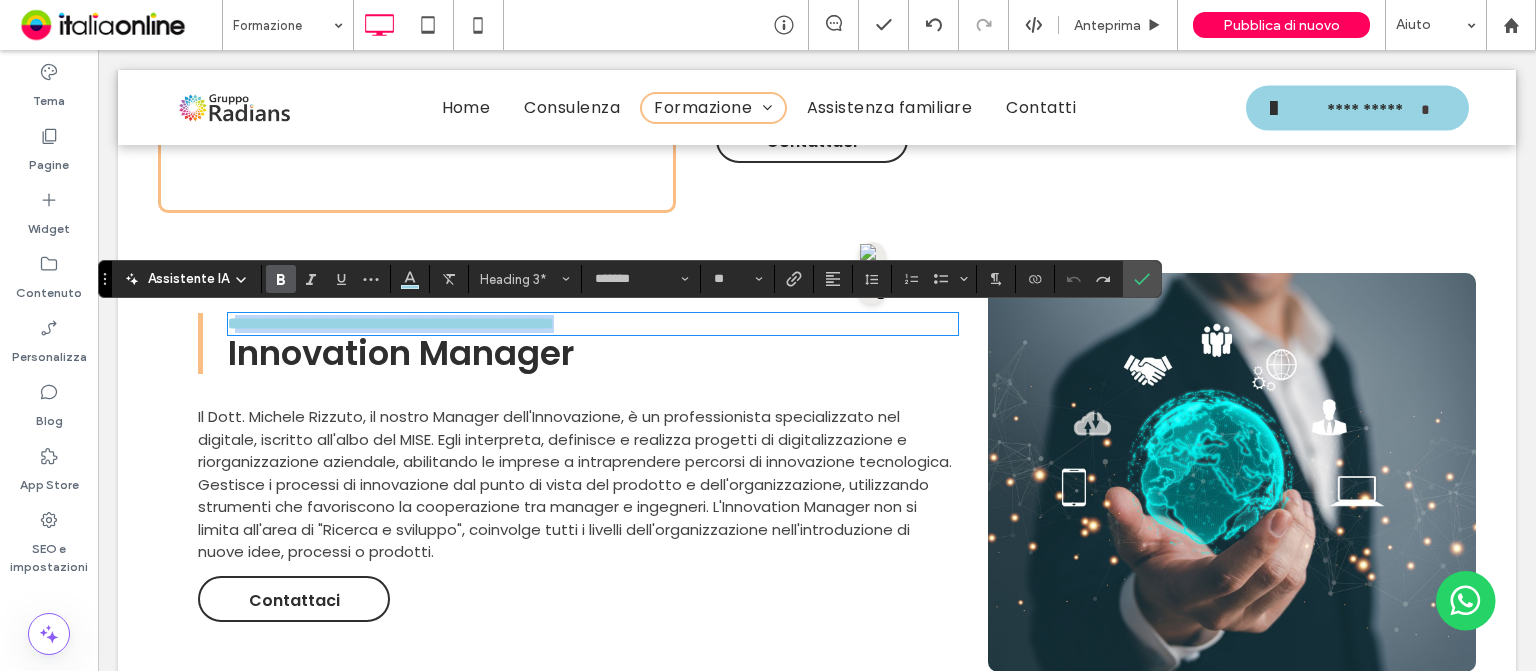 drag, startPoint x: 868, startPoint y: 322, endPoint x: 245, endPoint y: 312, distance: 623.08026 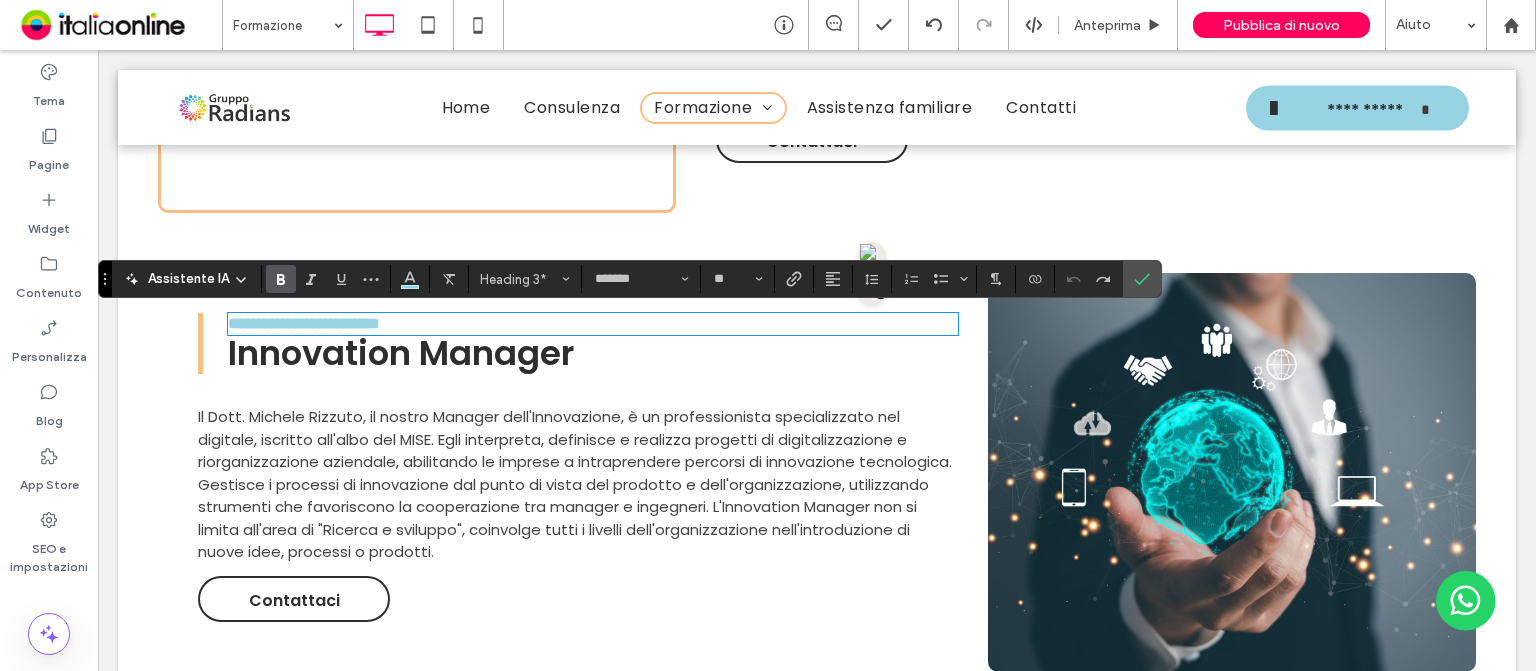 scroll, scrollTop: 0, scrollLeft: 0, axis: both 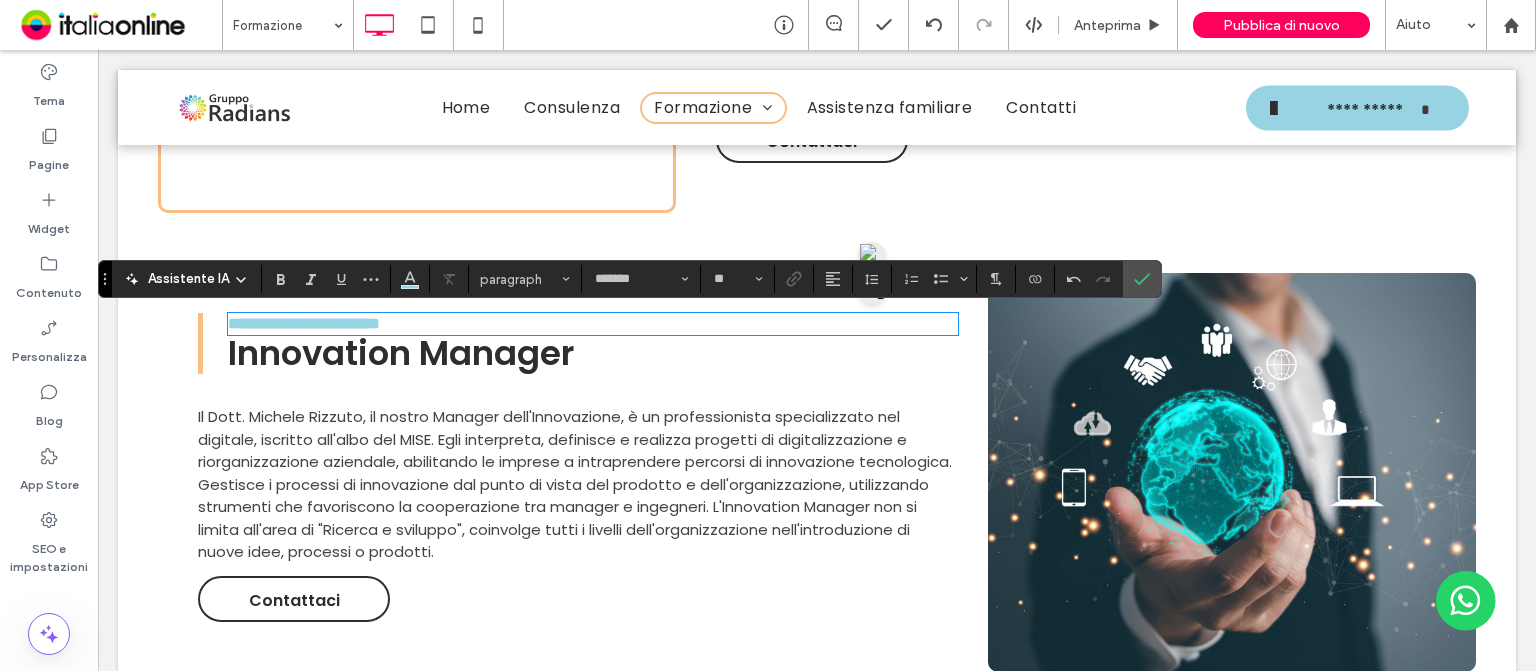type on "**" 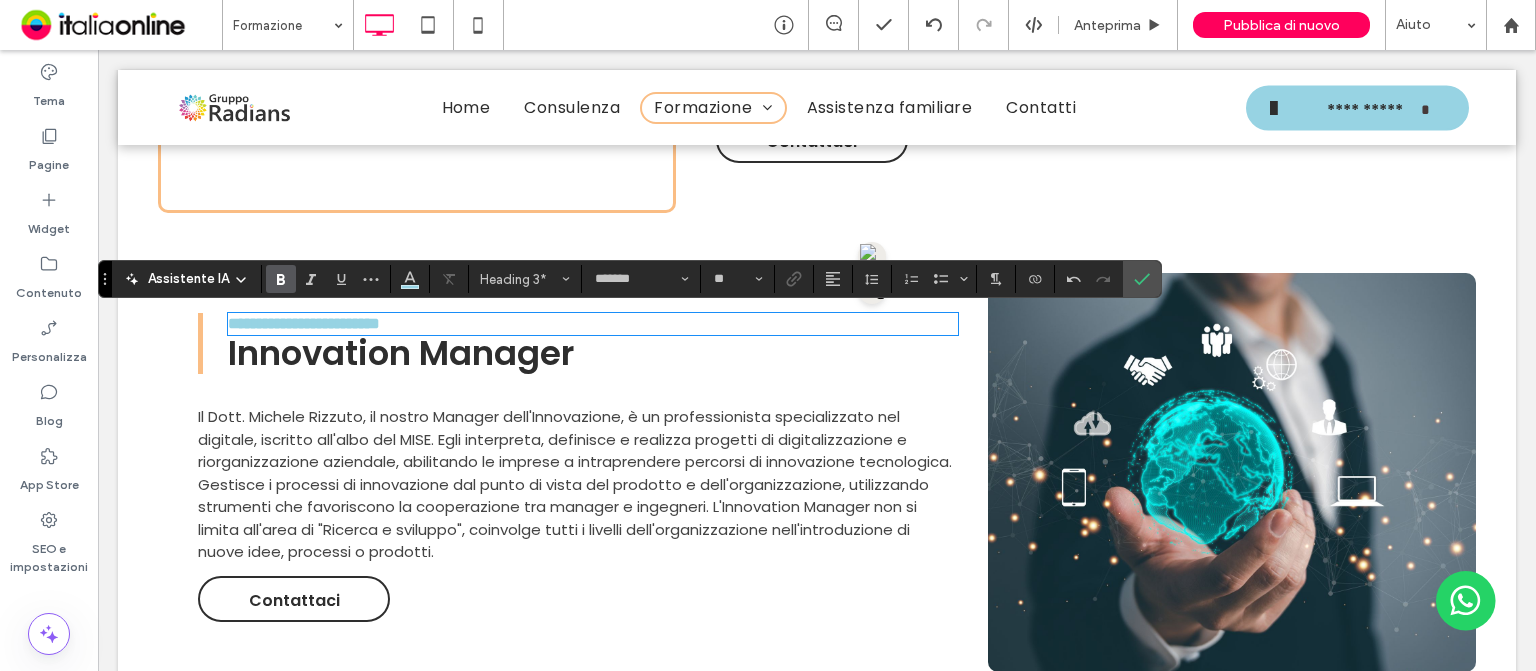 click on "**********" at bounding box center [304, 323] 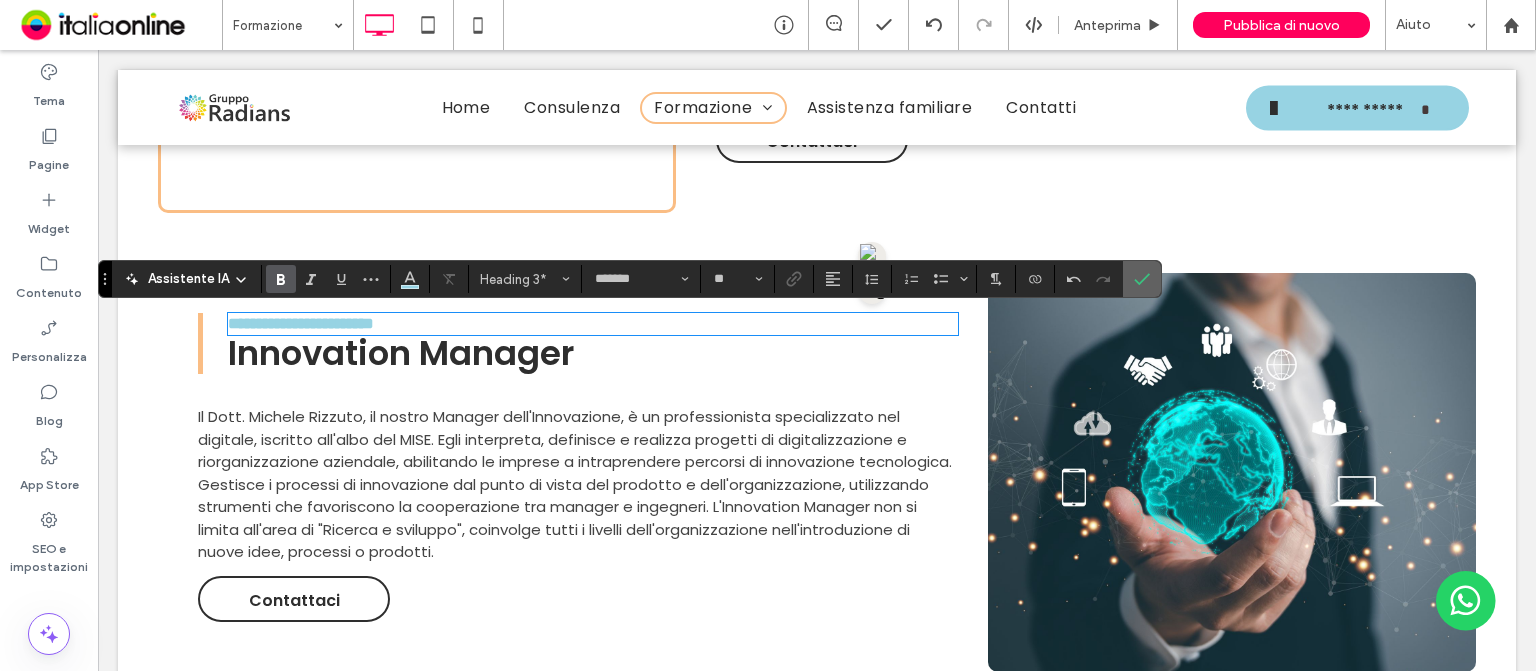 click at bounding box center (1142, 279) 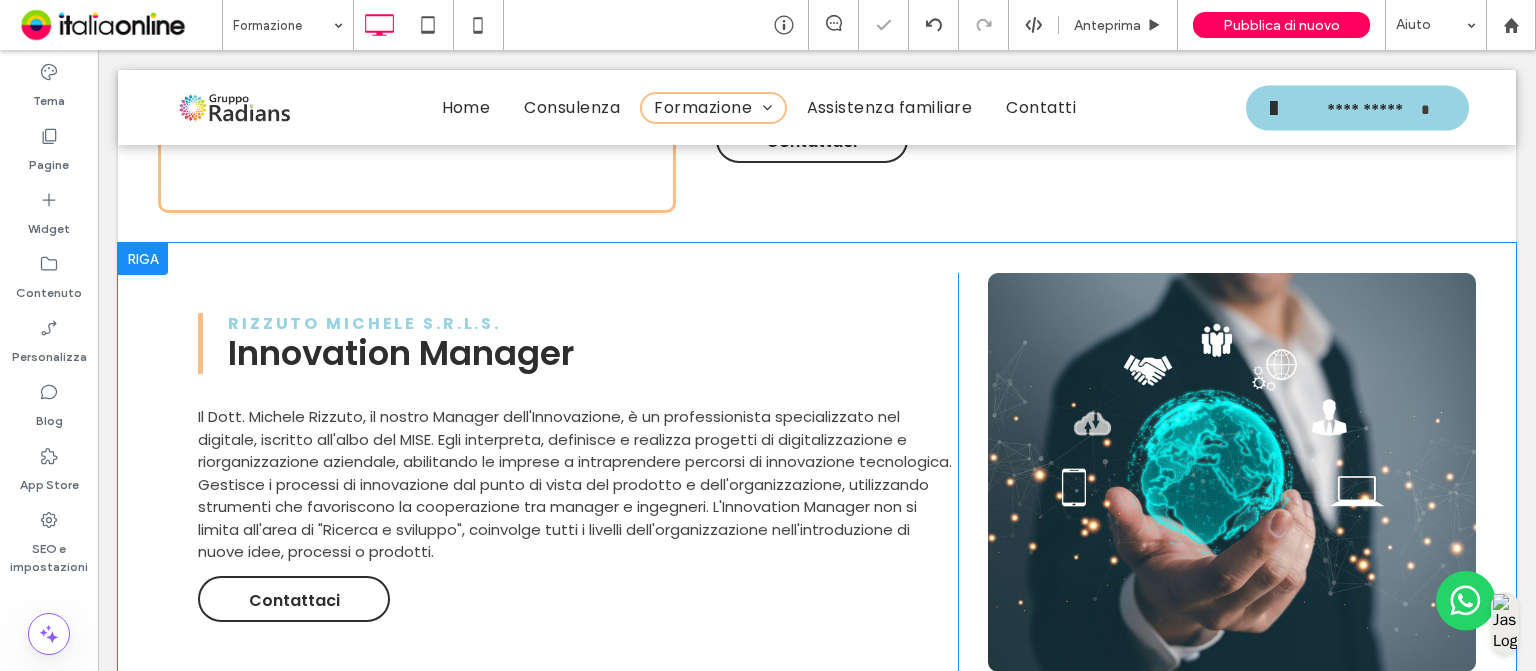 click on "Click To Paste     Click To Paste" at bounding box center (1232, 472) 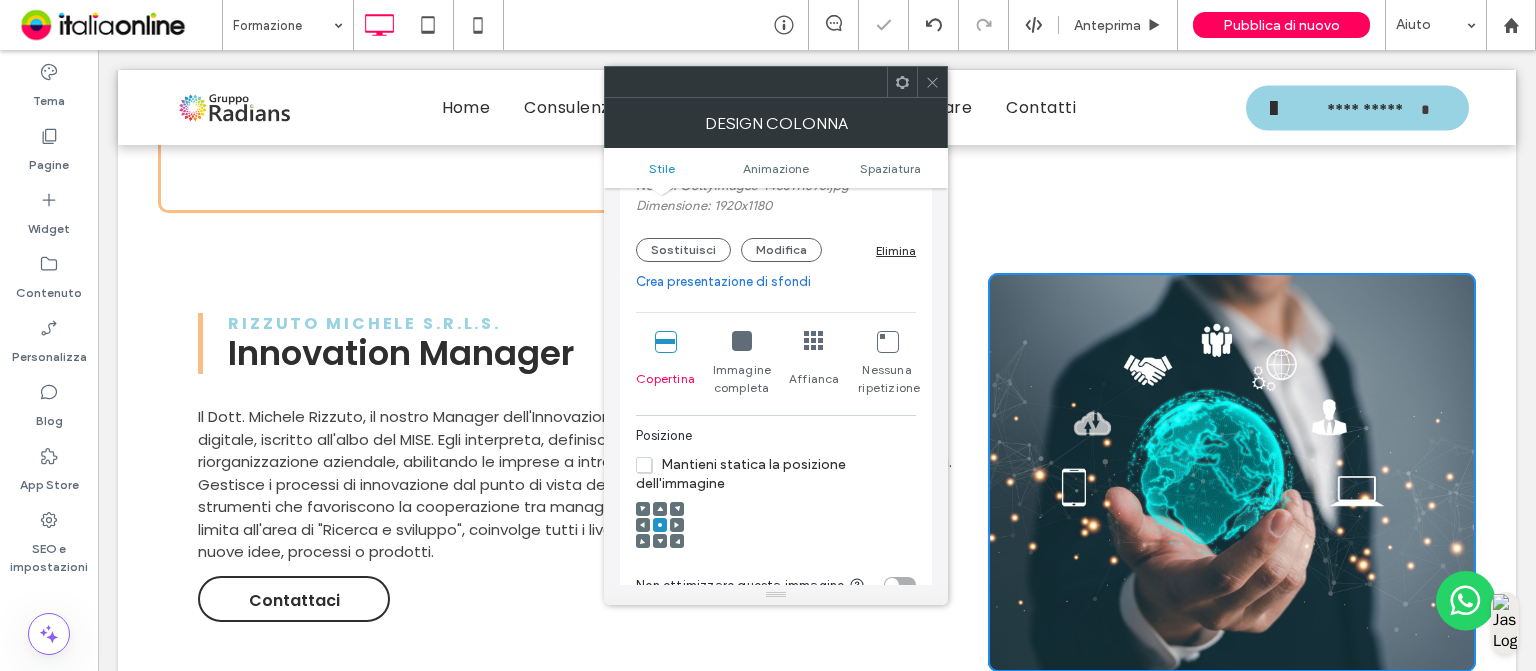 scroll, scrollTop: 340, scrollLeft: 0, axis: vertical 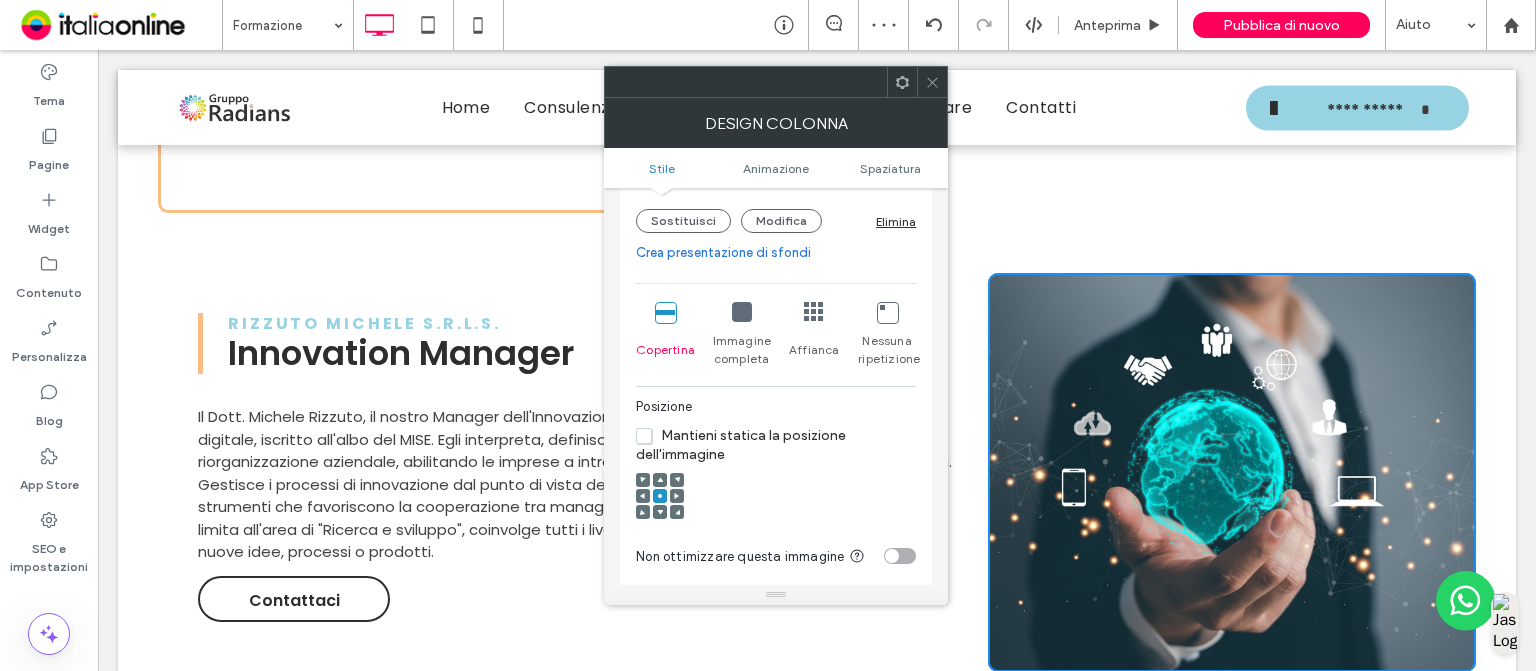 click on "Sostituisci Modifica Elimina" at bounding box center (776, 221) 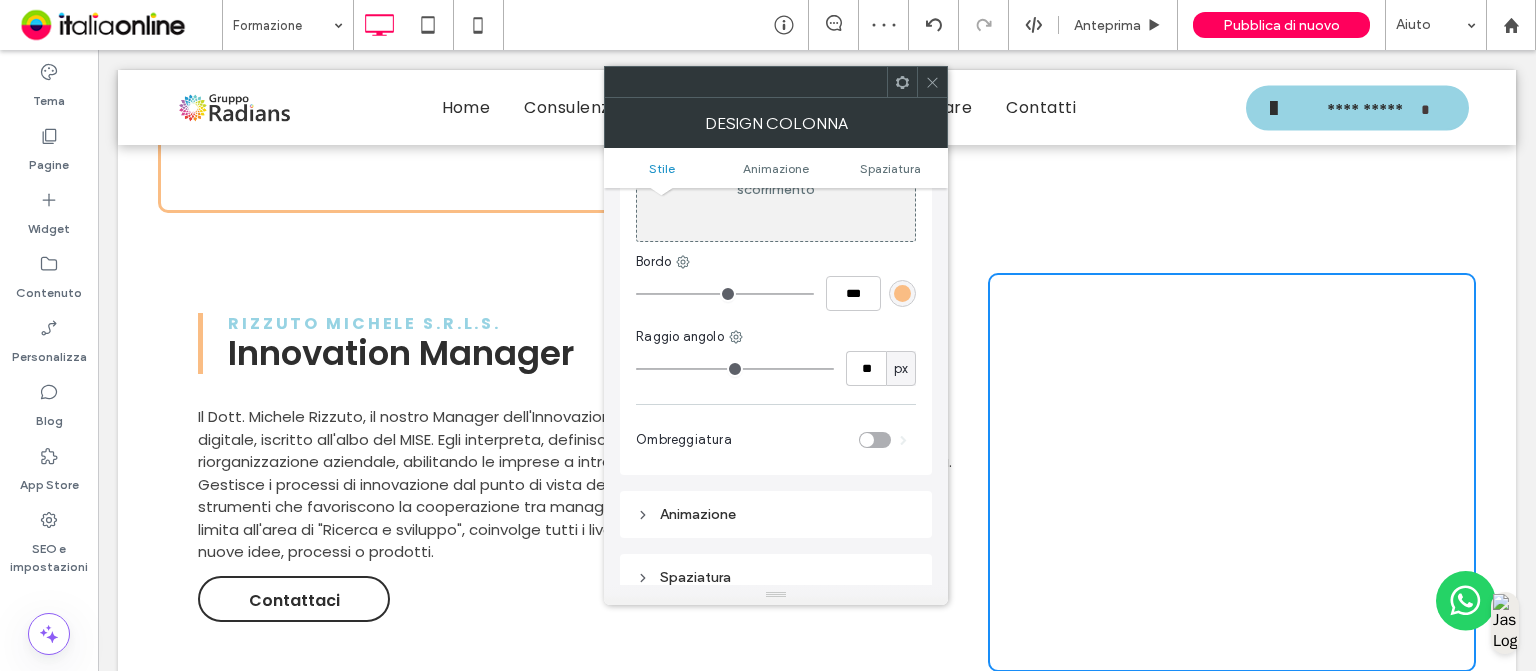 scroll, scrollTop: 225, scrollLeft: 0, axis: vertical 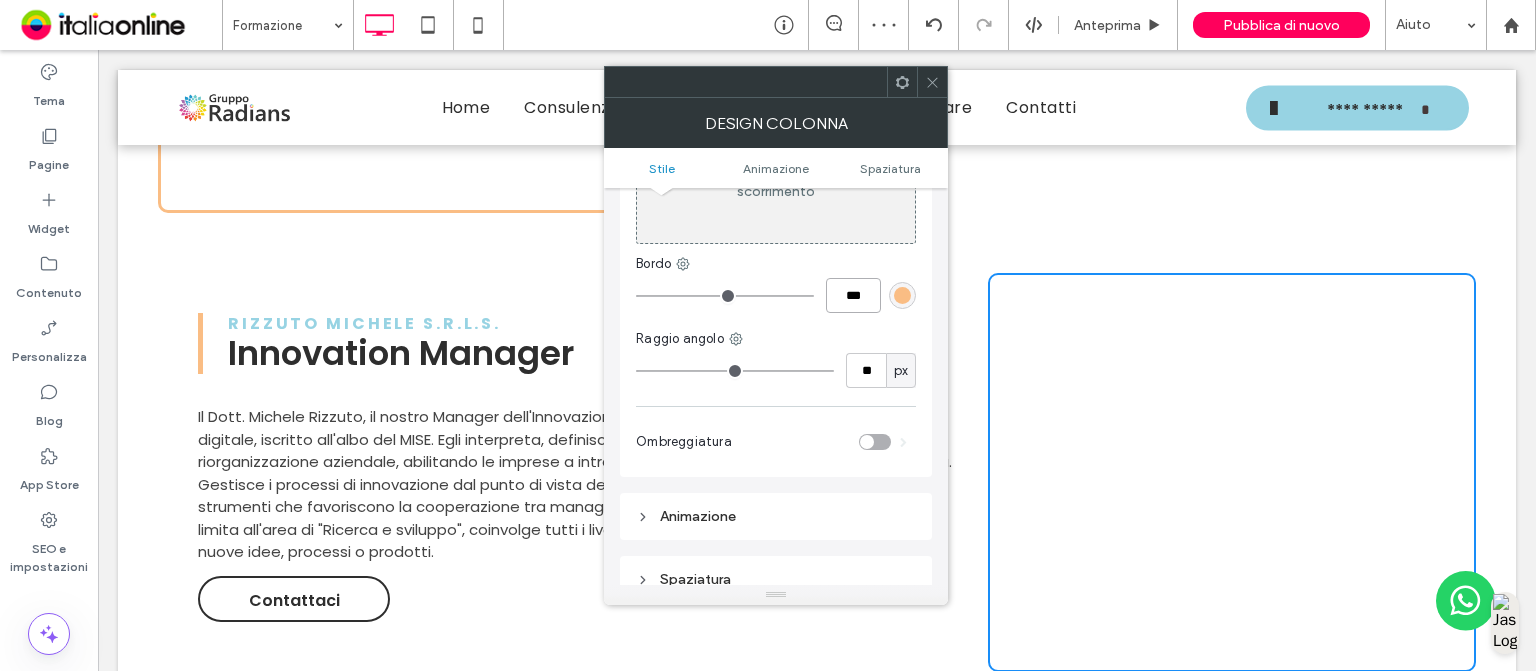 click on "***" at bounding box center (853, 295) 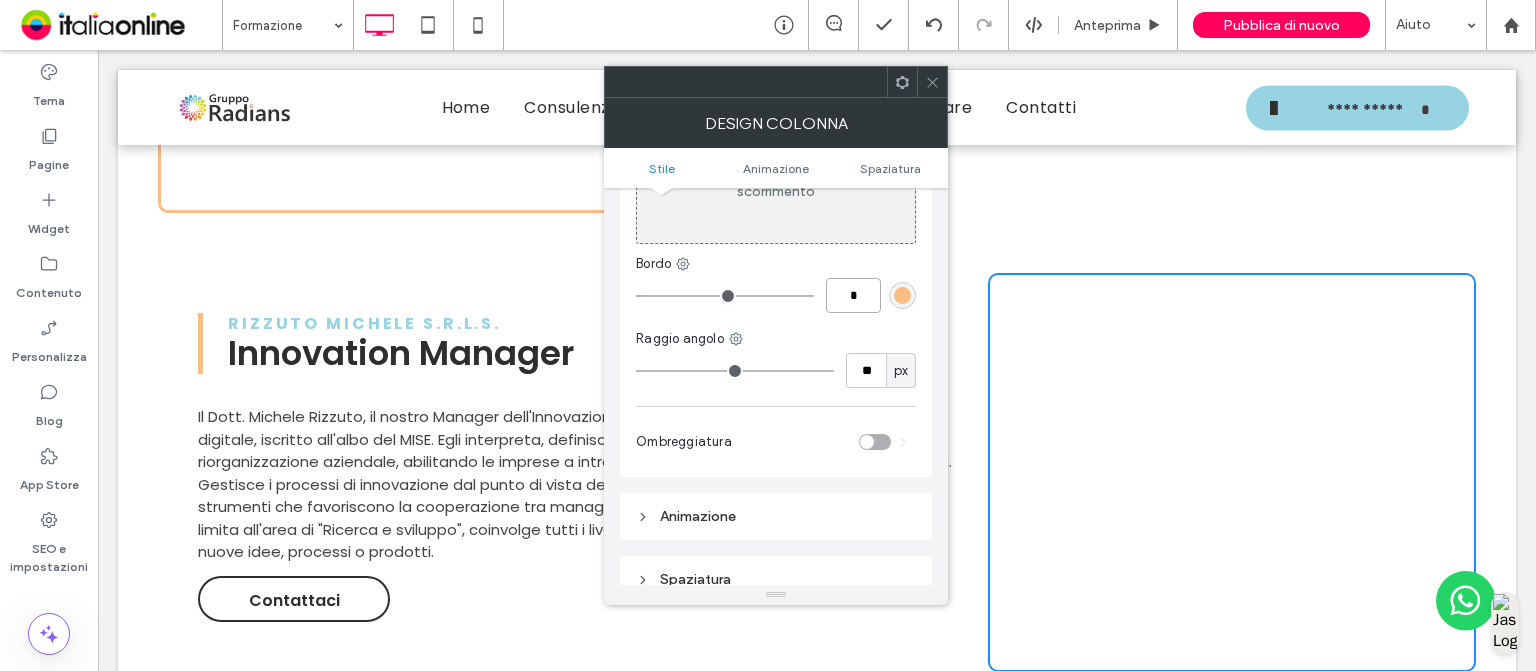 type on "*" 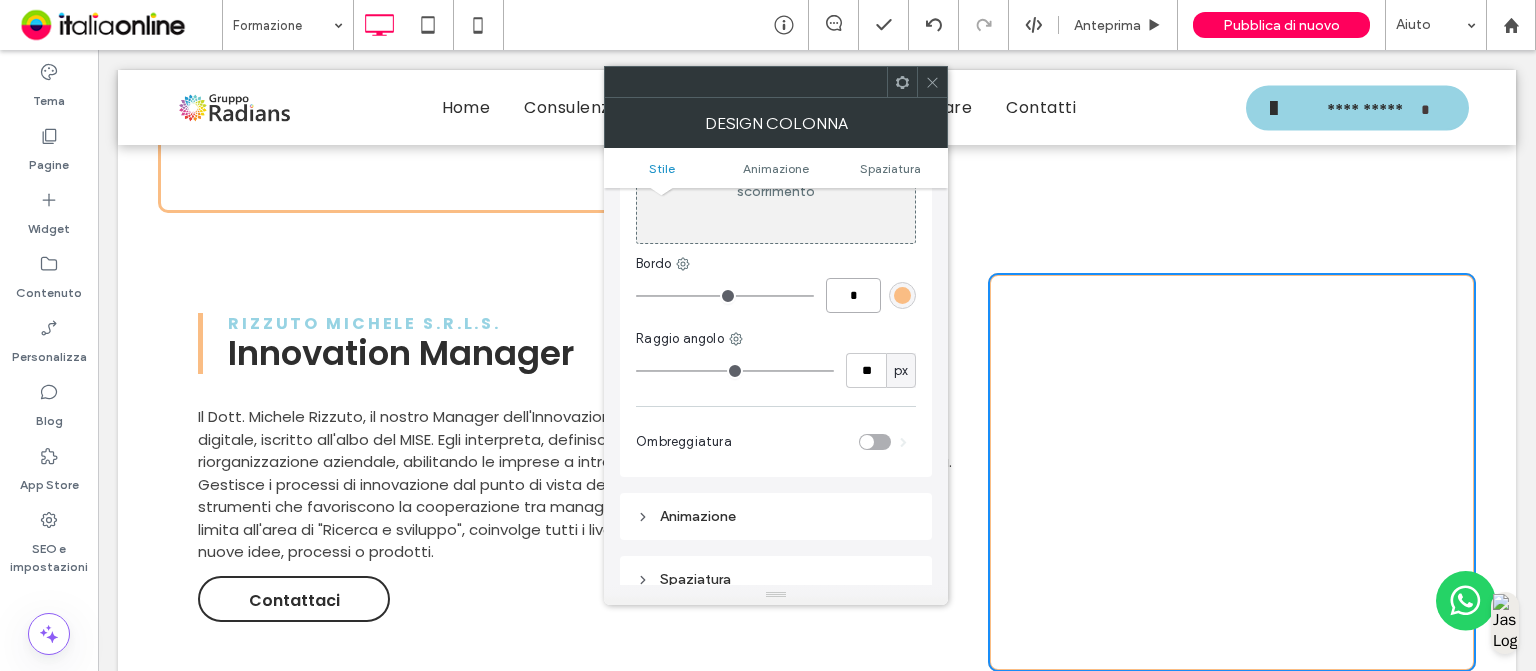 type on "*" 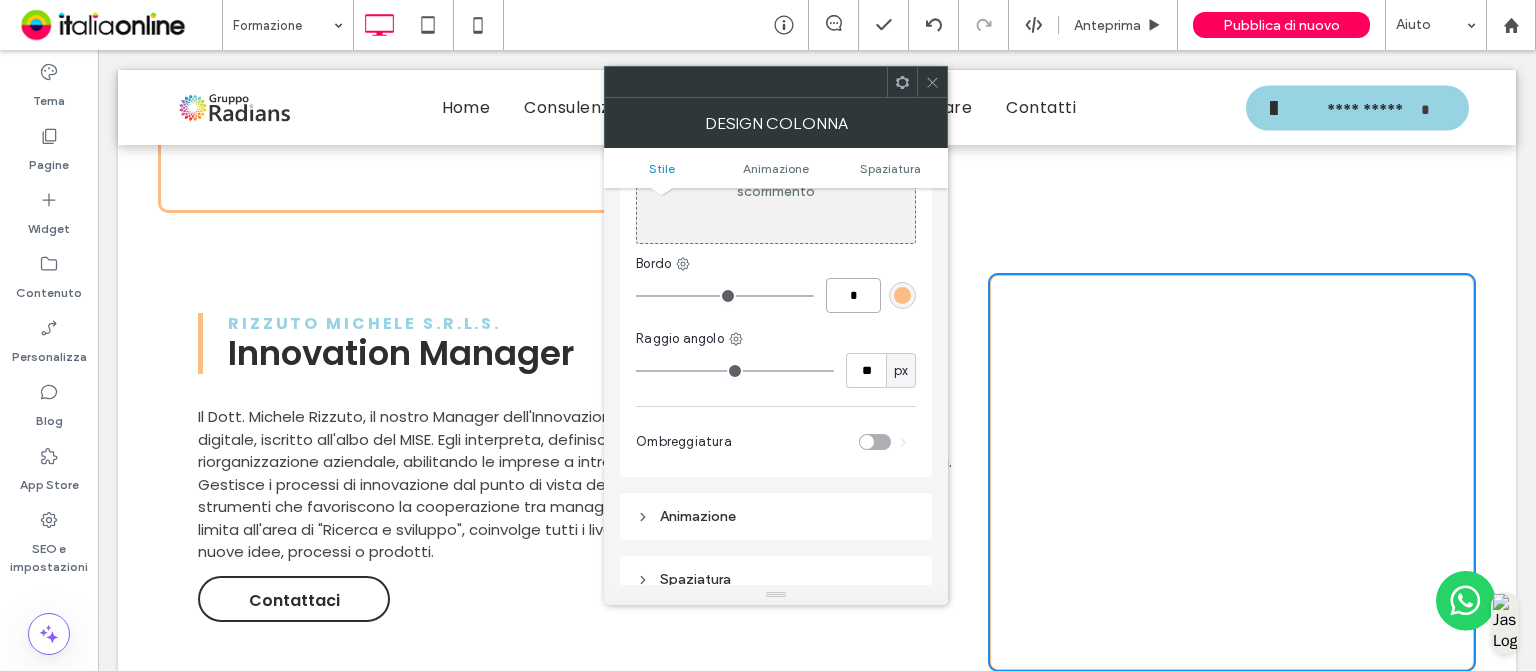 type on "***" 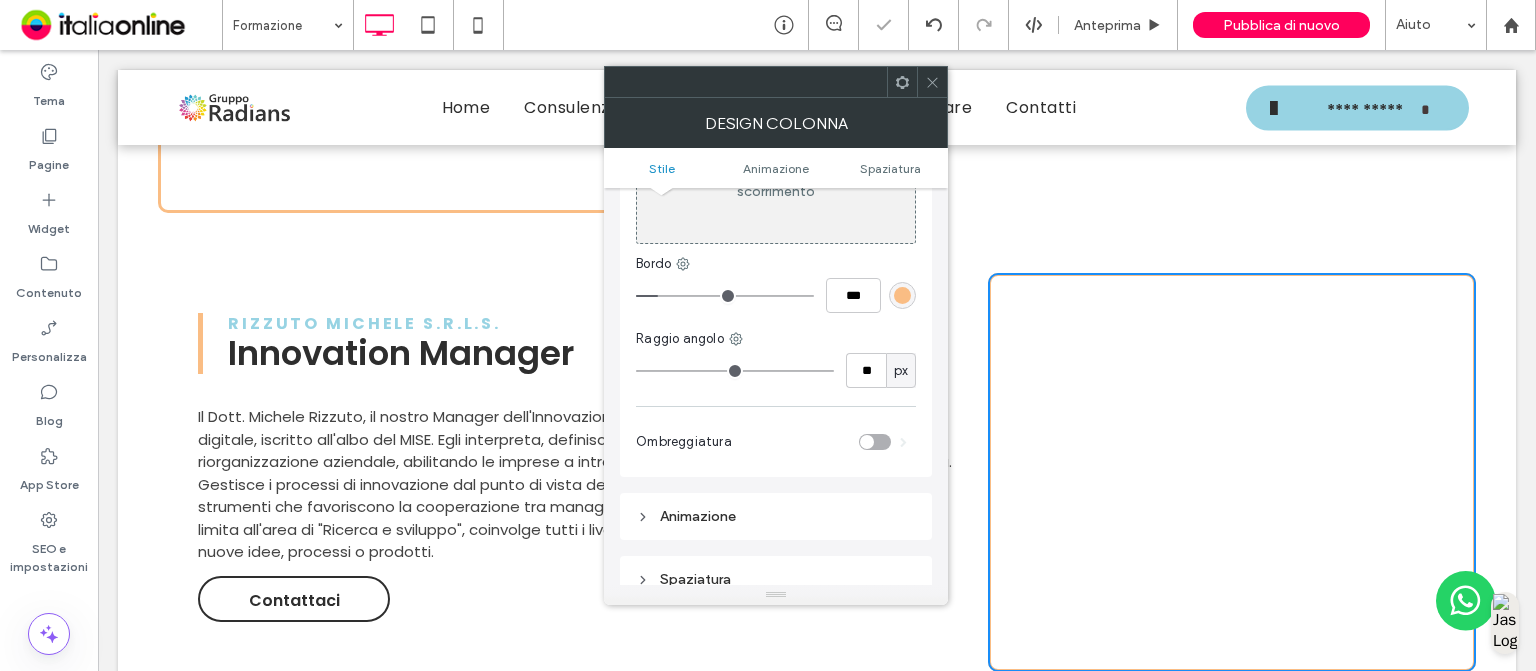 click at bounding box center (932, 82) 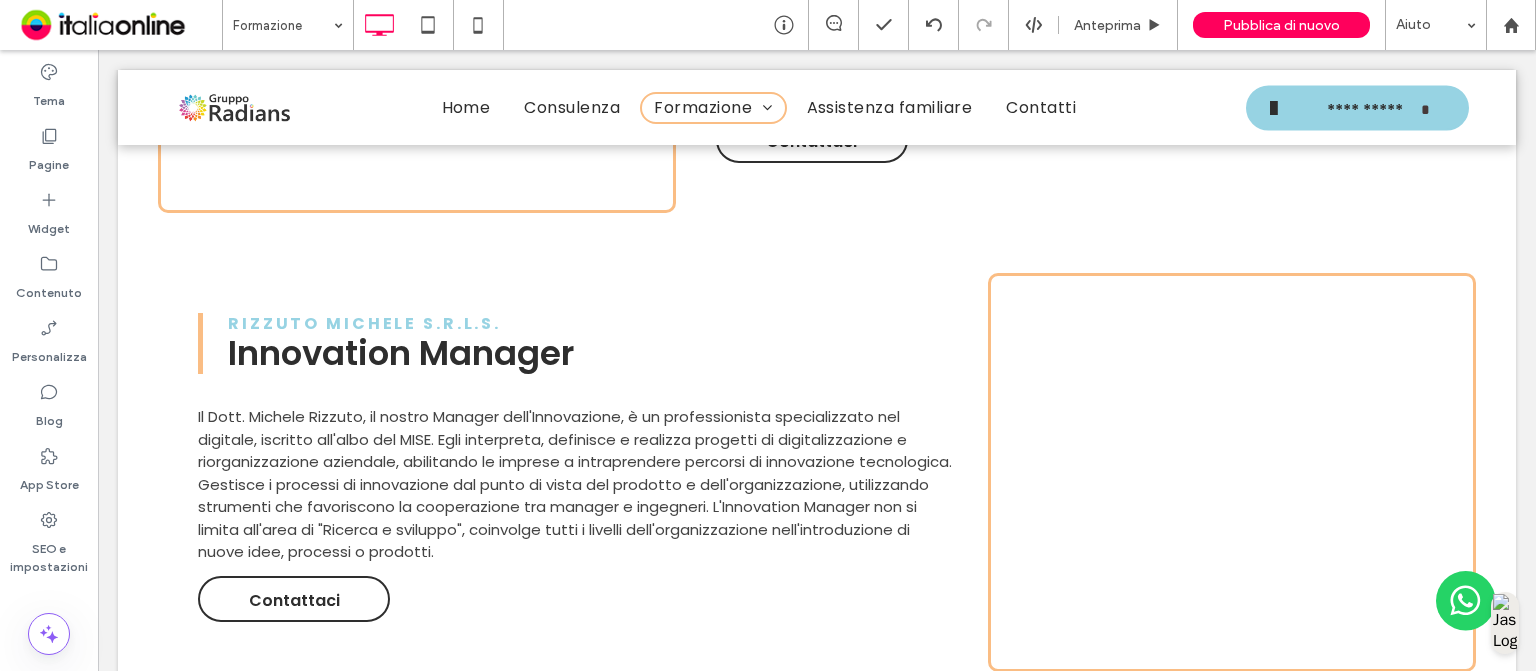 click on "**********" at bounding box center [817, 2473] 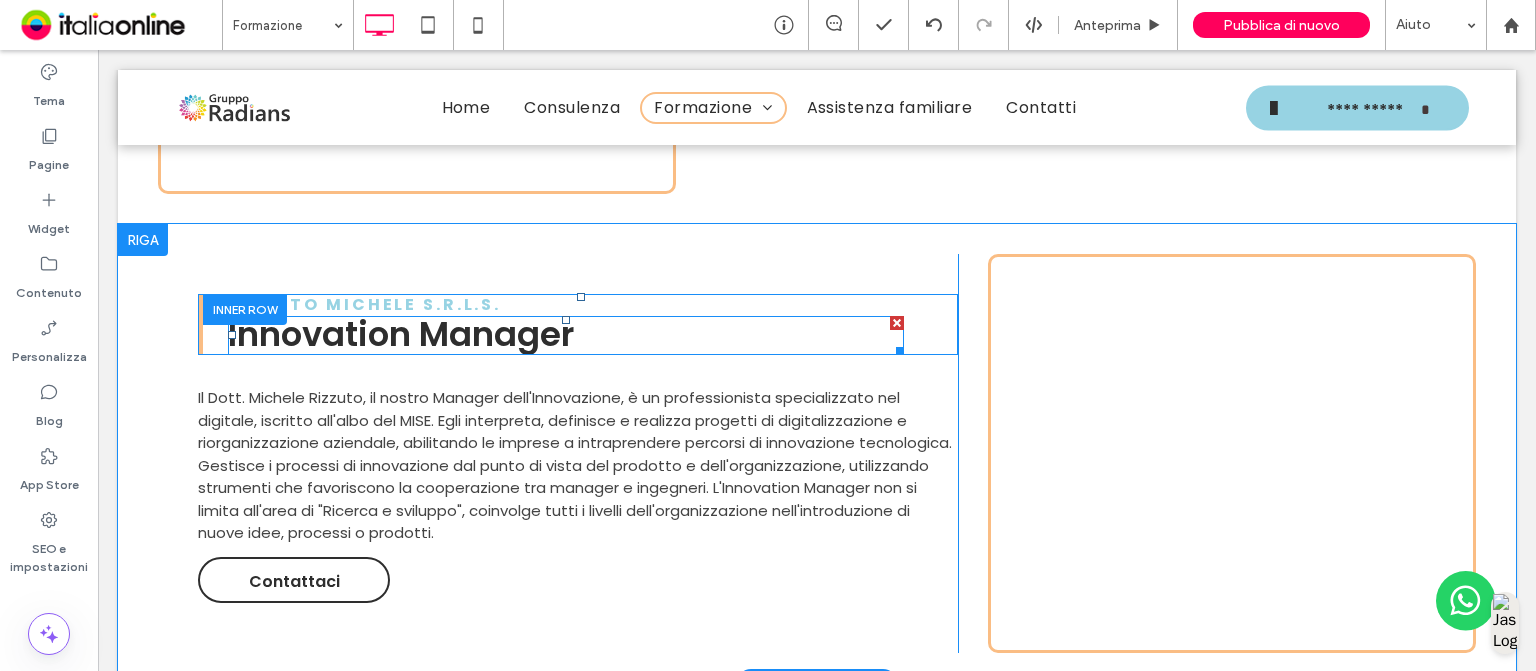 click on "Innovation Manager" at bounding box center [401, 334] 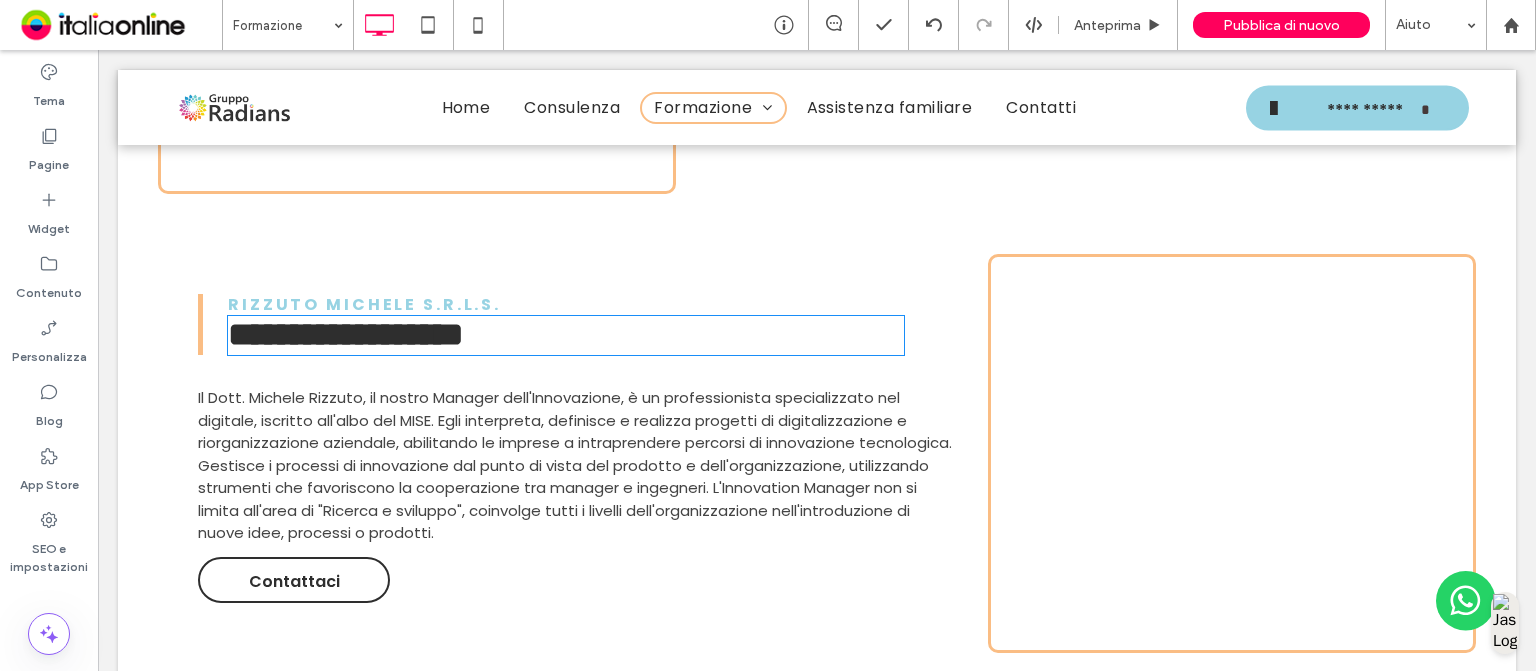 type on "*******" 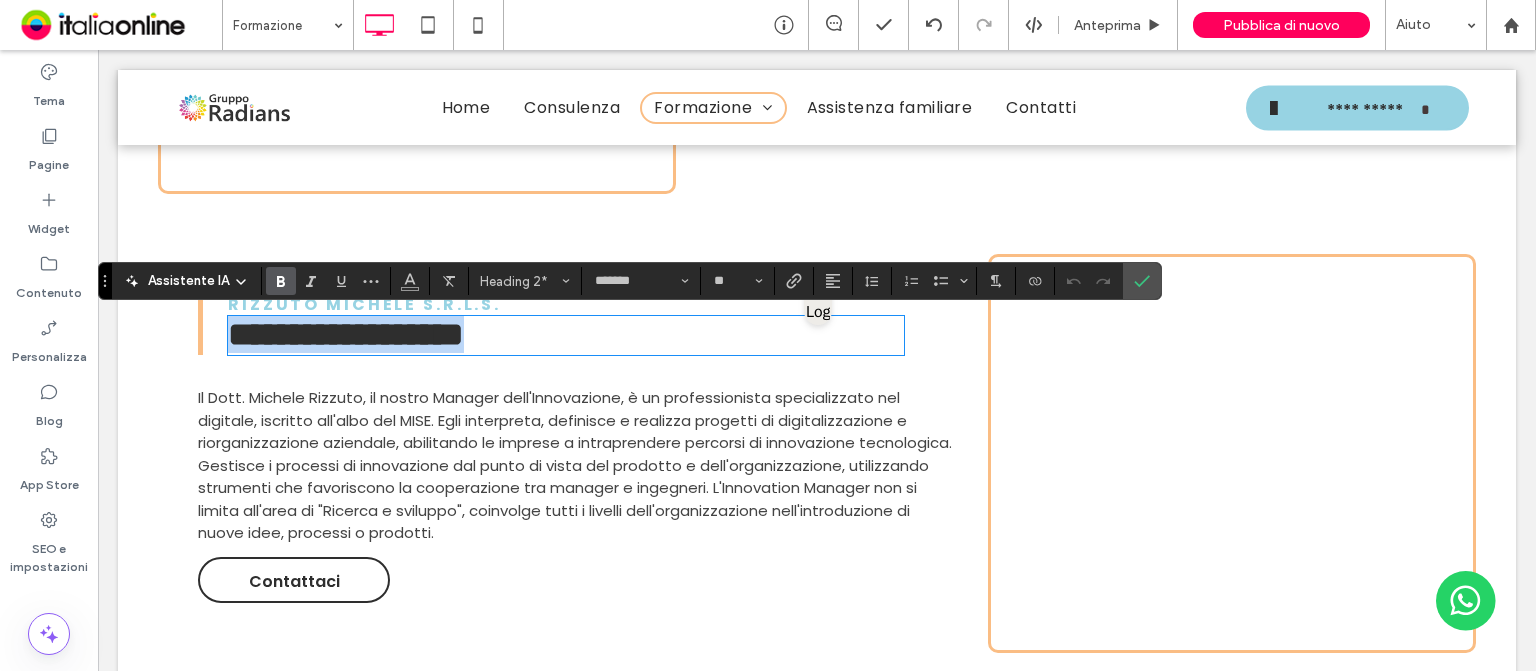 type 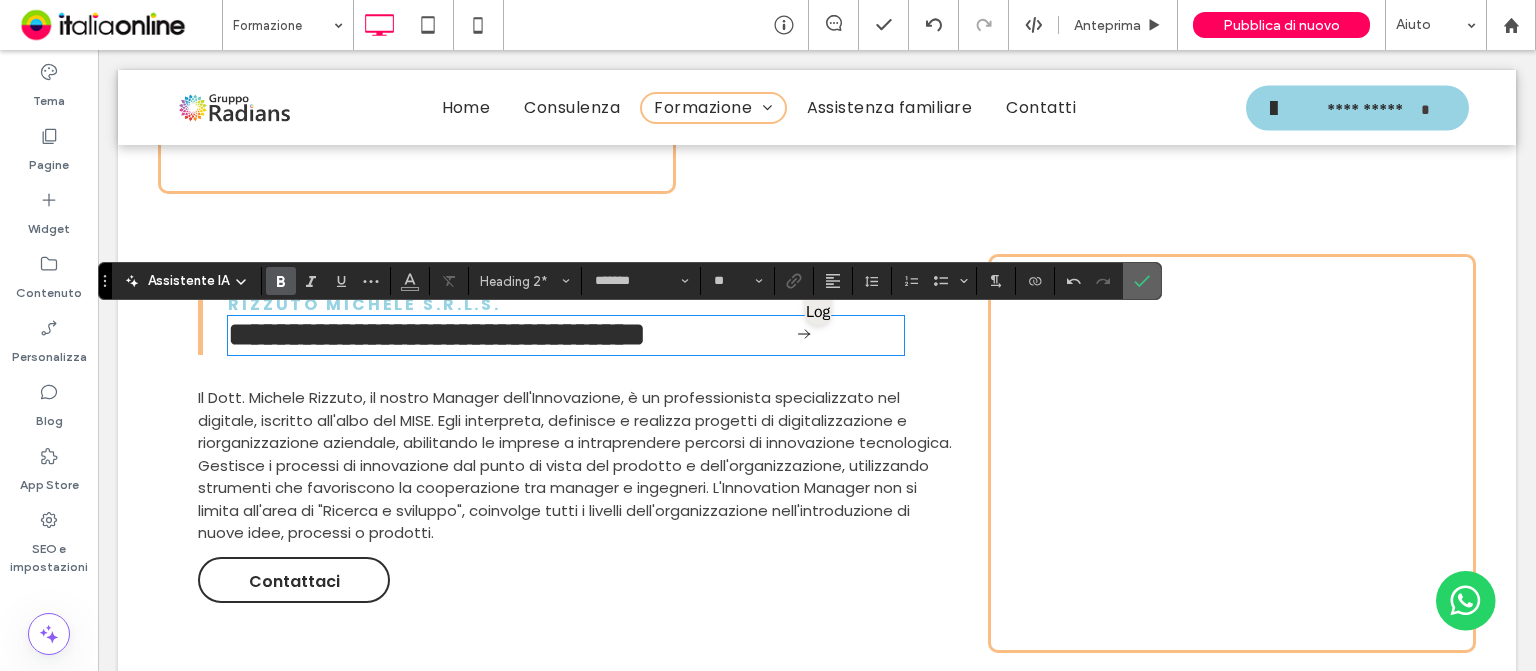 click 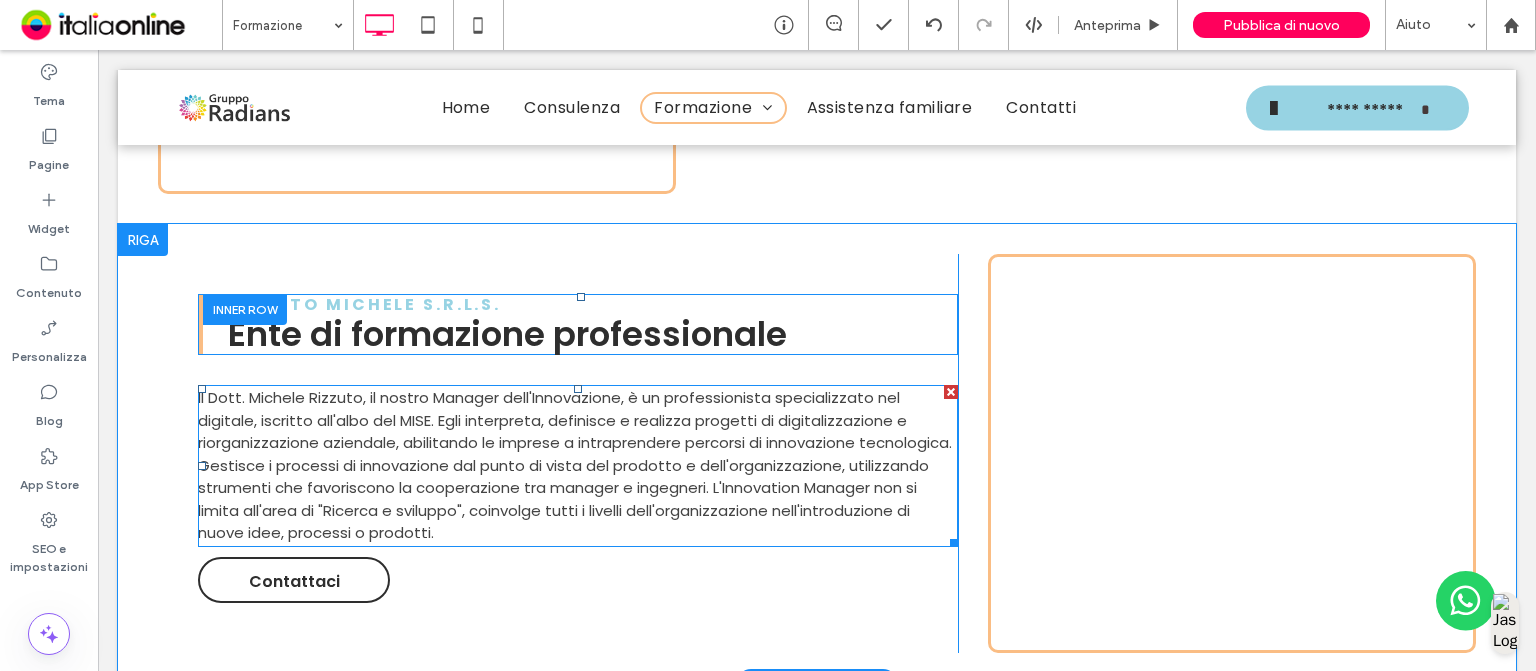 click on "Il Dott. Michele Rizzuto, il nostro Manager dell'Innovazione, è un professionista specializzato nel digitale, iscritto all'albo del MISE. Egli interpreta, definisce e realizza progetti di digitalizzazione e riorganizzazione aziendale, abilitando le imprese a intraprendere percorsi di innovazione tecnologica. Gestisce i processi di innovazione dal punto di vista del prodotto e dell'organizzazione, utilizzando strumenti che favoriscono la cooperazione tra manager e ingegneri. L'Innovation Manager non si limita all'area di "Ricerca e sviluppo", coinvolge tutti i livelli dell'organizzazione nell'introduzione di nuove idee, processi o prodotti." at bounding box center (575, 465) 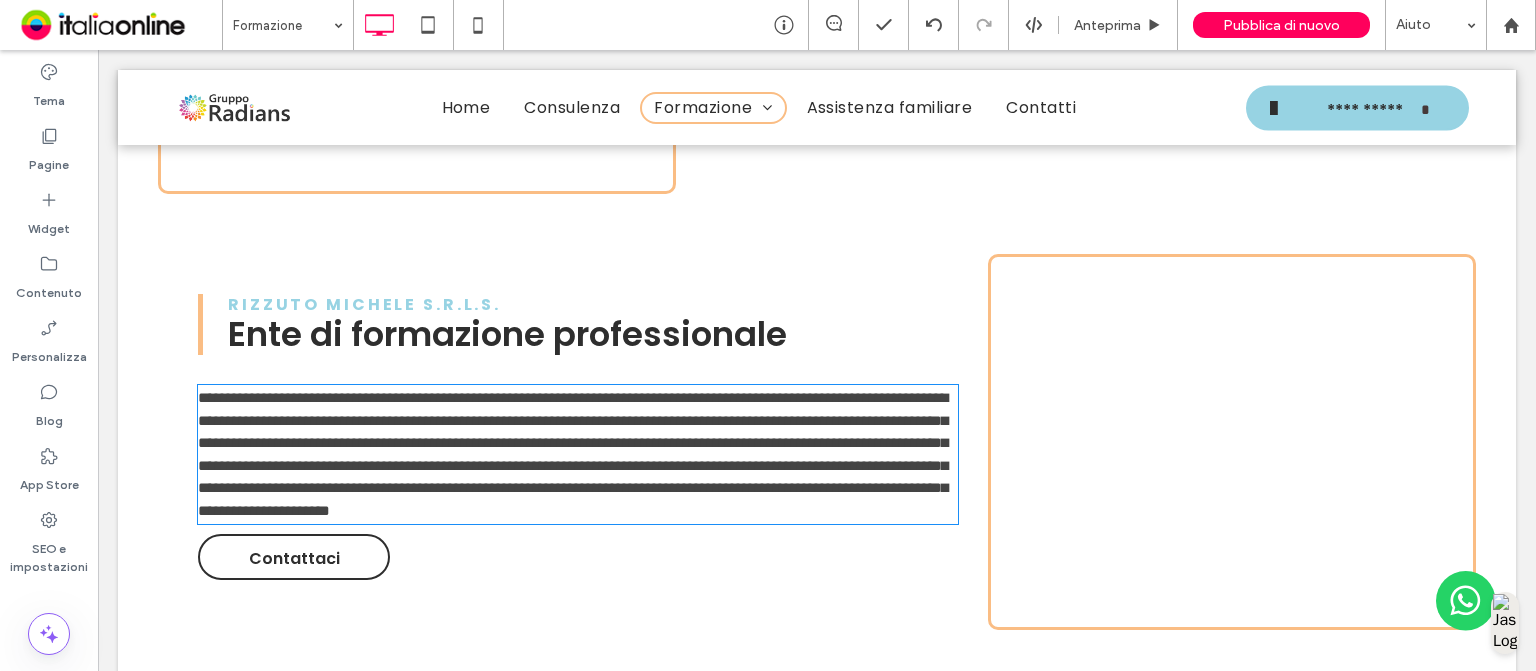 type on "*******" 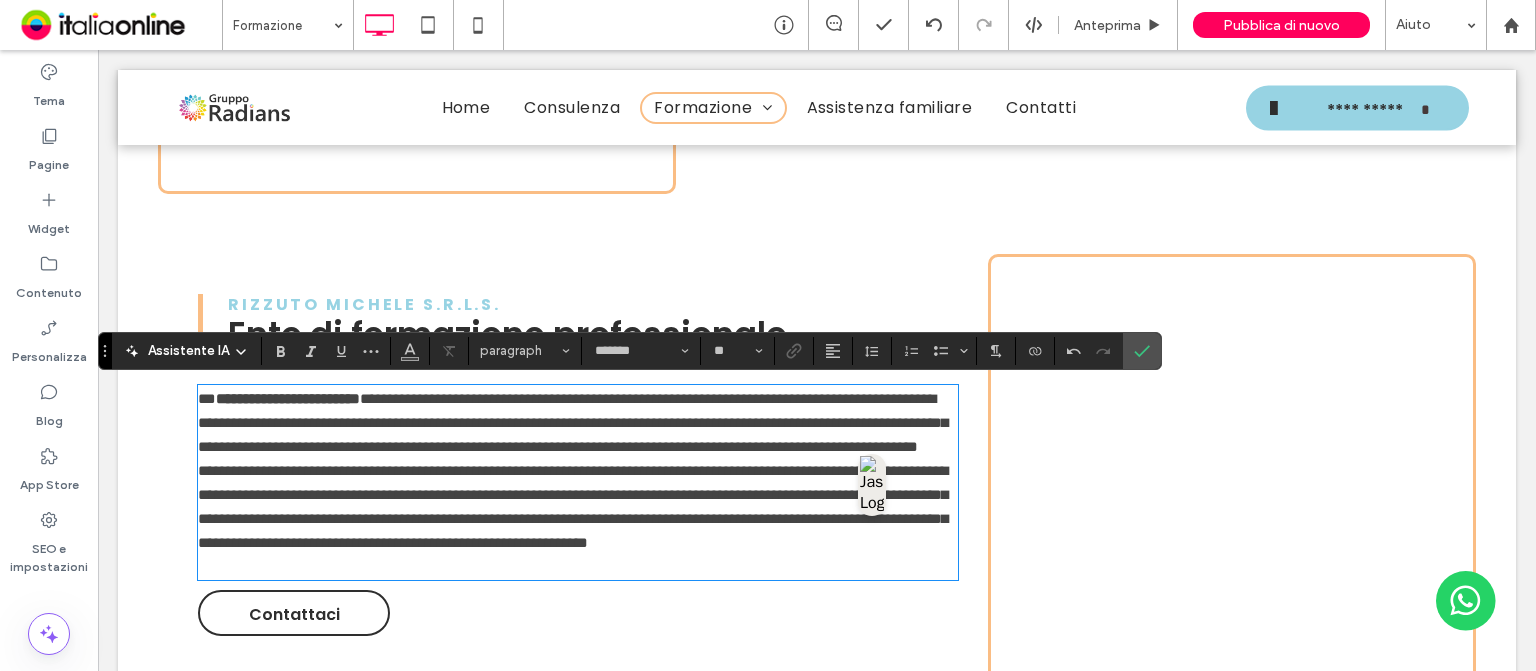 scroll, scrollTop: 0, scrollLeft: 0, axis: both 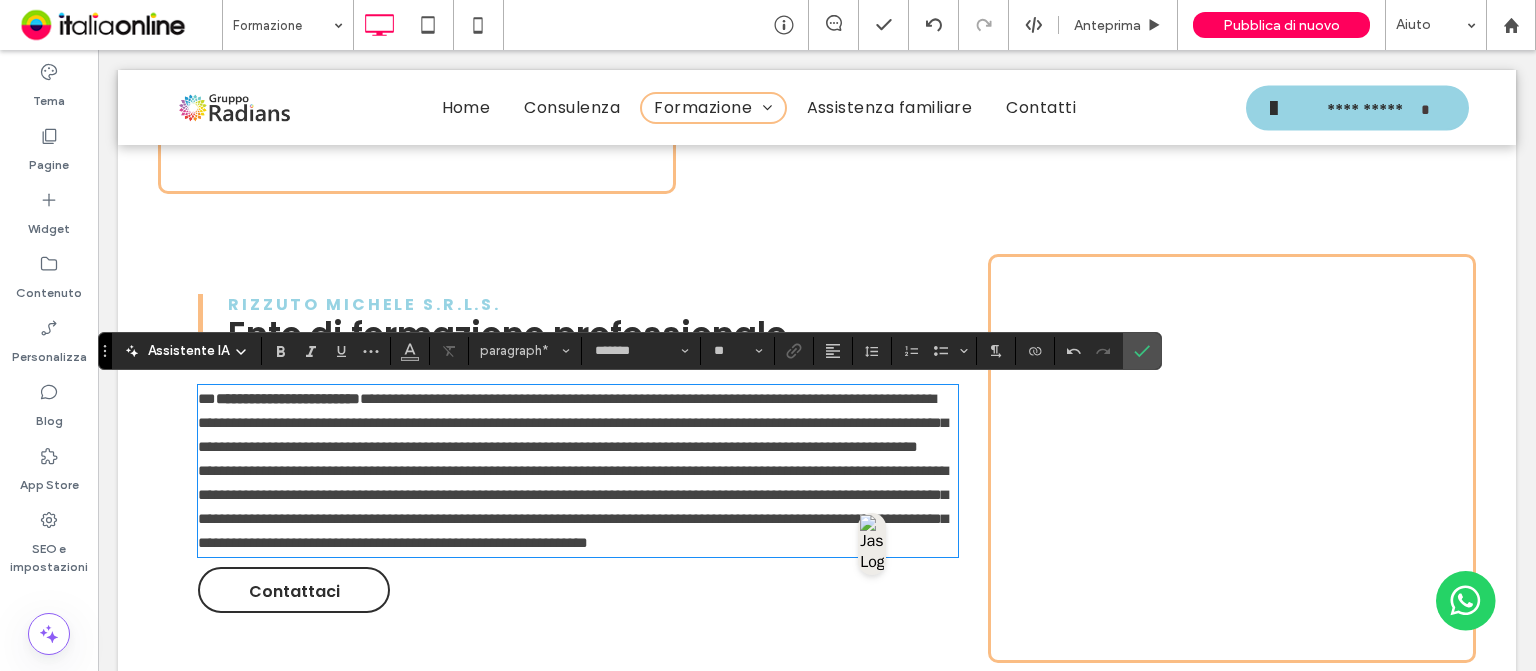 click on "**********" at bounding box center (578, 423) 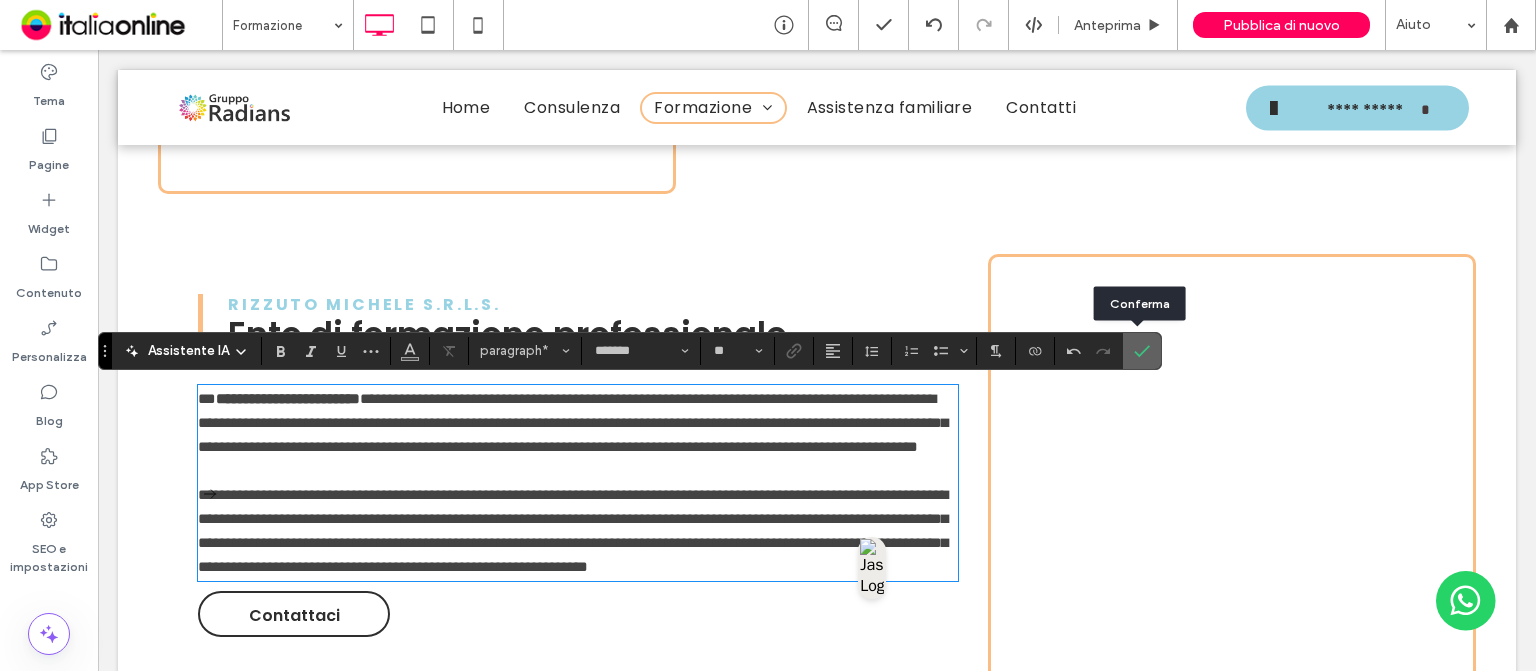 click 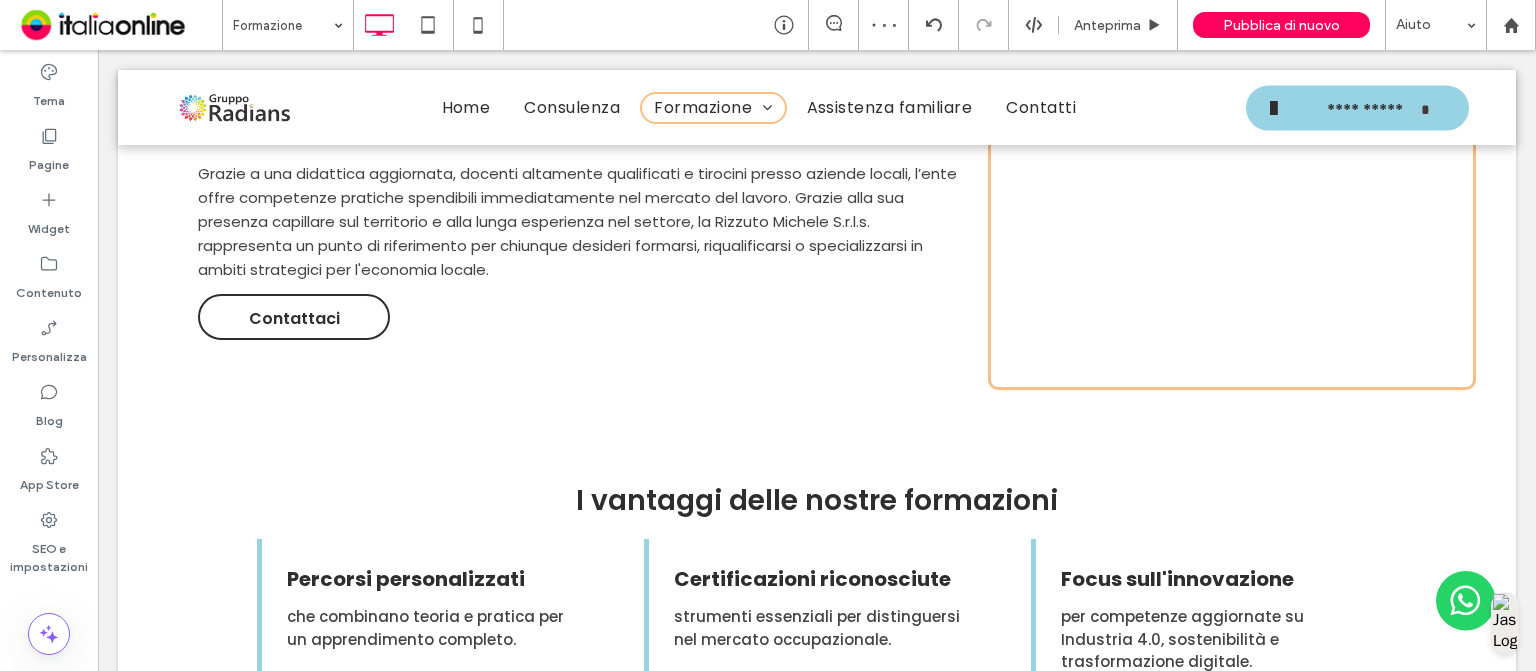 scroll, scrollTop: 1396, scrollLeft: 0, axis: vertical 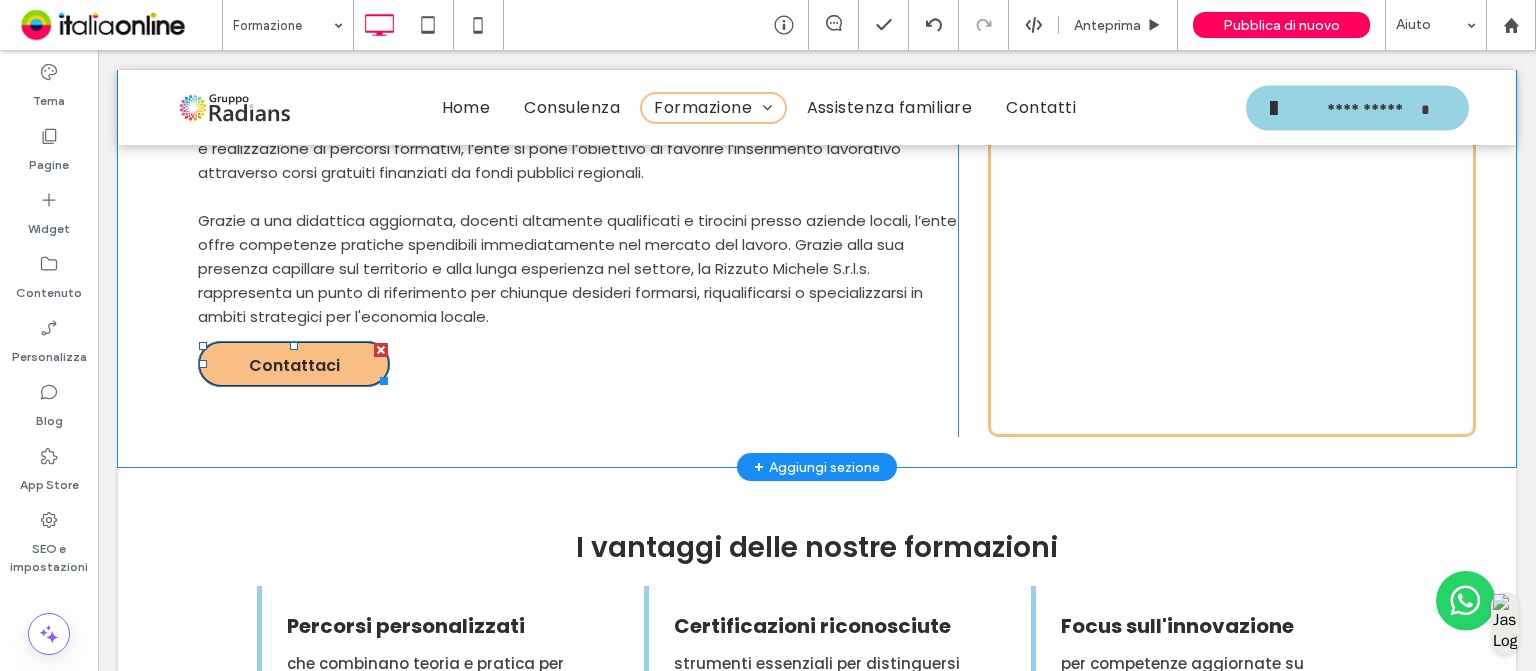 click at bounding box center (381, 350) 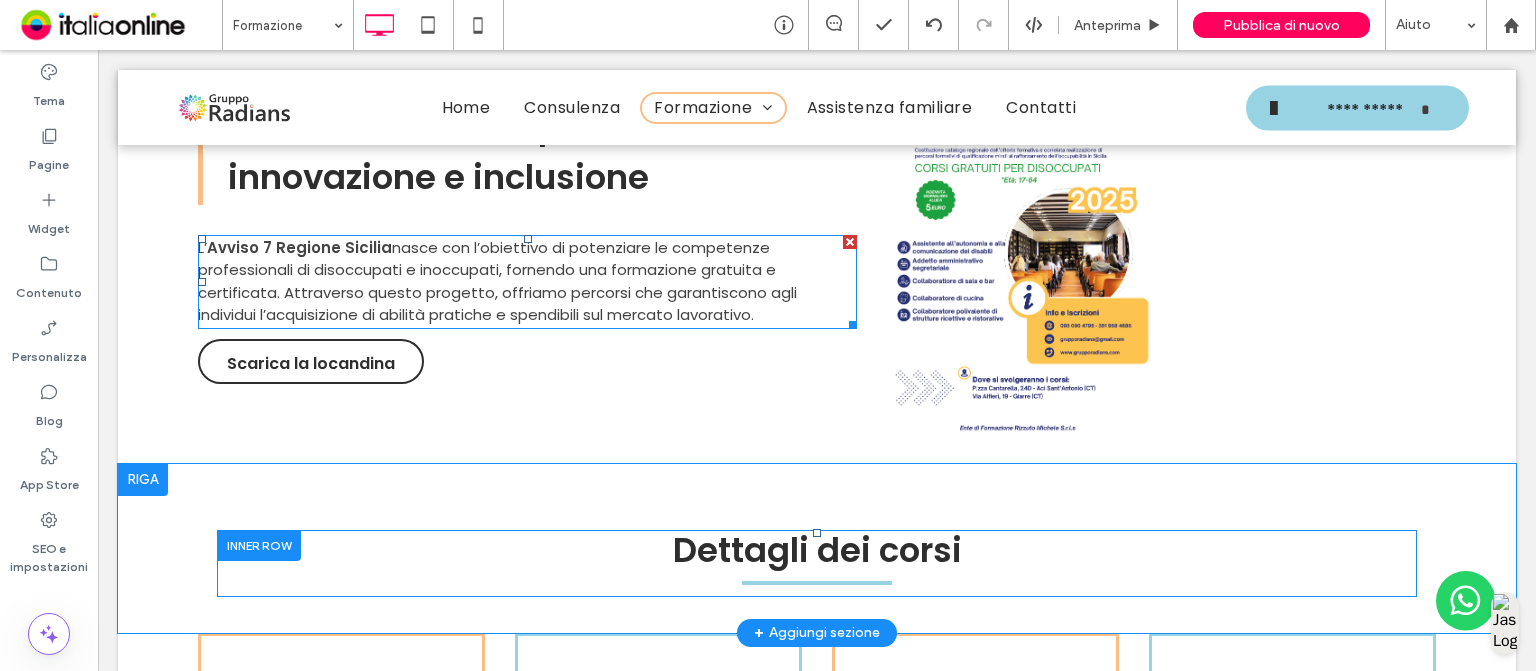 scroll, scrollTop: 2287, scrollLeft: 0, axis: vertical 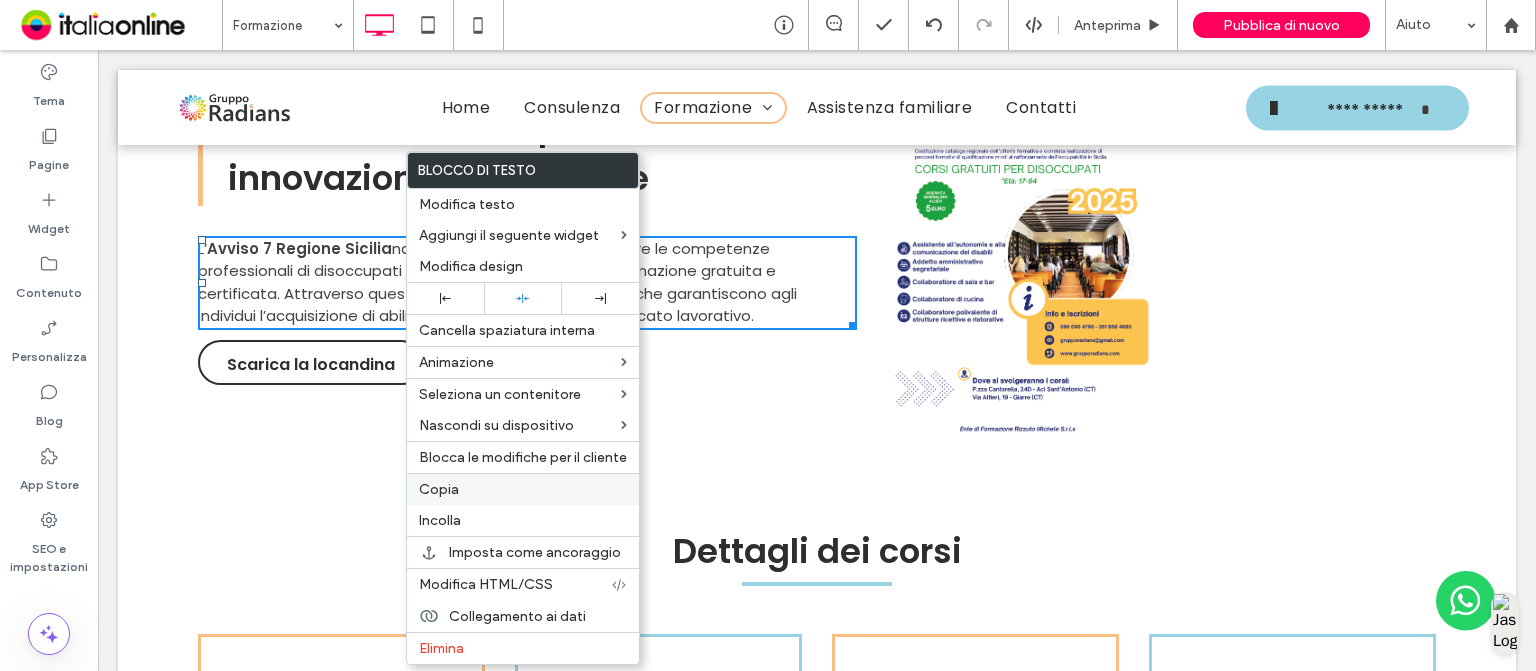click on "Copia" at bounding box center (523, 489) 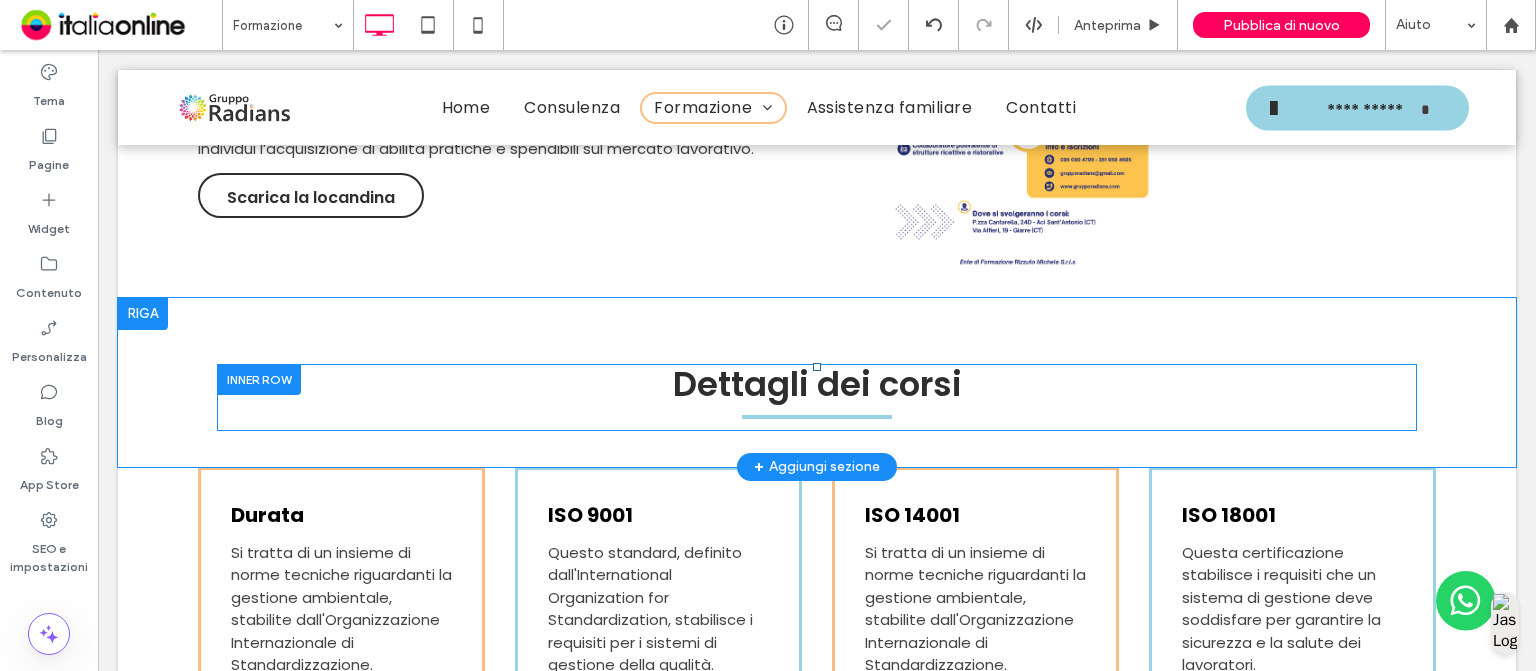 scroll, scrollTop: 2456, scrollLeft: 0, axis: vertical 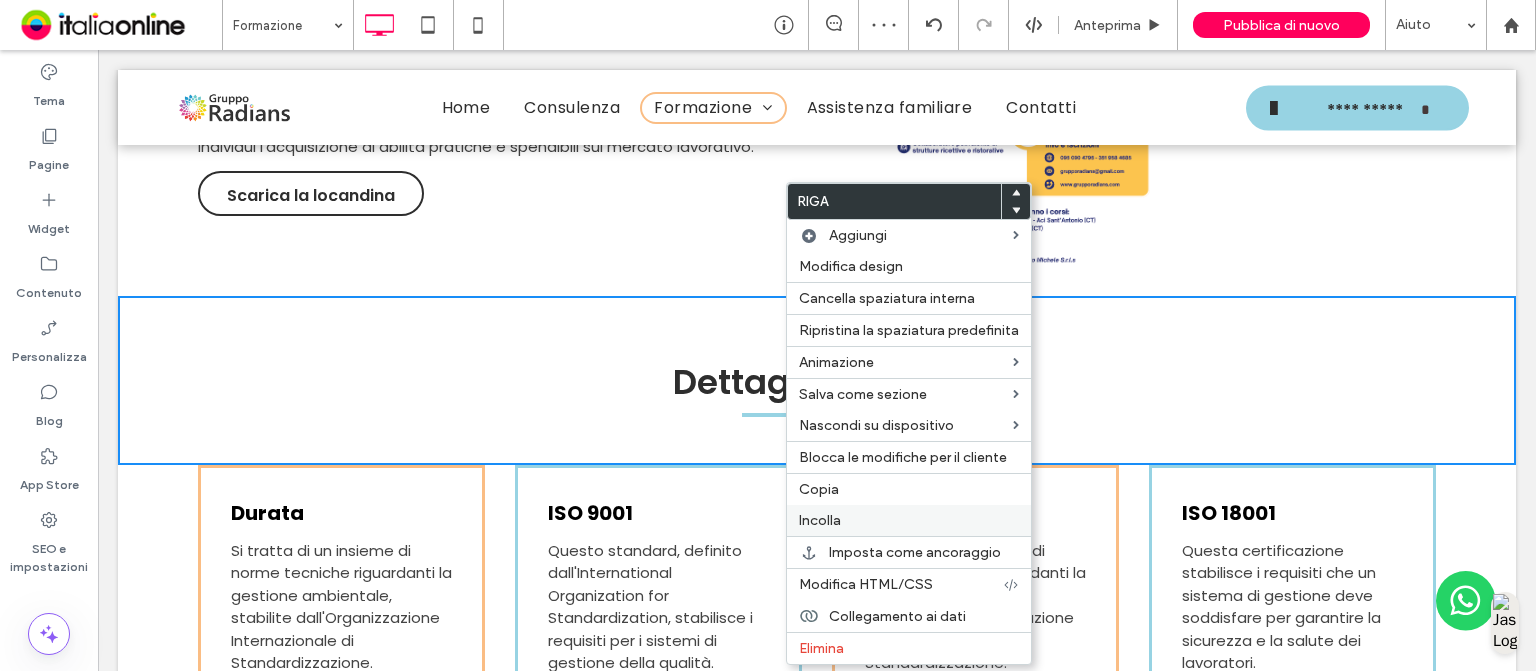 click on "Incolla" at bounding box center [909, 520] 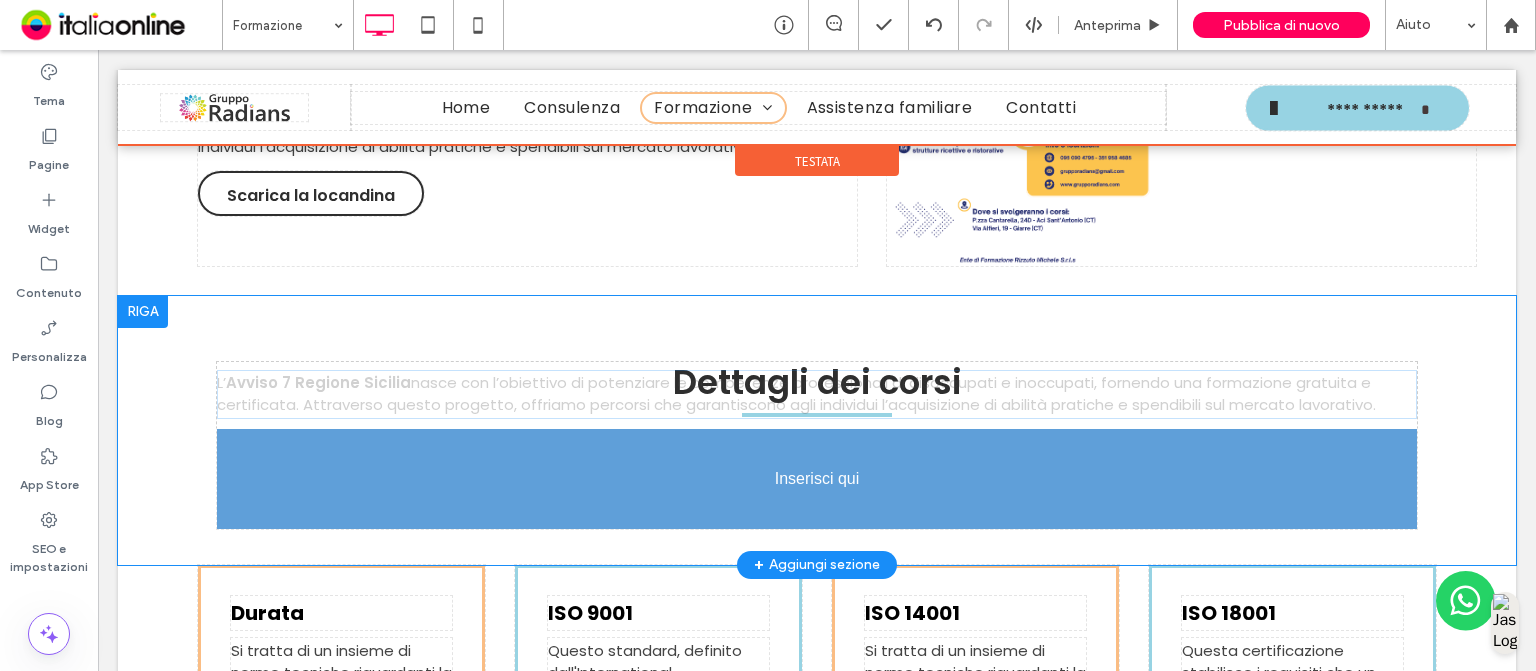 drag, startPoint x: 695, startPoint y: 389, endPoint x: 722, endPoint y: 511, distance: 124.95199 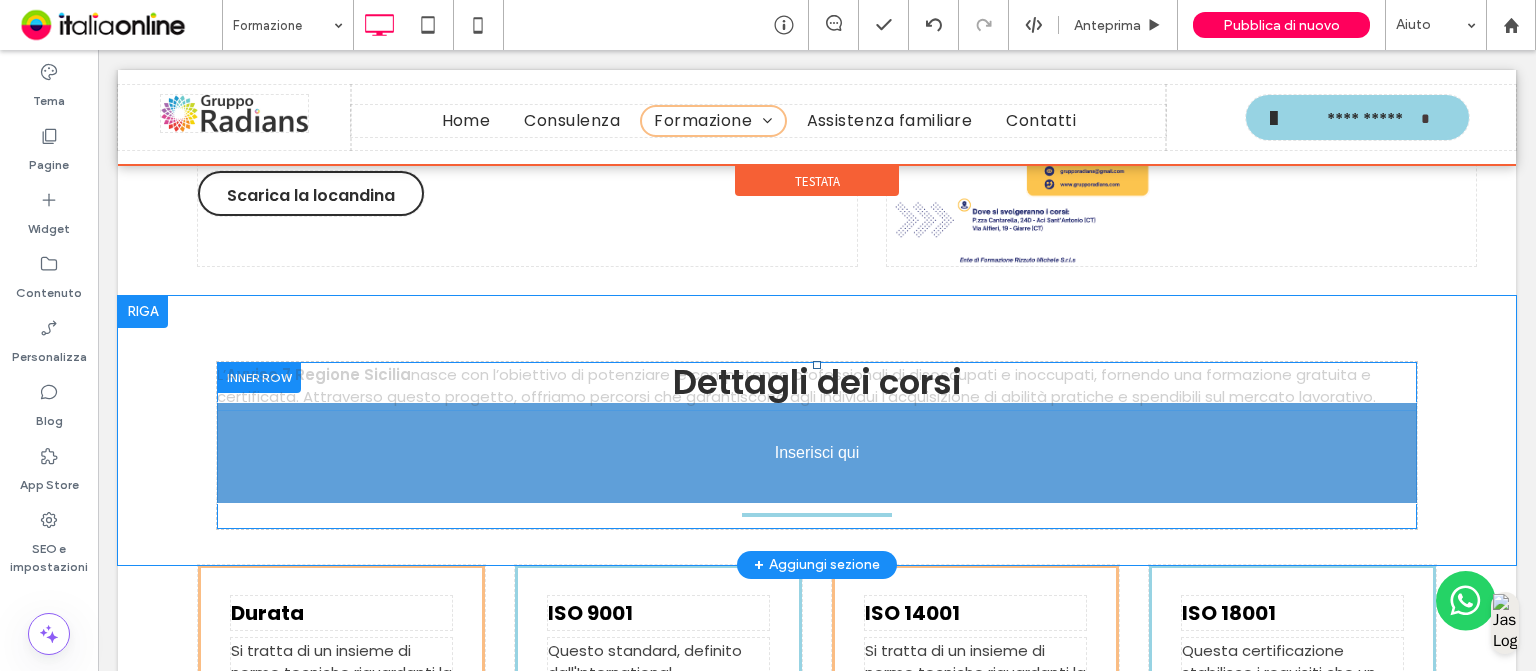 drag, startPoint x: 613, startPoint y: 464, endPoint x: 749, endPoint y: 476, distance: 136.52838 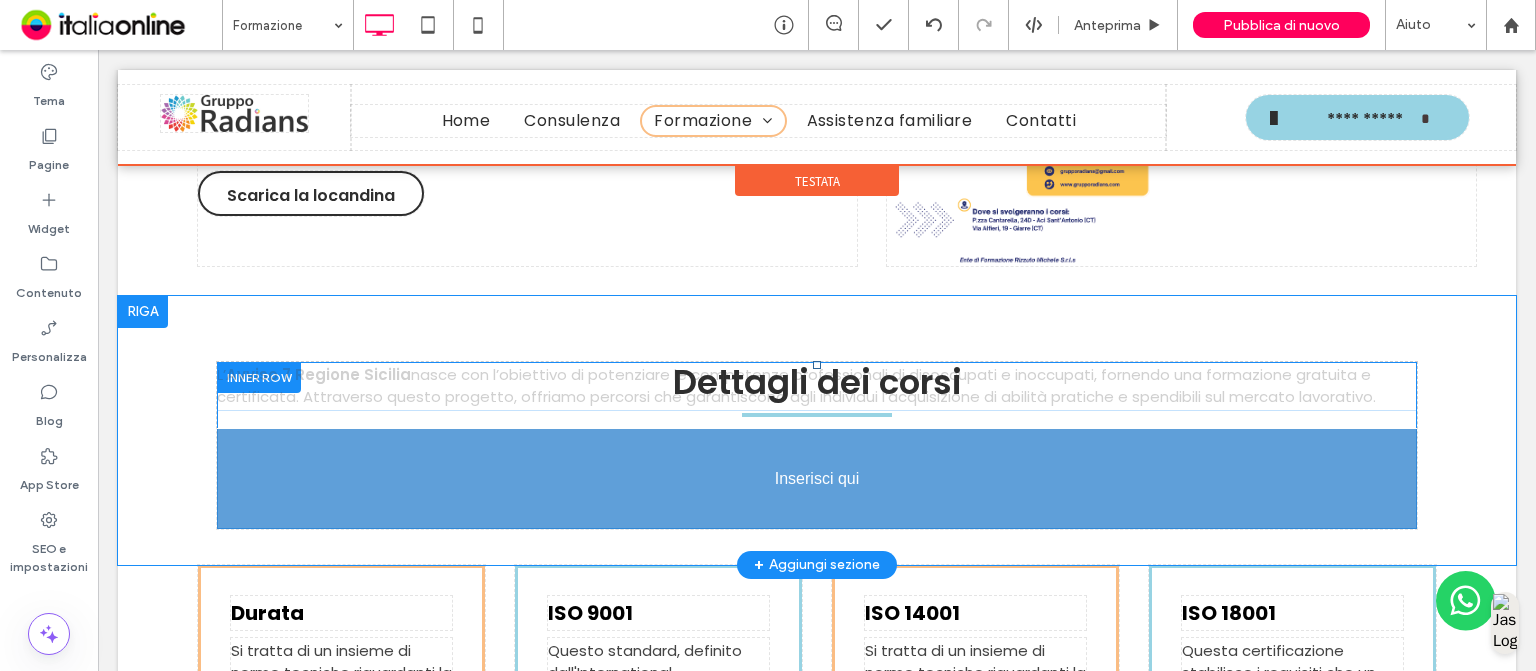 drag, startPoint x: 760, startPoint y: 421, endPoint x: 1020, endPoint y: 520, distance: 278.21036 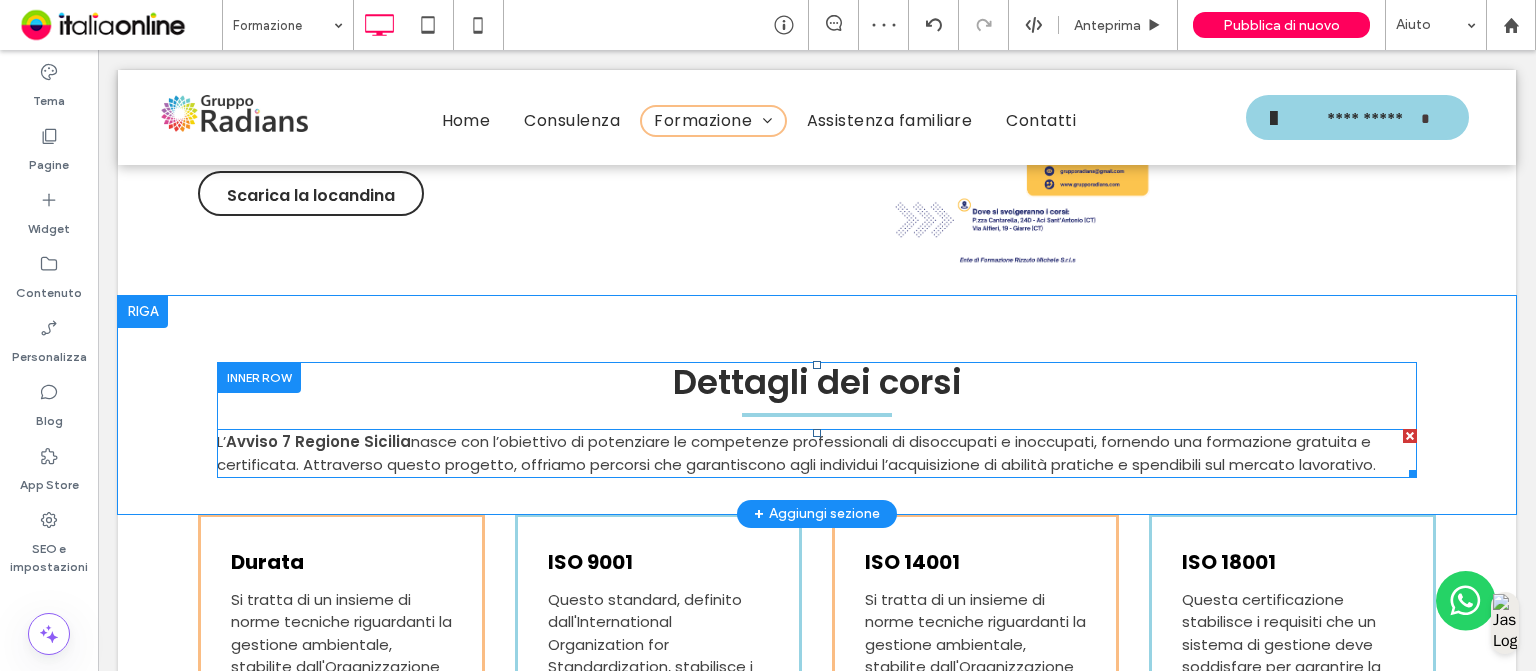 click on "nasce con l’obiettivo di potenziare le competenze professionali di disoccupati e inoccupati, fornendo una formazione gratuita e certificata. Attraverso questo progetto, offriamo percorsi che garantiscono agli individui l’acquisizione di abilità pratiche e spendibili sul mercato lavorativo." at bounding box center [796, 453] 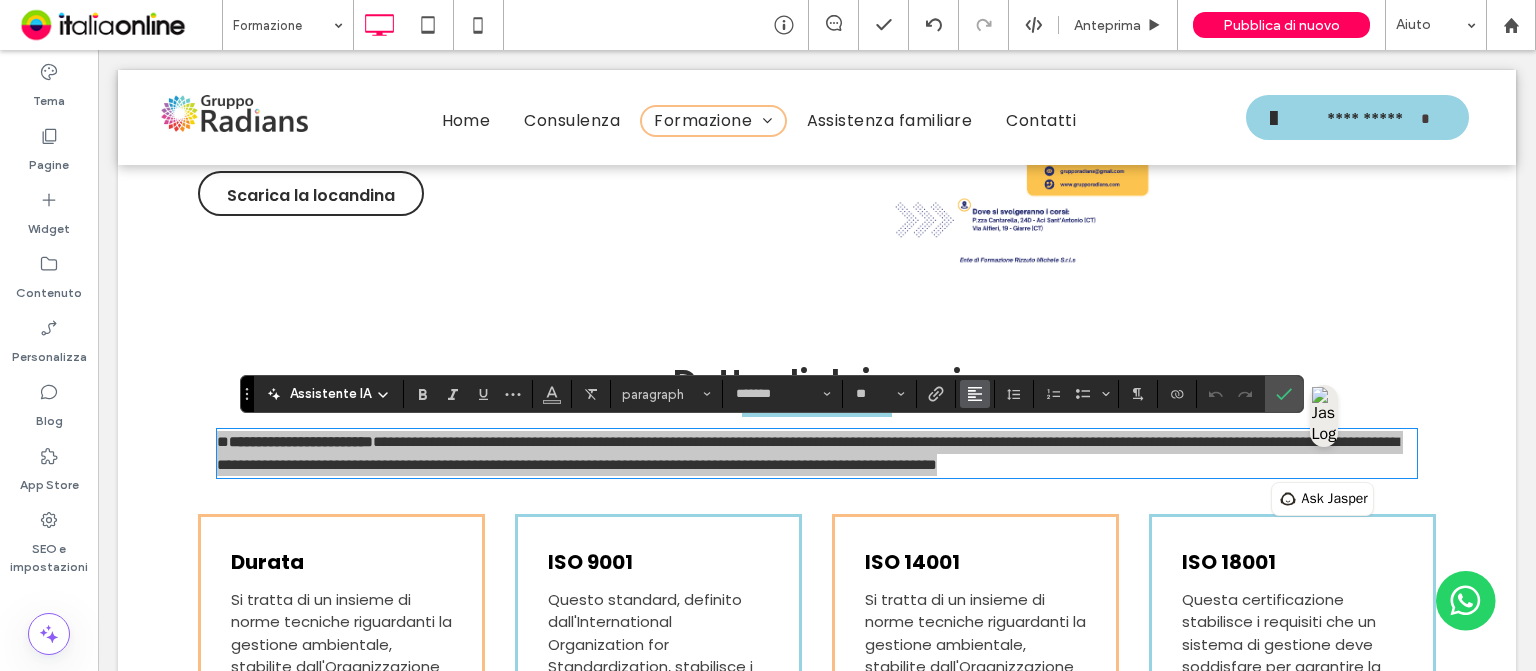 click at bounding box center [975, 394] 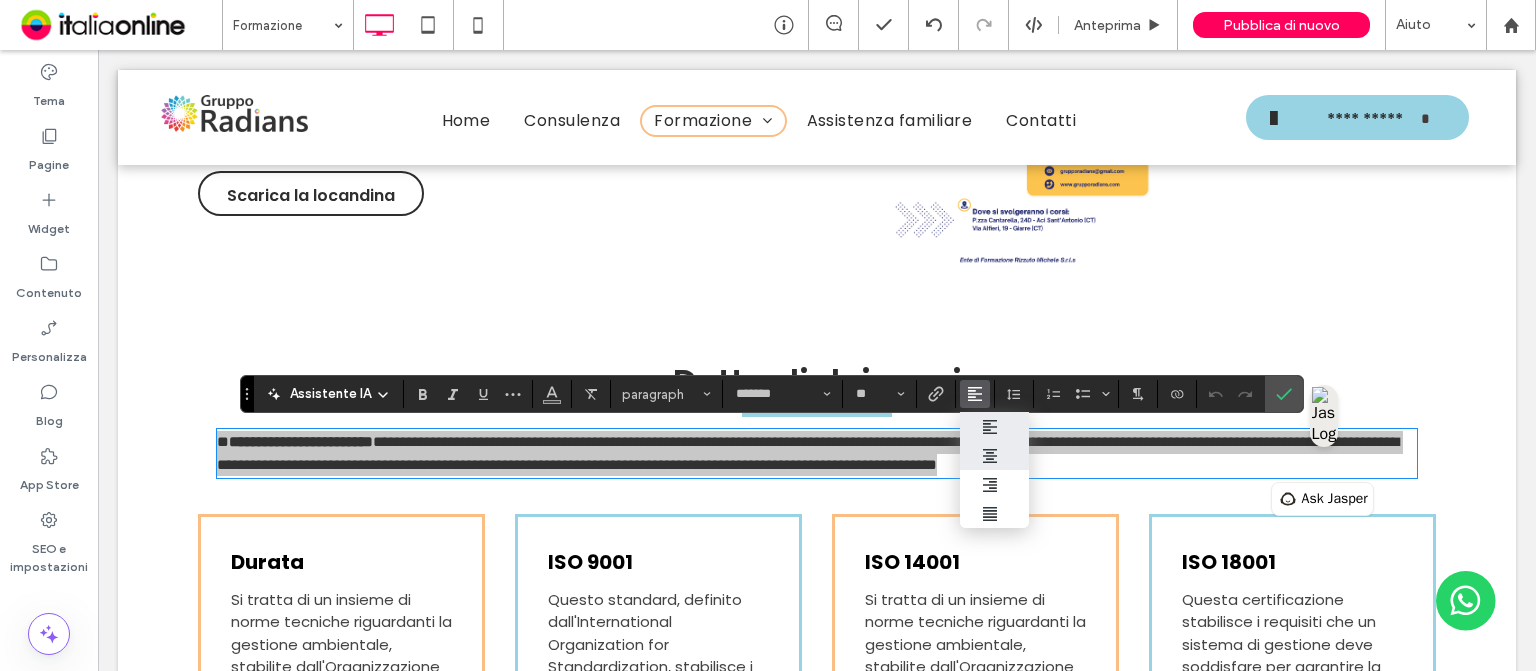 click at bounding box center [995, 455] 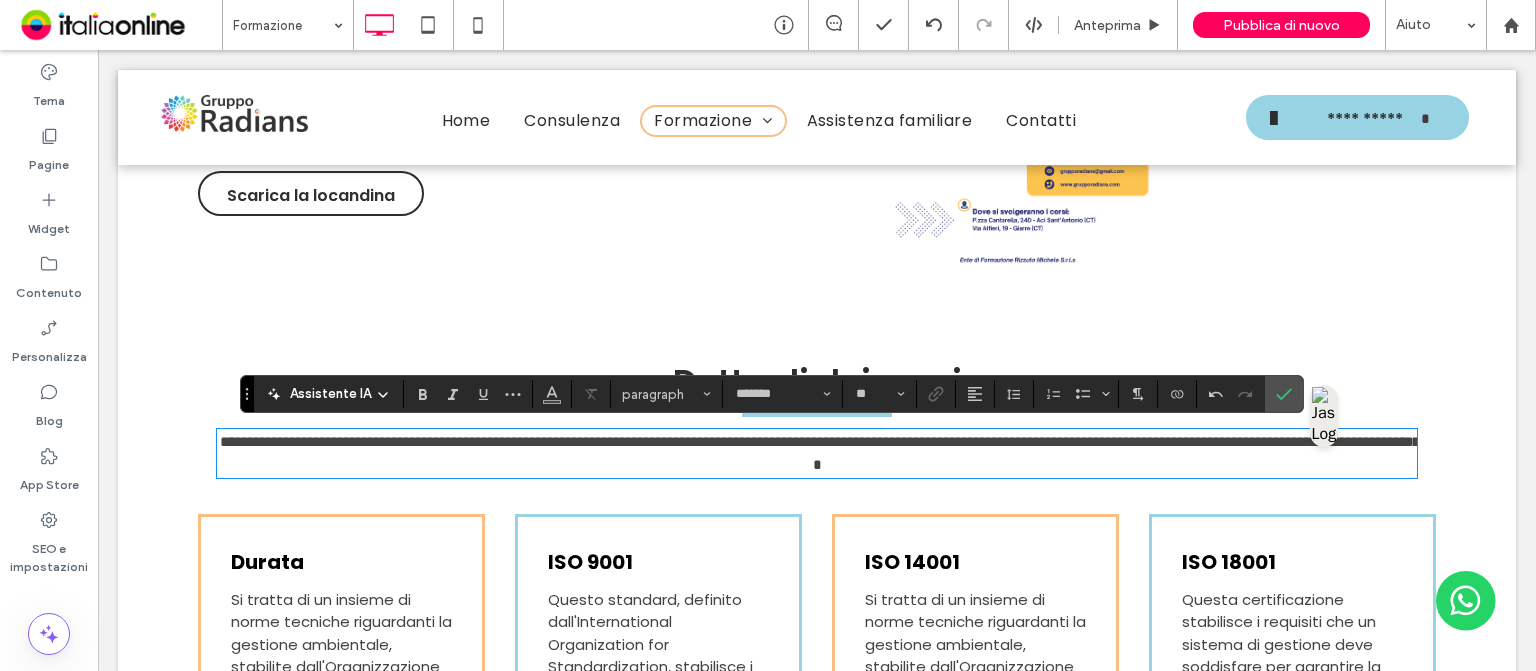 scroll, scrollTop: 0, scrollLeft: 0, axis: both 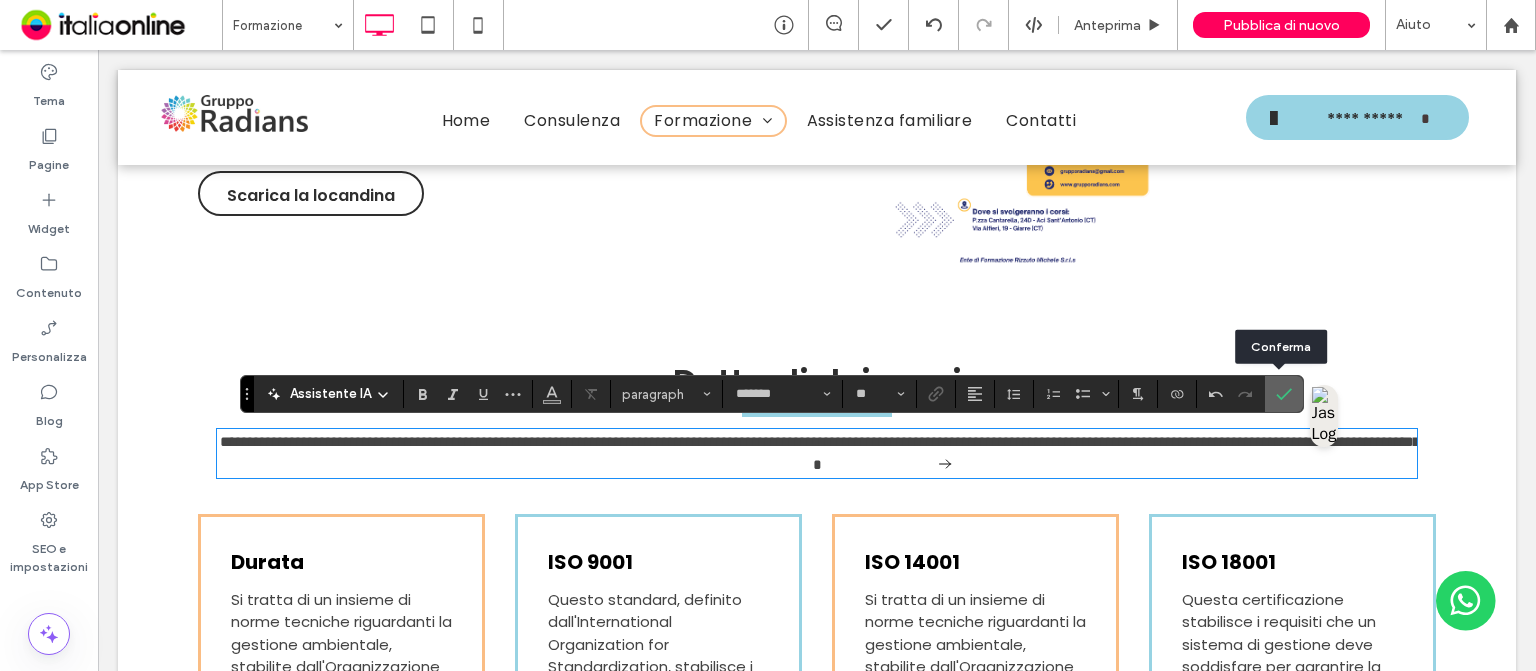 click at bounding box center (1284, 394) 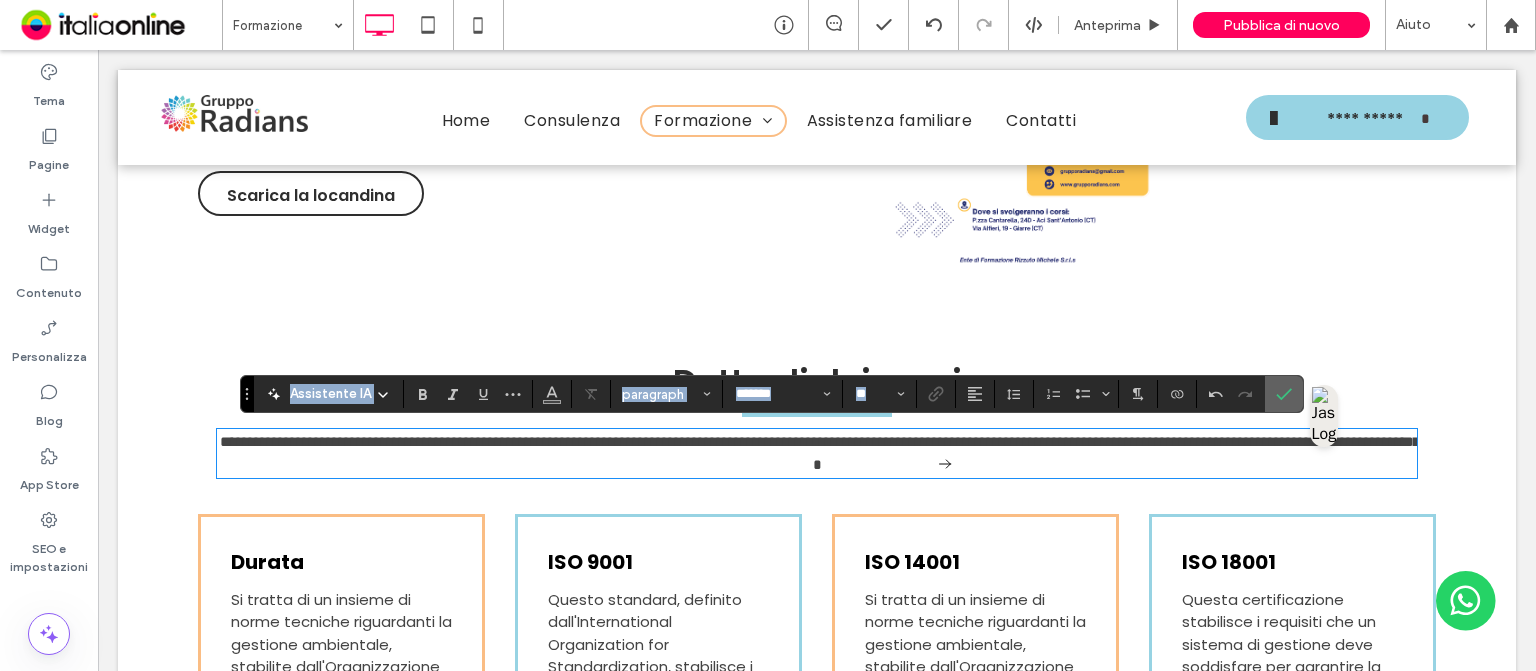 click at bounding box center (1284, 394) 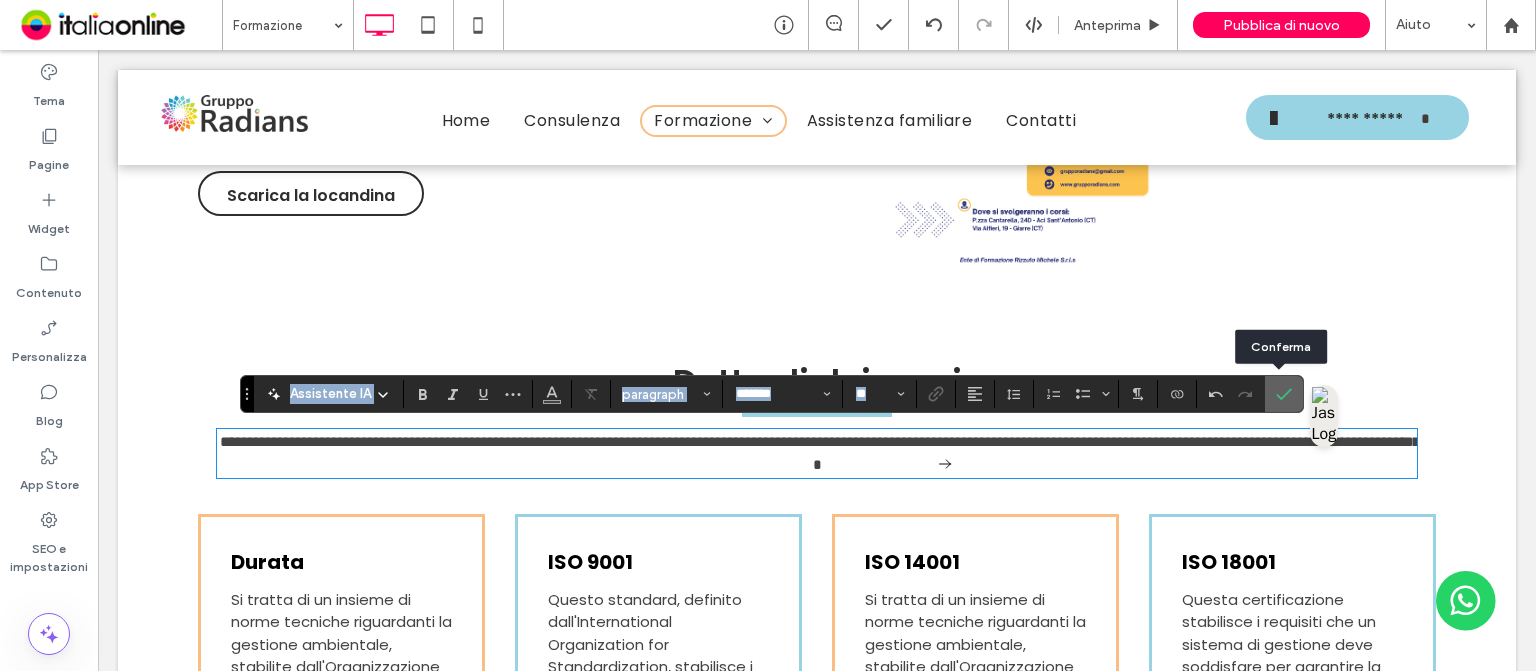 click 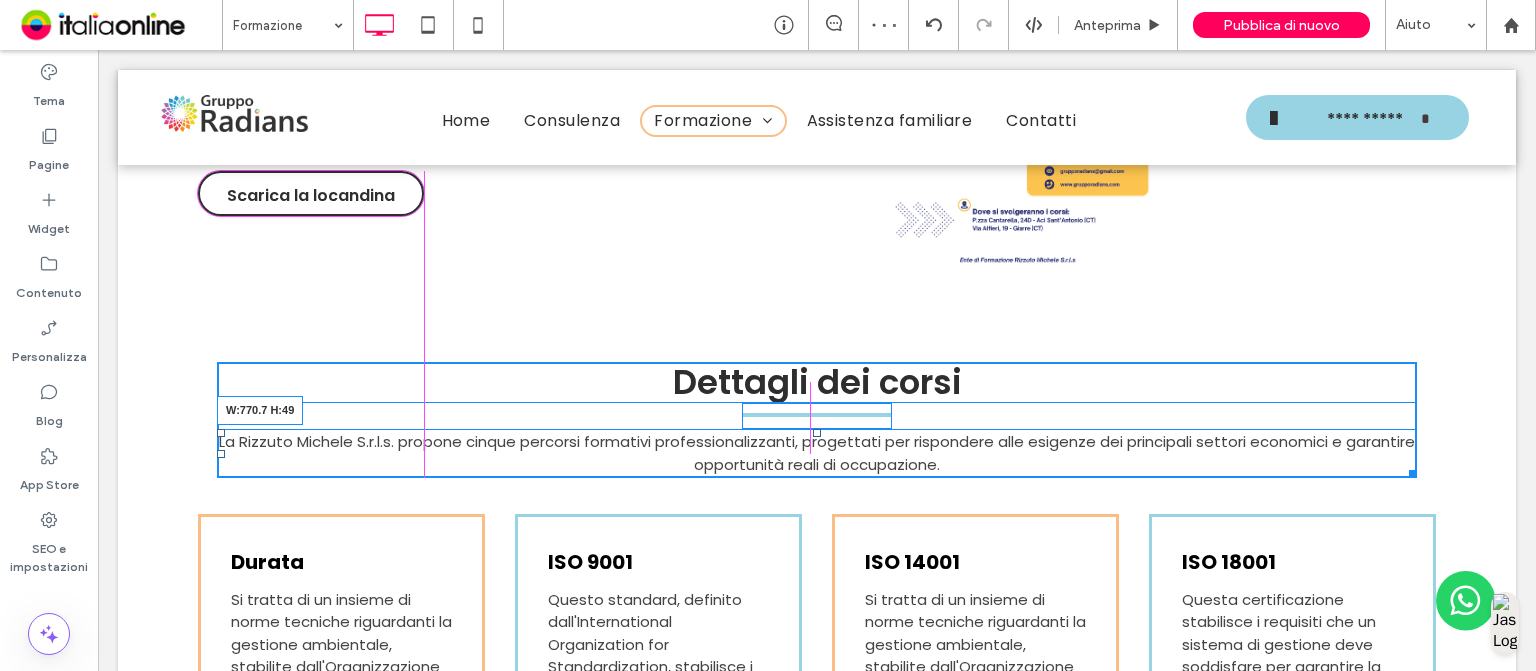 drag, startPoint x: 1402, startPoint y: 467, endPoint x: 1187, endPoint y: 462, distance: 215.05814 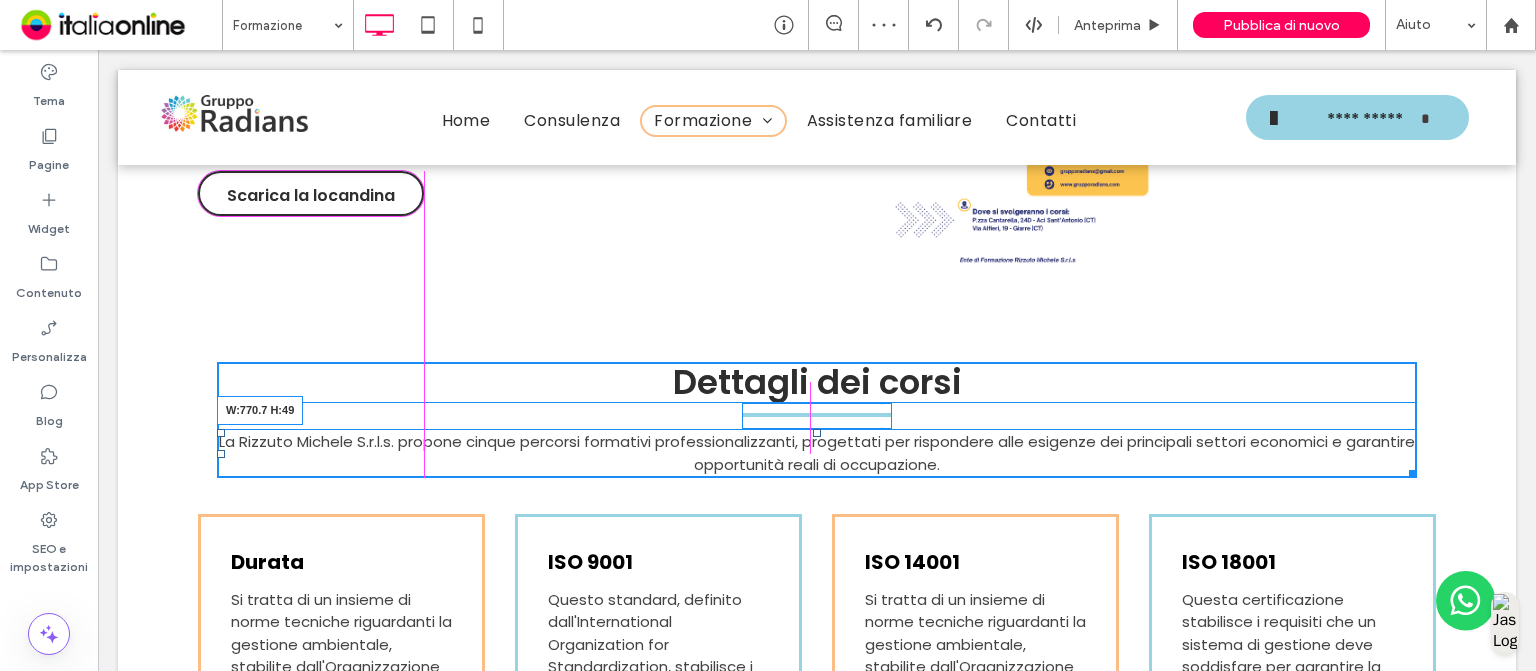 click at bounding box center [1409, 470] 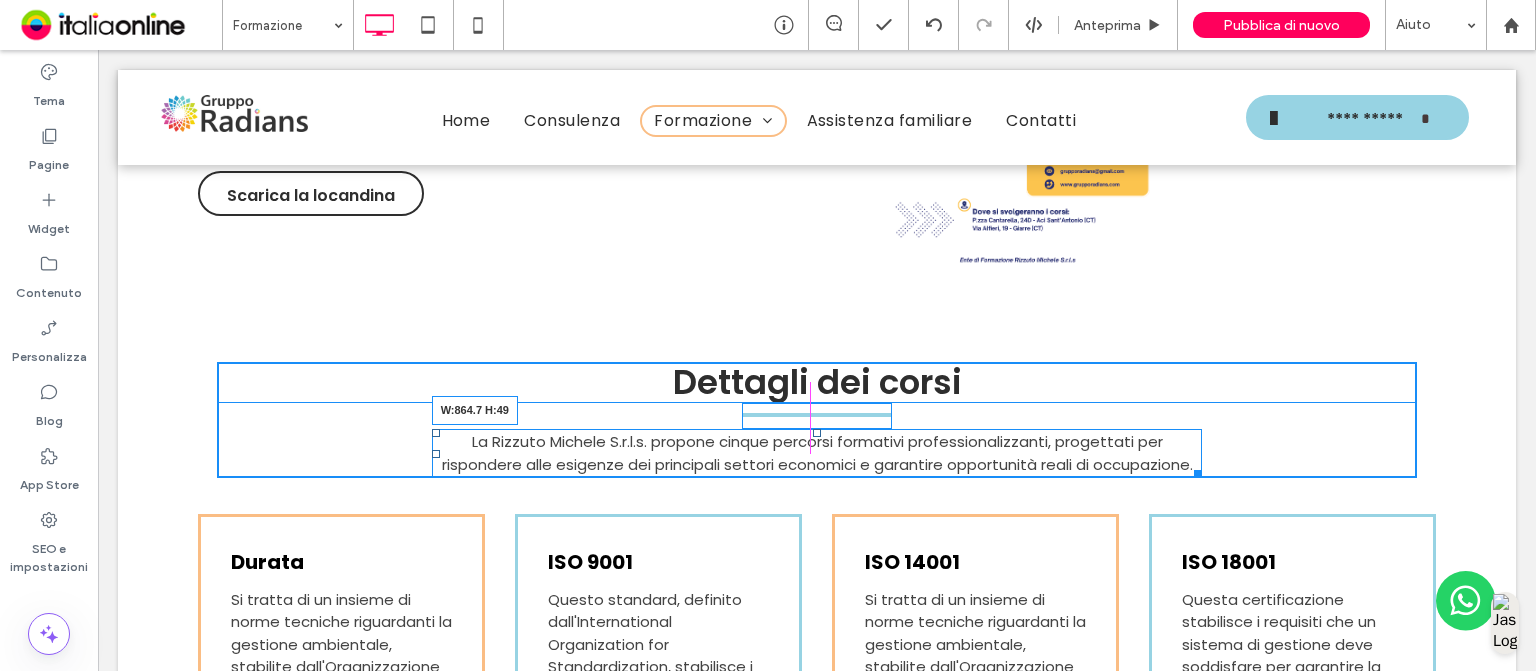 drag, startPoint x: 1189, startPoint y: 467, endPoint x: 883, endPoint y: 525, distance: 311.44824 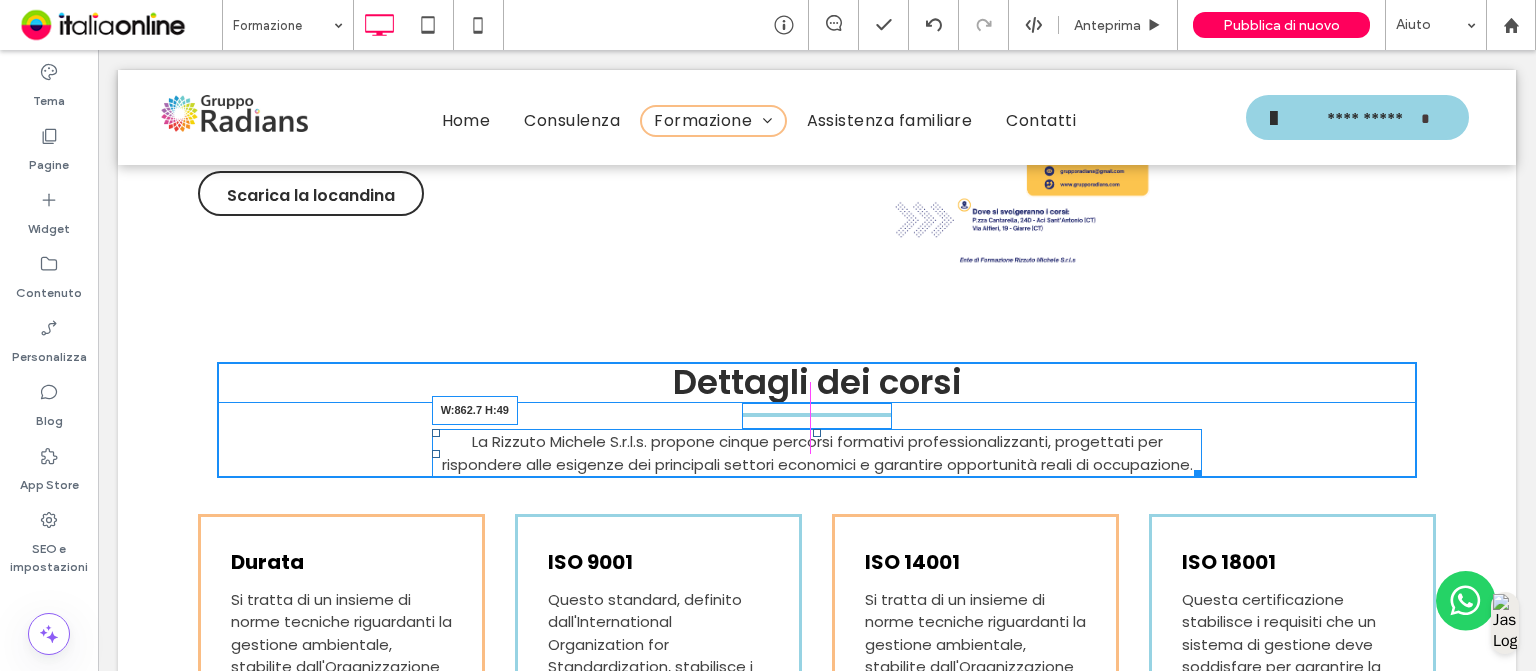 click on "La Rizzuto Michele S.r.l.s. propone cinque percorsi formativi professionalizzanti, progettati per rispondere alle esigenze dei principali settori economici e garantire opportunità reali di occupazione. W:862.7 H:49" at bounding box center (817, 453) 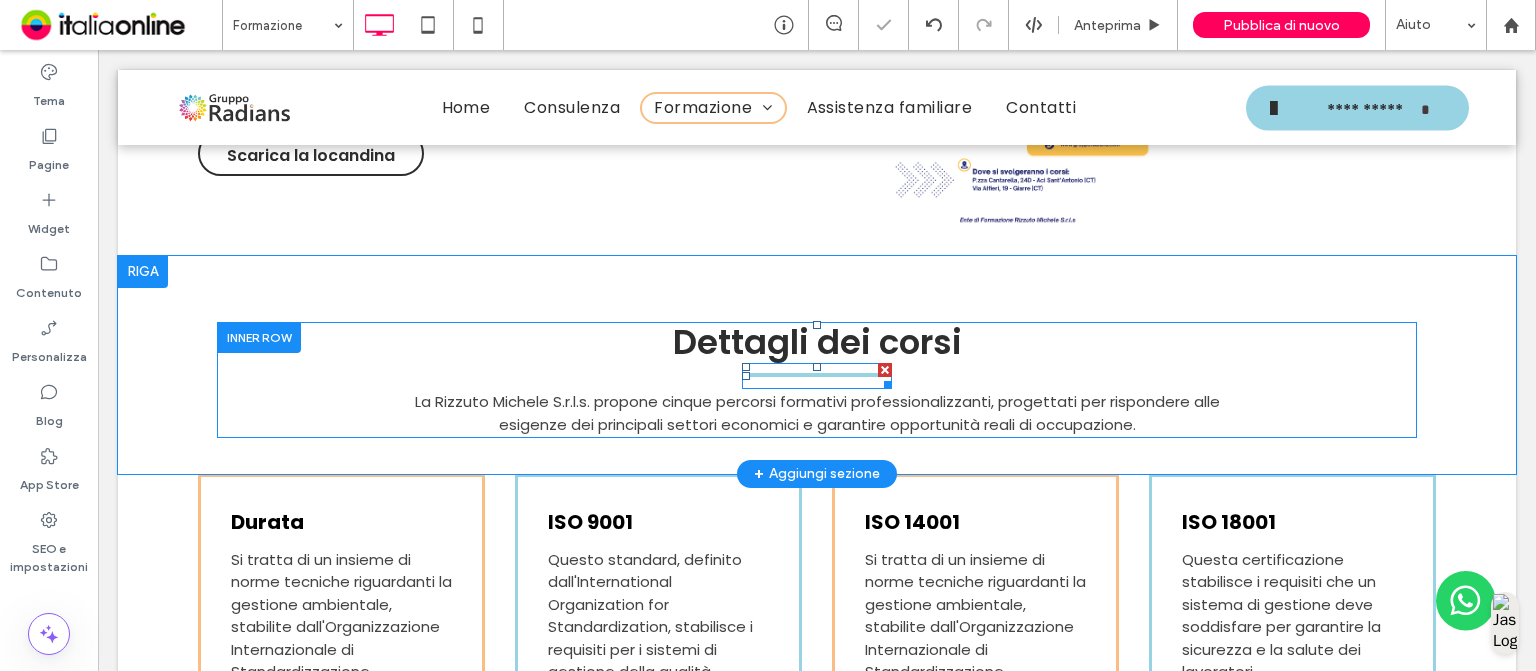 scroll, scrollTop: 2456, scrollLeft: 0, axis: vertical 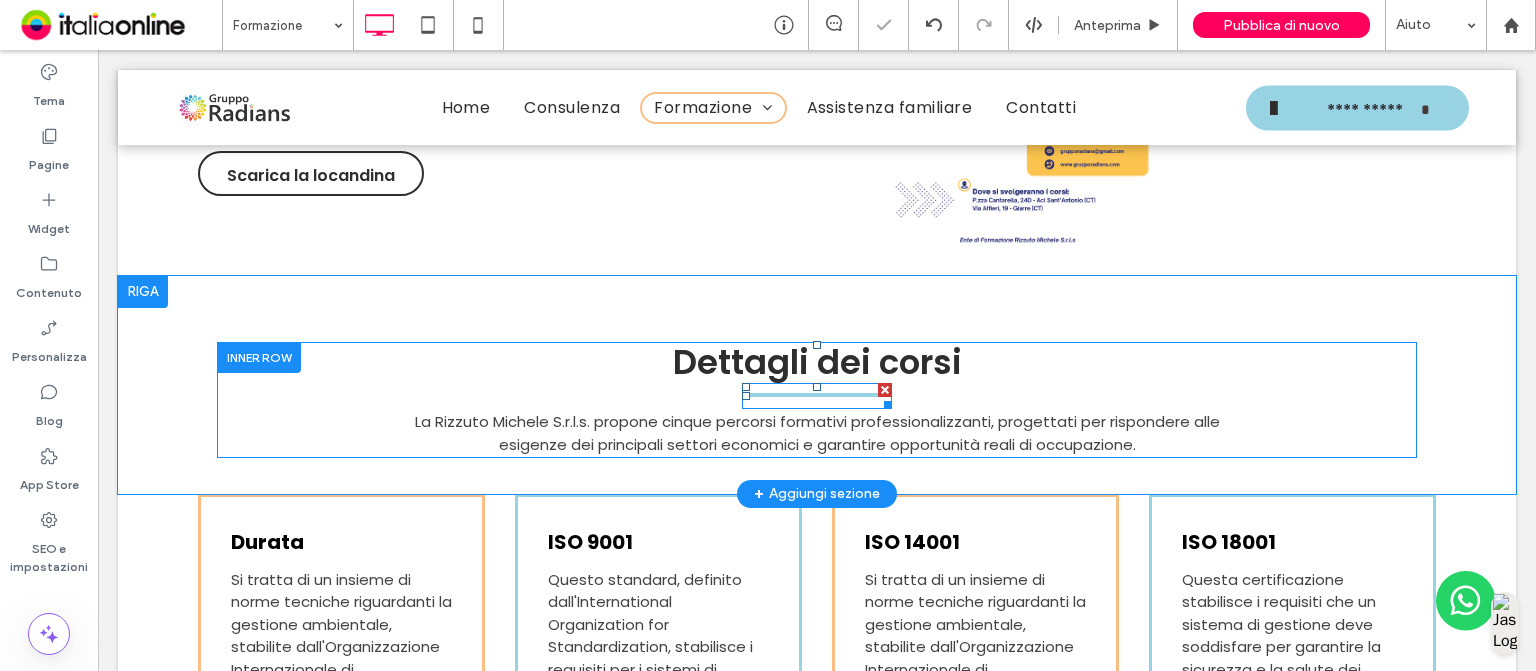 click at bounding box center [885, 390] 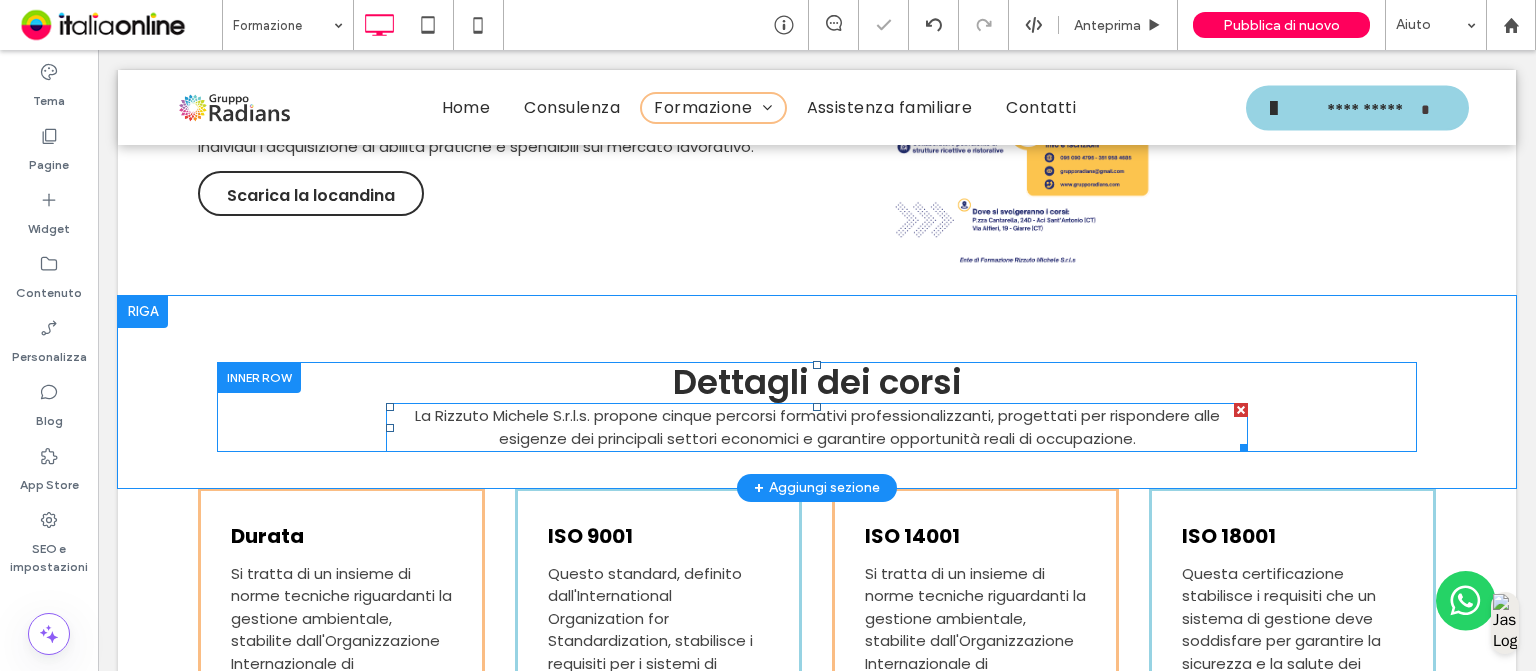 scroll, scrollTop: 2476, scrollLeft: 0, axis: vertical 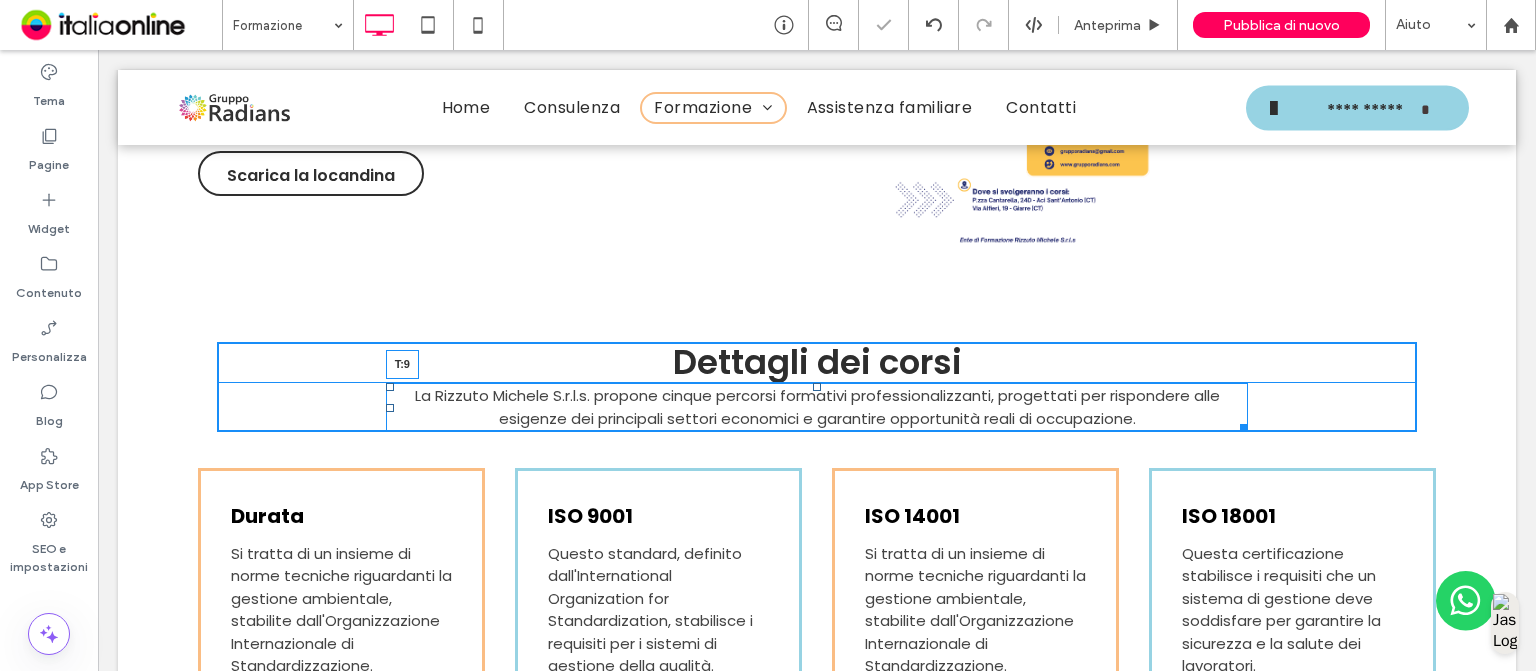 drag, startPoint x: 810, startPoint y: 385, endPoint x: 811, endPoint y: 395, distance: 10.049875 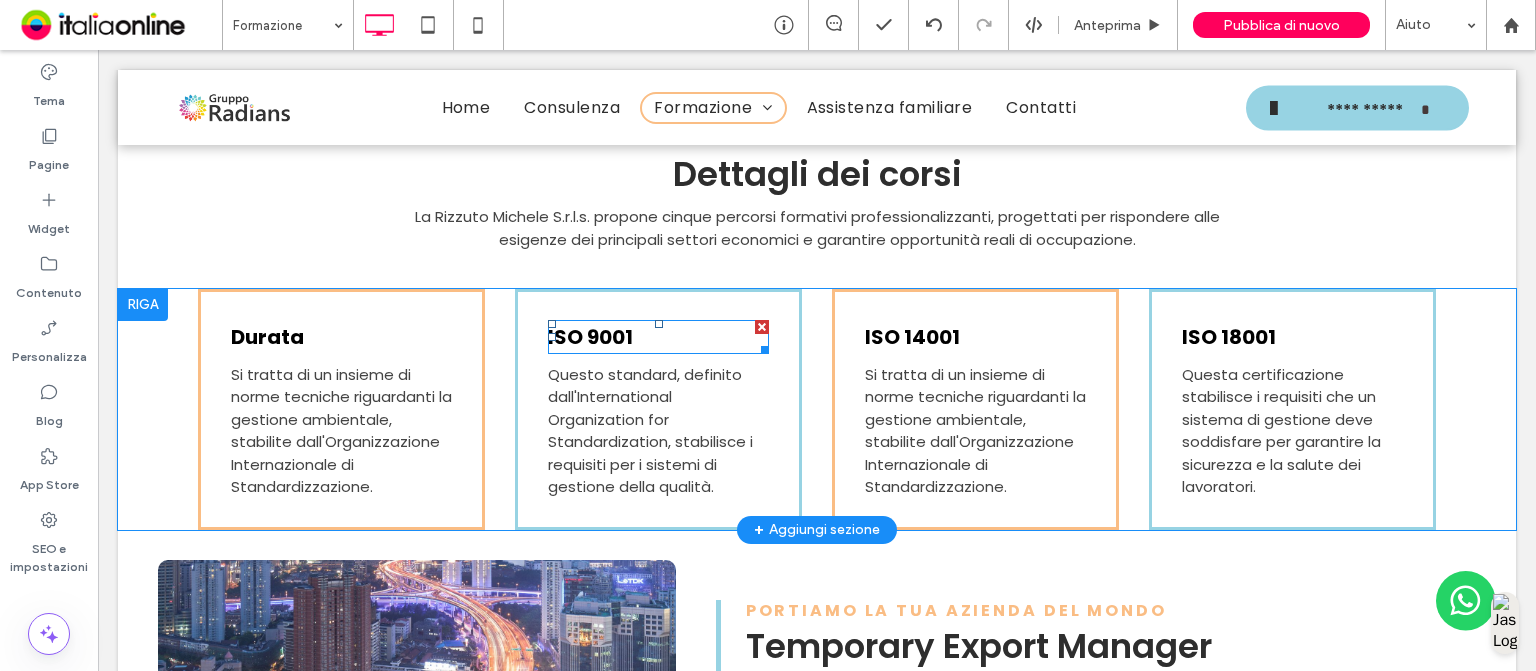 scroll, scrollTop: 2664, scrollLeft: 0, axis: vertical 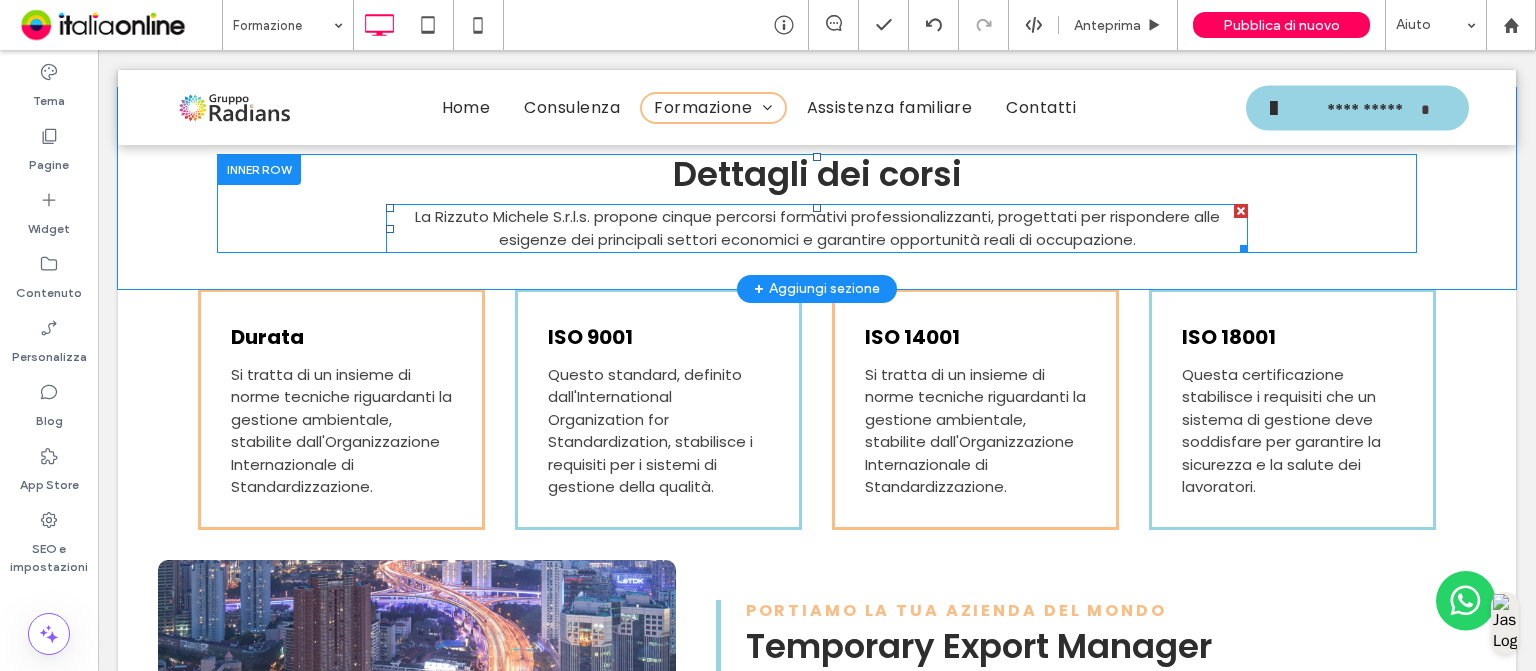 click on "La Rizzuto Michele S.r.l.s. propone cinque percorsi formativi professionalizzanti, progettati per rispondere alle esigenze dei principali settori economici e garantire opportunità reali di occupazione." at bounding box center [817, 228] 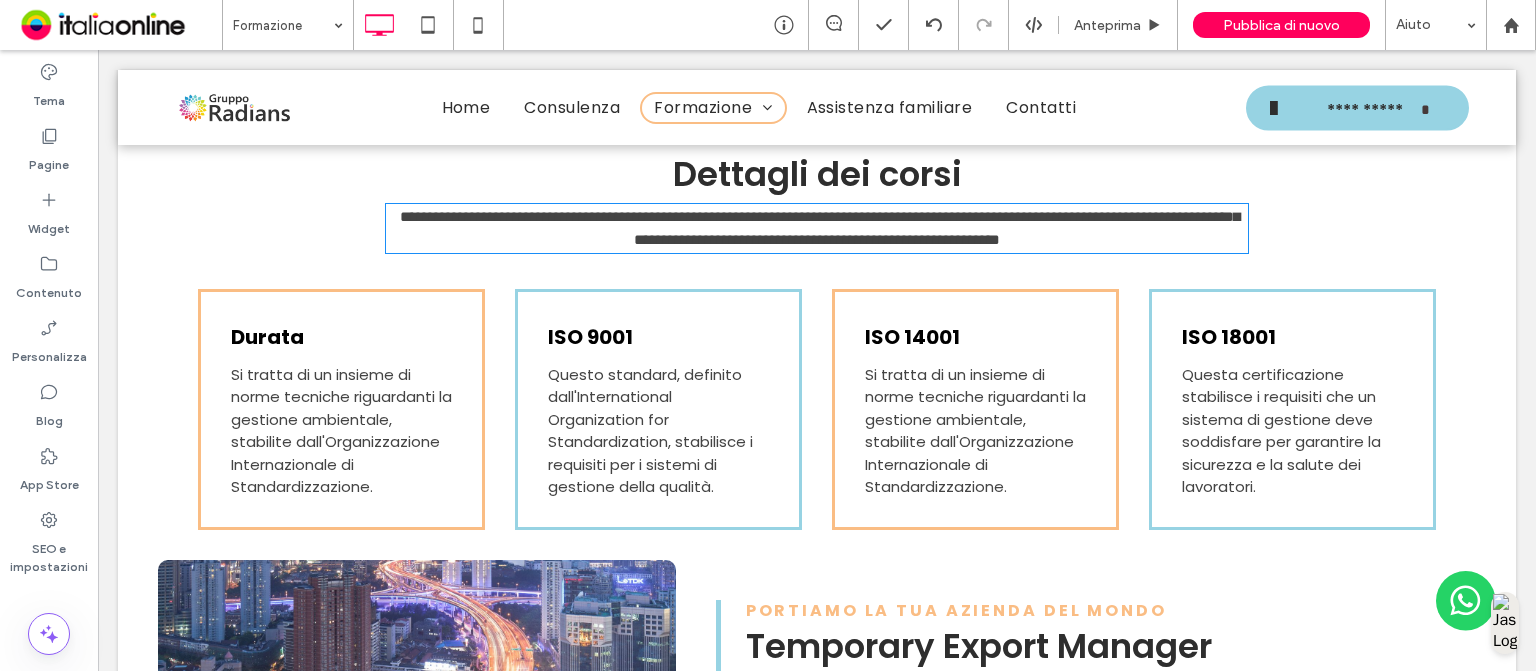 type on "*******" 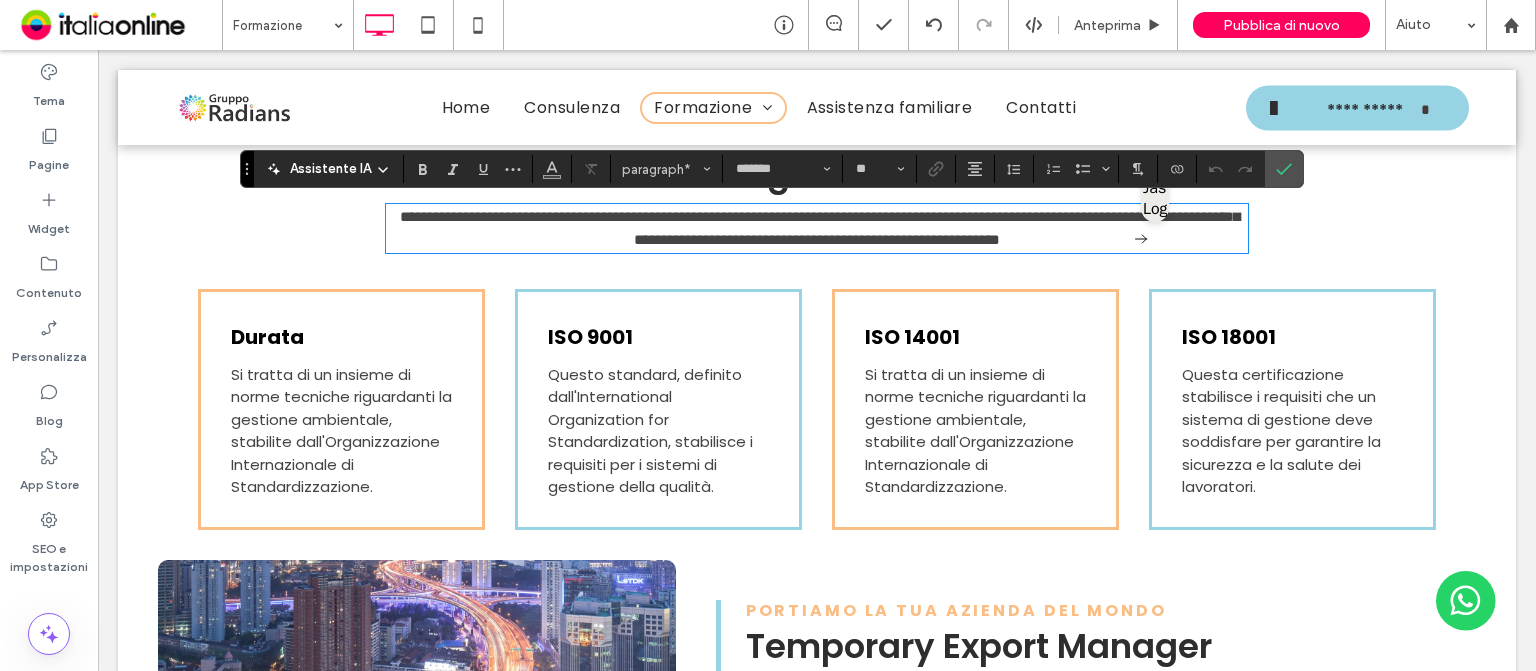 type 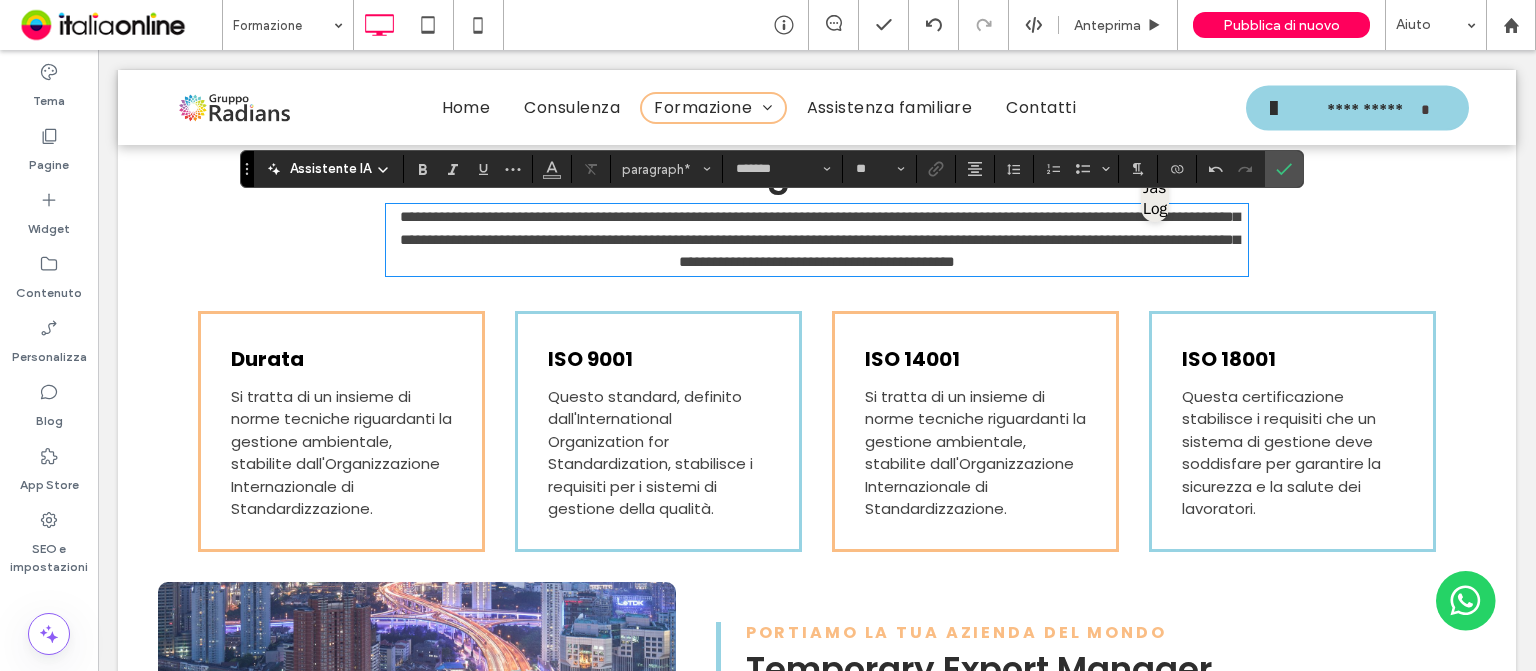 scroll, scrollTop: 0, scrollLeft: 0, axis: both 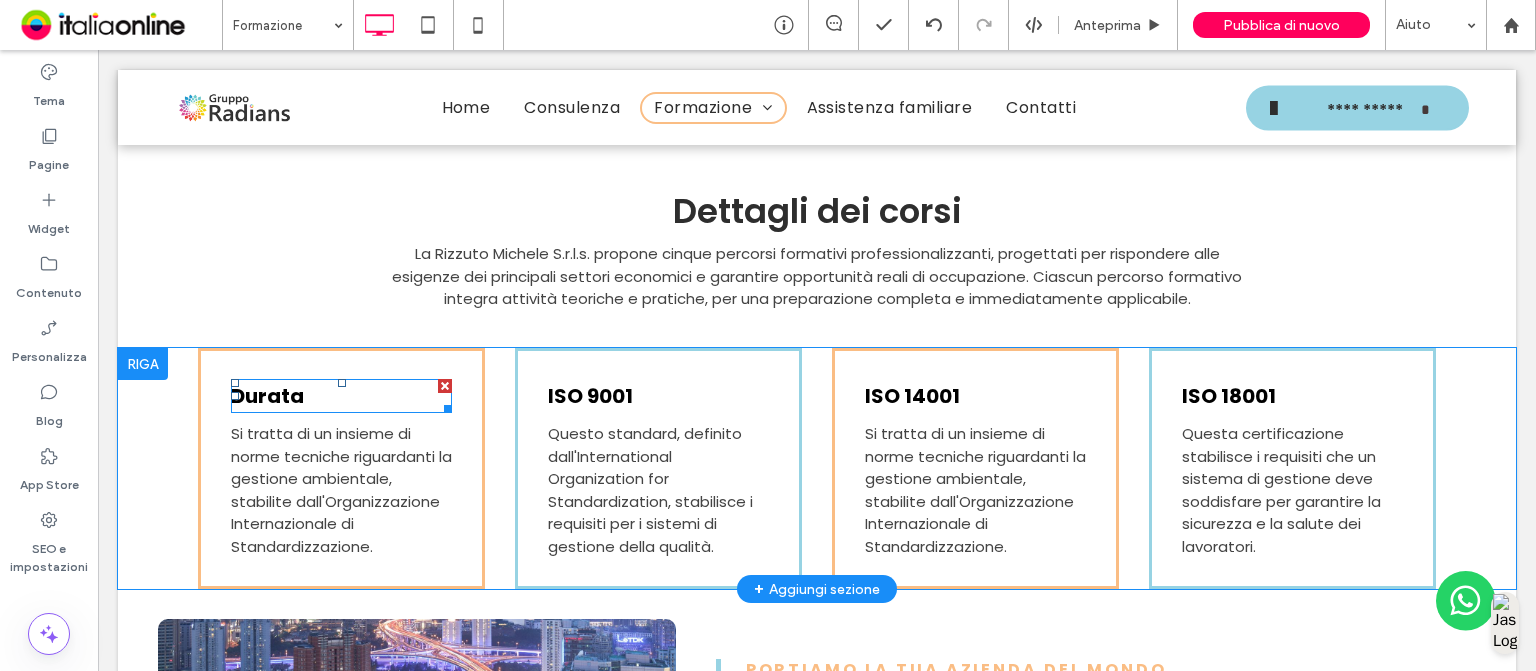 click on "Durata" at bounding box center (267, 396) 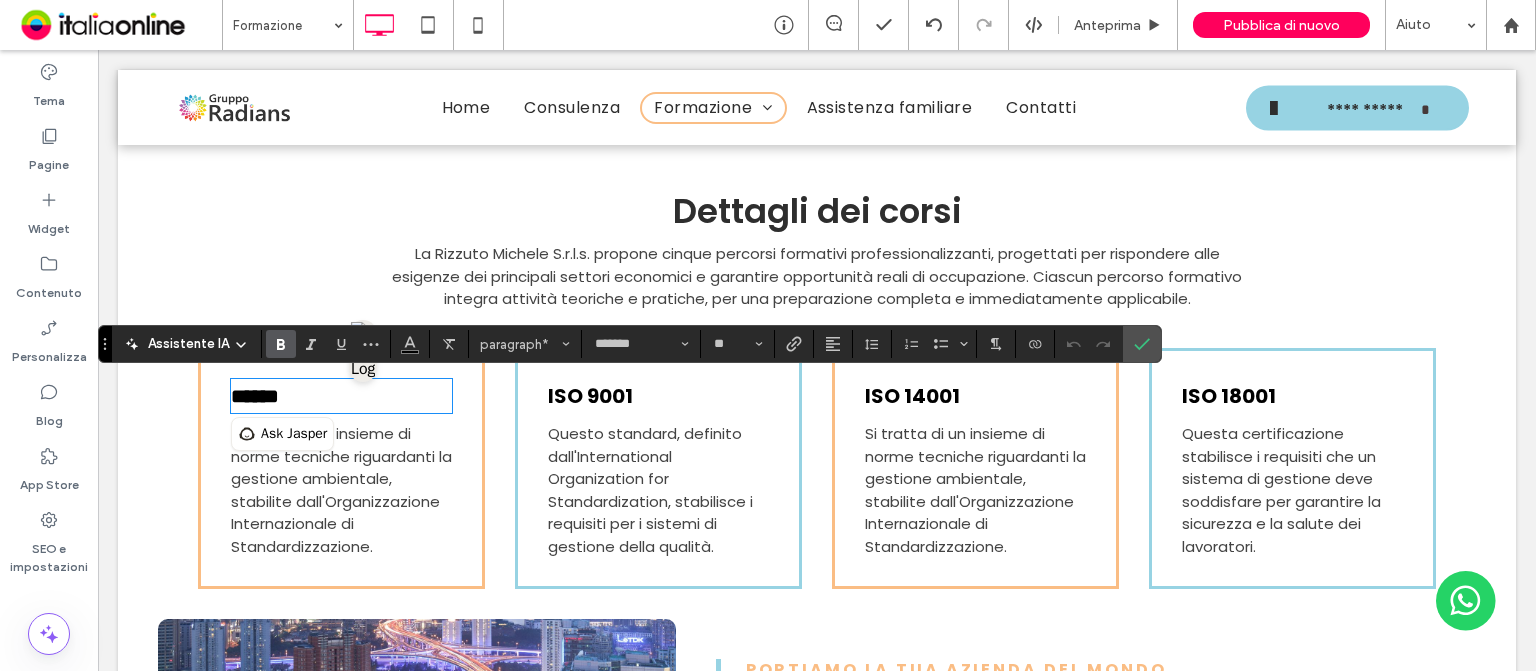 type 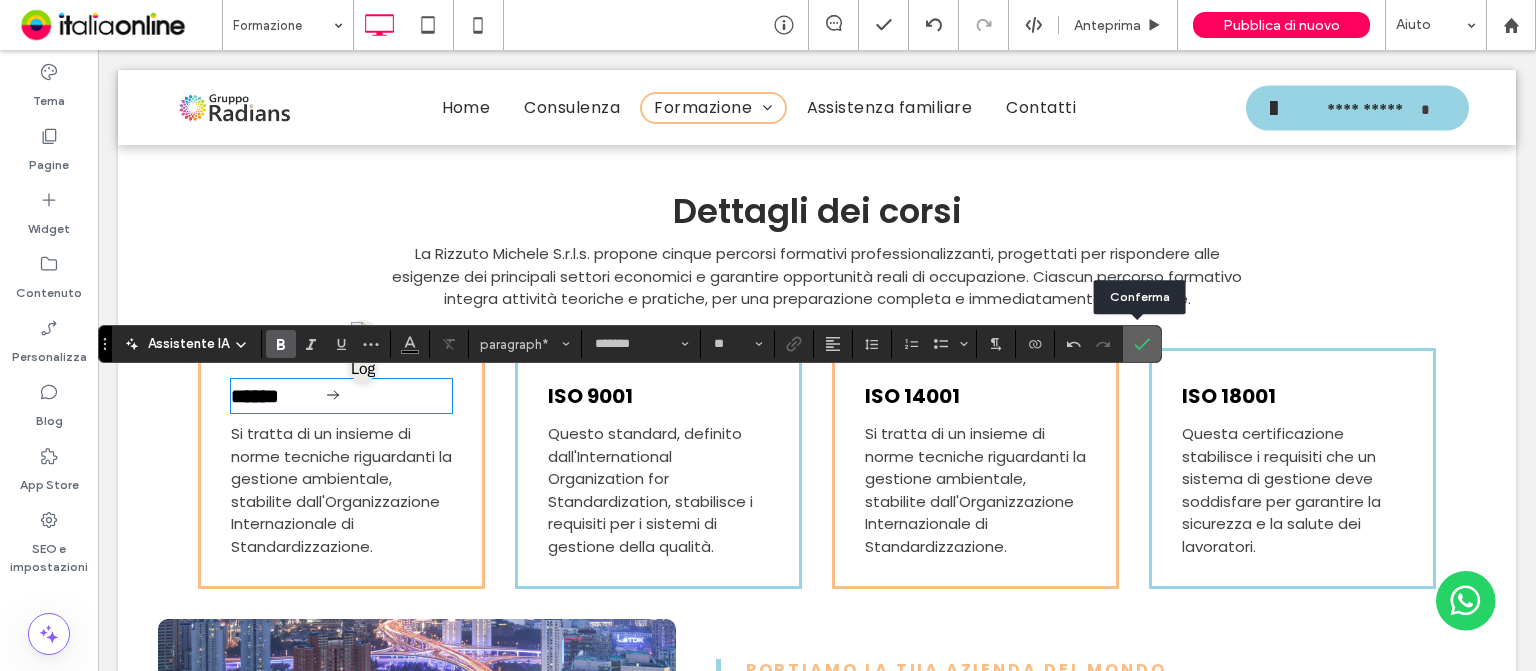 click 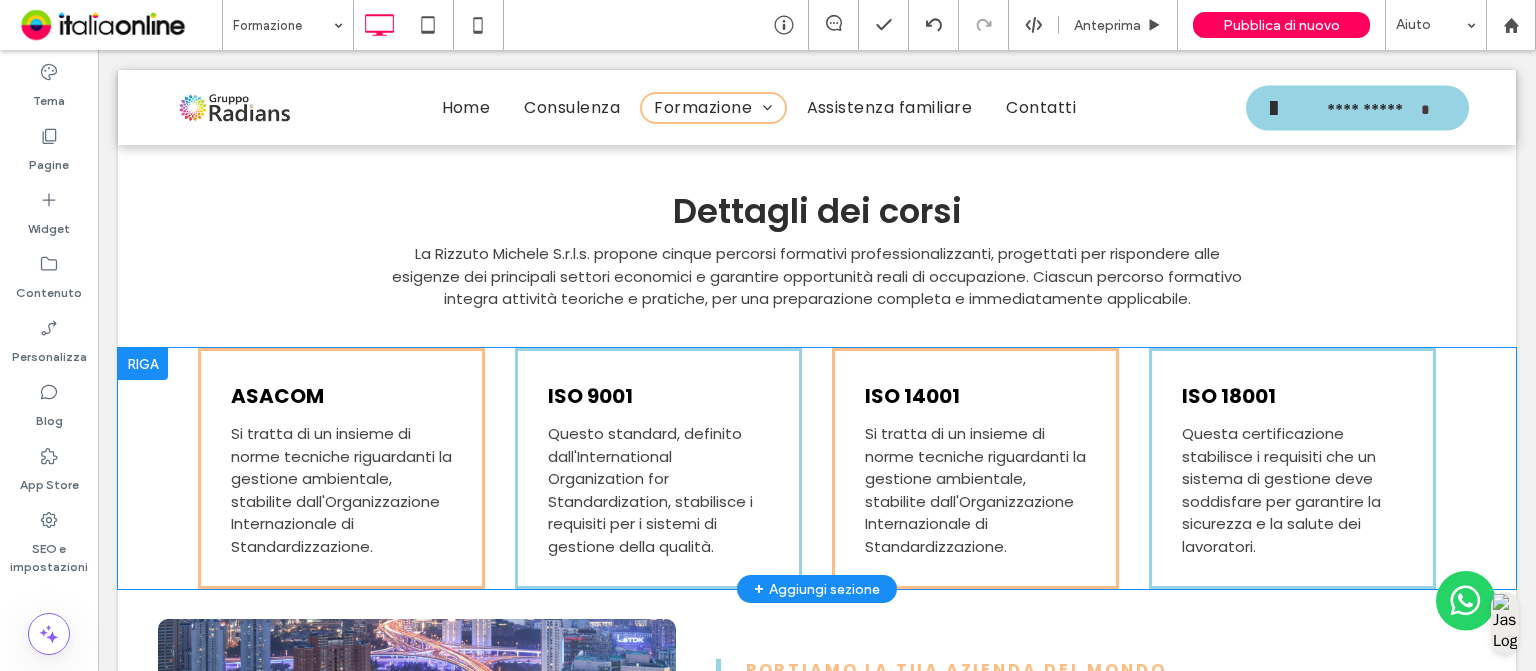 click on "**********" at bounding box center [817, 974] 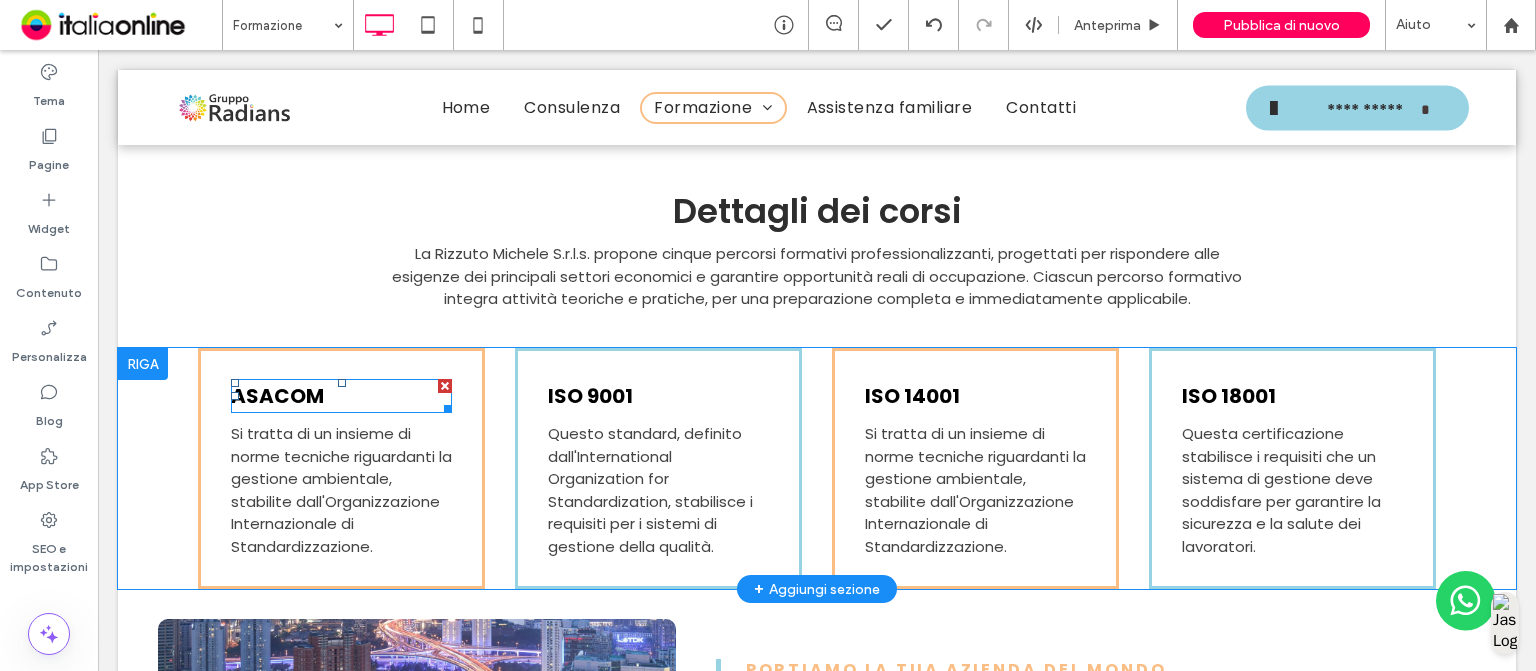 click on "ASACOM" at bounding box center [277, 396] 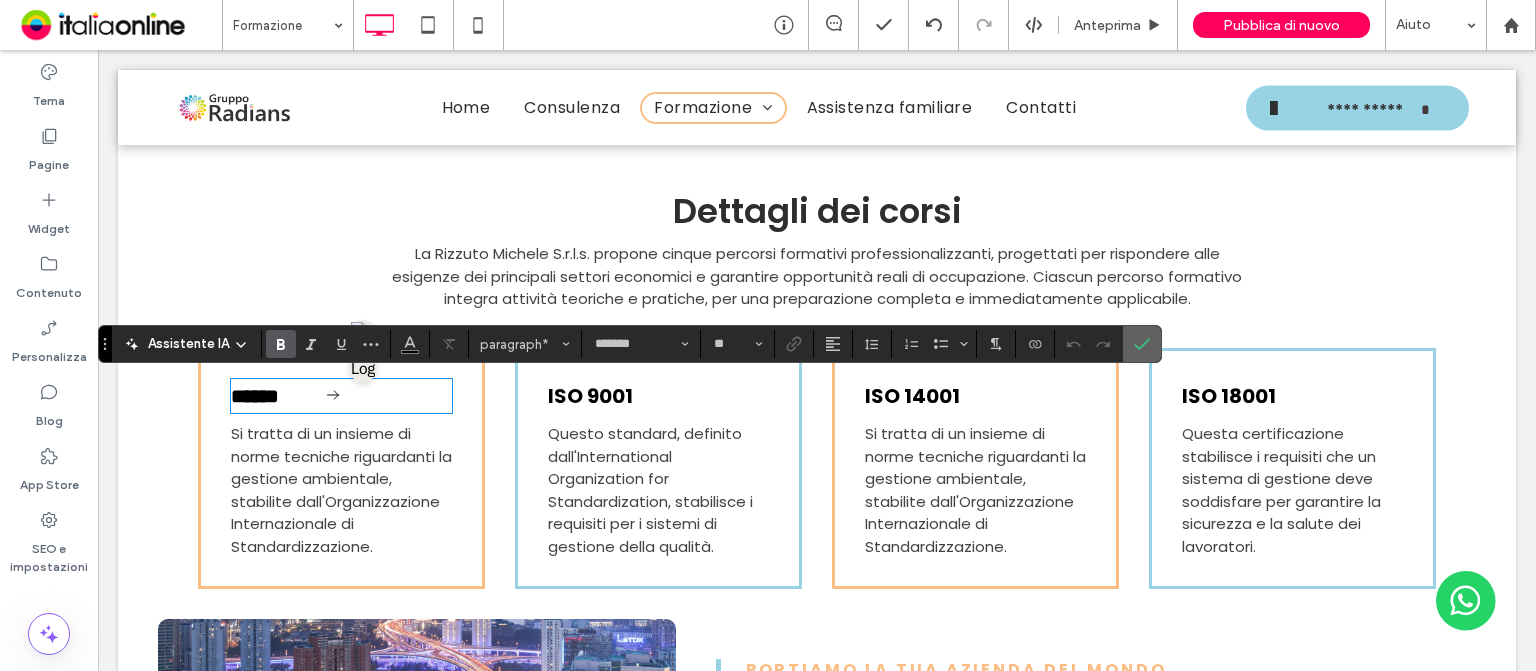 click at bounding box center [1142, 344] 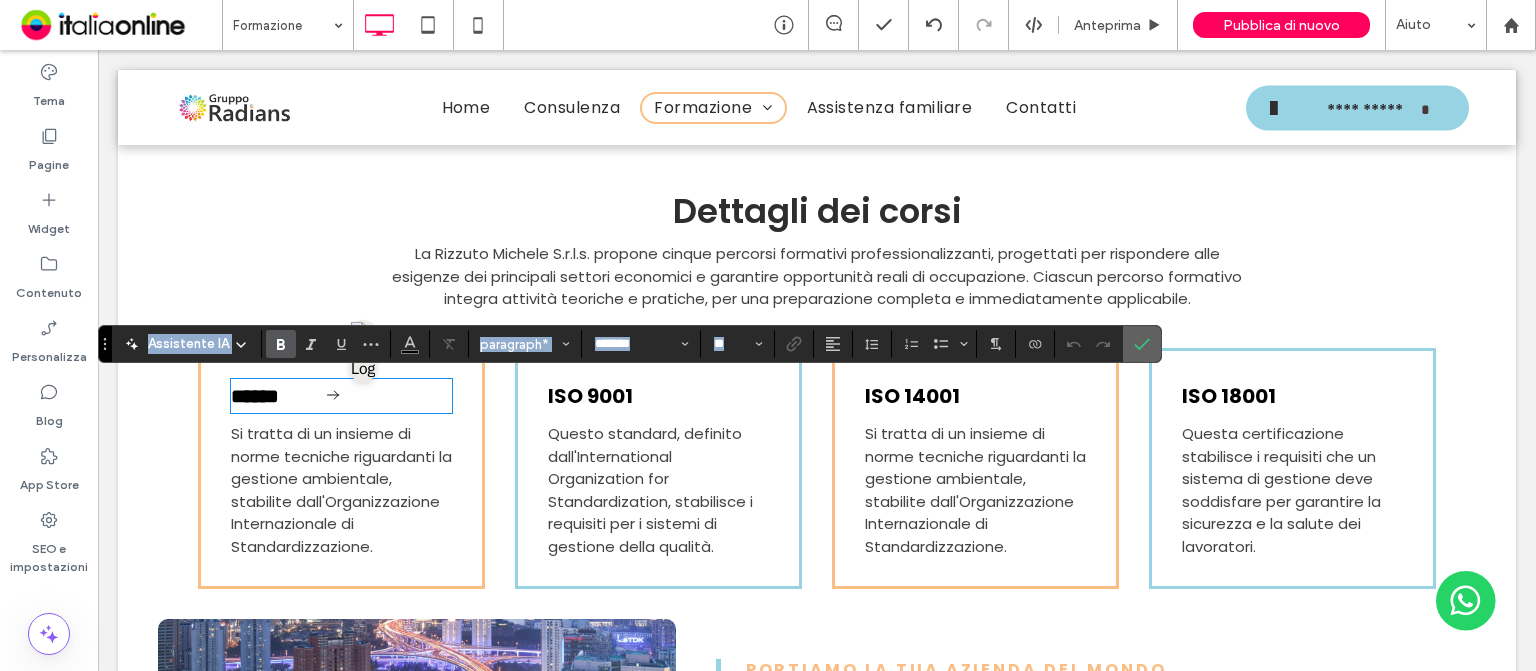 click at bounding box center [1142, 344] 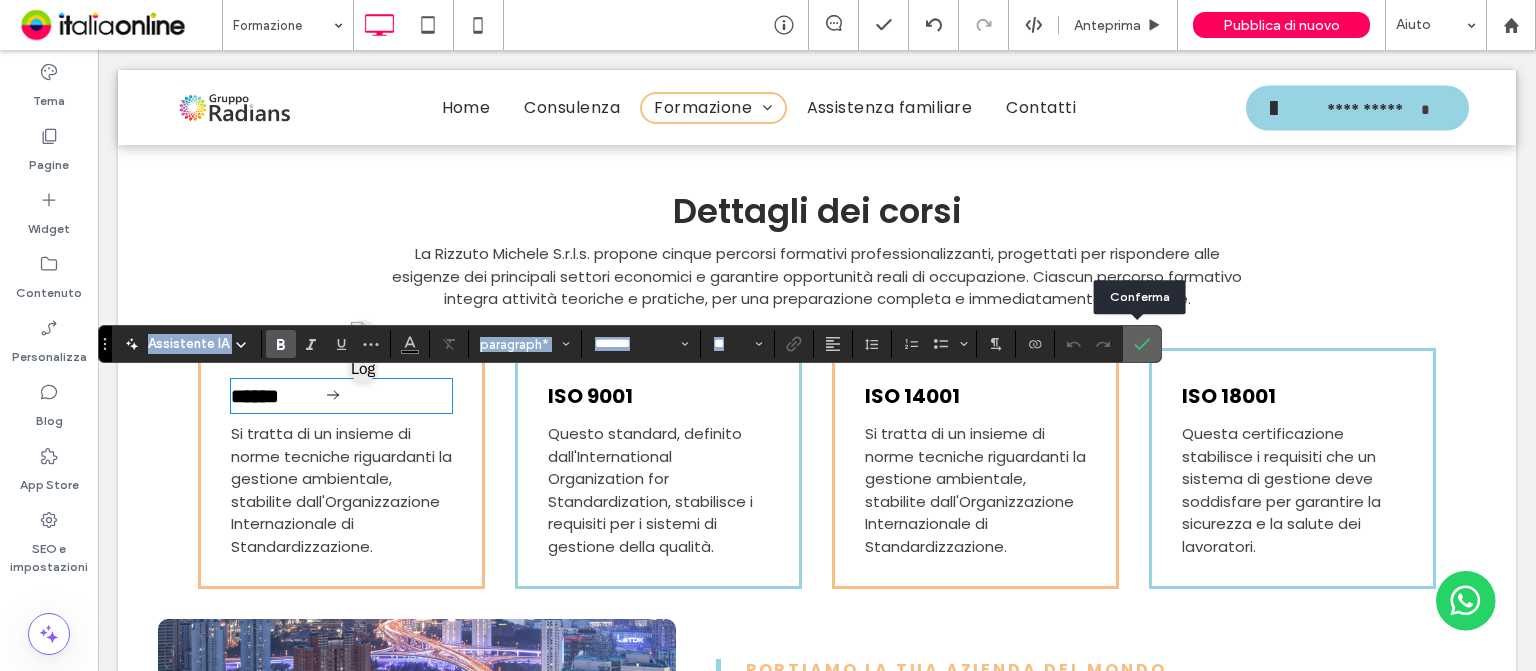click 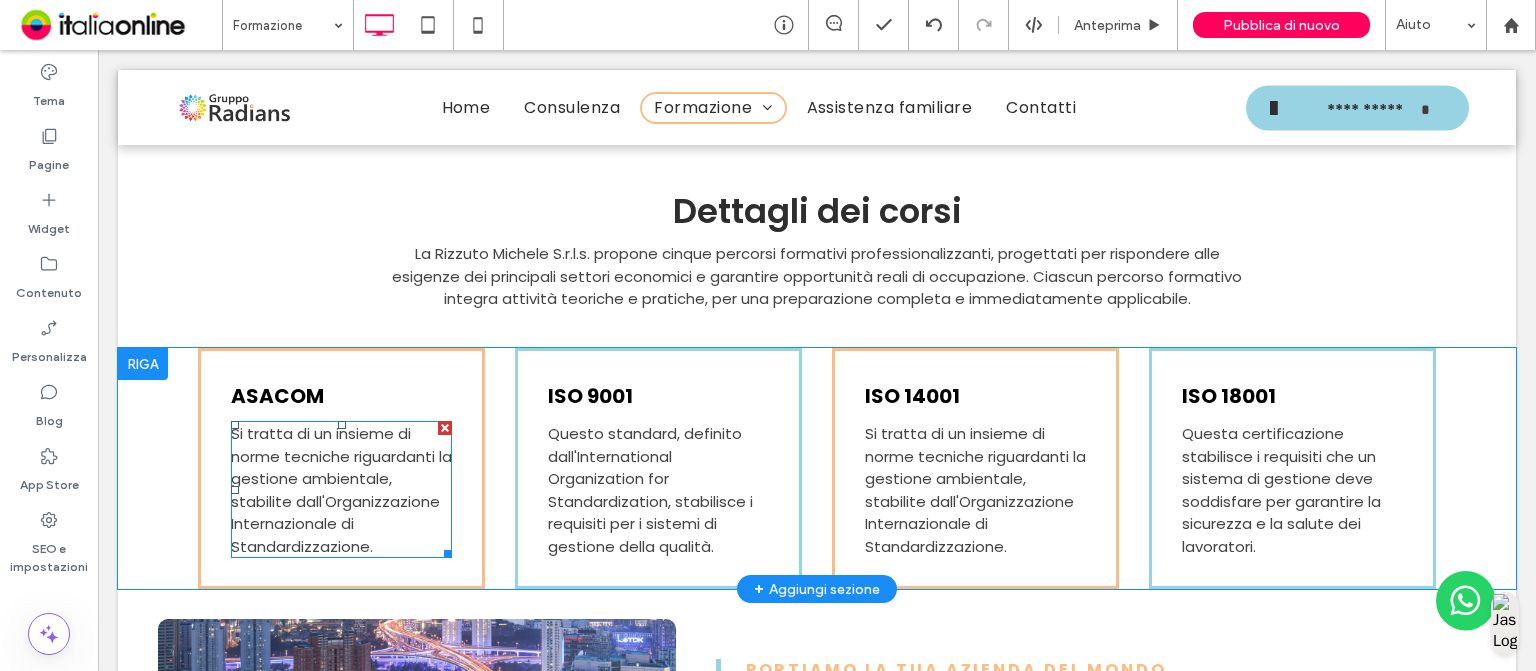 click on "Si tratta di un insieme di norme tecniche riguardanti la gestione ambientale, stabilite dall'Organizzazione Internazionale di Standardizzazione." at bounding box center [341, 490] 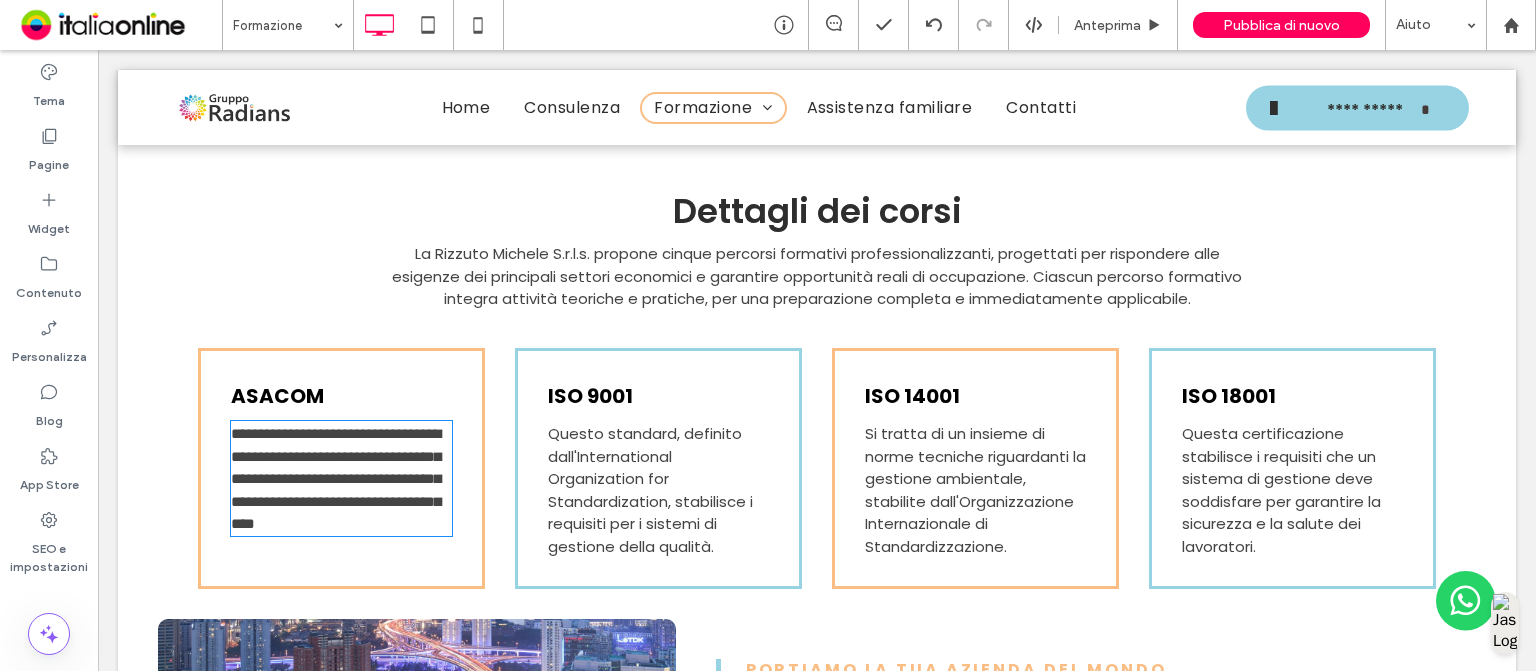 type on "*******" 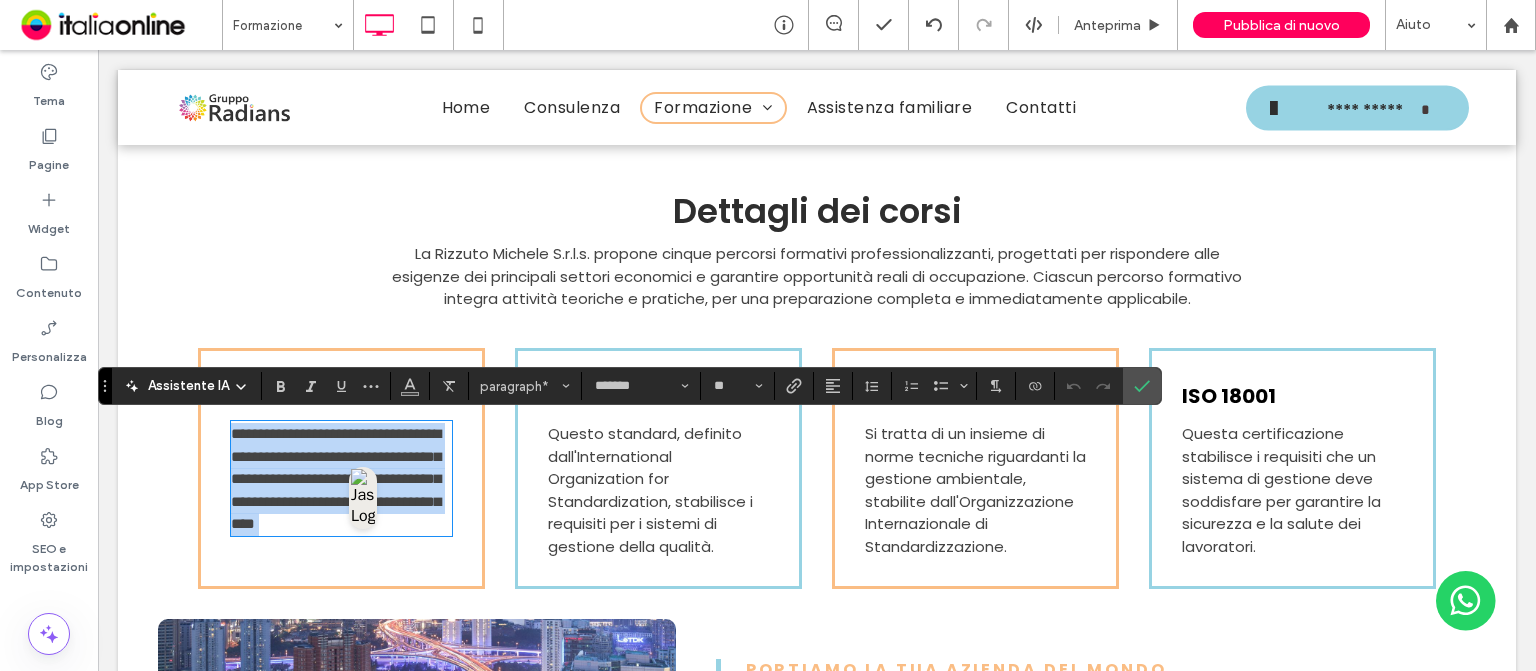 click at bounding box center (363, 498) 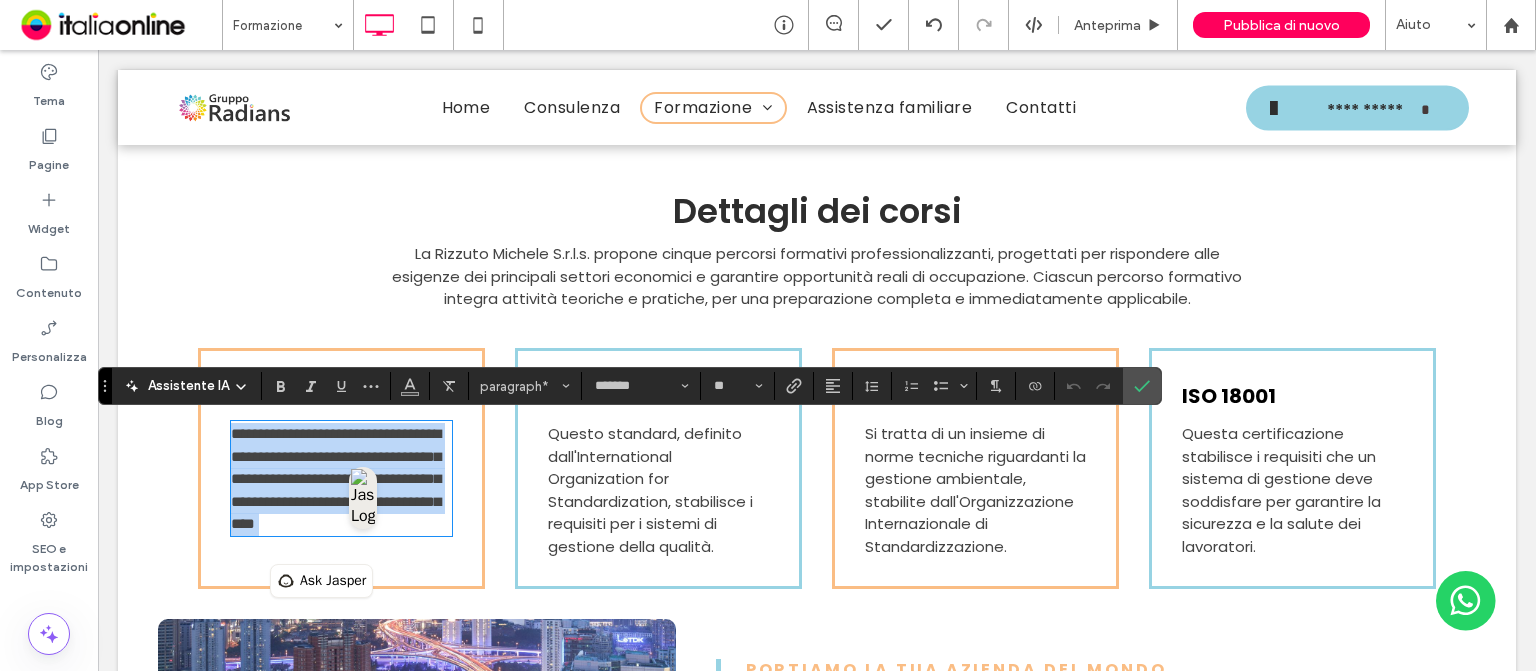 click on "**********" at bounding box center (336, 478) 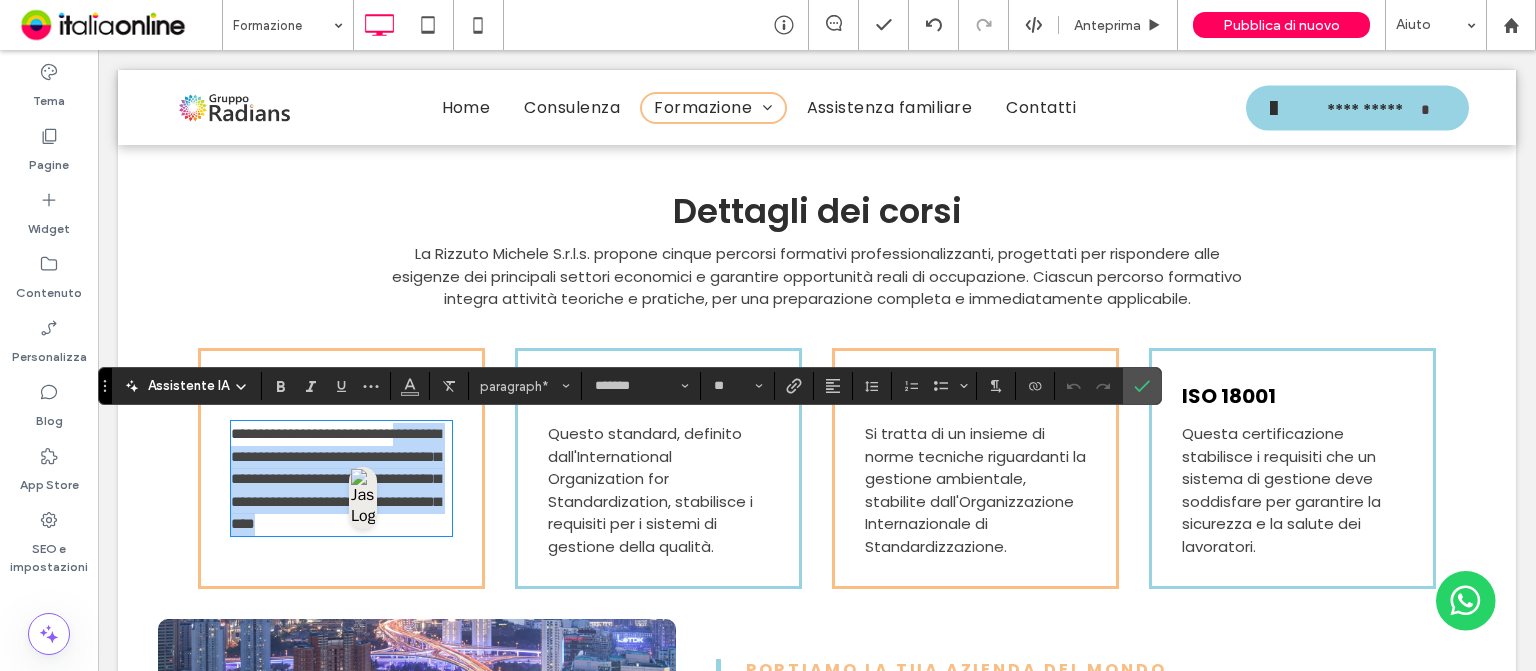 drag, startPoint x: 384, startPoint y: 543, endPoint x: 231, endPoint y: 453, distance: 177.50775 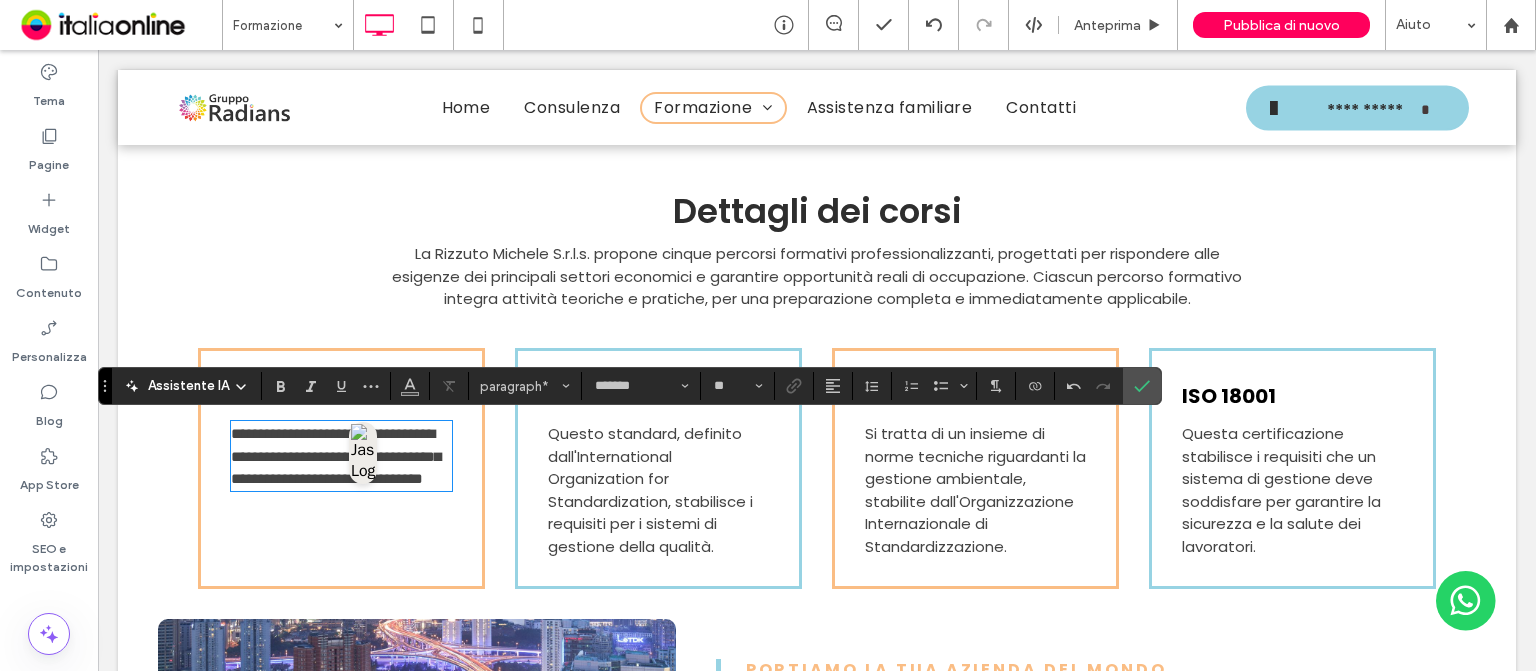 drag, startPoint x: 428, startPoint y: 438, endPoint x: 235, endPoint y: 422, distance: 193.66208 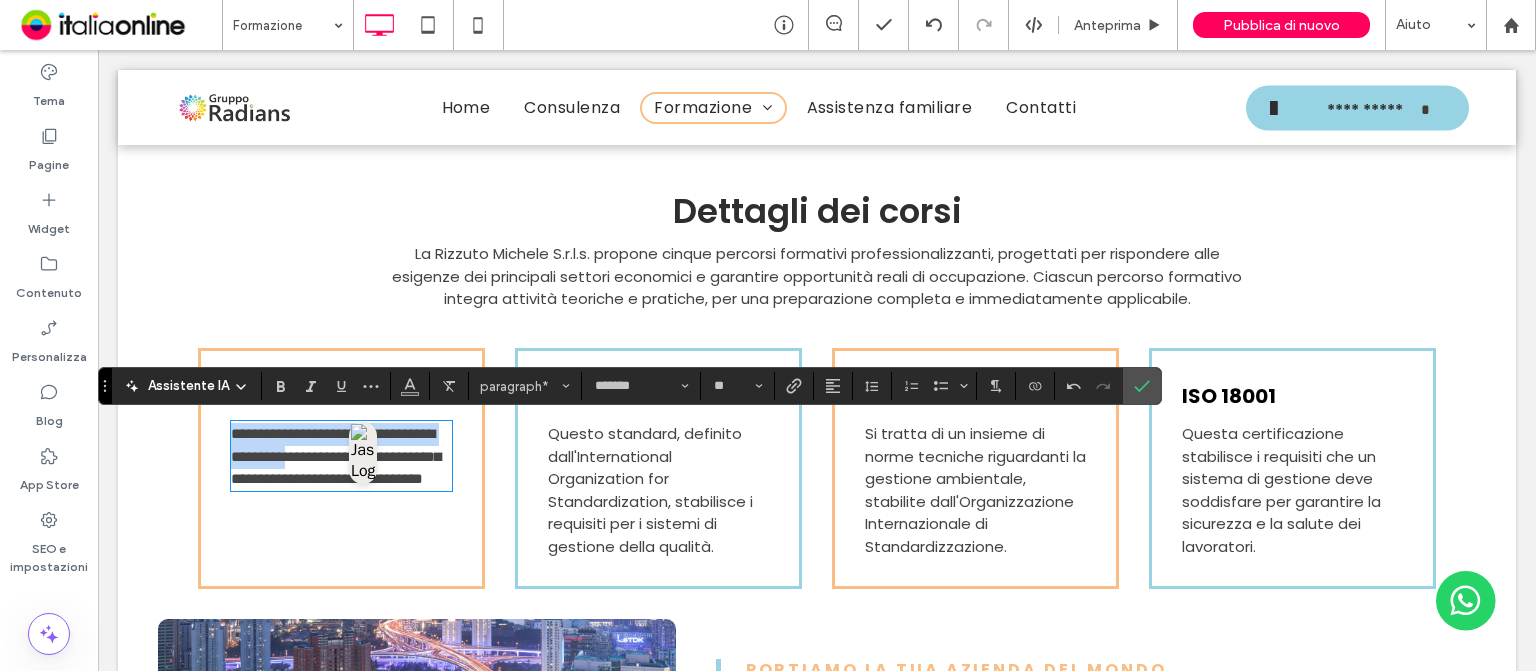 drag, startPoint x: 320, startPoint y: 455, endPoint x: 217, endPoint y: 431, distance: 105.75916 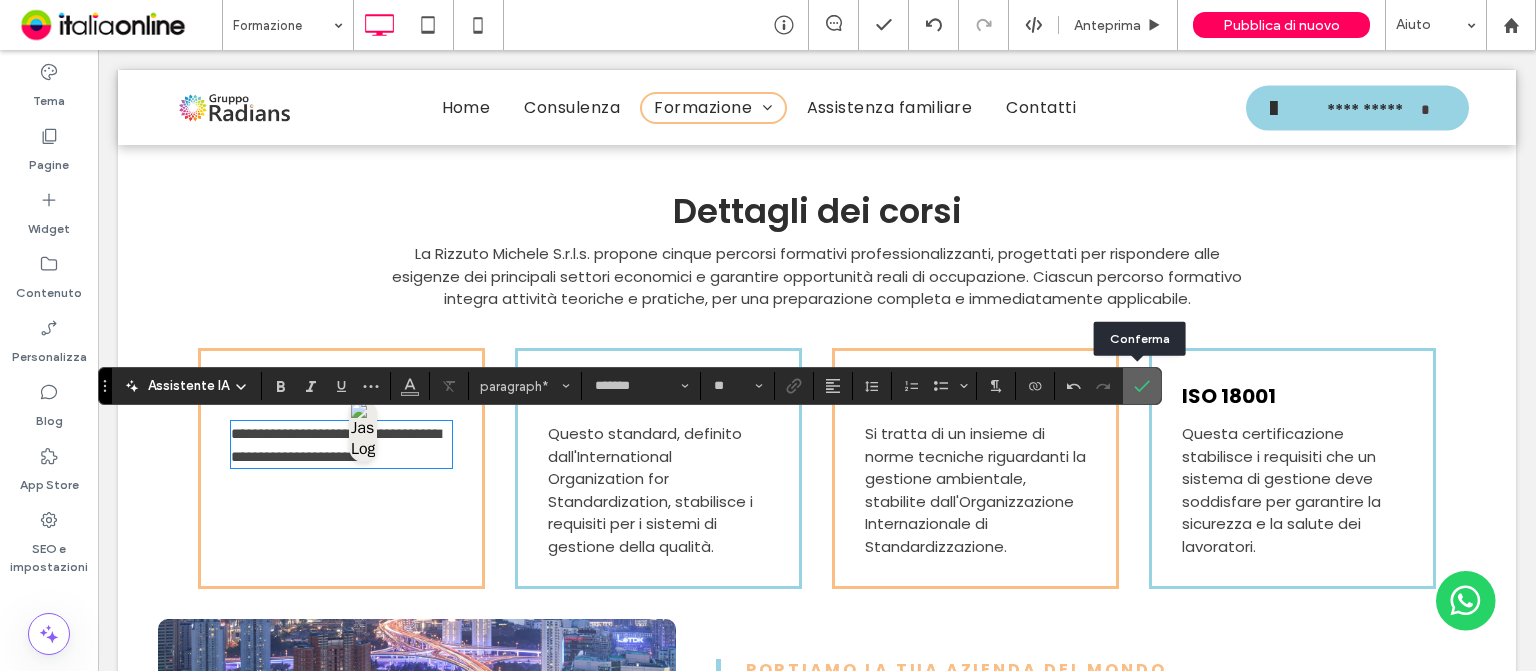 click 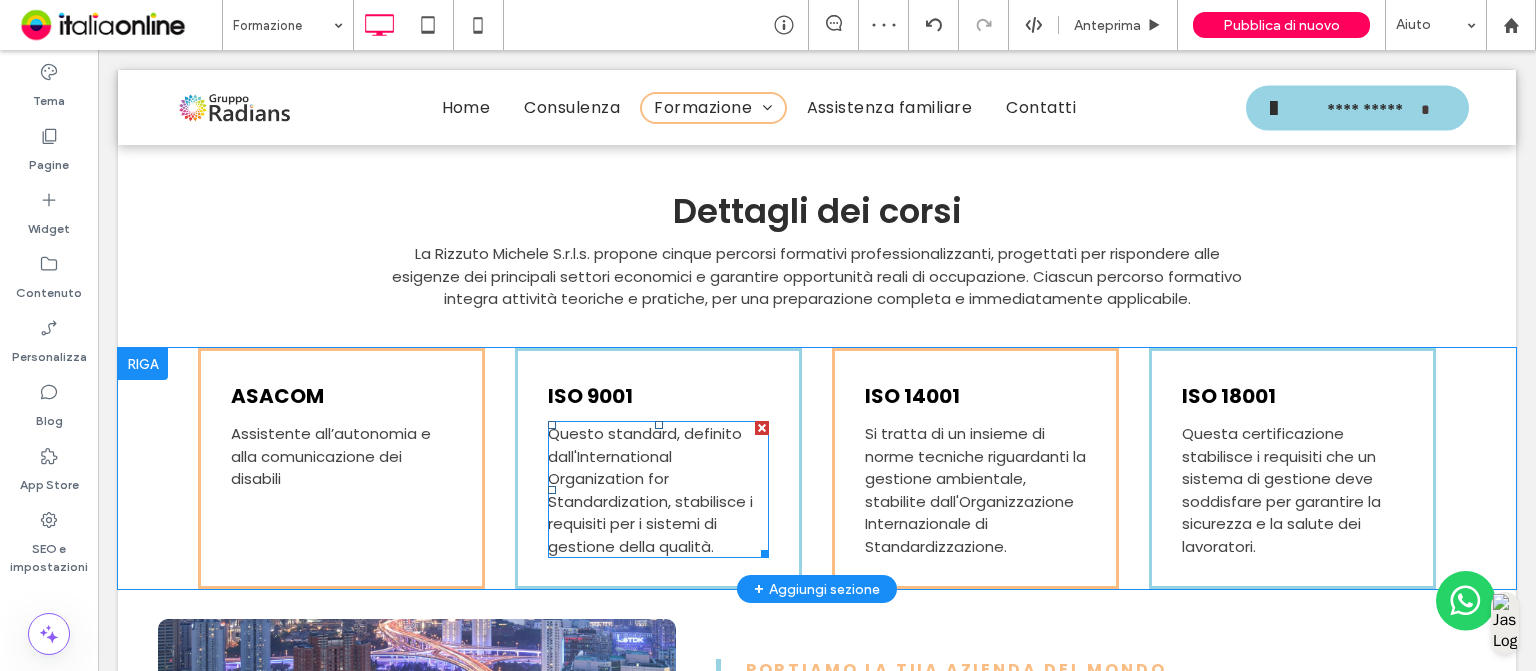 click at bounding box center [762, 428] 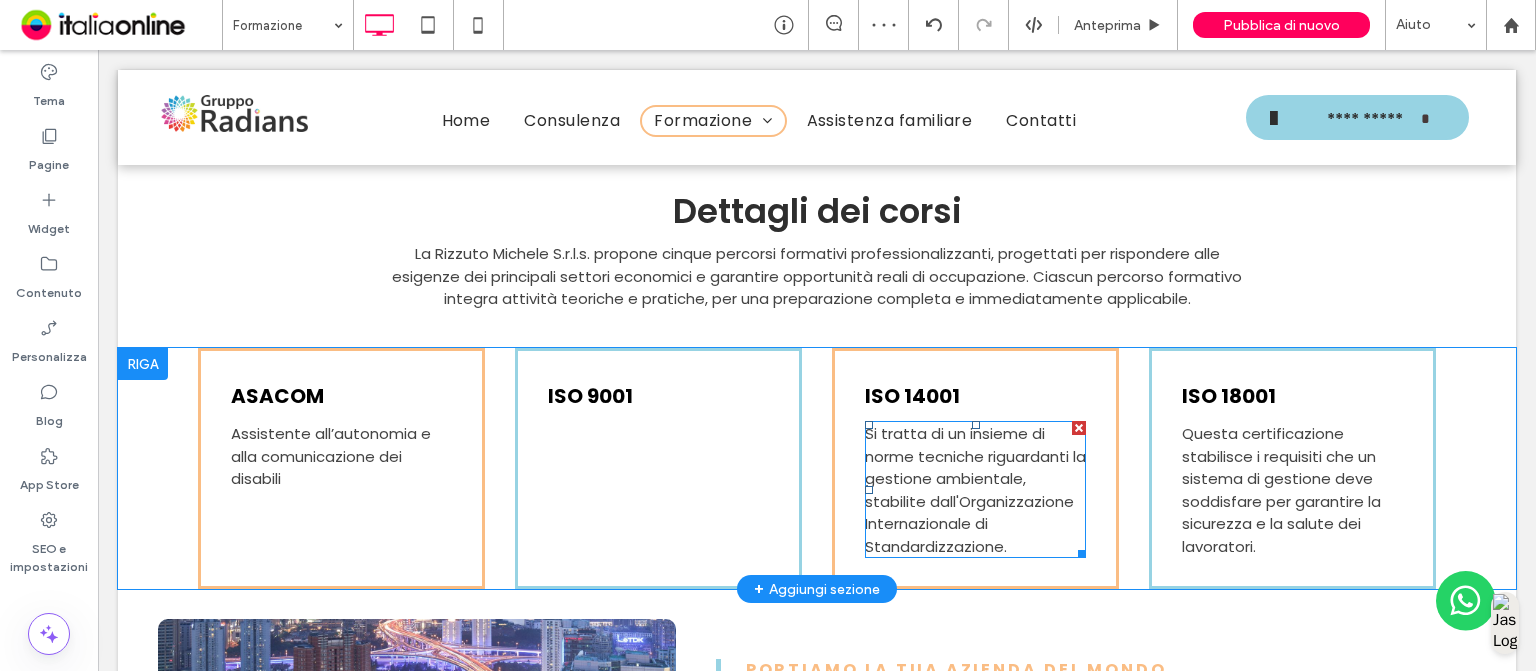 click at bounding box center (1079, 428) 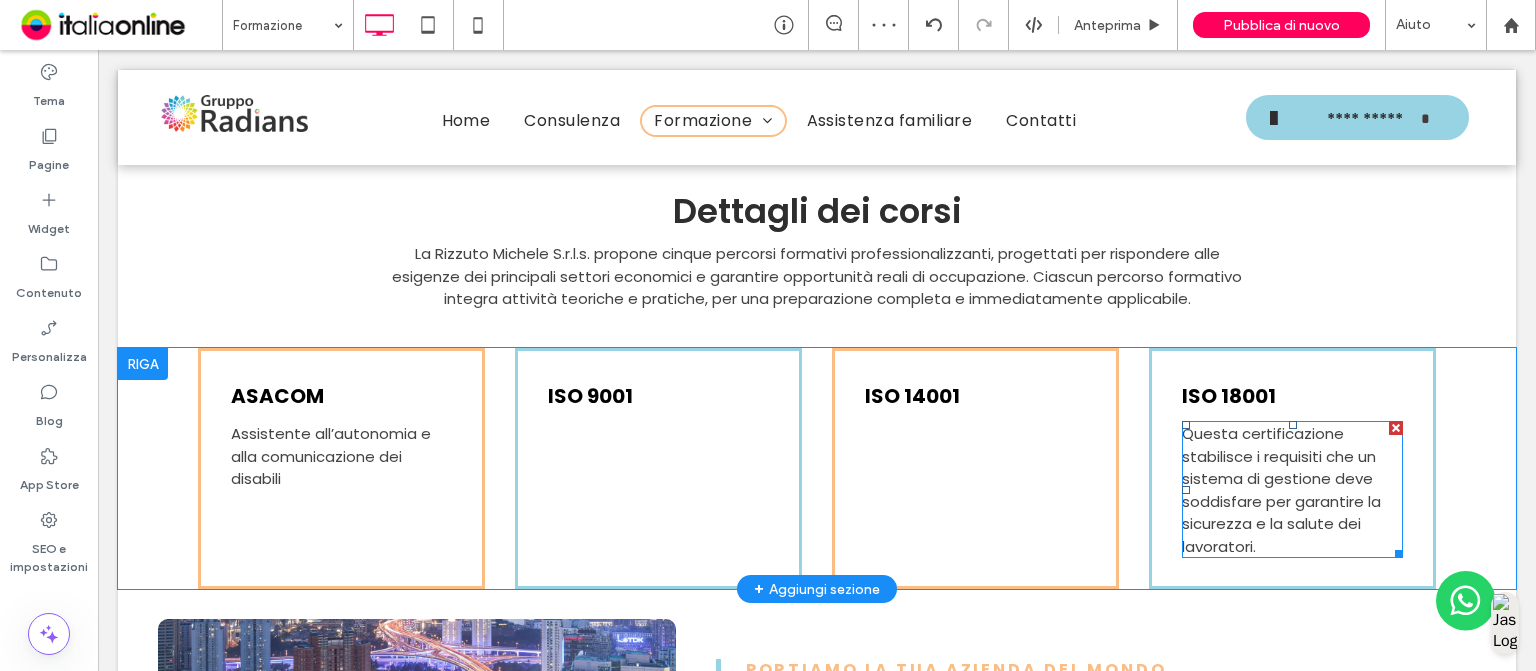 click at bounding box center [1396, 428] 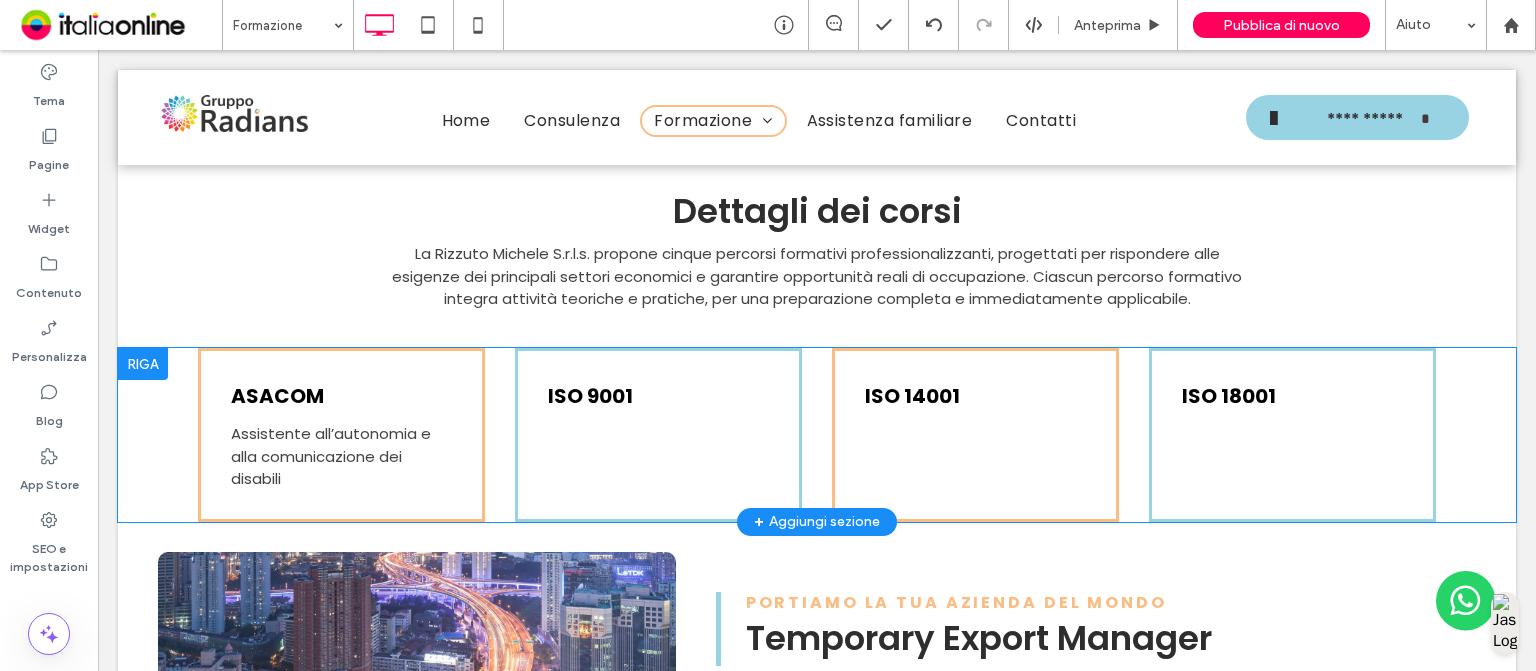 click on "**********" at bounding box center (817, 940) 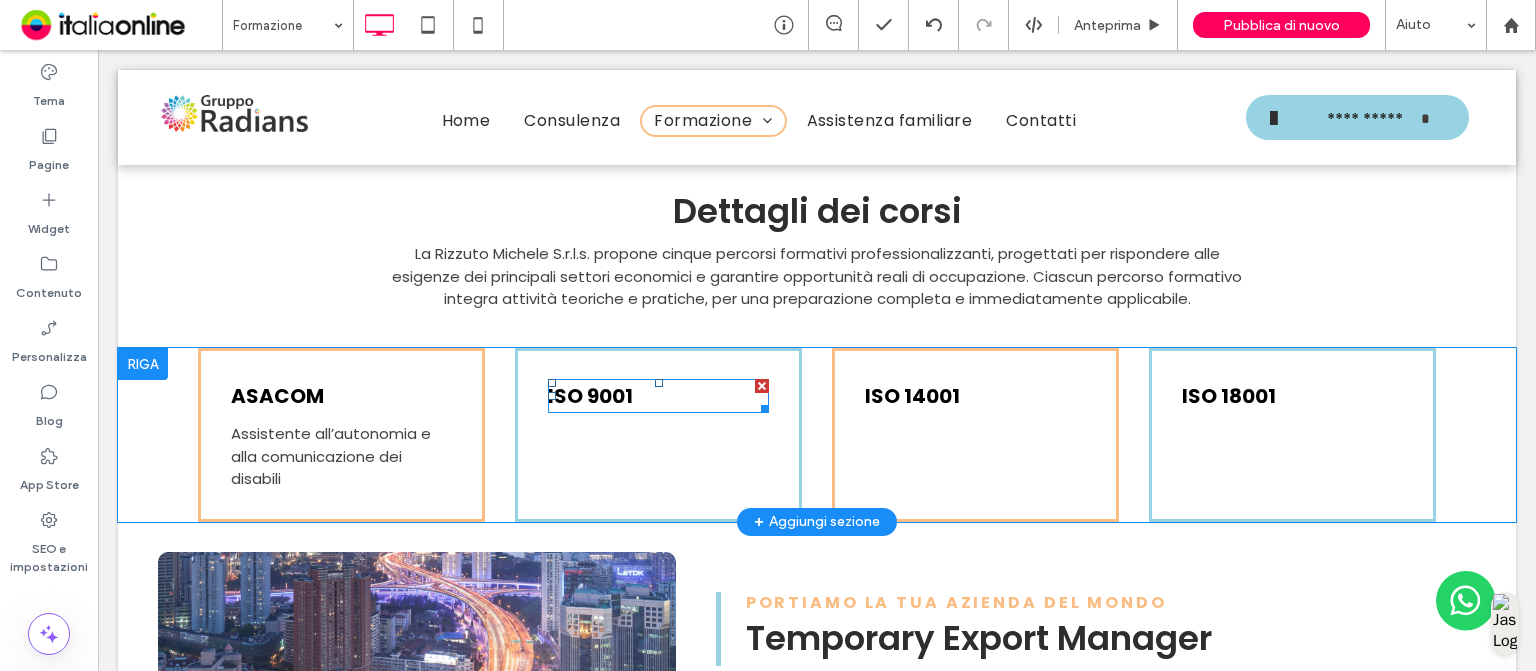click on "ISO 9001" at bounding box center [590, 396] 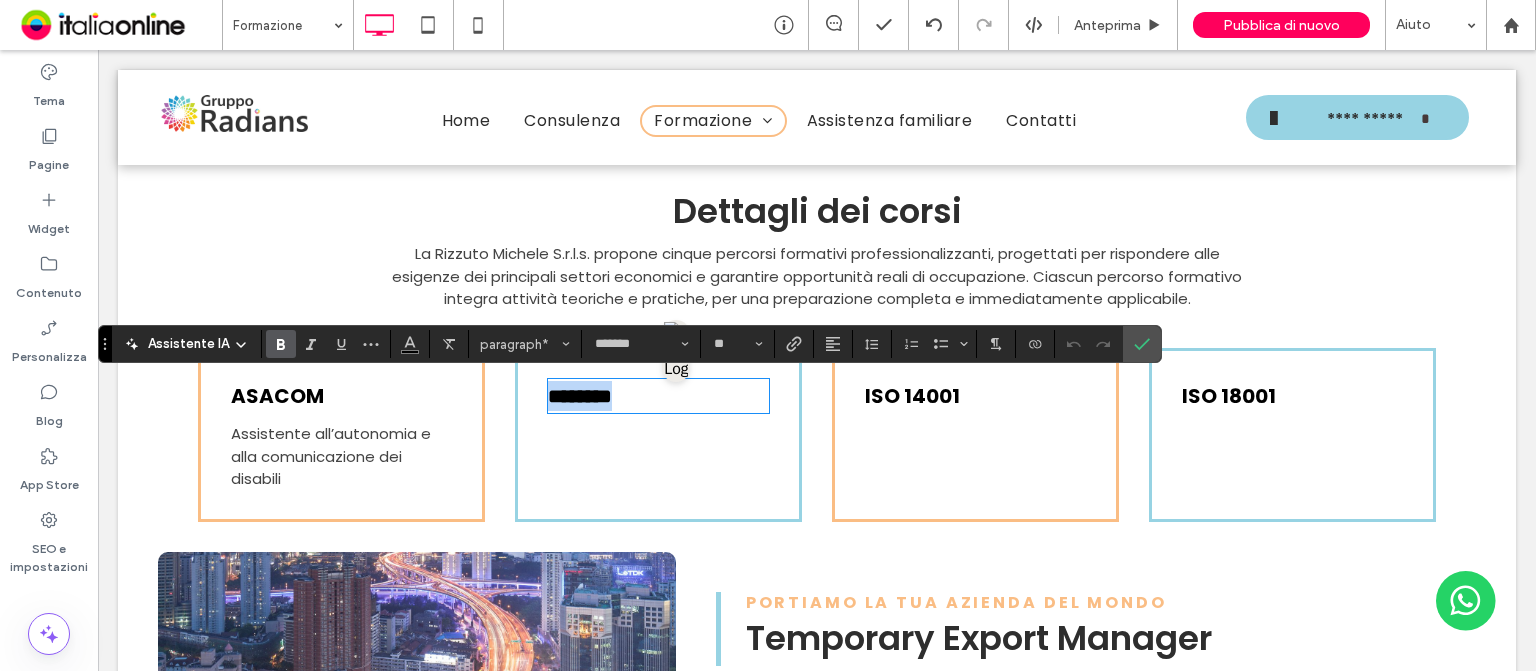 type 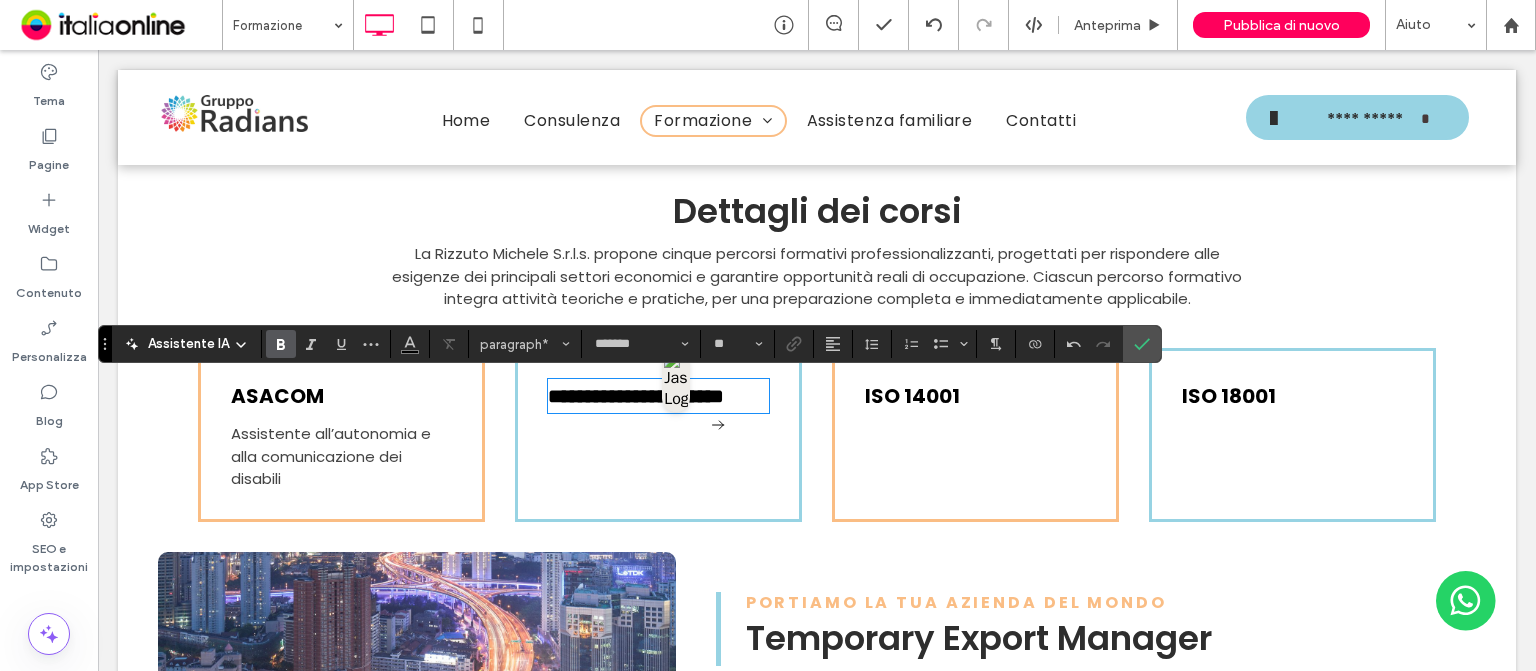 drag, startPoint x: 104, startPoint y: 471, endPoint x: 272, endPoint y: 427, distance: 173.66635 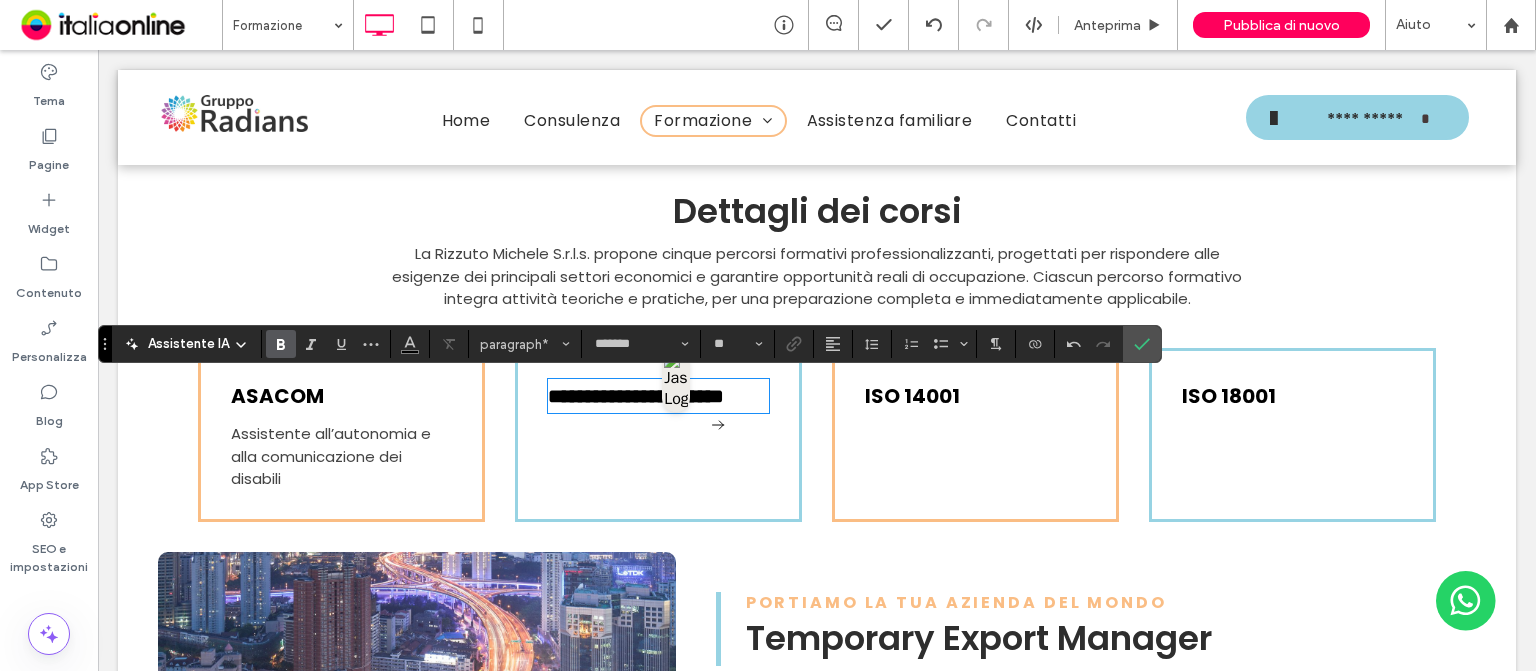 click on "**********" at bounding box center (658, 396) 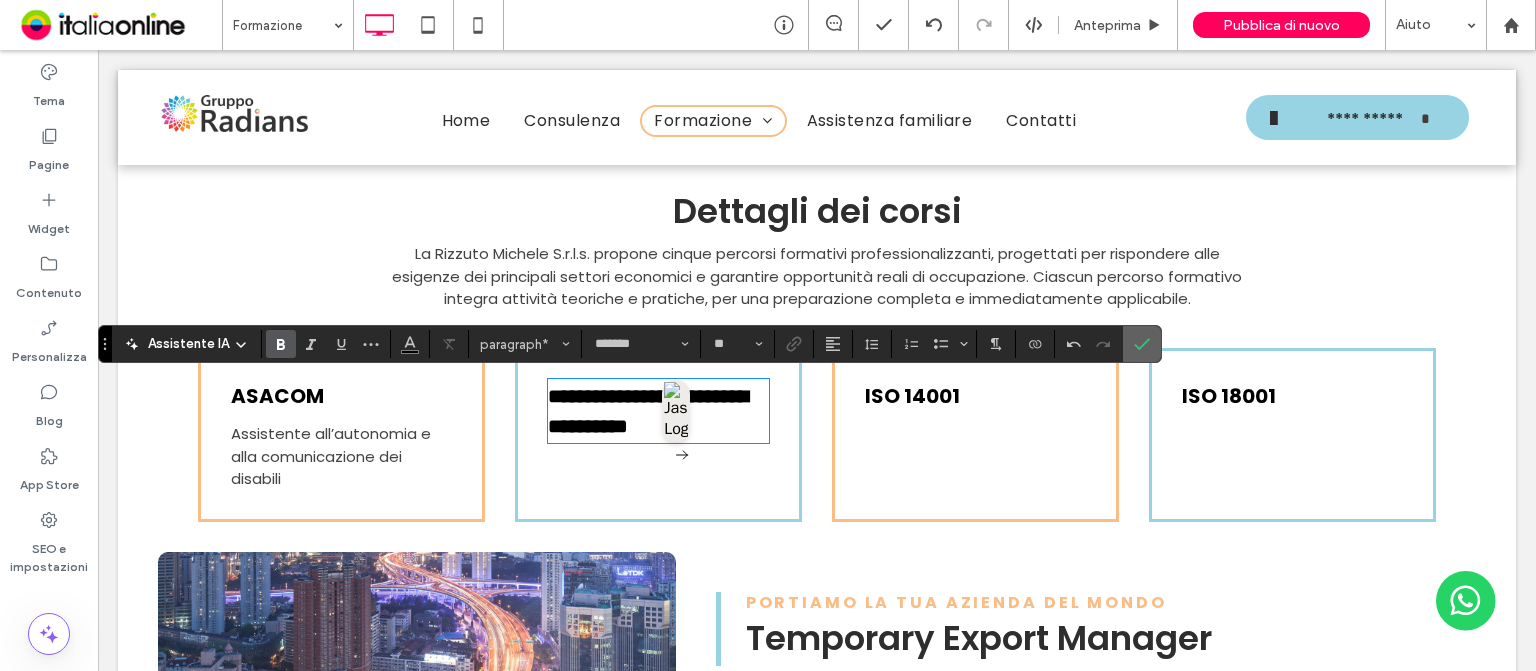 click 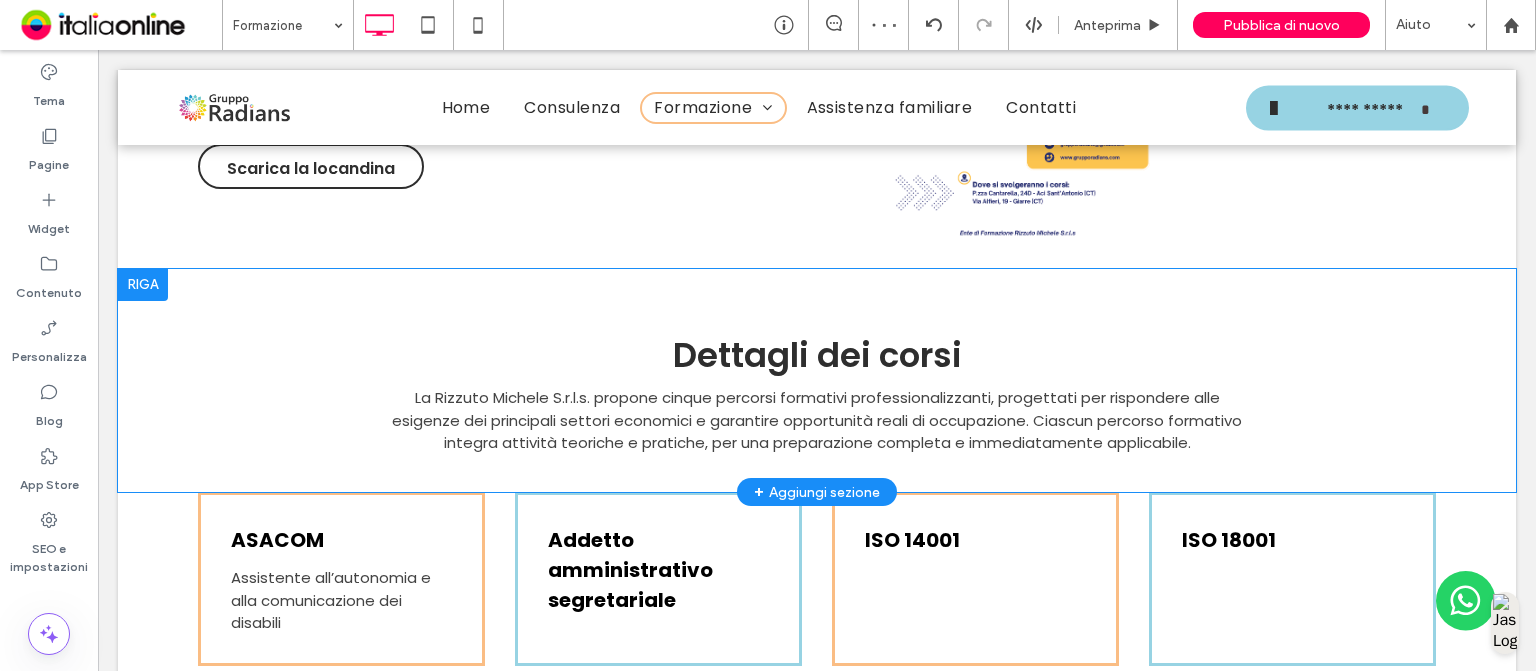 scroll, scrollTop: 2592, scrollLeft: 0, axis: vertical 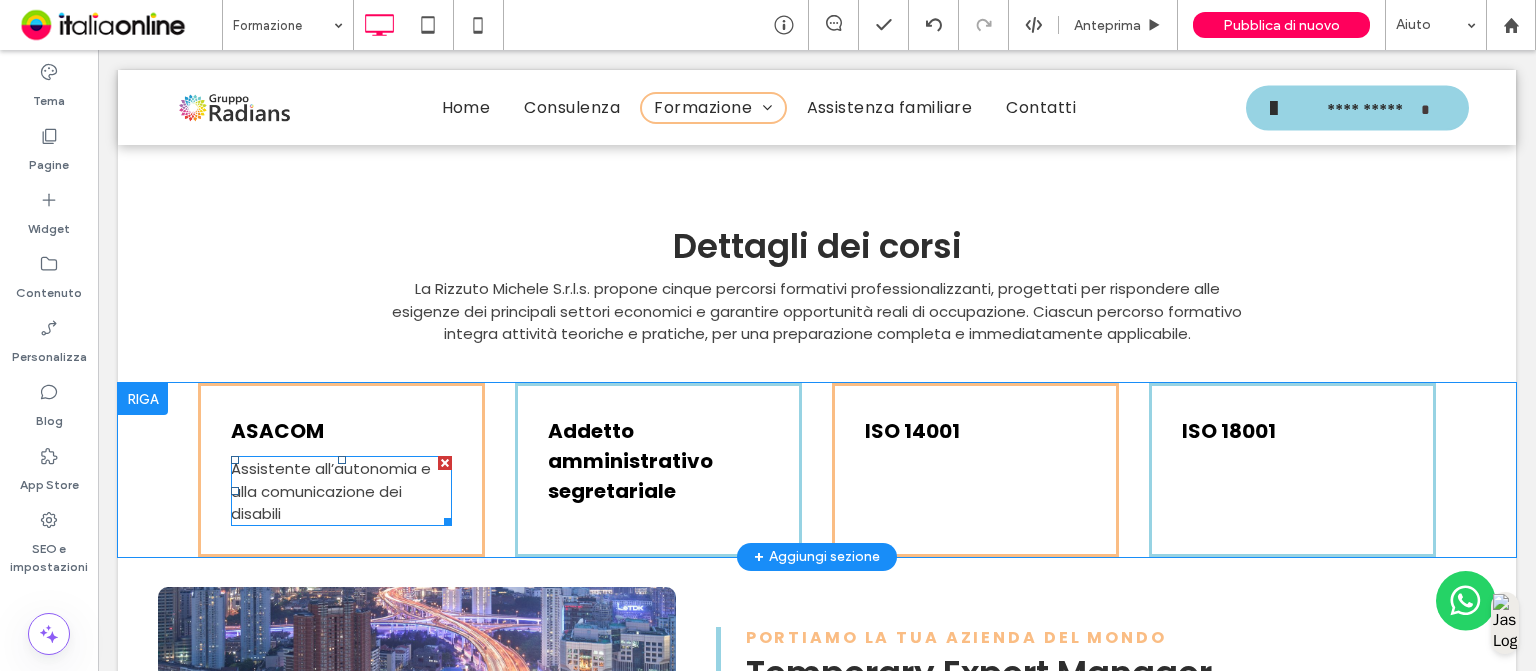 click on "Assistente all’autonomia e alla comunicazione dei disabili" at bounding box center [331, 491] 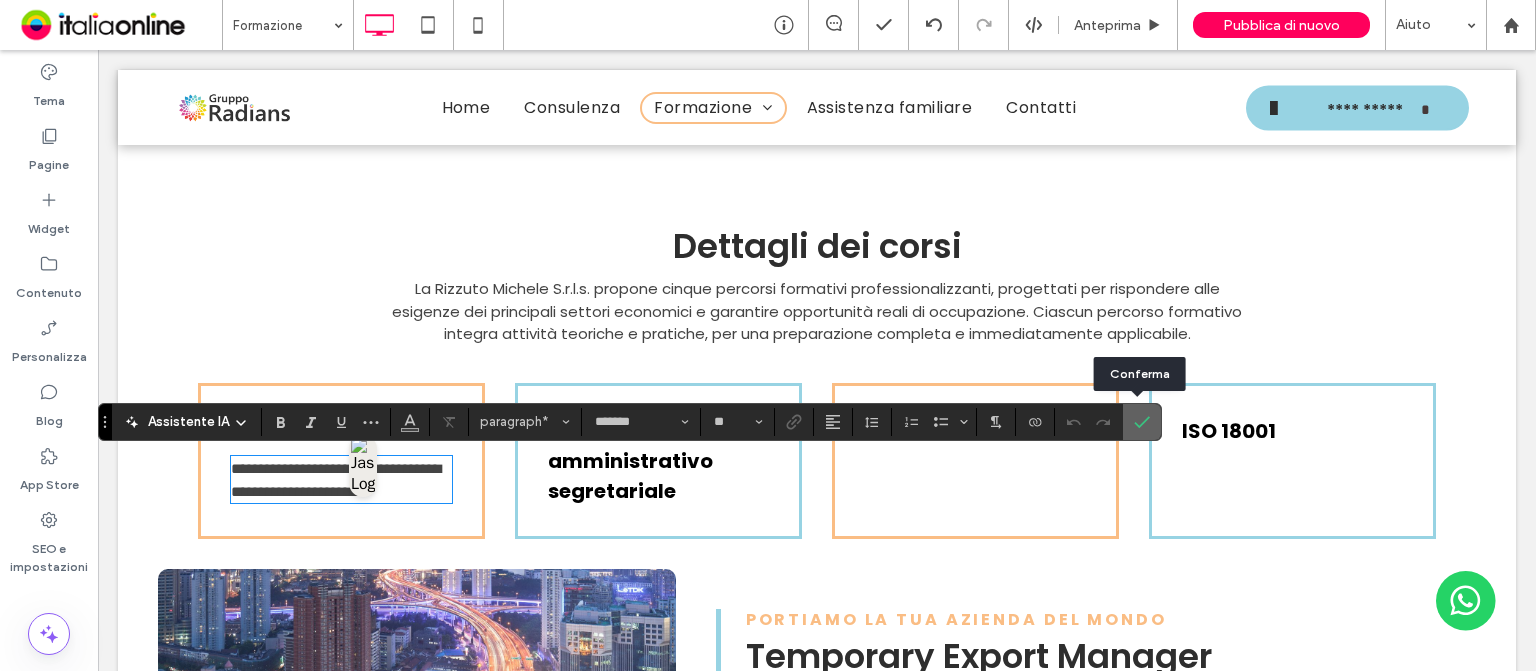 click at bounding box center [1142, 422] 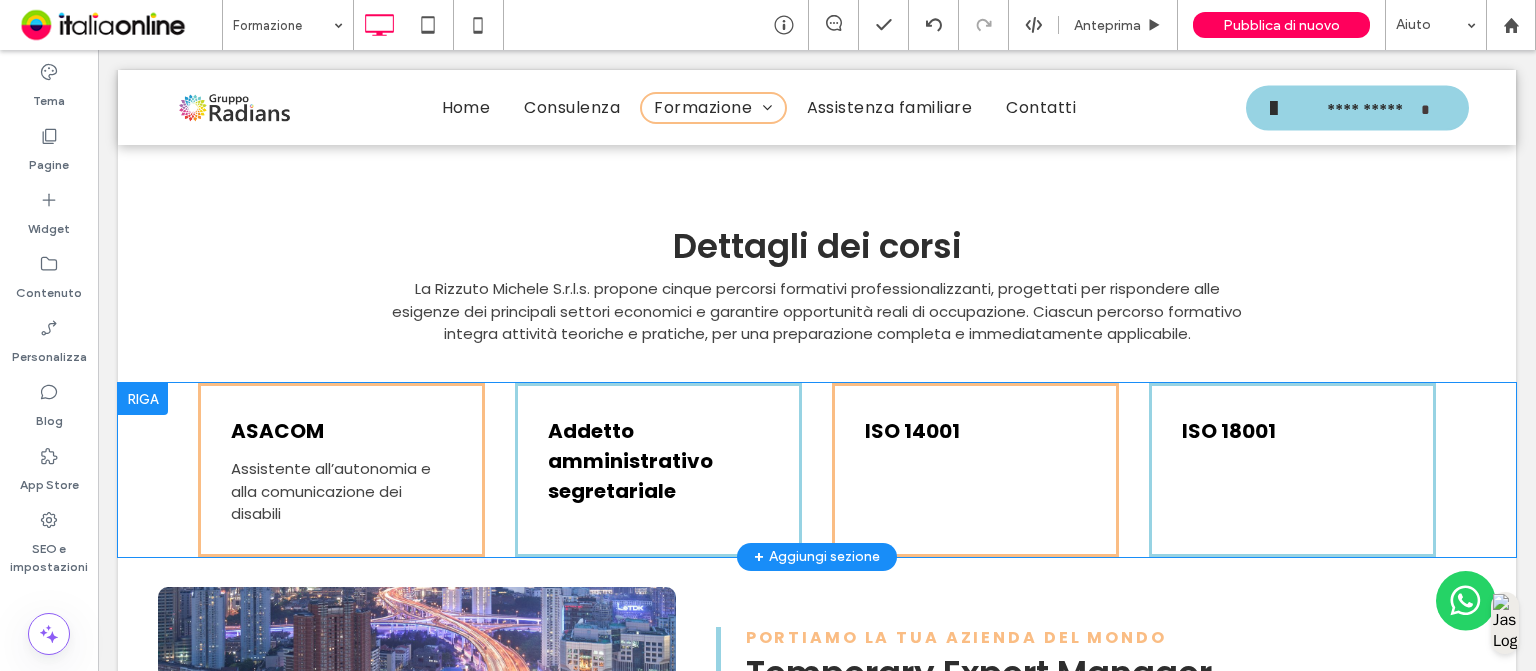 click on "**********" at bounding box center [817, 975] 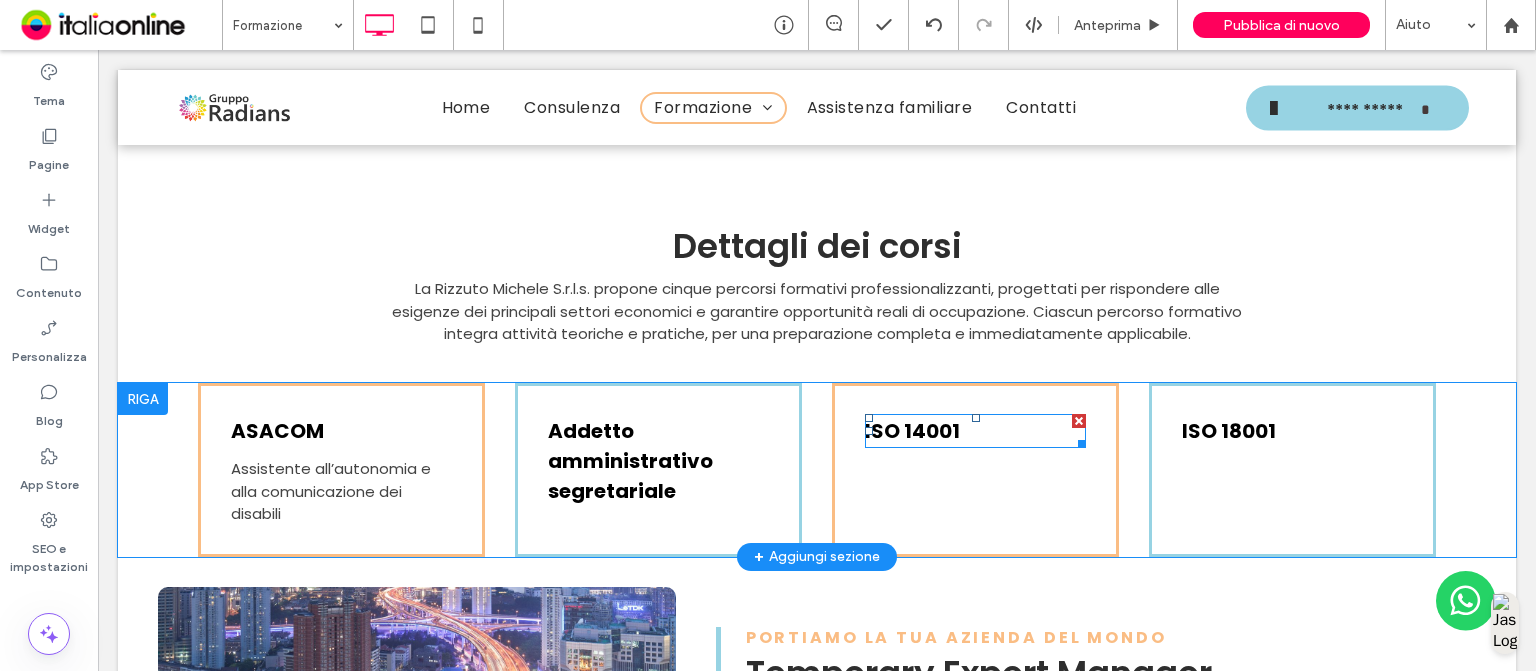 click on "ISO 14001" at bounding box center [912, 431] 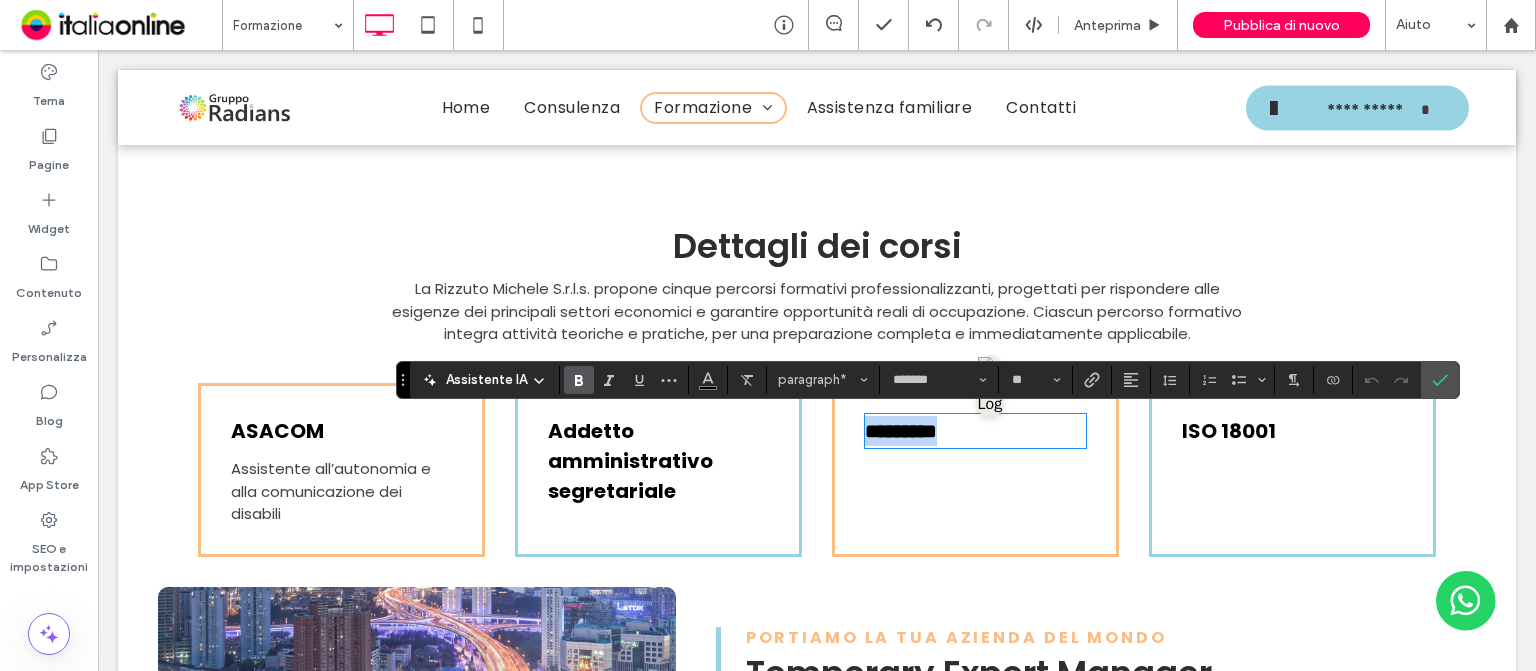type 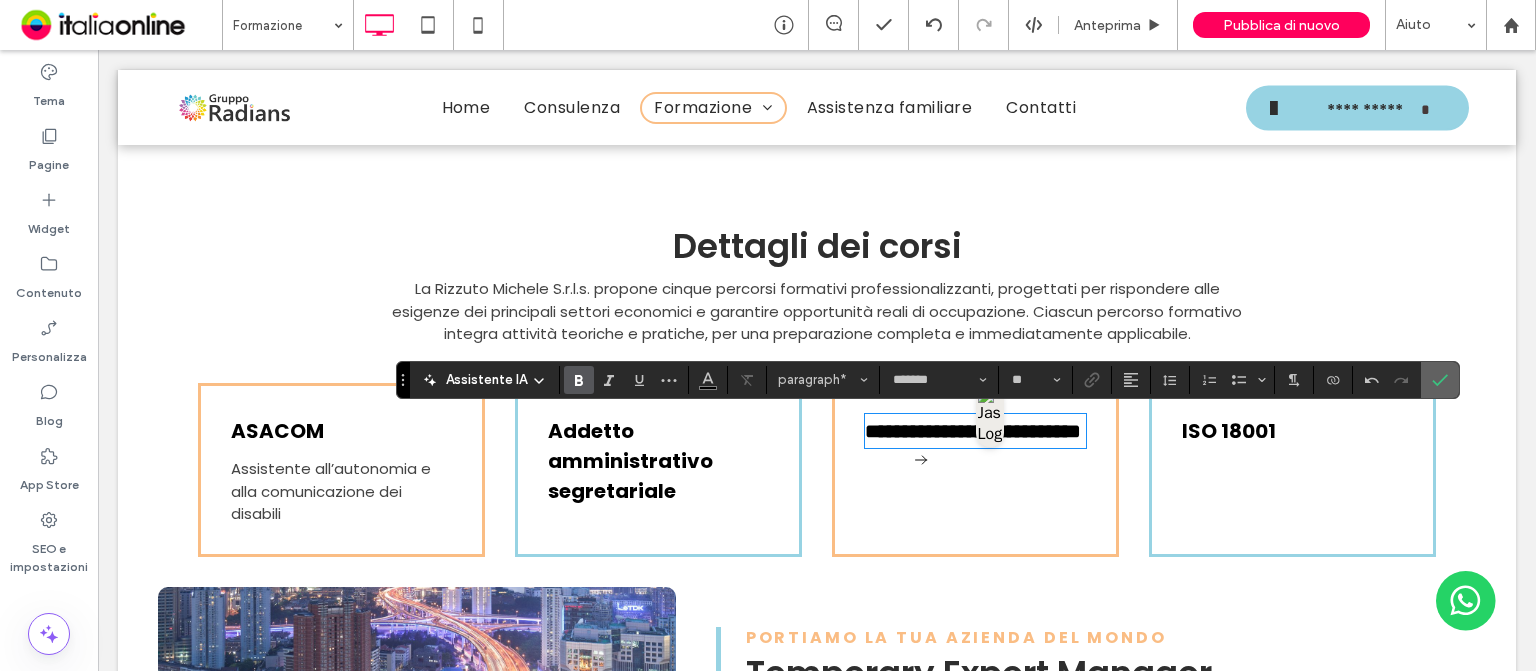 click at bounding box center [1440, 380] 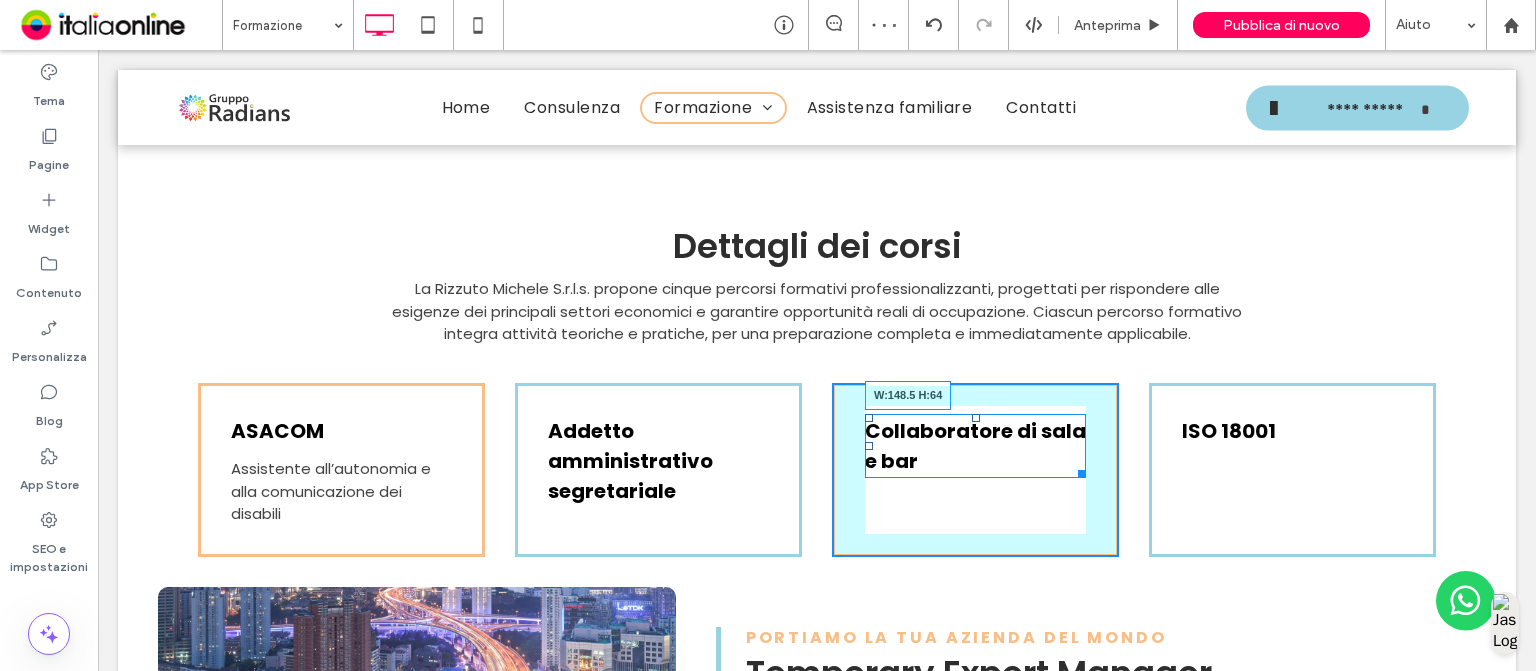 drag, startPoint x: 1068, startPoint y: 475, endPoint x: 1131, endPoint y: 517, distance: 75.716576 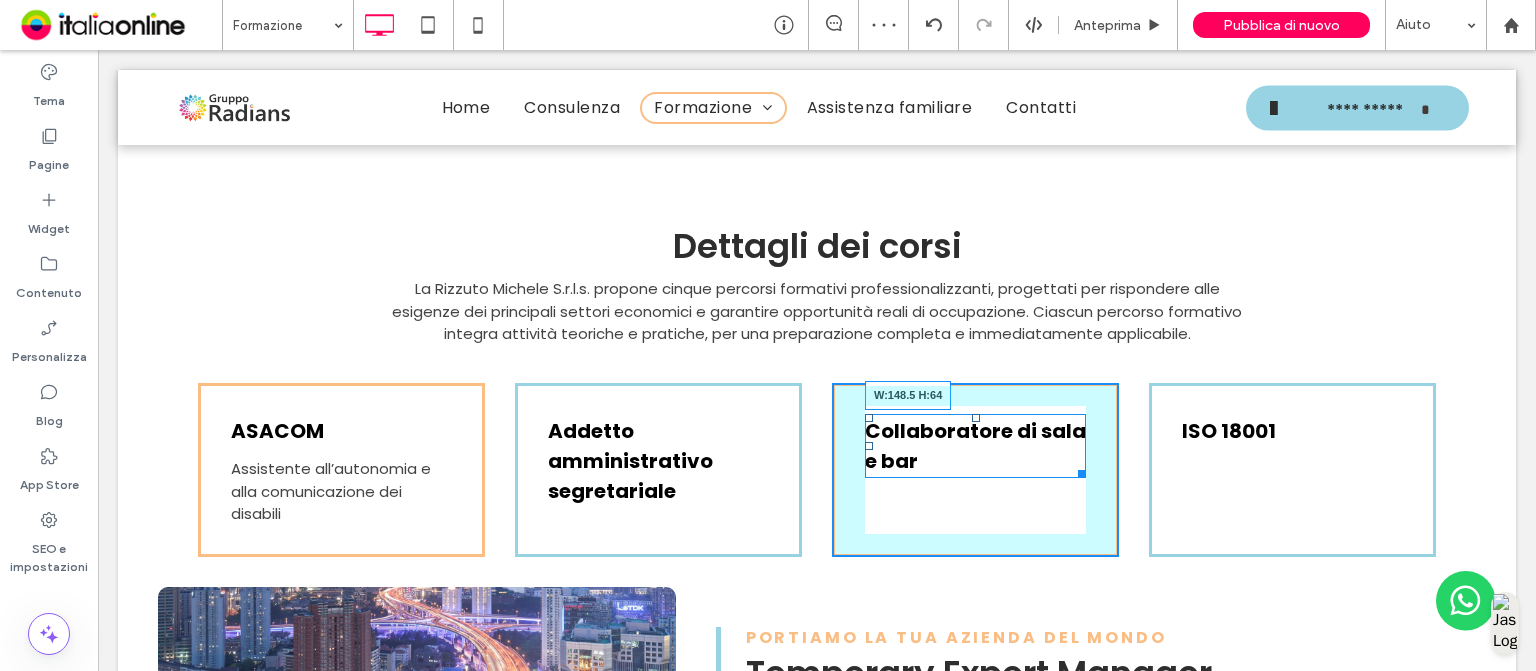 click at bounding box center [1078, 470] 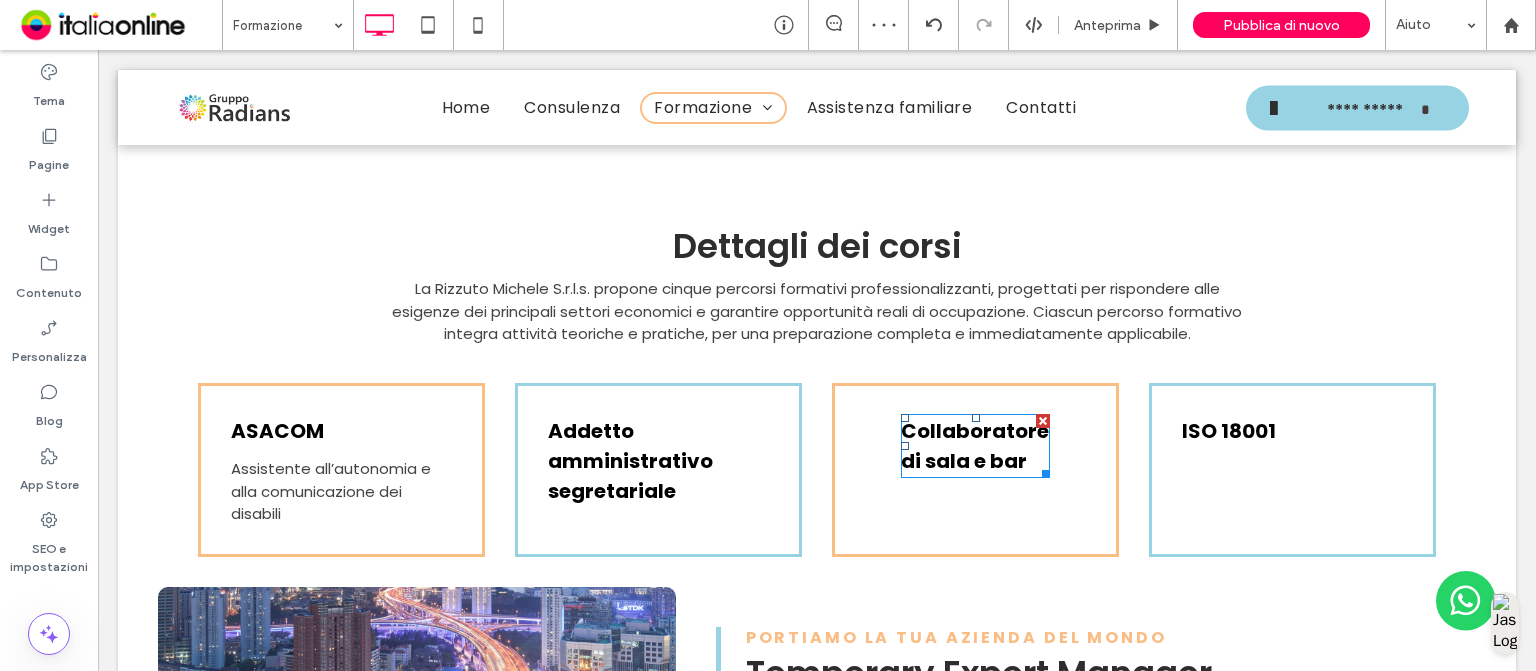 drag, startPoint x: 1100, startPoint y: 501, endPoint x: 1002, endPoint y: 451, distance: 110.01818 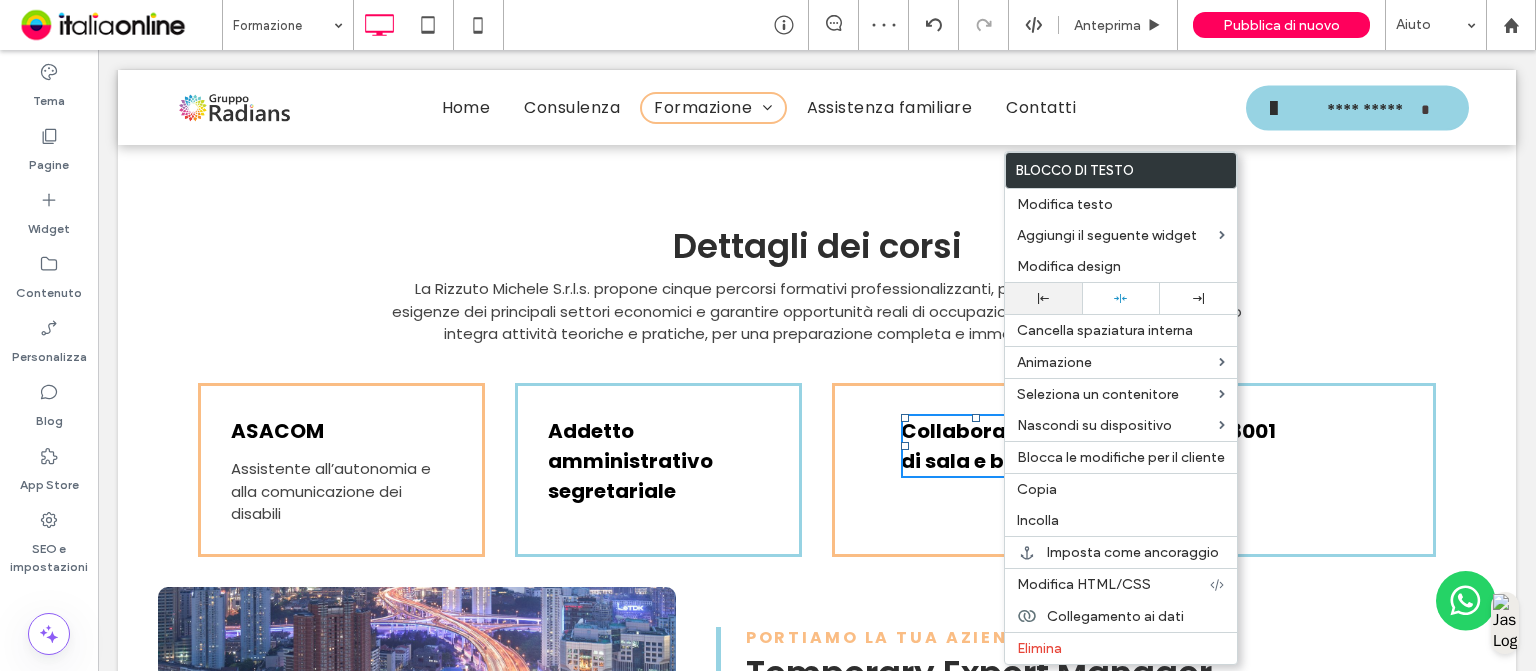 click at bounding box center [1043, 298] 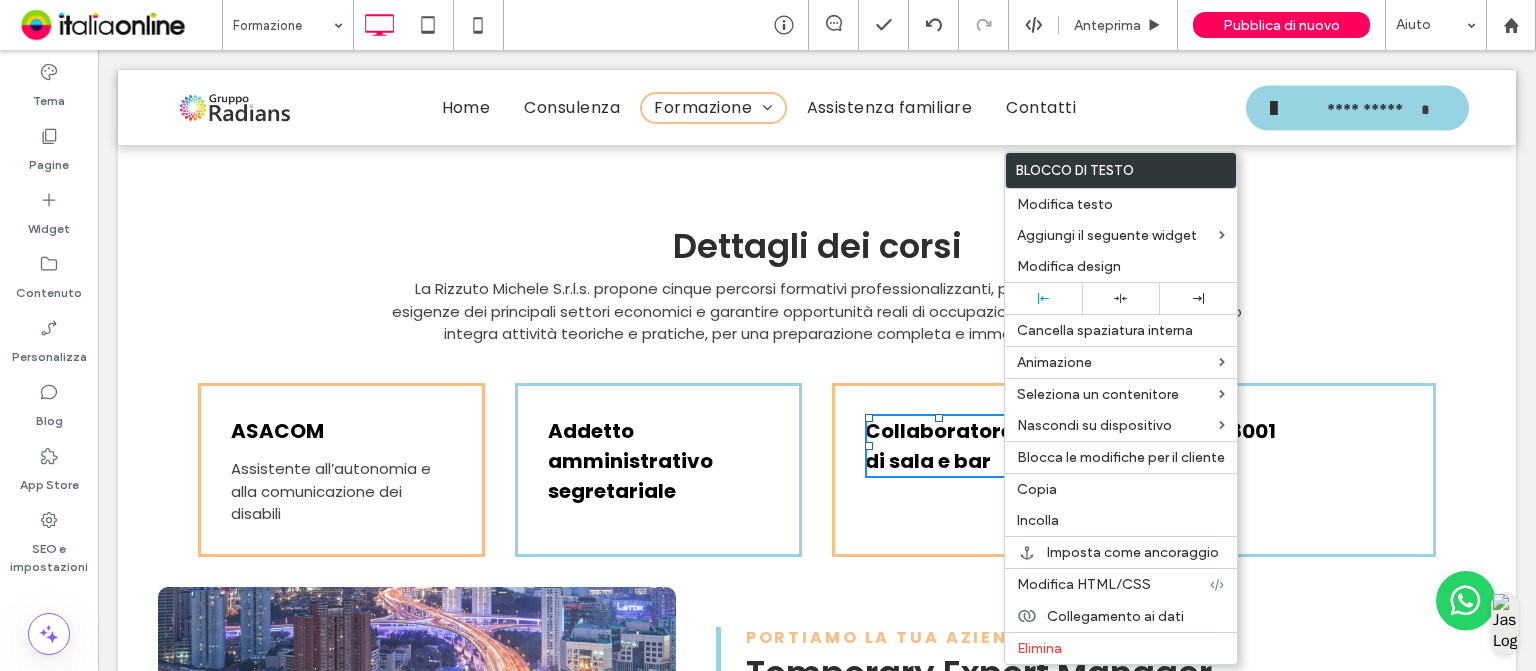 click on "ISO 18001   Click To Paste" at bounding box center (1292, 470) 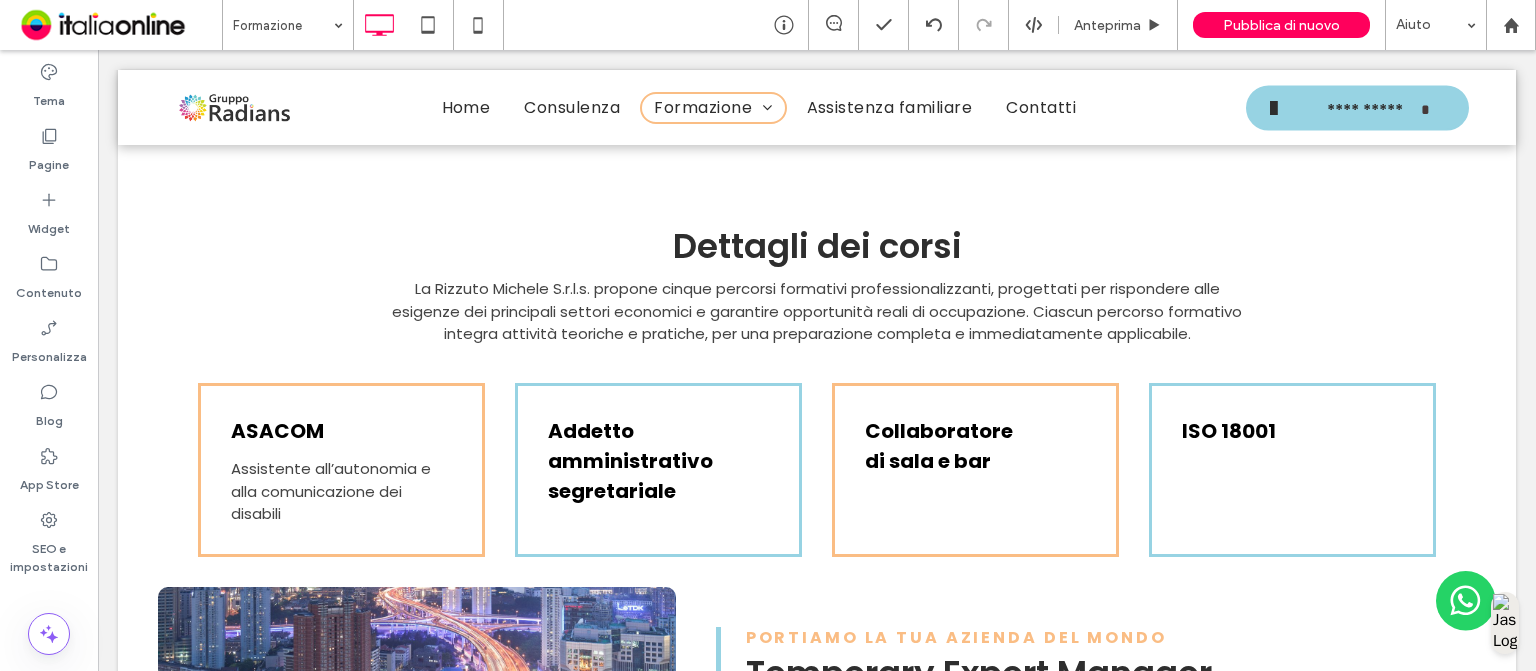 scroll, scrollTop: 2674, scrollLeft: 0, axis: vertical 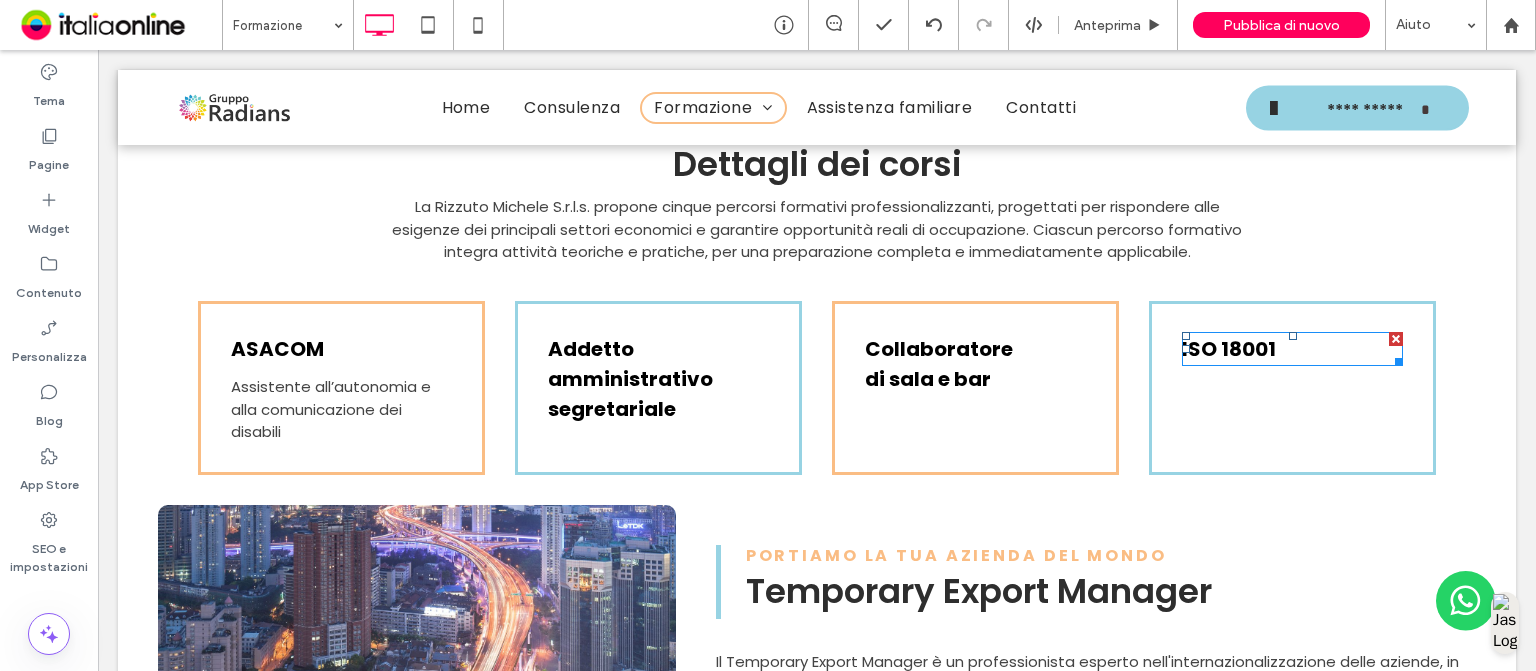 click on "ISO 18001" at bounding box center (1229, 349) 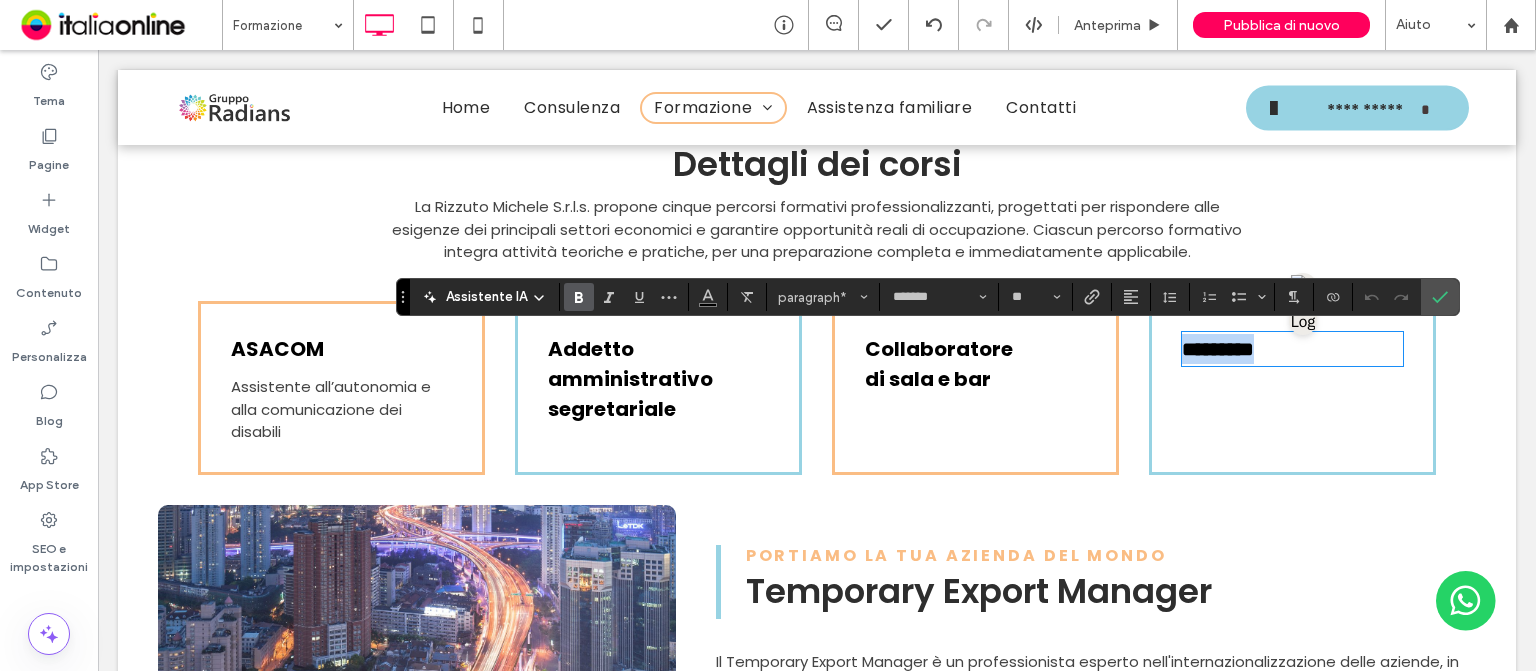 type 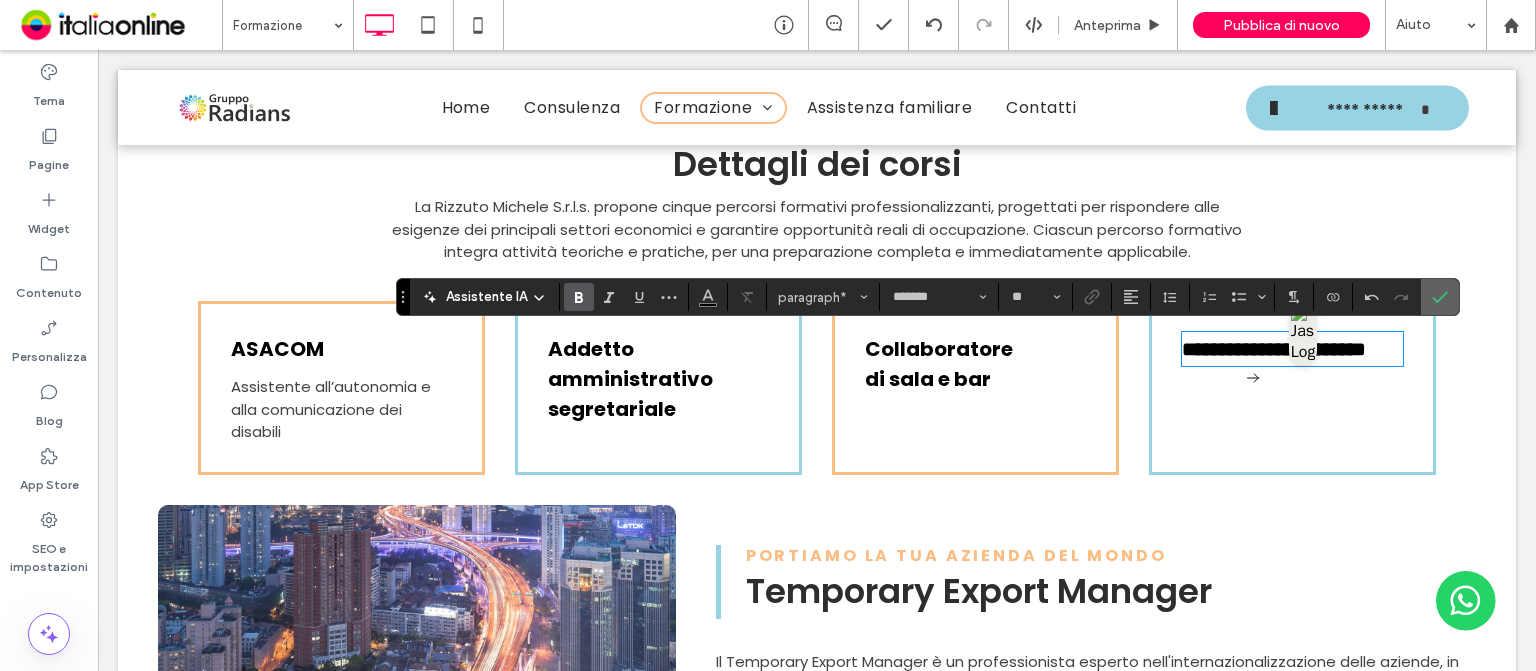 click 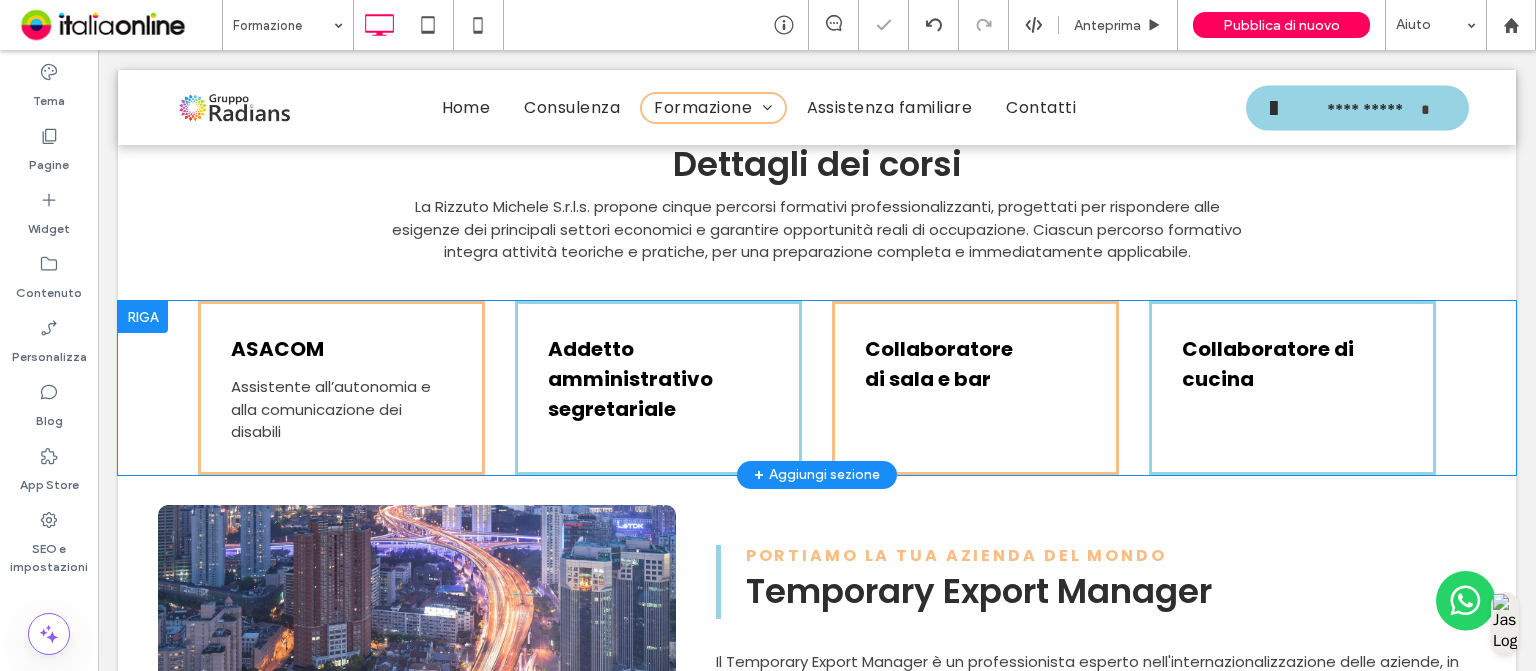 drag, startPoint x: 107, startPoint y: 490, endPoint x: 126, endPoint y: 390, distance: 101.788994 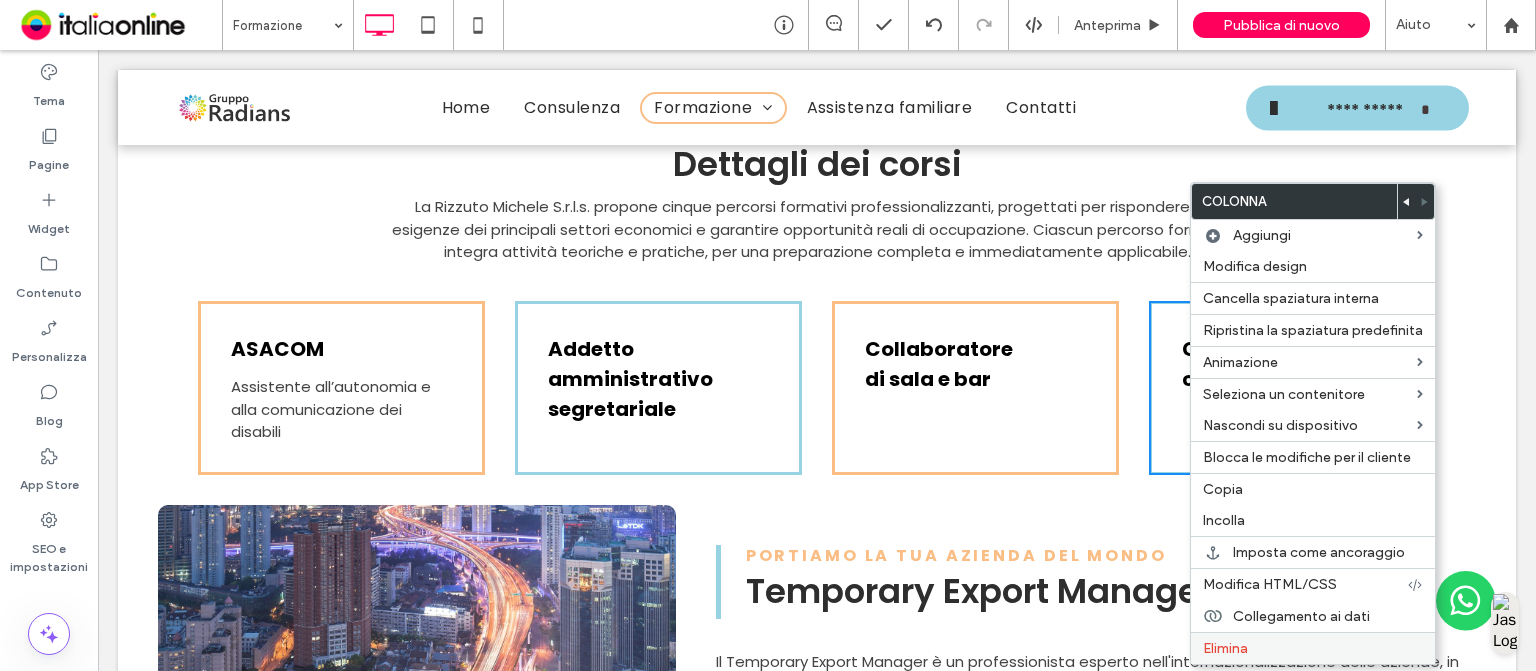 click on "Elimina" at bounding box center [1313, 648] 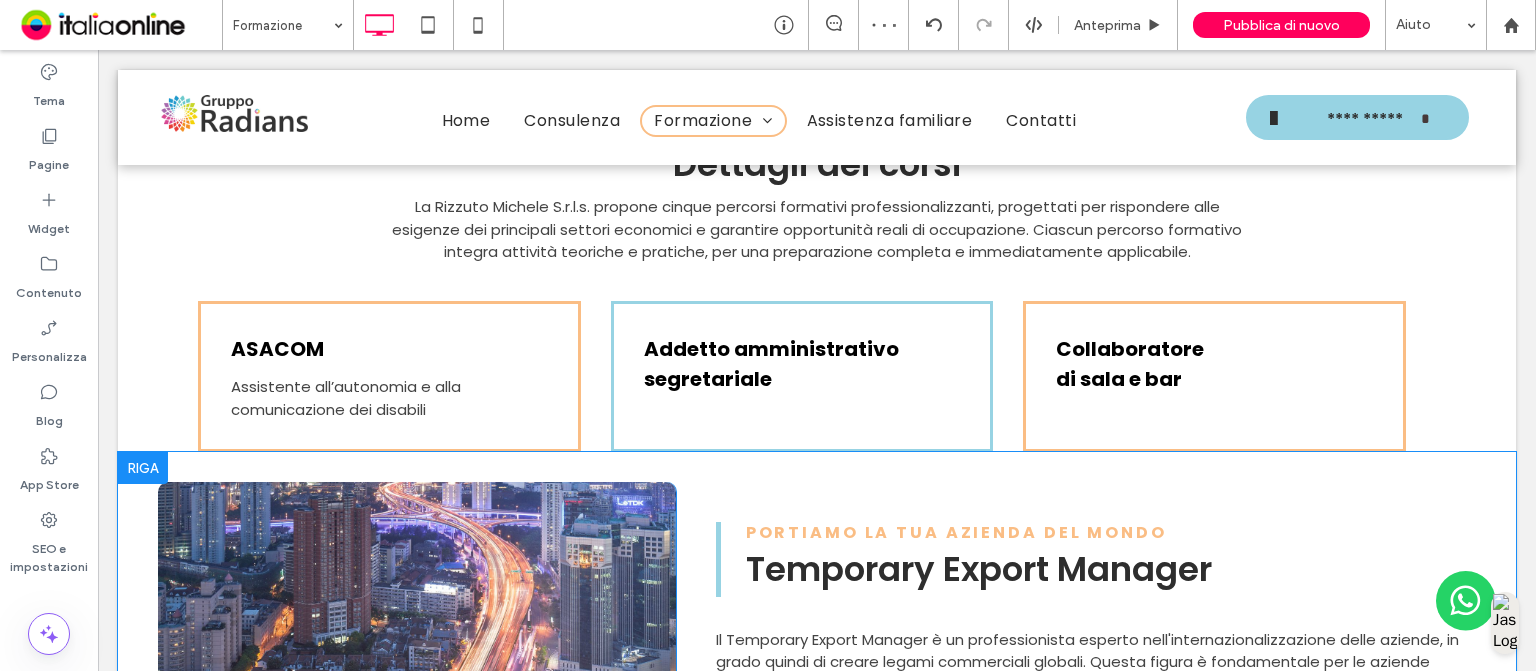 scroll, scrollTop: 2628, scrollLeft: 0, axis: vertical 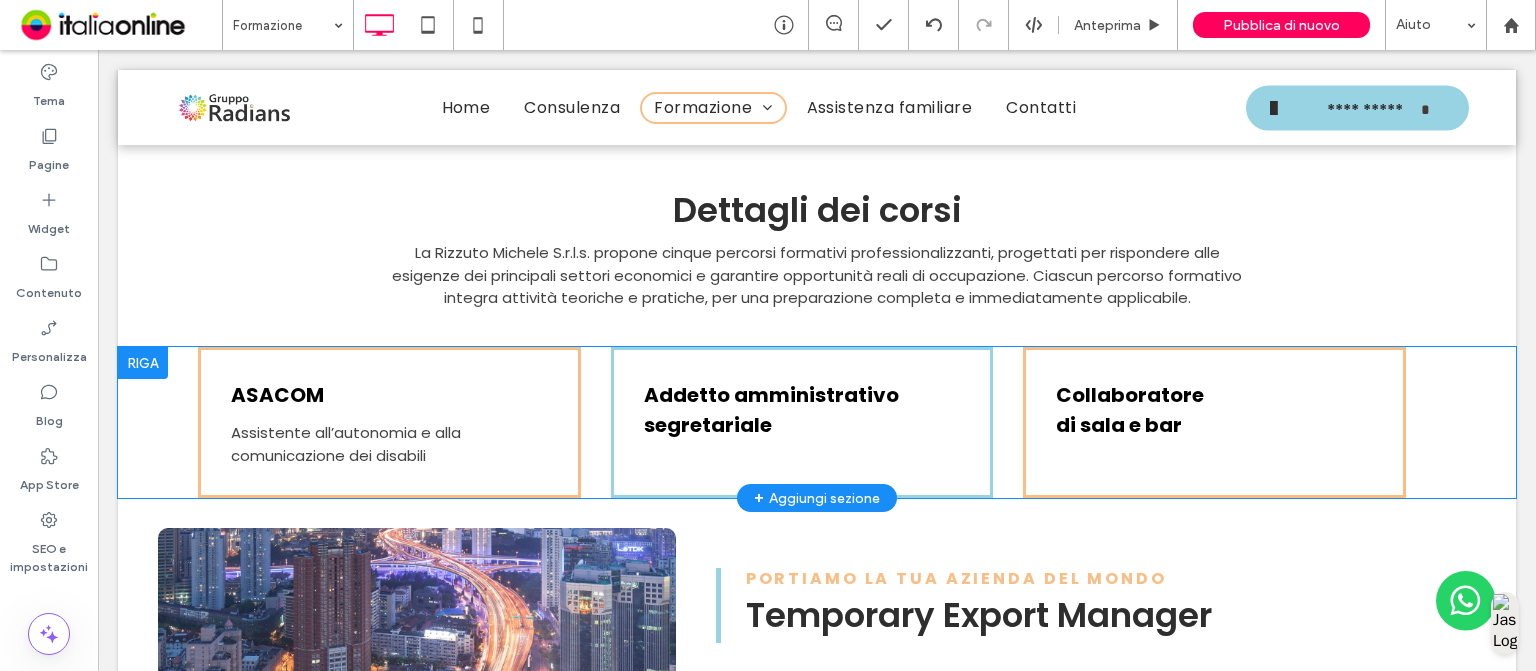 click at bounding box center (143, 363) 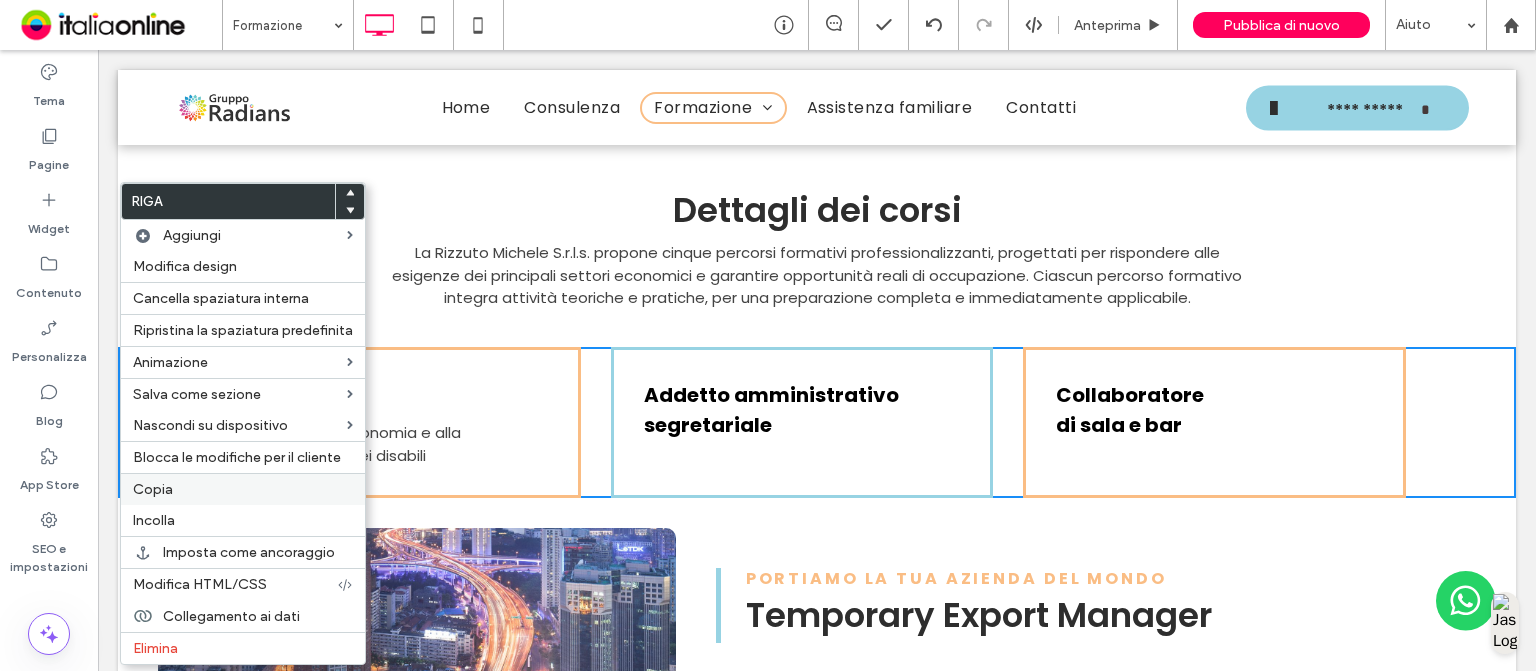 click on "Copia" at bounding box center (153, 489) 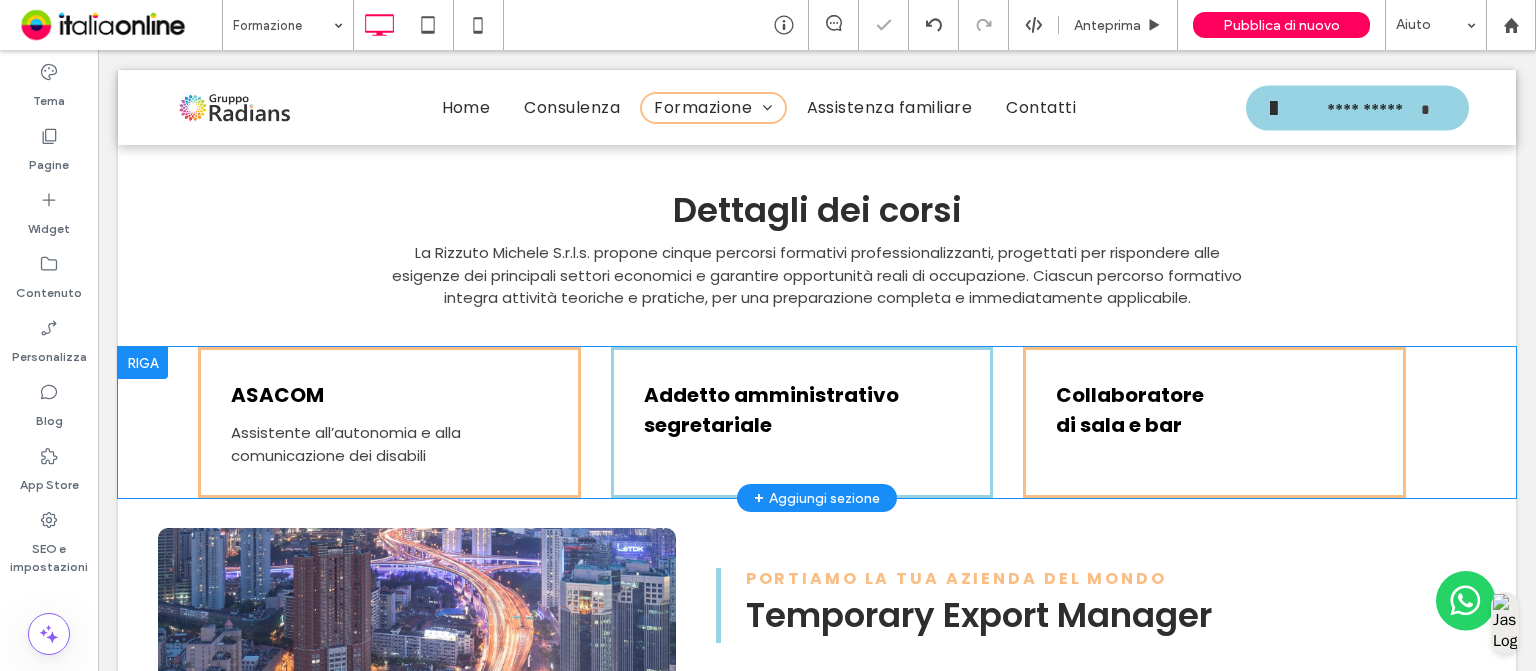 click at bounding box center (143, 363) 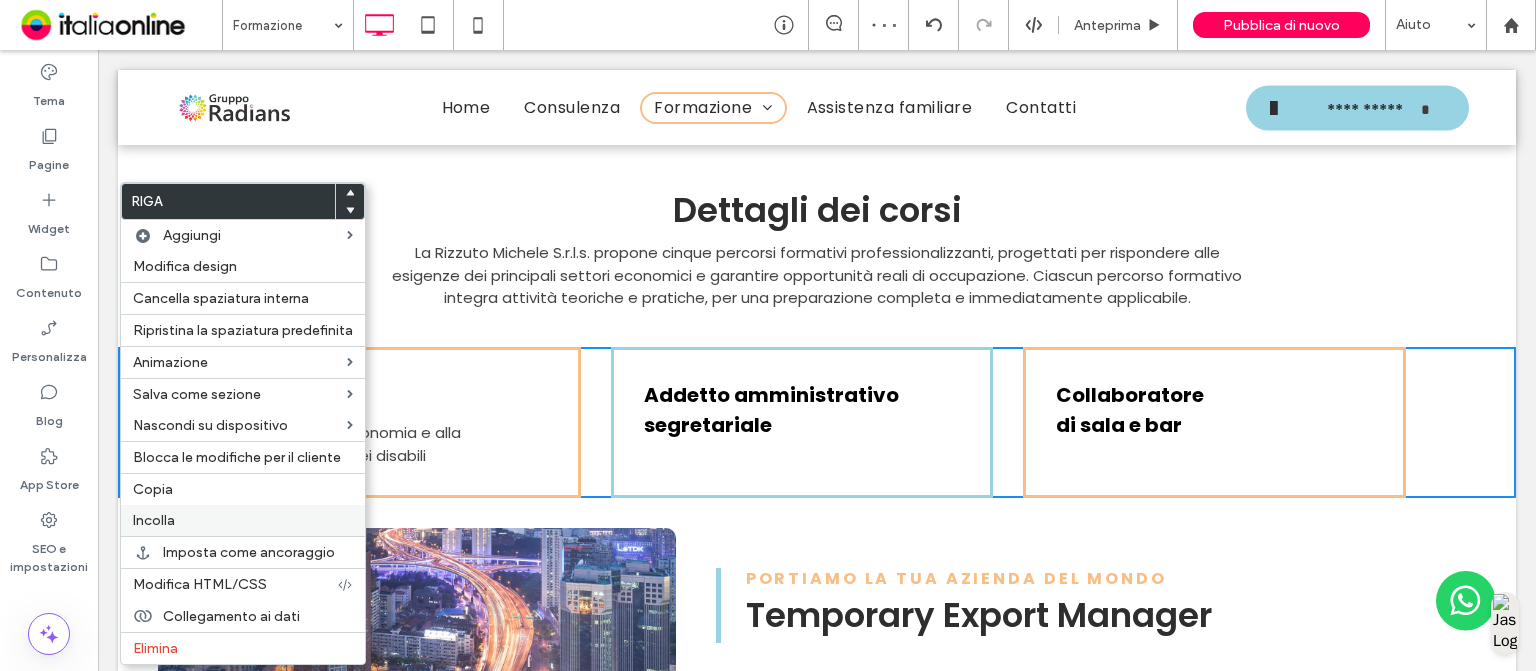 click on "Incolla" at bounding box center [154, 520] 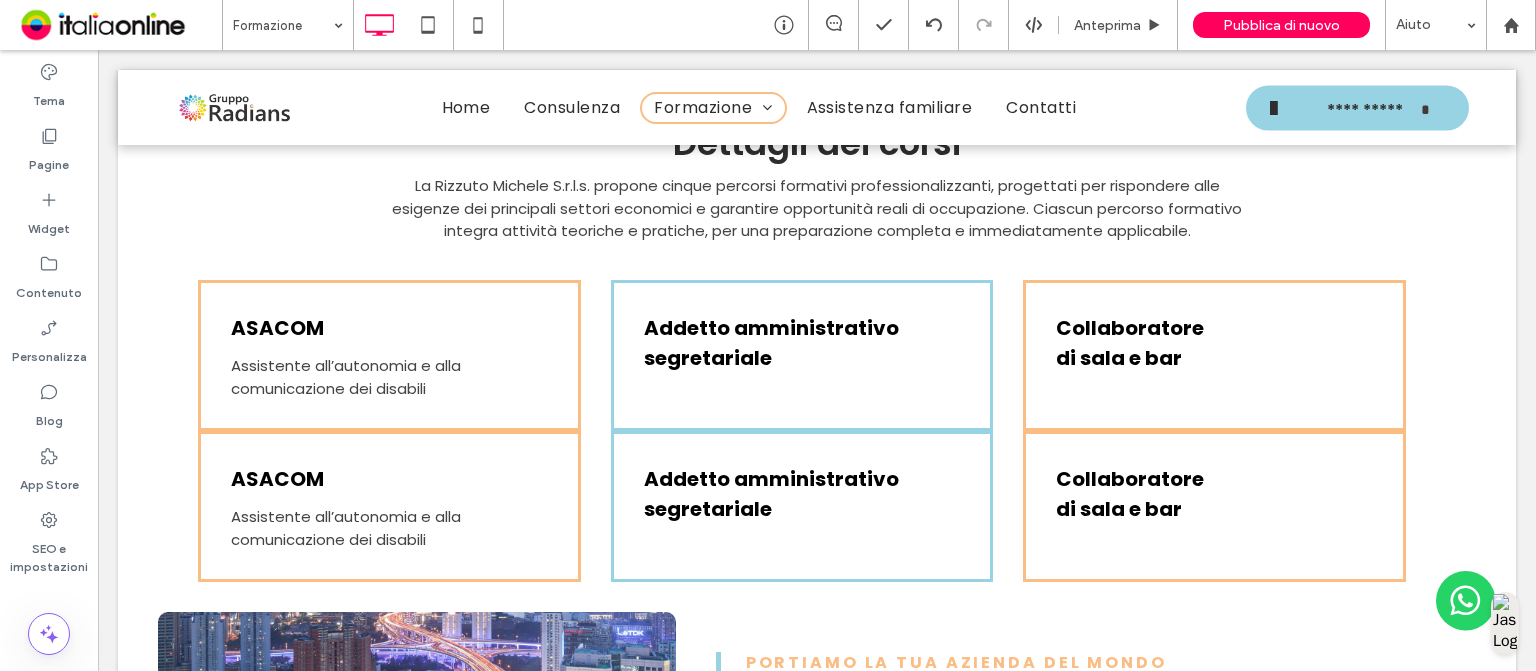 scroll, scrollTop: 2696, scrollLeft: 0, axis: vertical 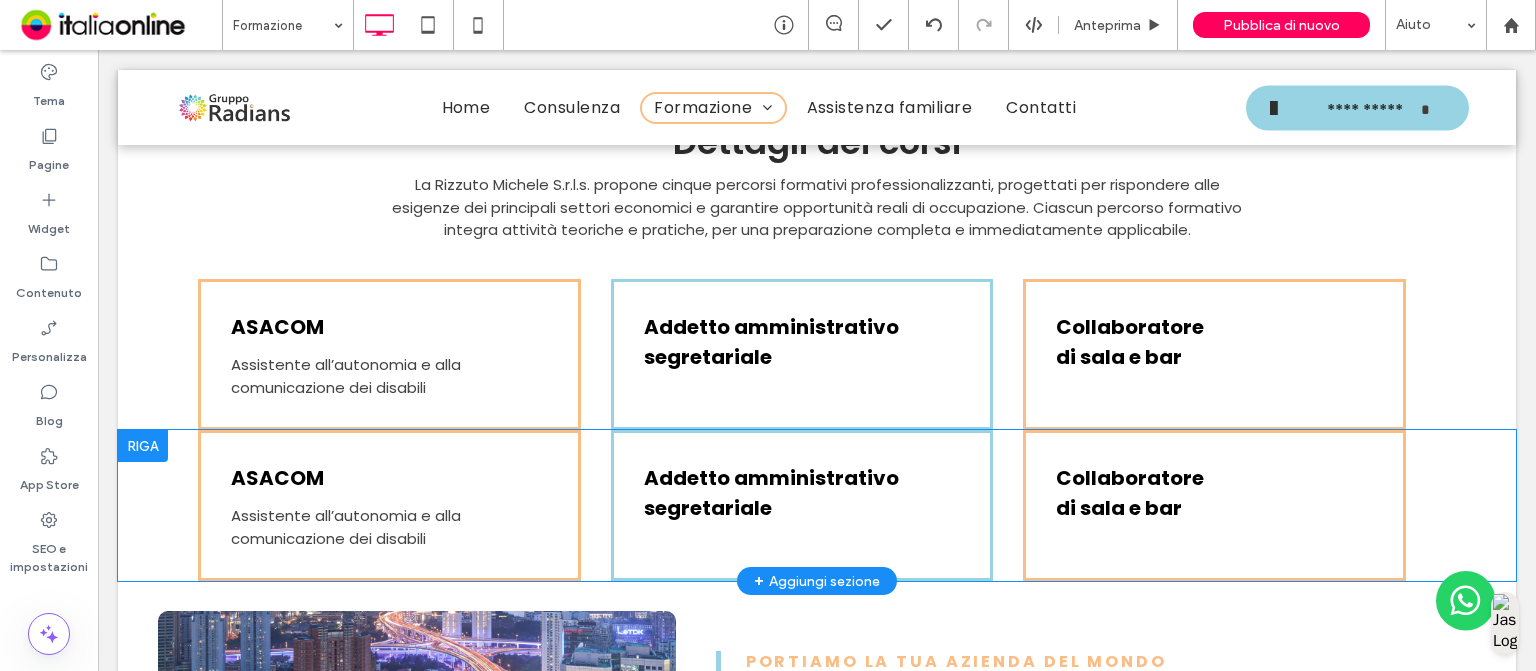 click at bounding box center [143, 446] 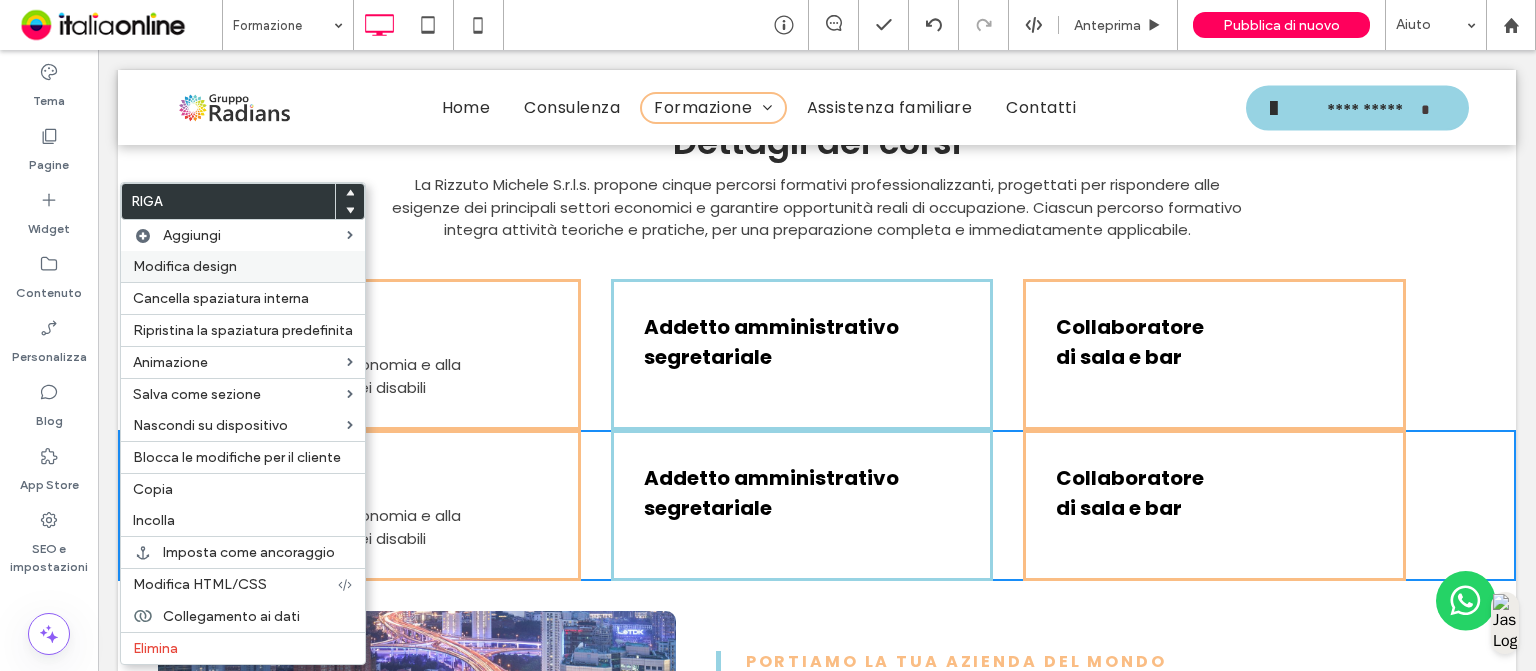 click on "Modifica design" at bounding box center [243, 266] 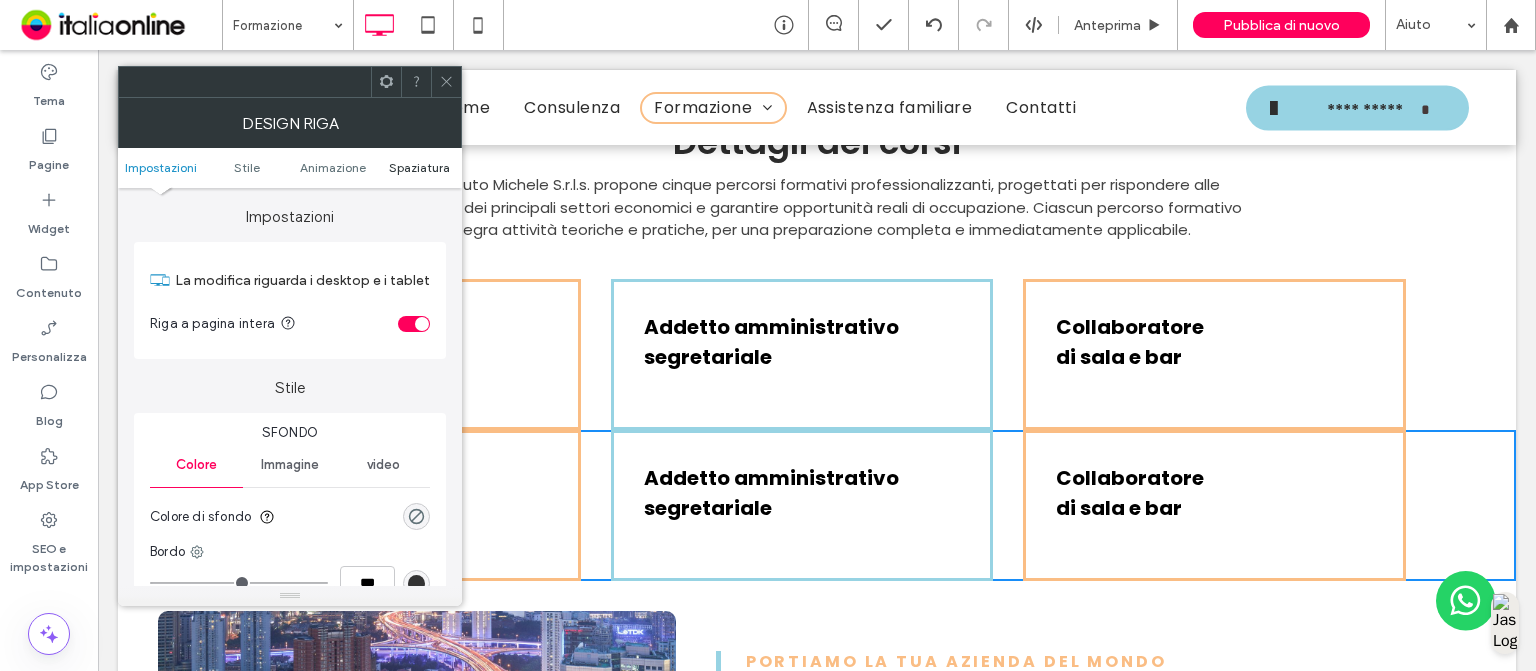 click on "Impostazioni Stile Animazione Spaziatura" at bounding box center (290, 168) 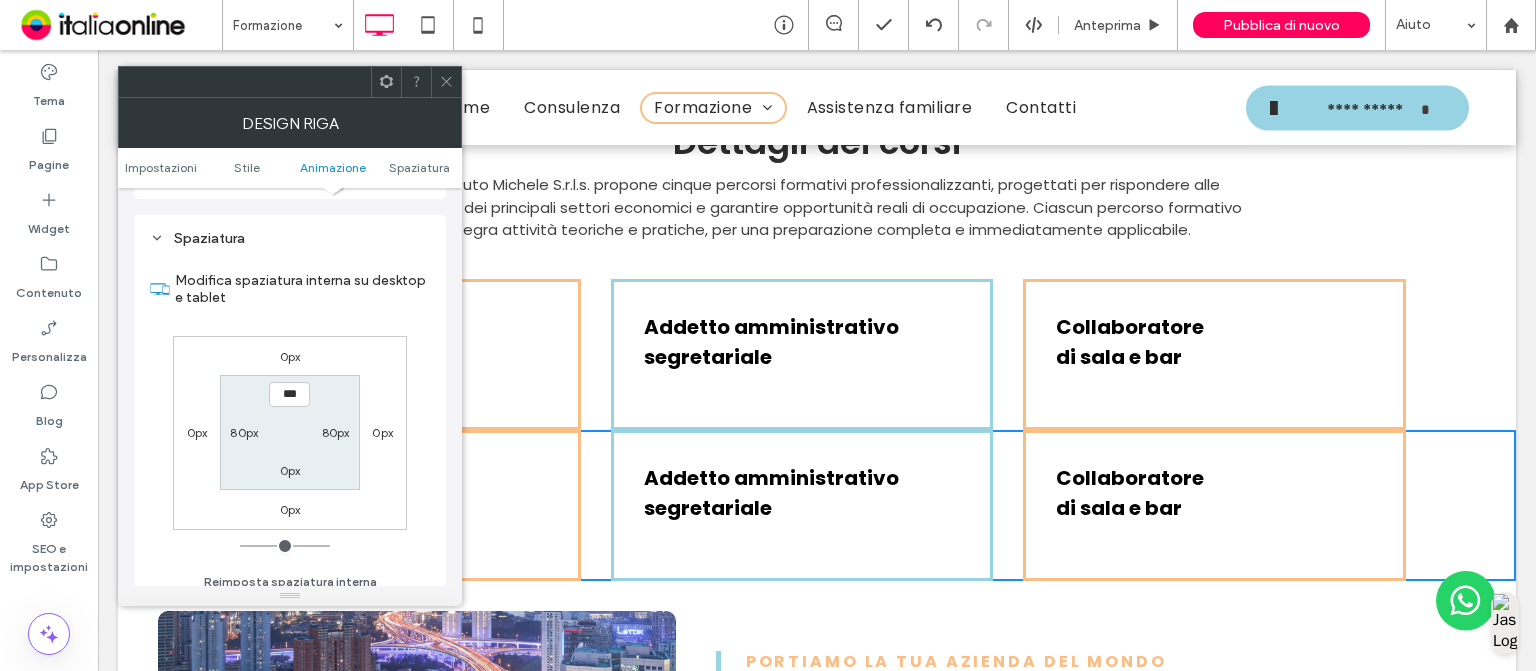 scroll, scrollTop: 564, scrollLeft: 0, axis: vertical 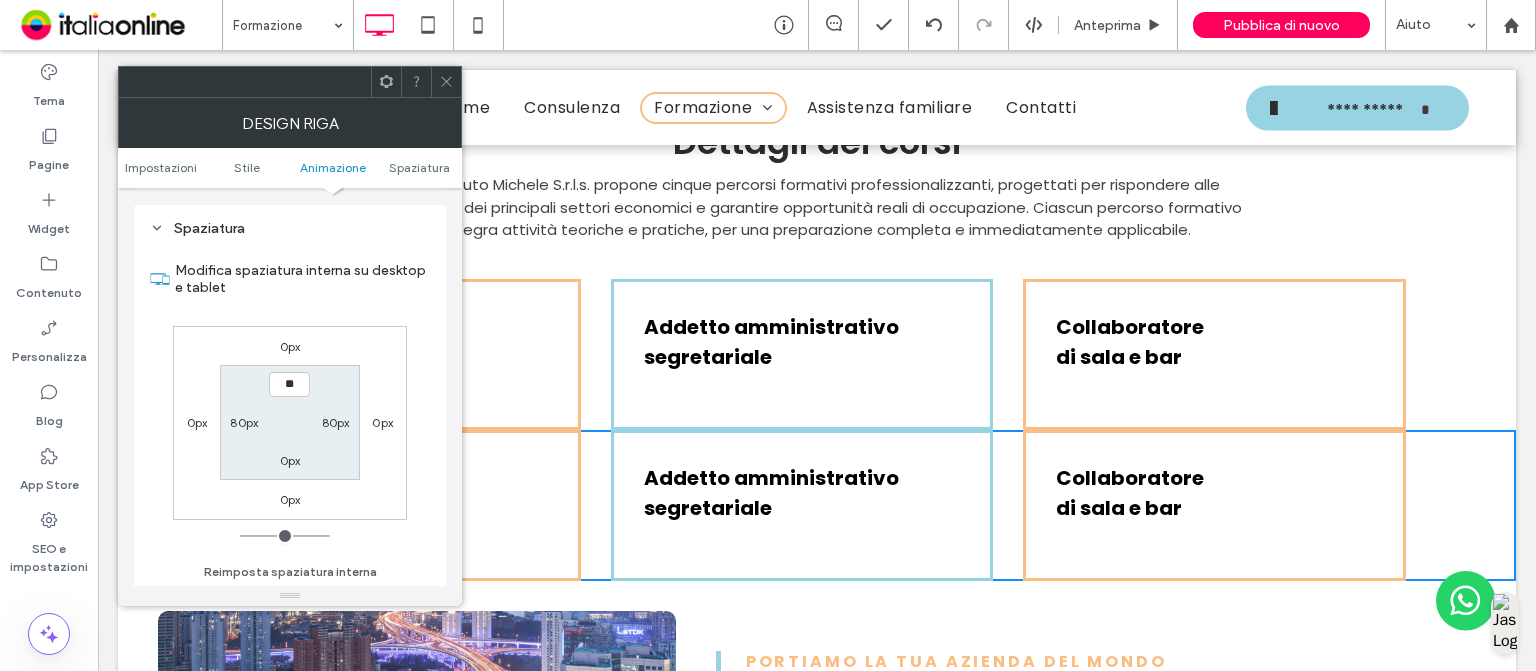 type on "****" 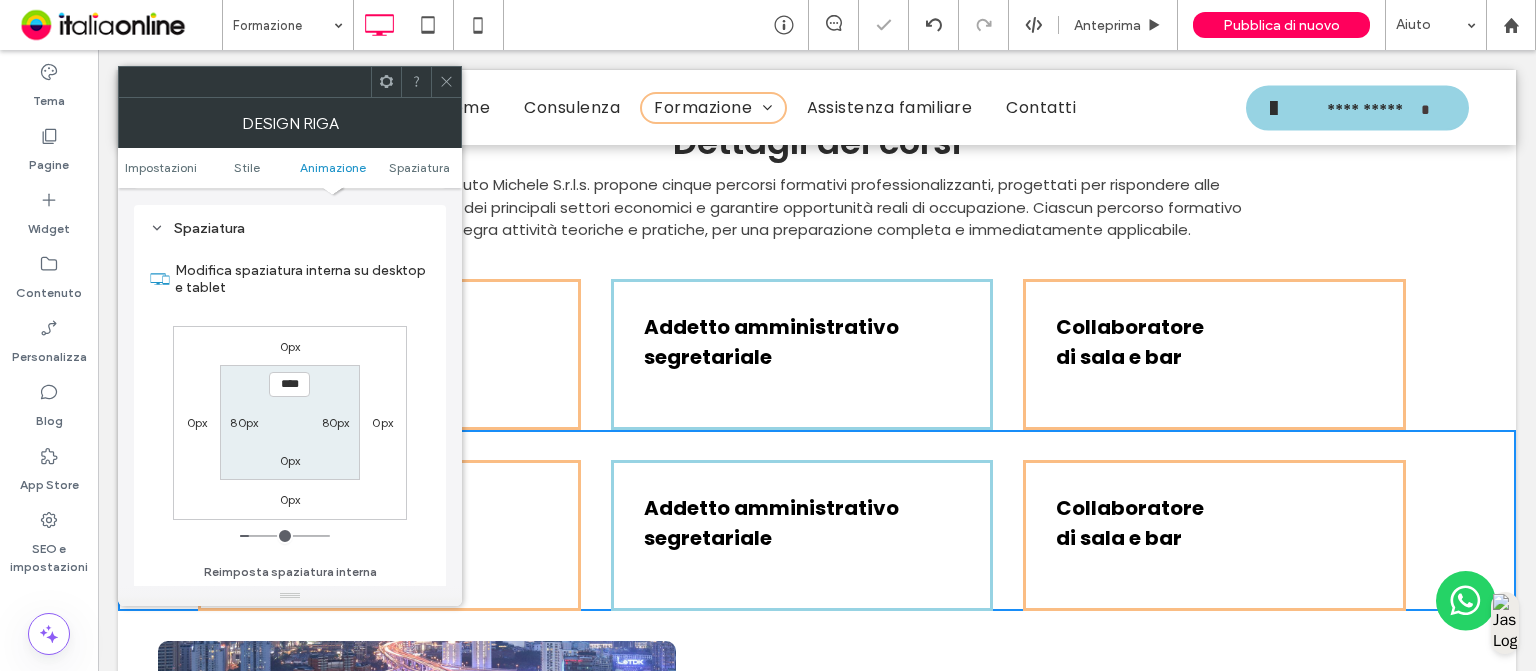click 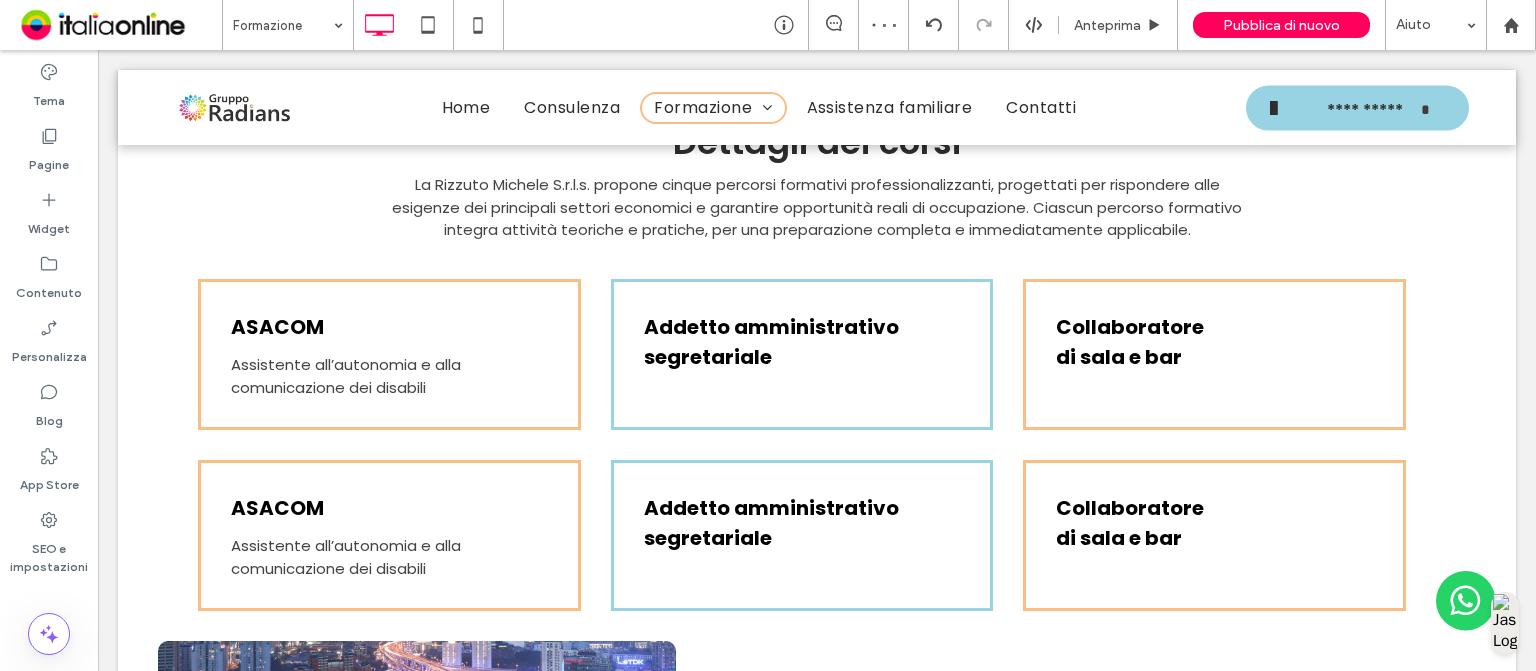 click on "ASACOM   Assistente all’autonomia e alla comunicazione dei disabili Click To Paste" at bounding box center [389, 535] 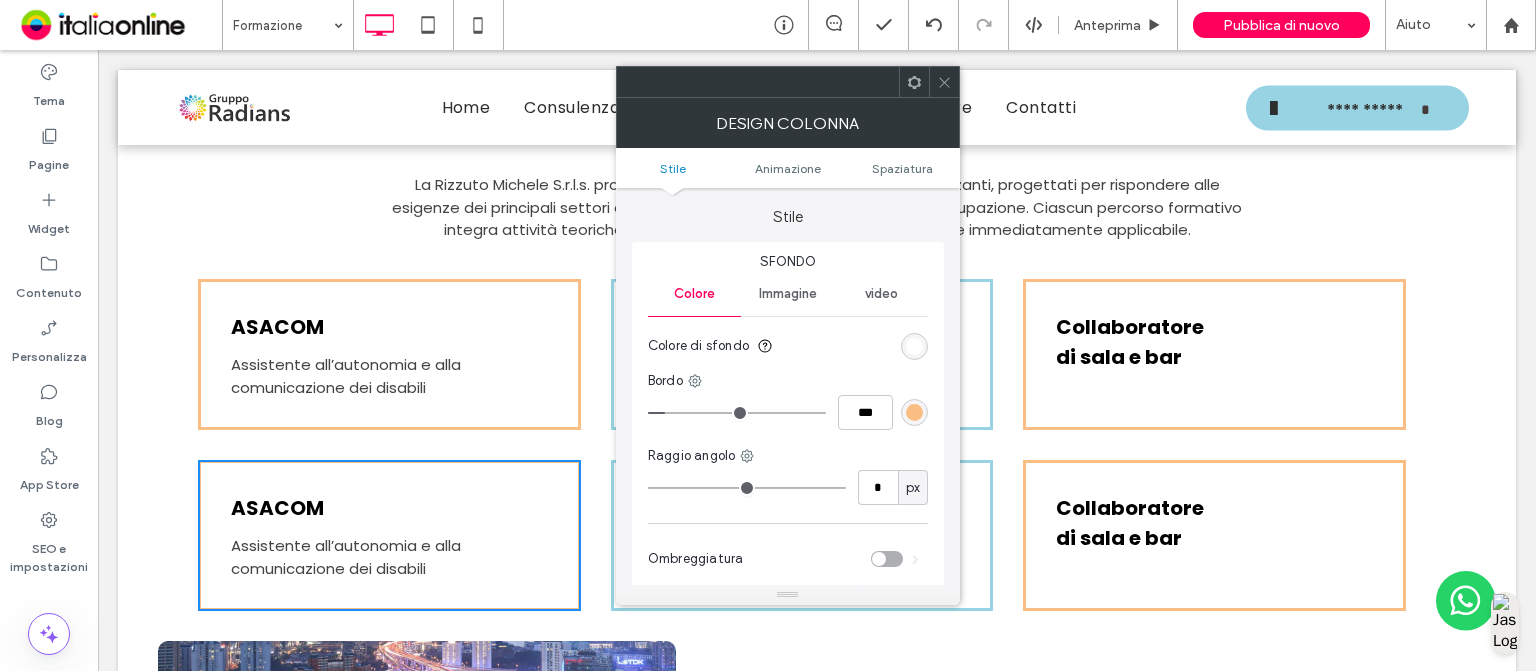 click at bounding box center [914, 412] 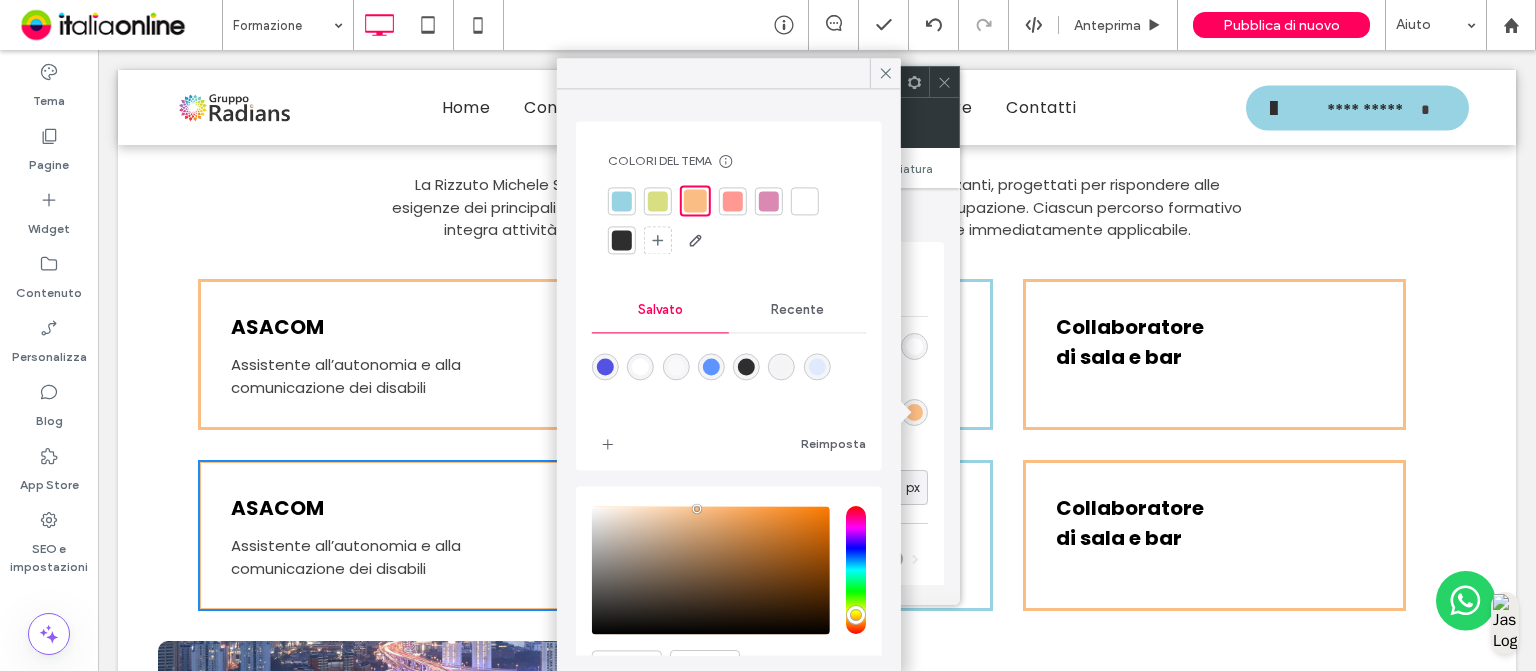 click at bounding box center (622, 201) 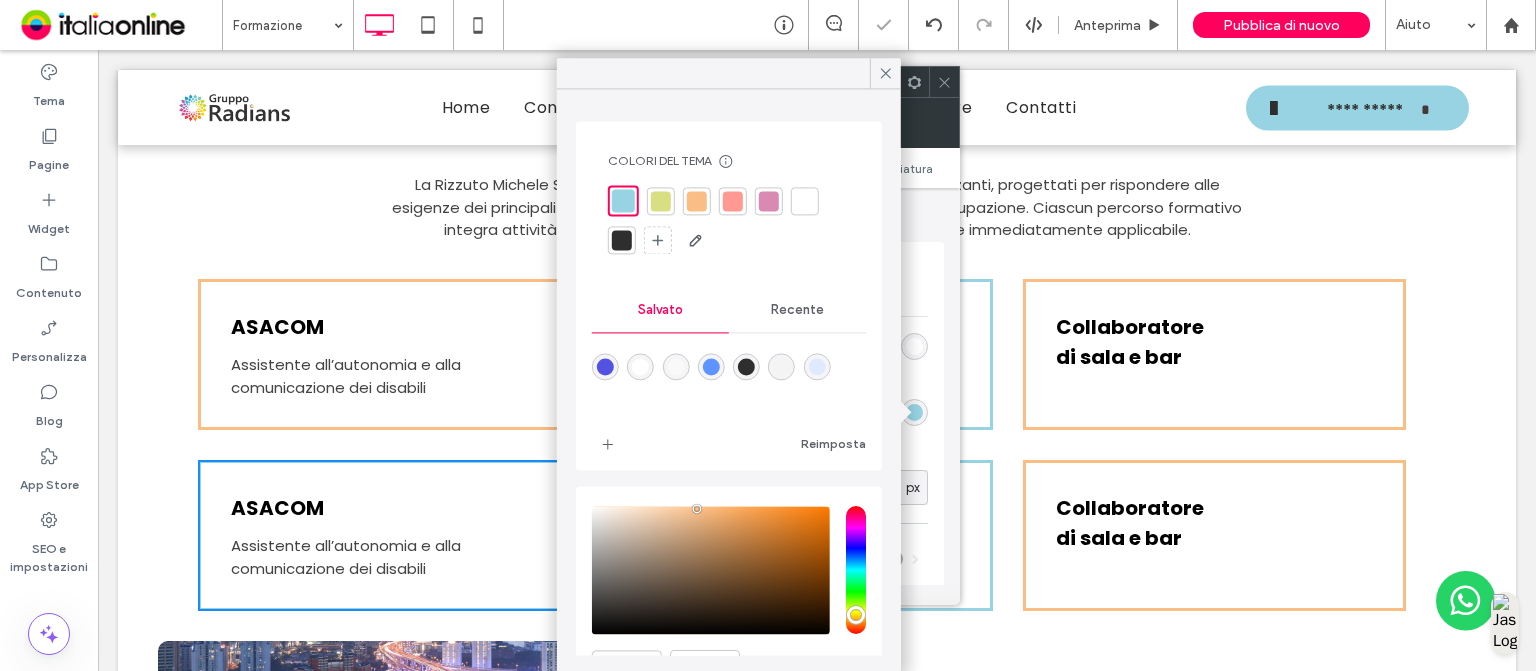 click at bounding box center (944, 82) 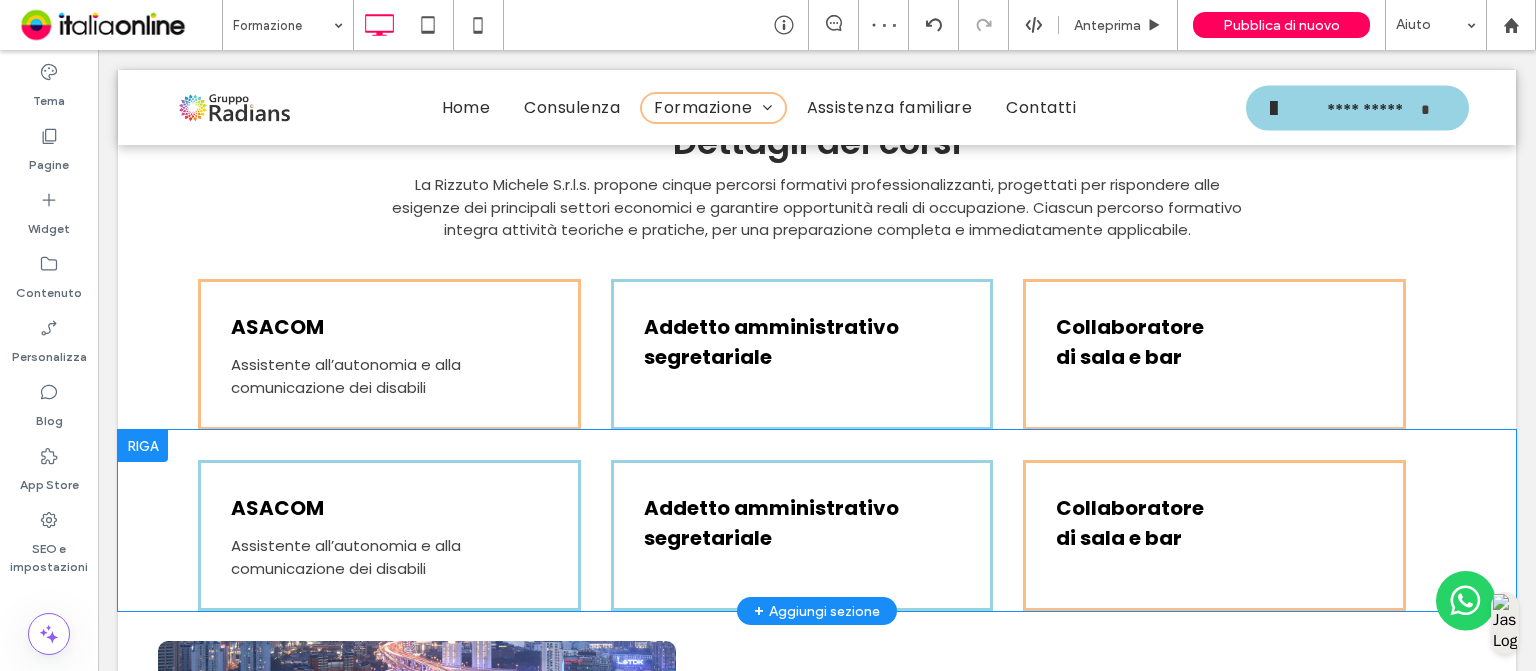 click on "Addetto amministrativo segretariale   Click To Paste" at bounding box center [802, 535] 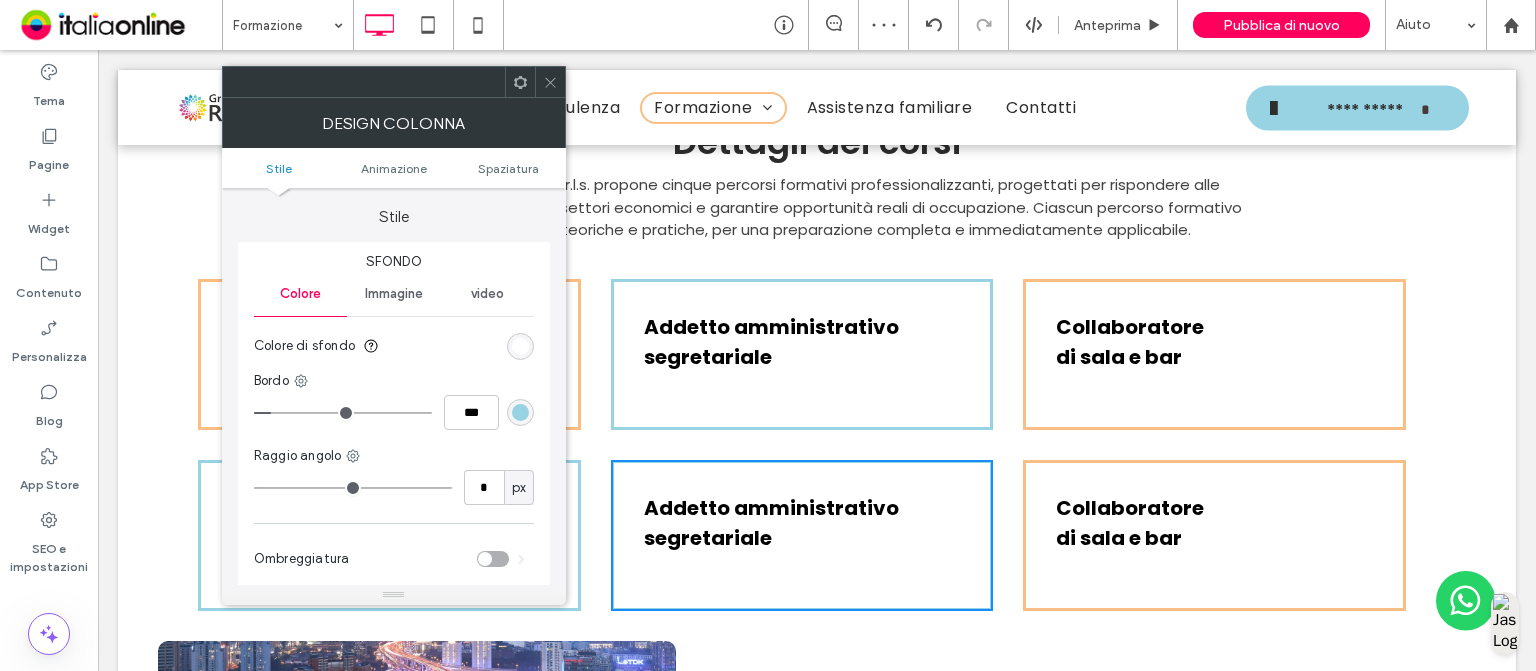 click at bounding box center (520, 346) 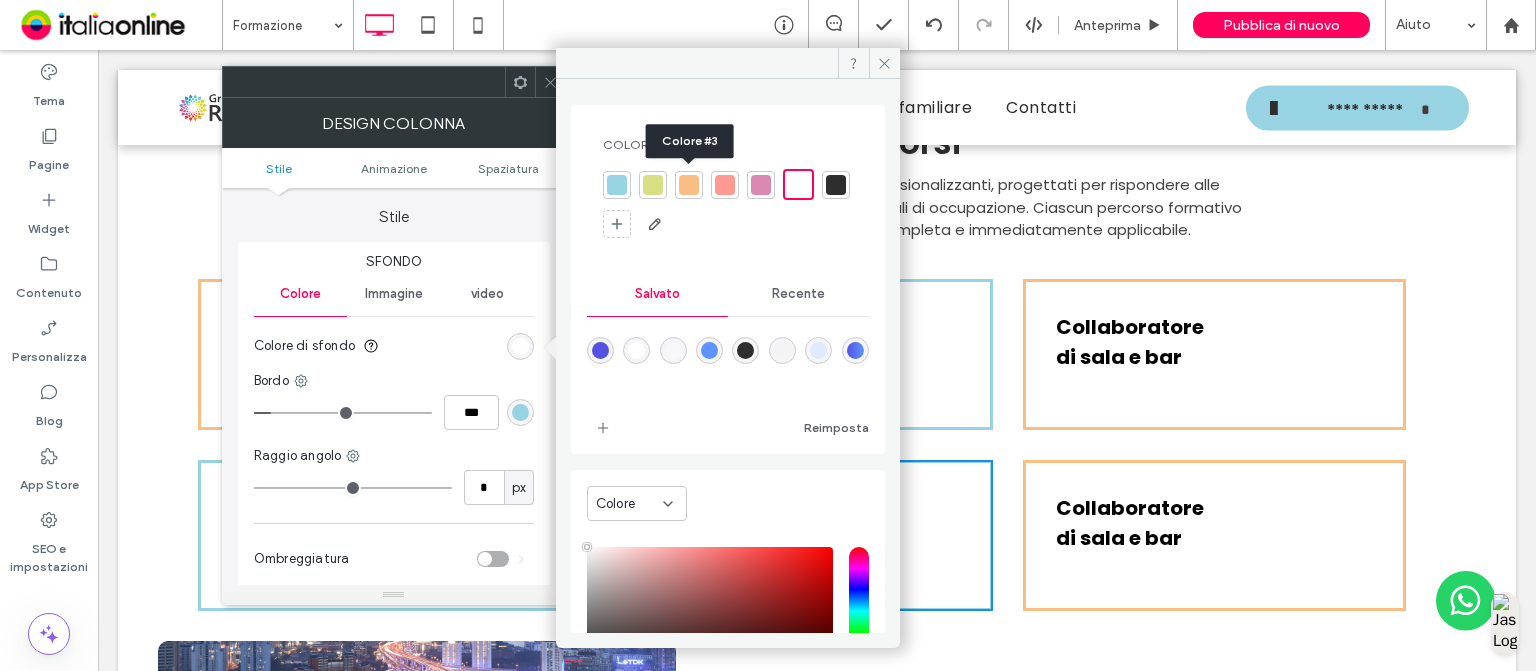 click at bounding box center (689, 185) 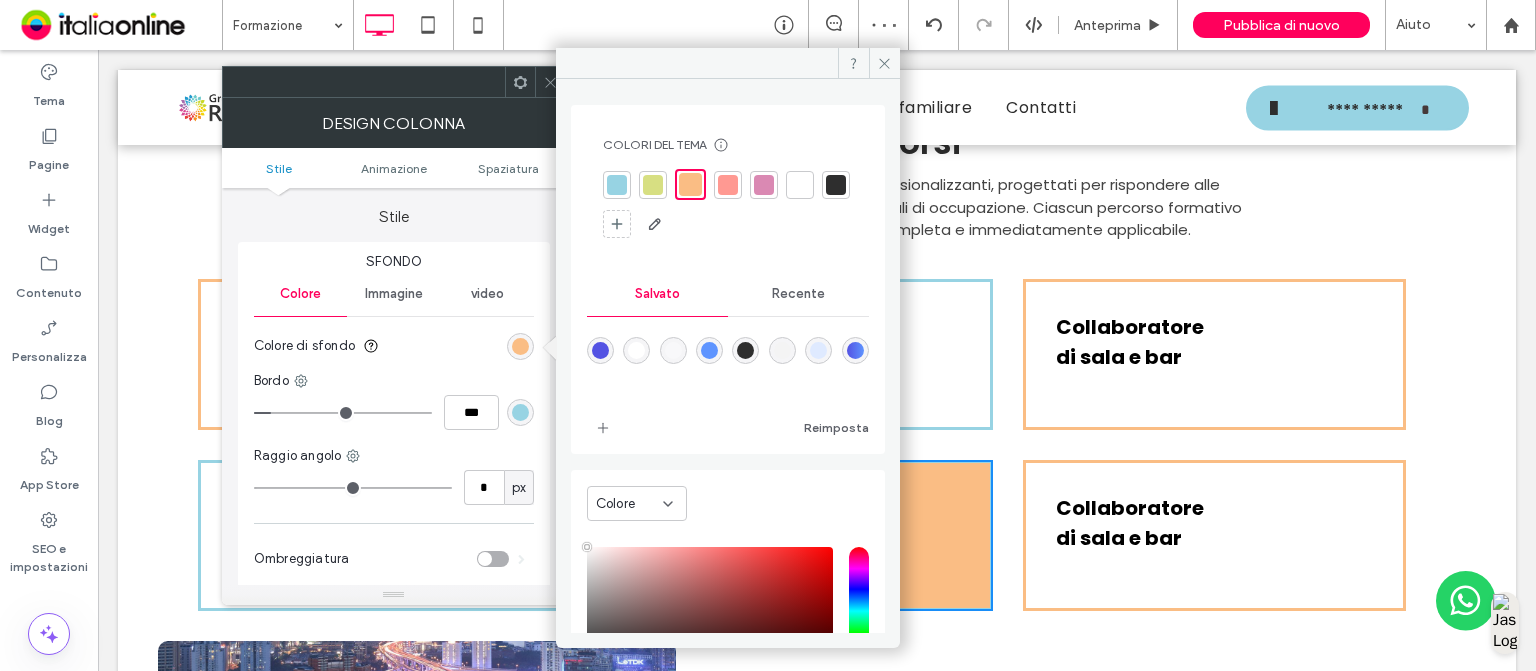 click at bounding box center (636, 350) 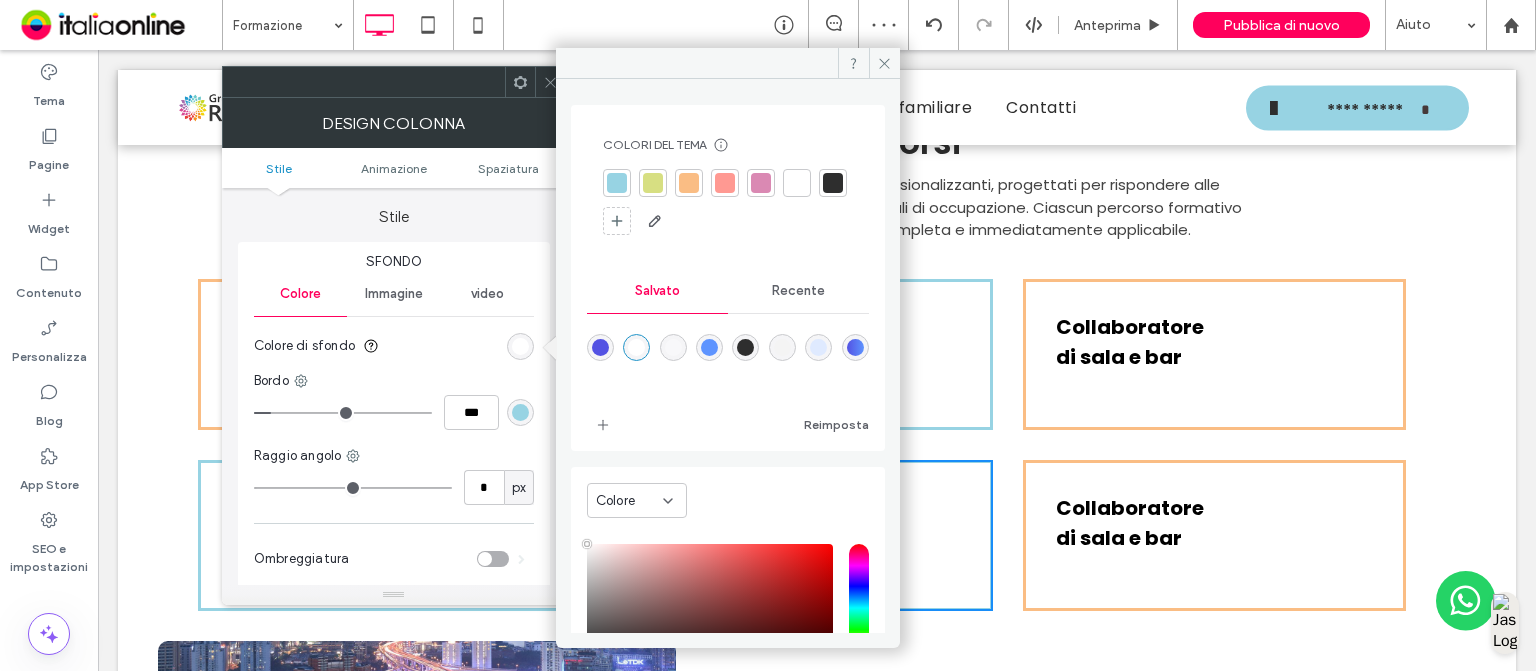 click at bounding box center (636, 347) 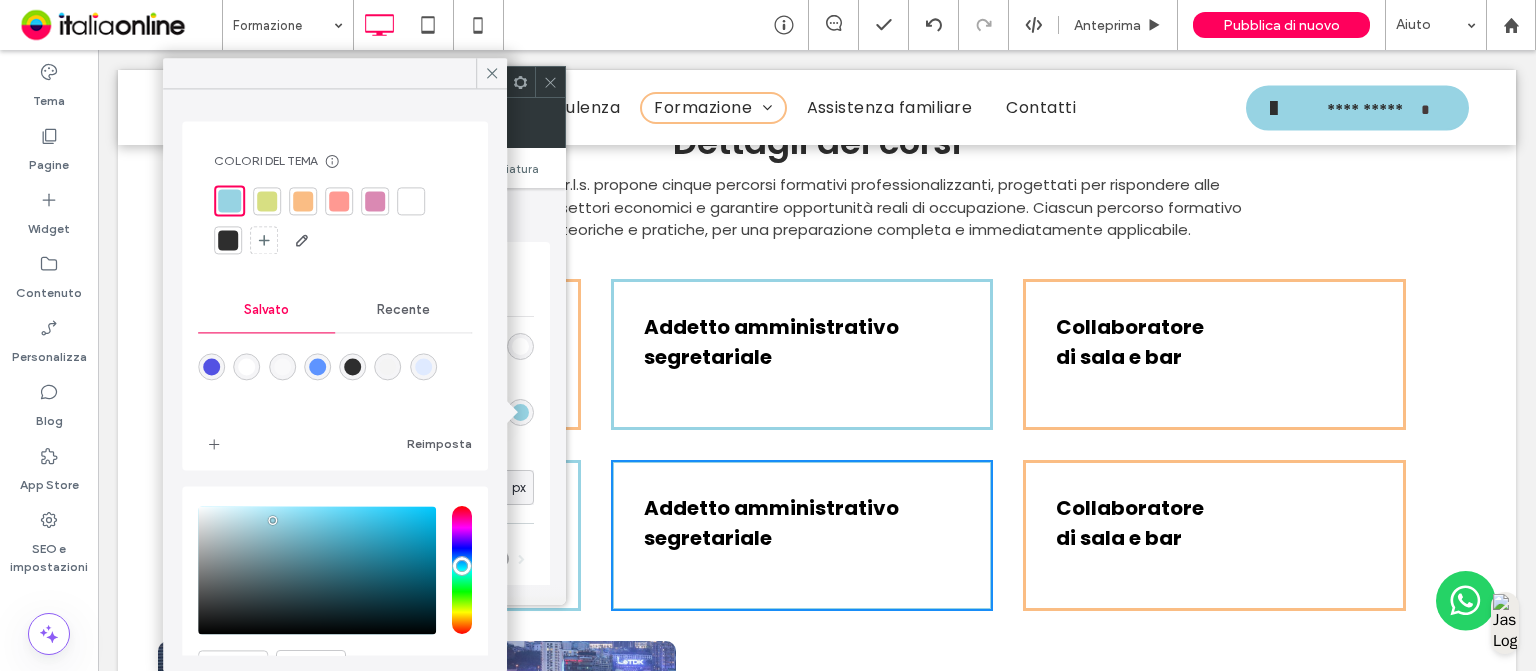 click at bounding box center (303, 201) 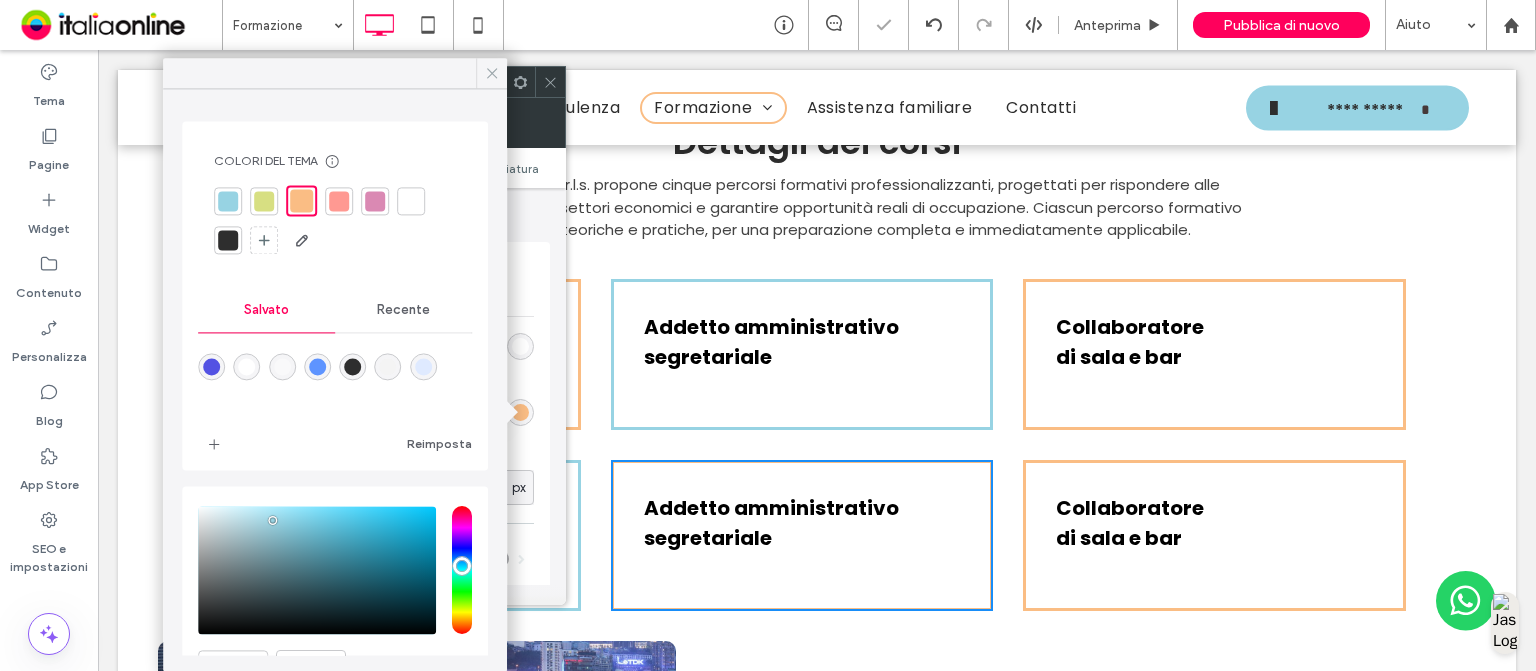 click 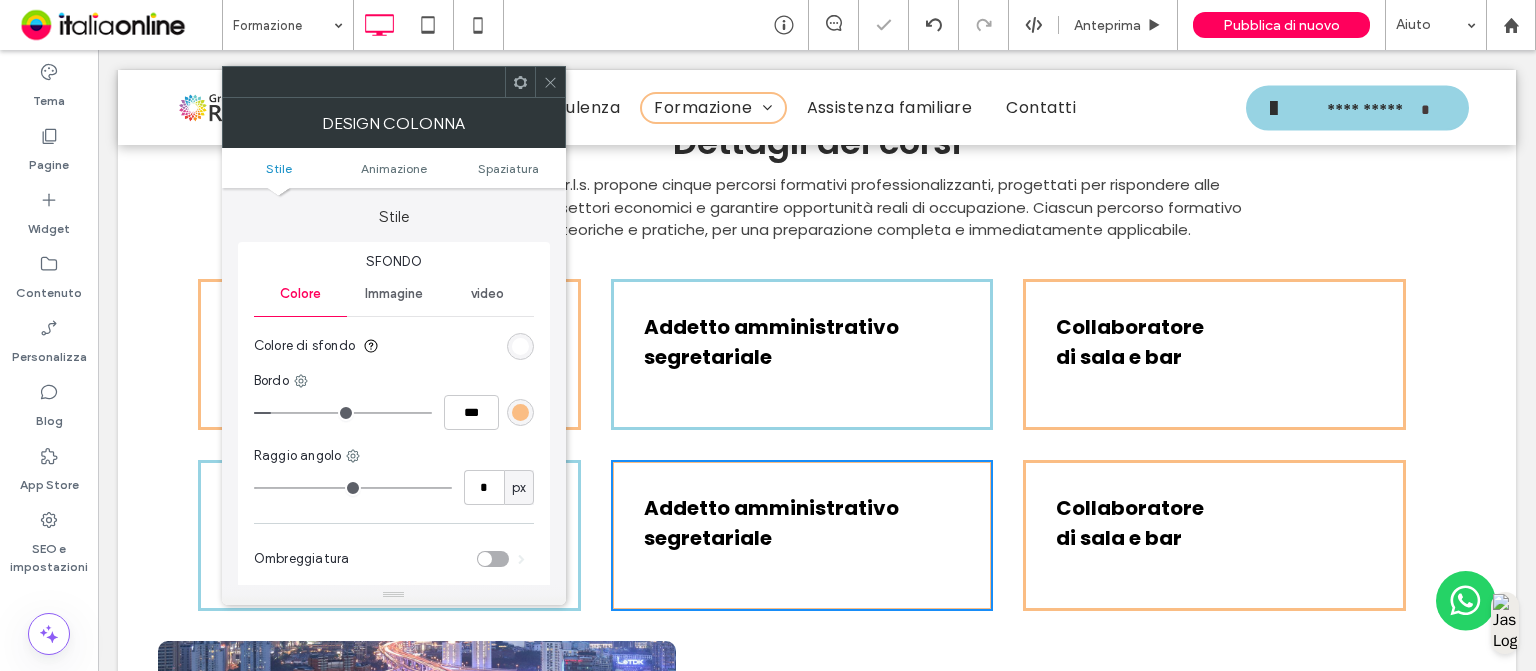 click at bounding box center (550, 82) 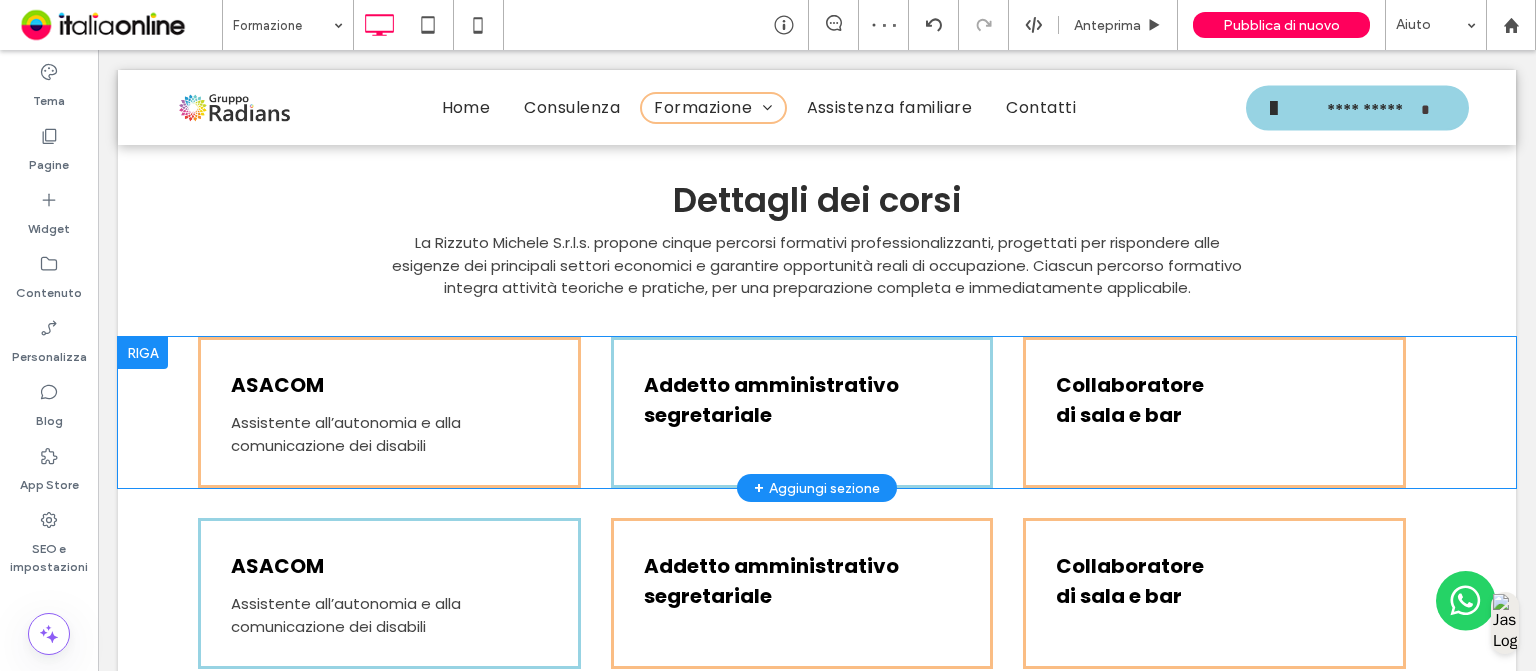 scroll, scrollTop: 2636, scrollLeft: 0, axis: vertical 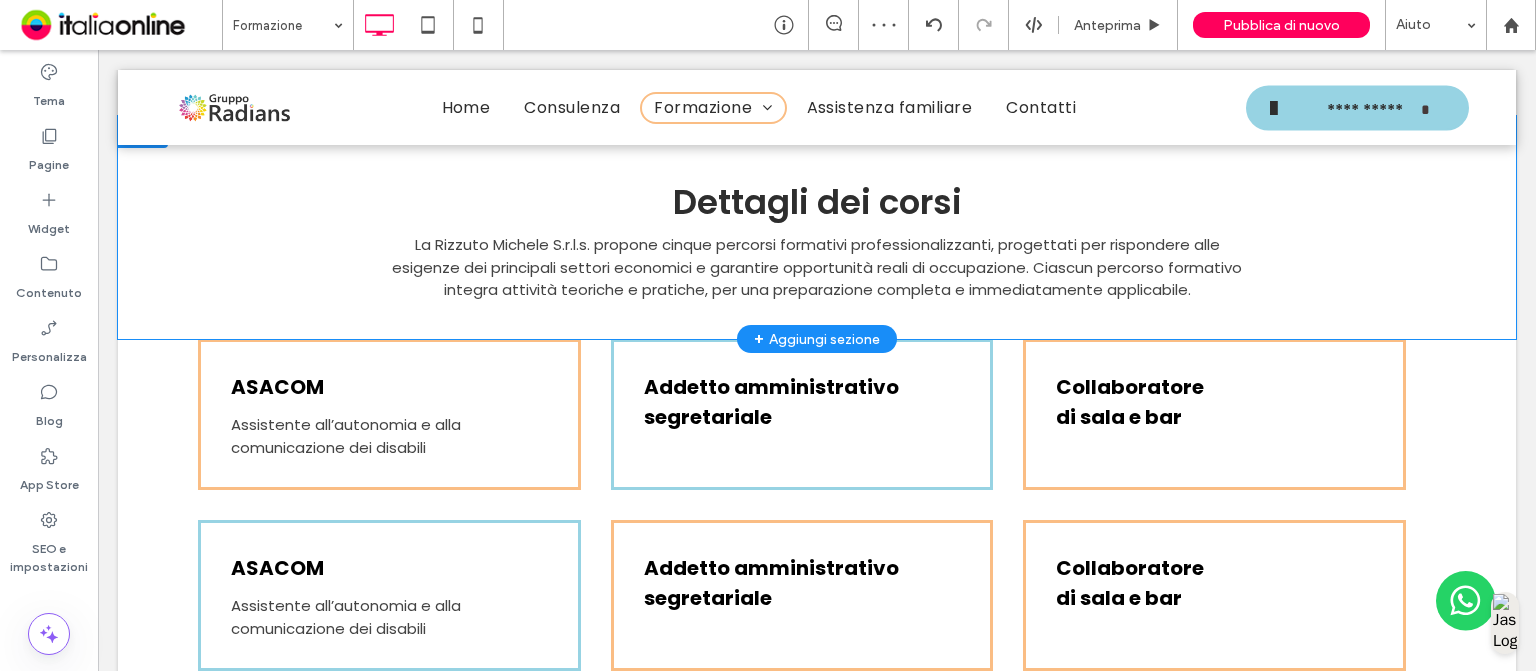 click on "+ Aggiungi sezione" at bounding box center [817, 339] 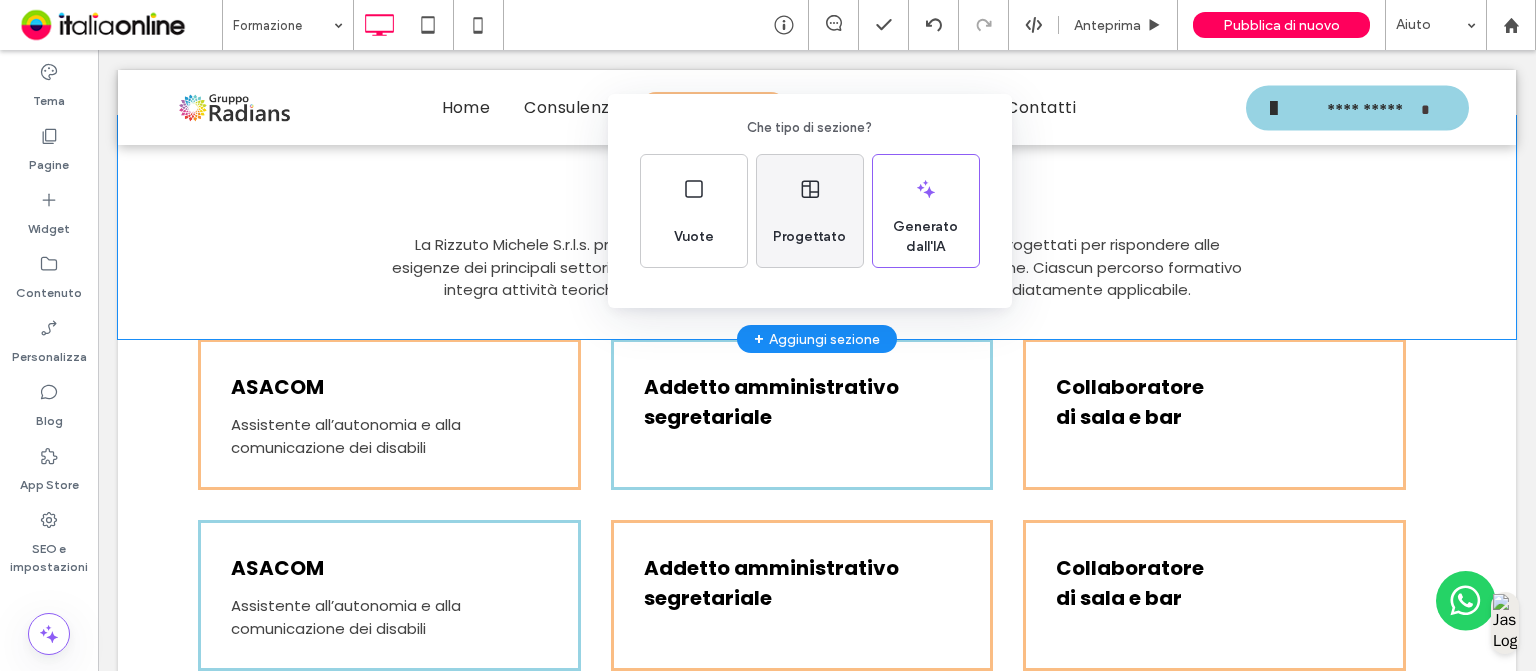 click on "Progettato" at bounding box center (810, 211) 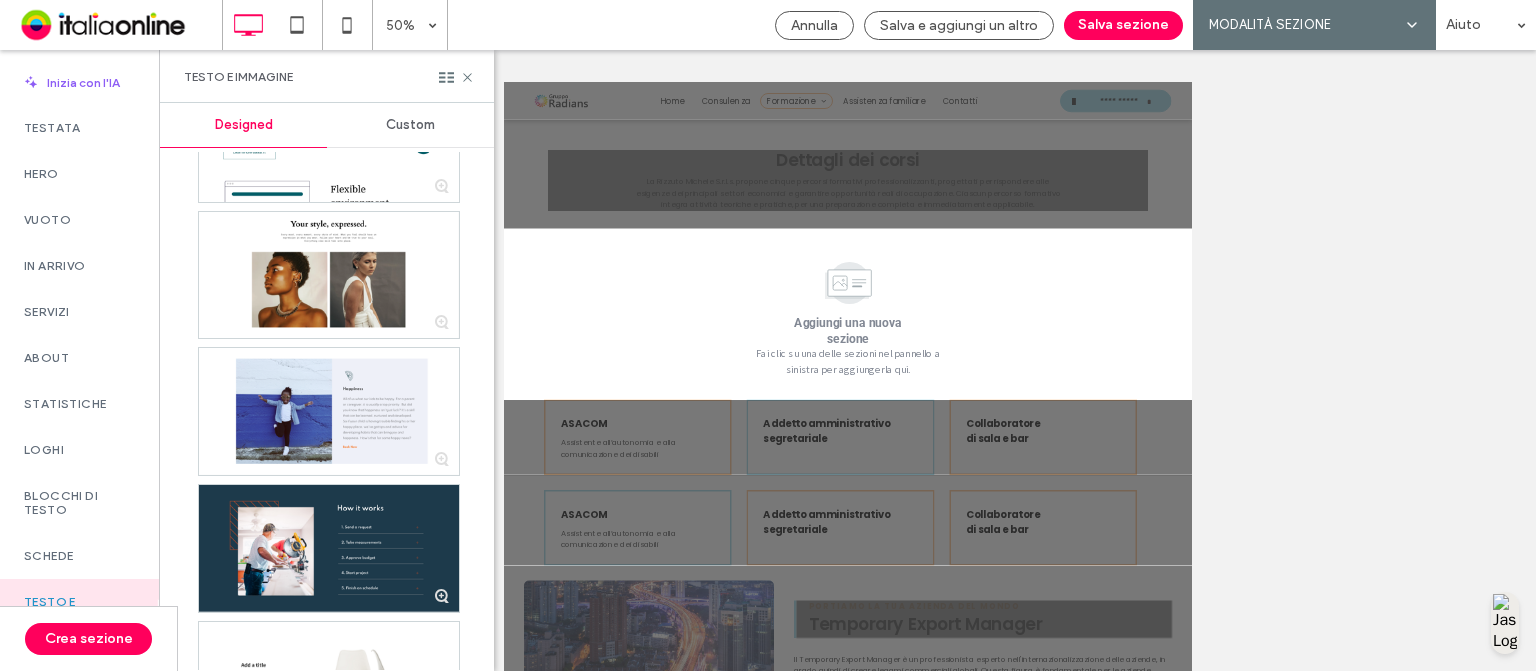 scroll, scrollTop: 532, scrollLeft: 0, axis: vertical 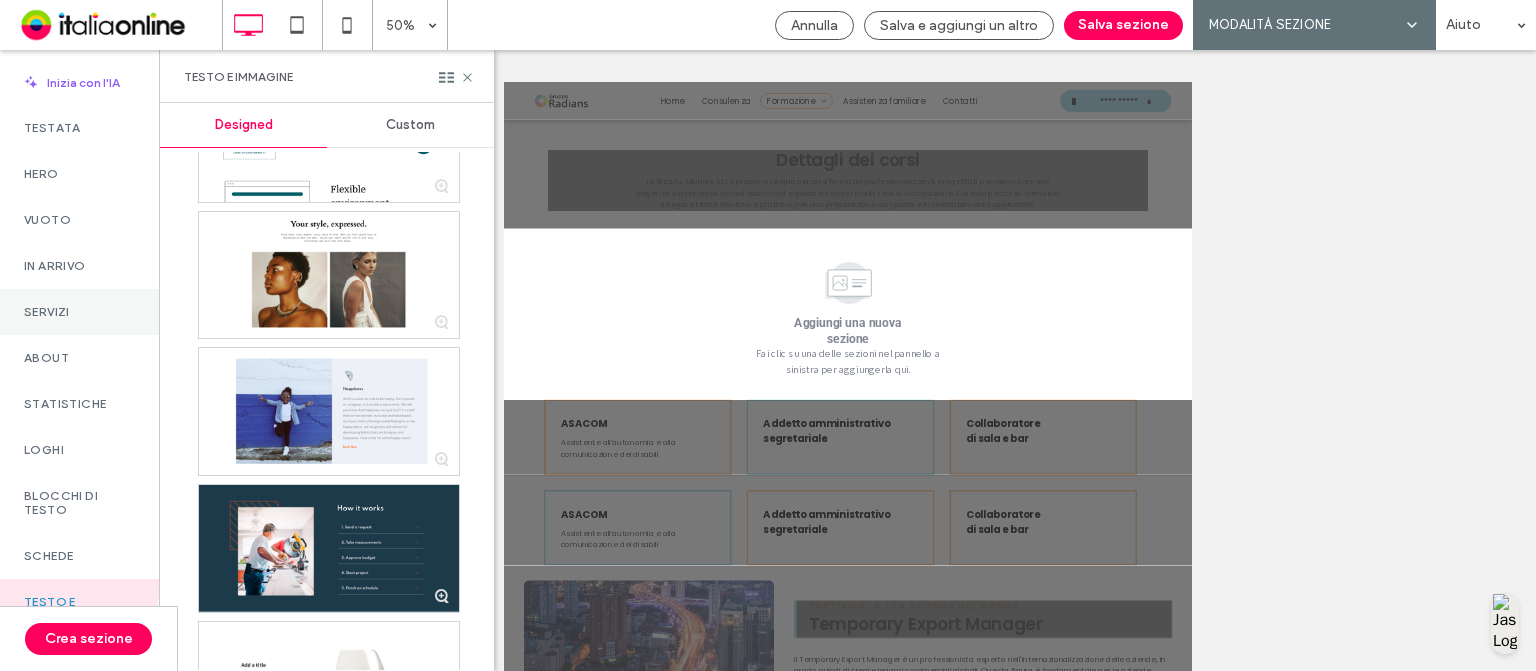 click on "Servizi" at bounding box center (79, 312) 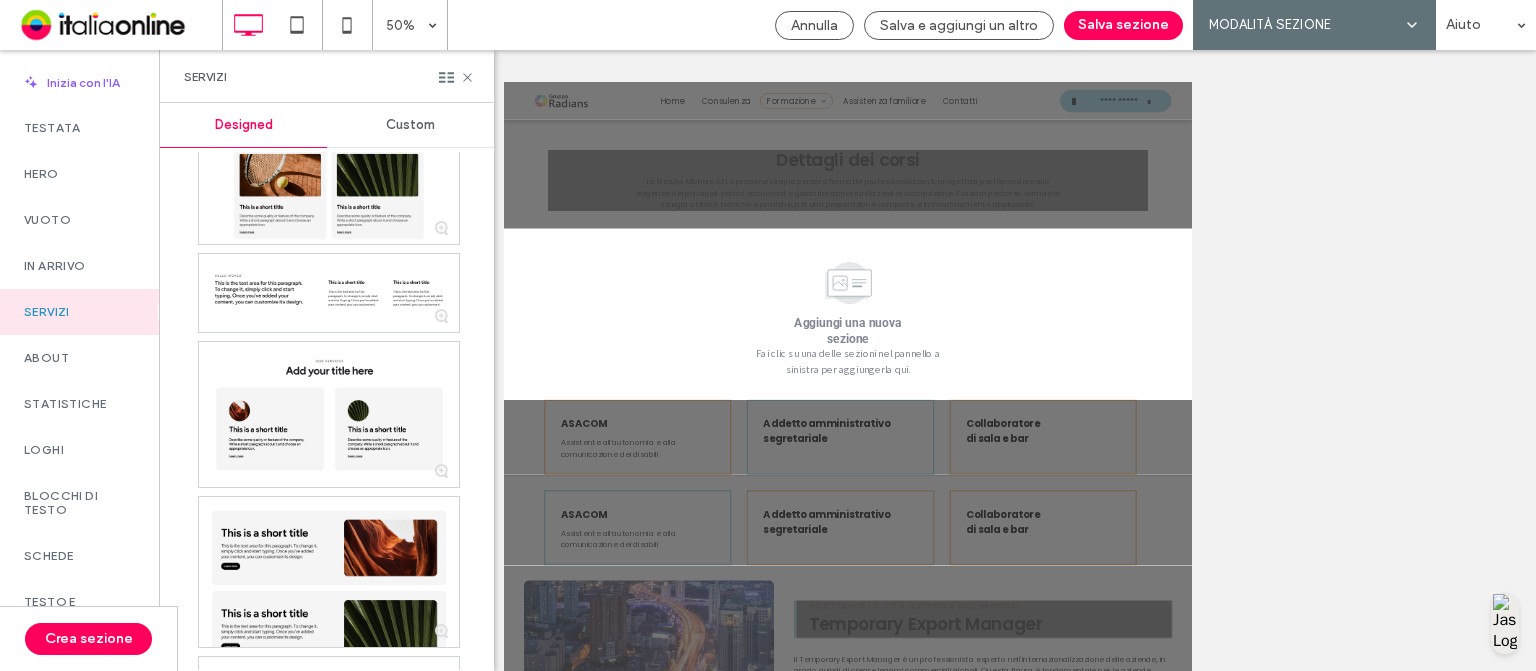 scroll, scrollTop: 679, scrollLeft: 0, axis: vertical 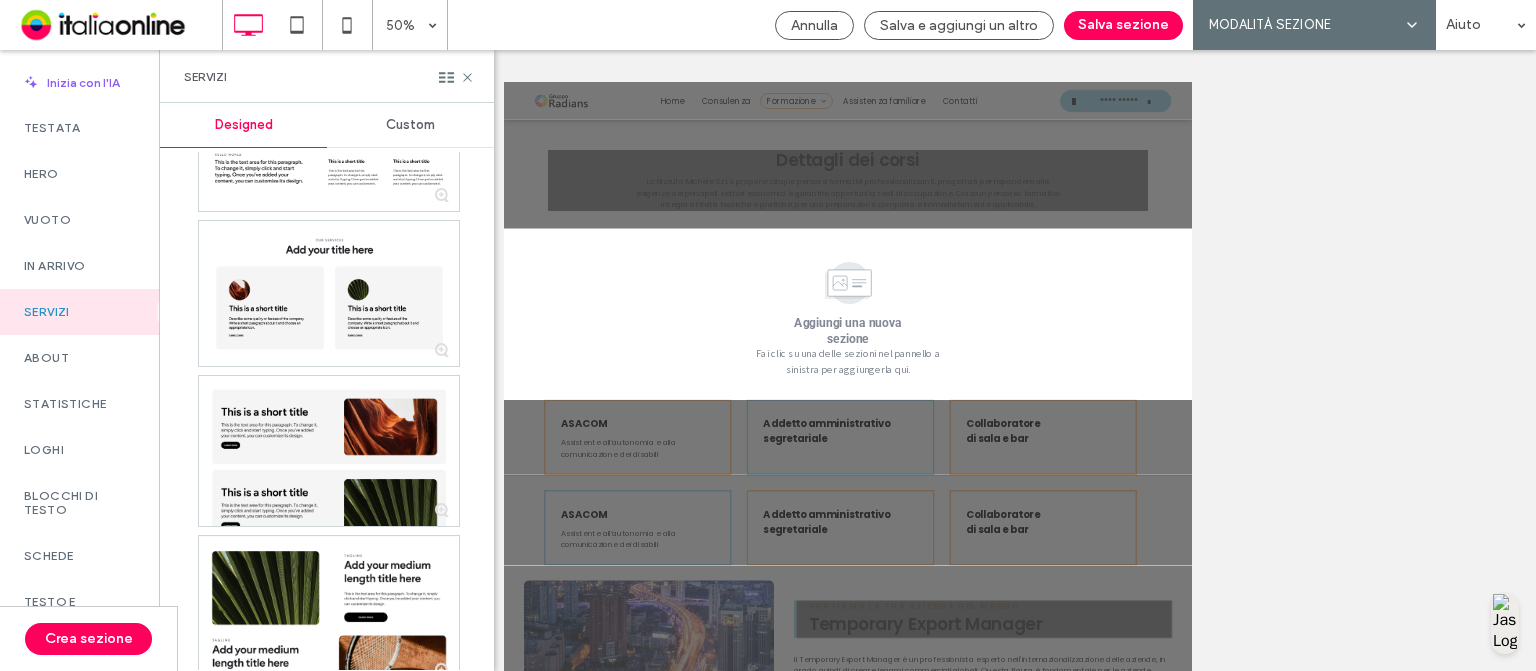 click on "Custom" at bounding box center (410, 125) 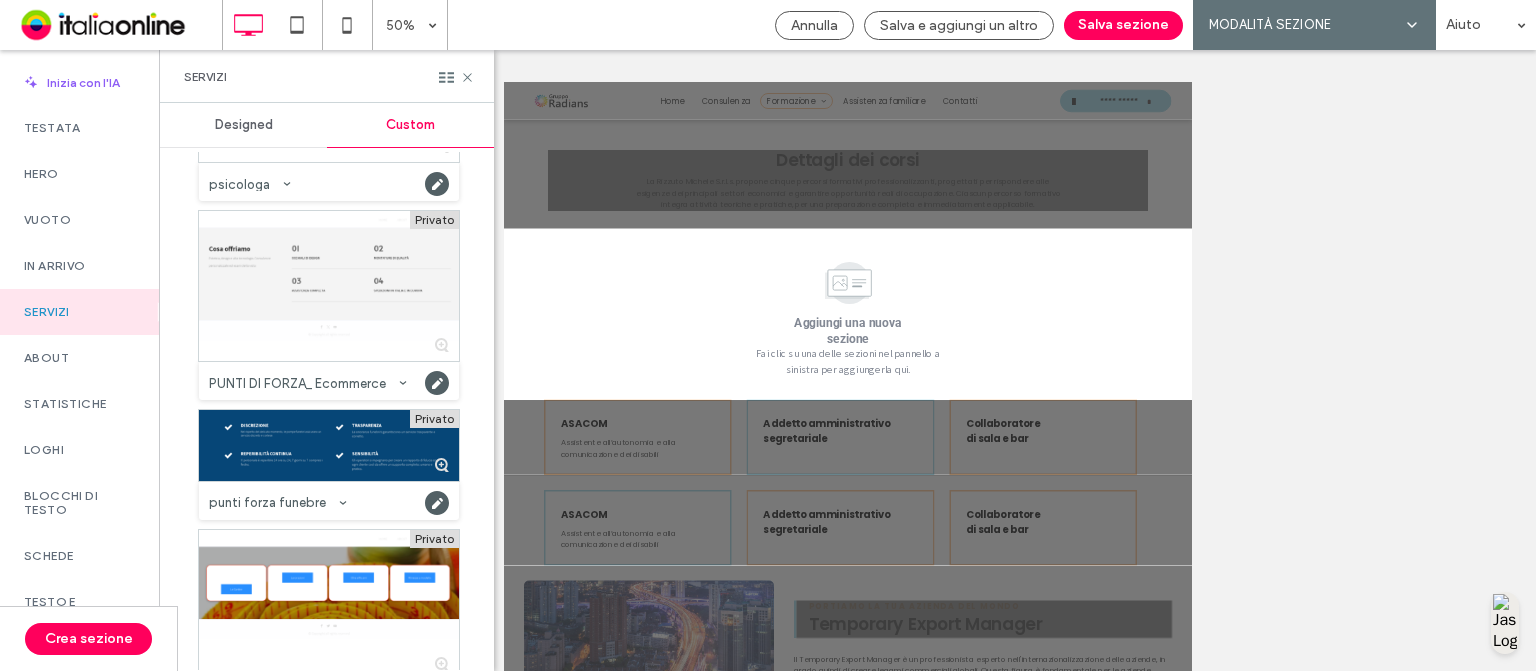 scroll, scrollTop: 8064, scrollLeft: 0, axis: vertical 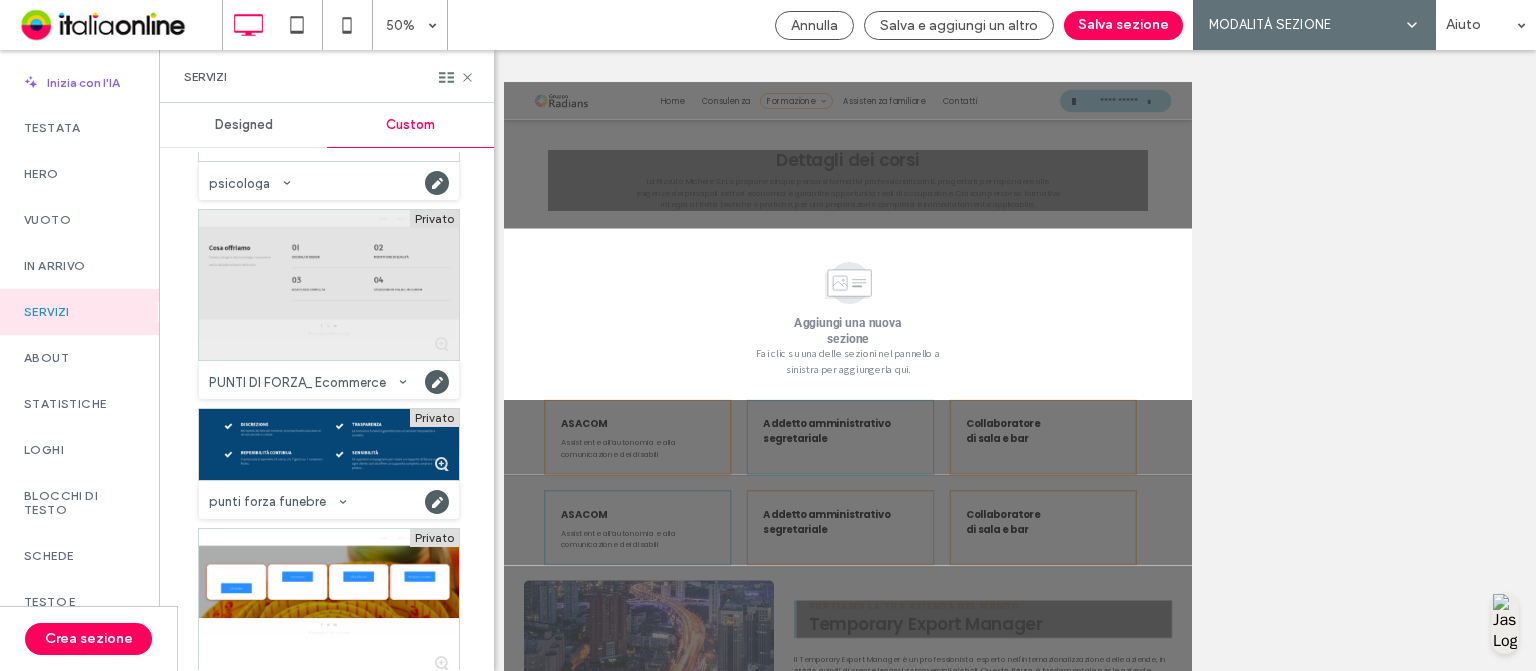 click at bounding box center [329, 285] 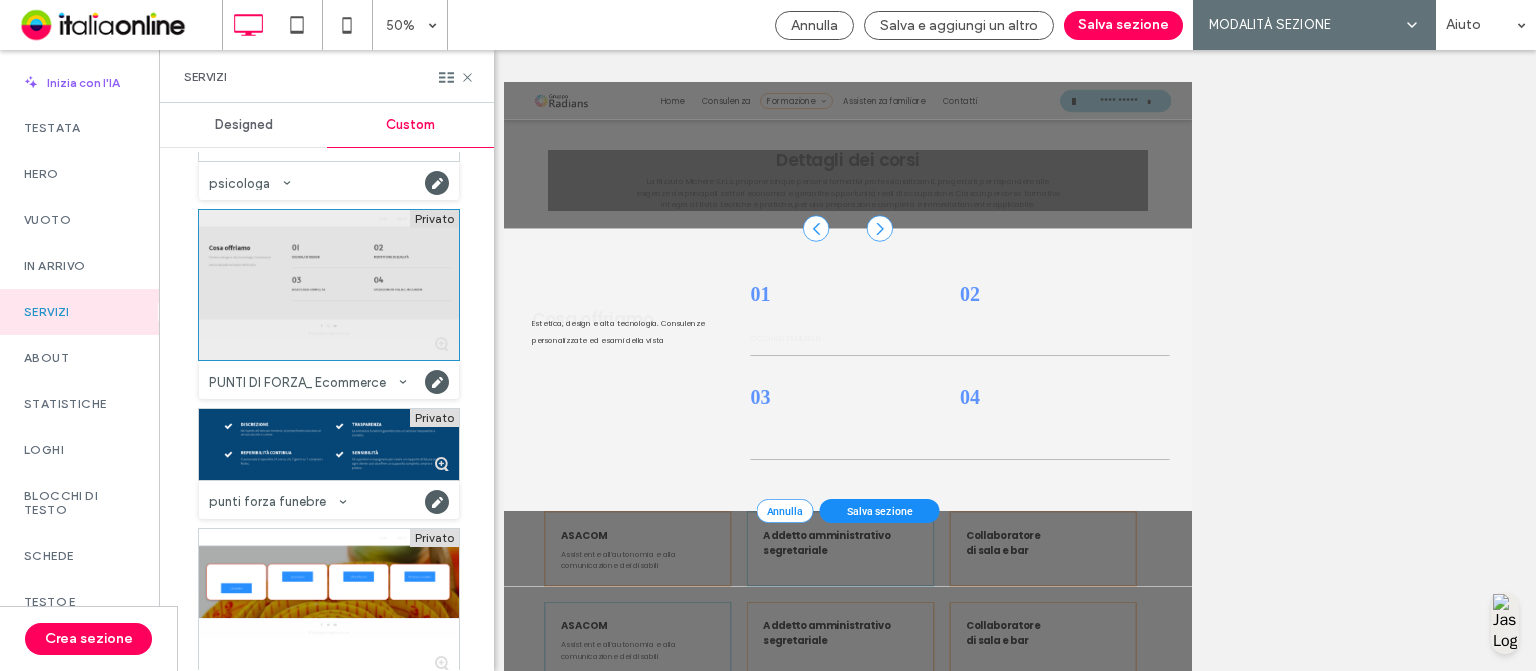 scroll, scrollTop: 2744, scrollLeft: 0, axis: vertical 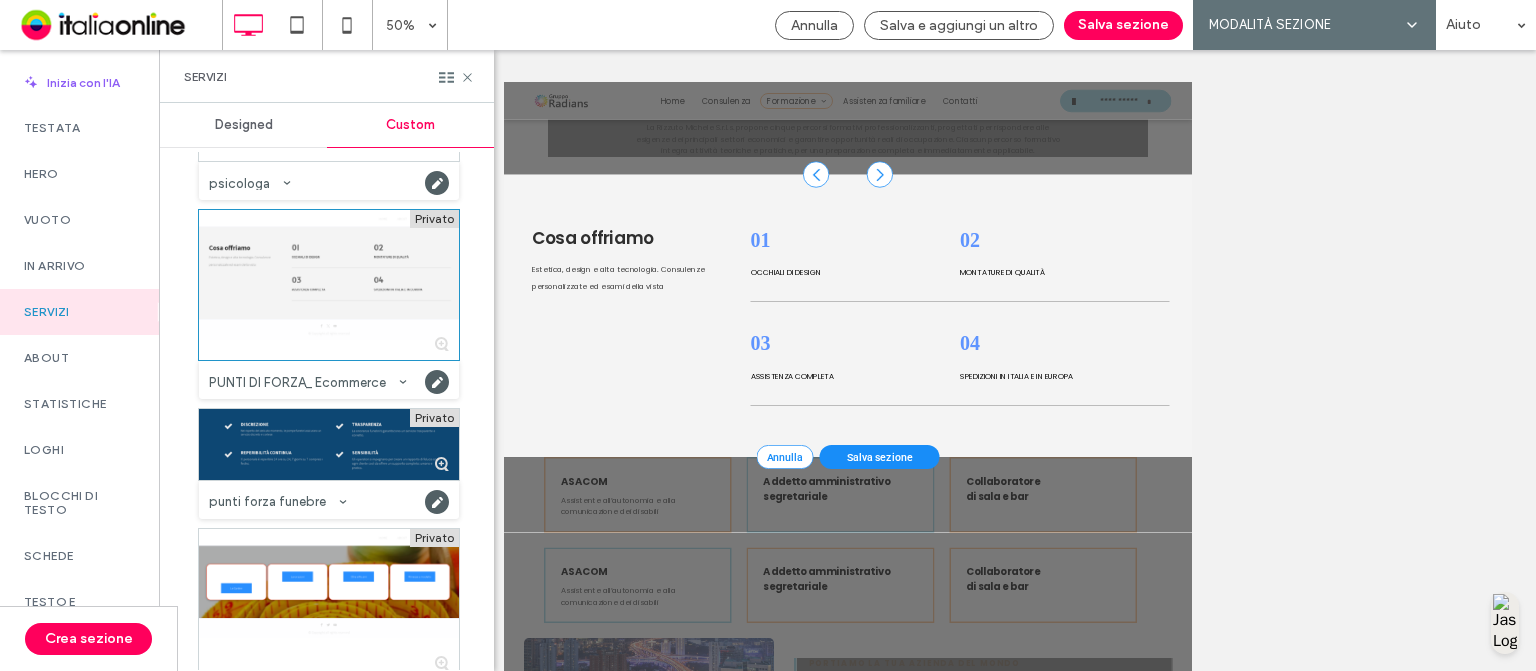 click at bounding box center [329, 444] 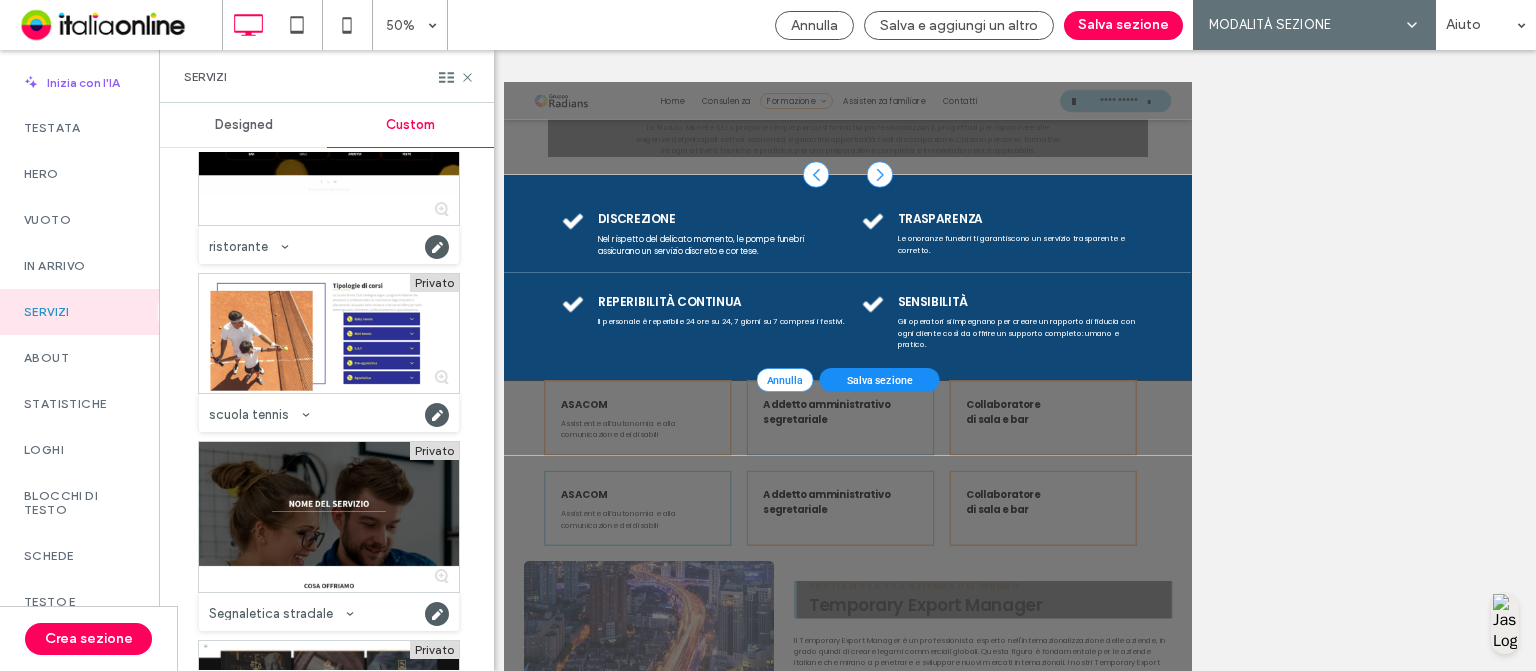 scroll, scrollTop: 9316, scrollLeft: 0, axis: vertical 